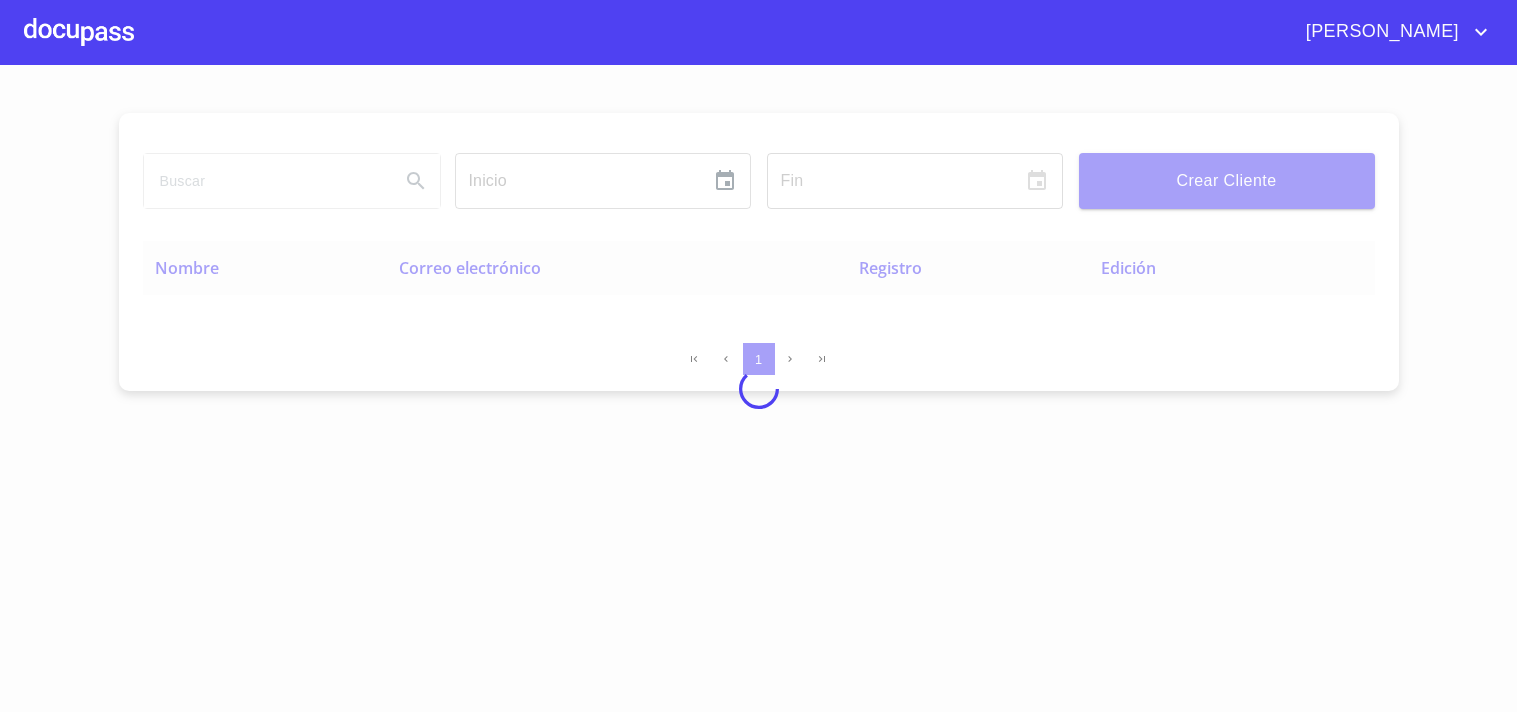 scroll, scrollTop: 0, scrollLeft: 0, axis: both 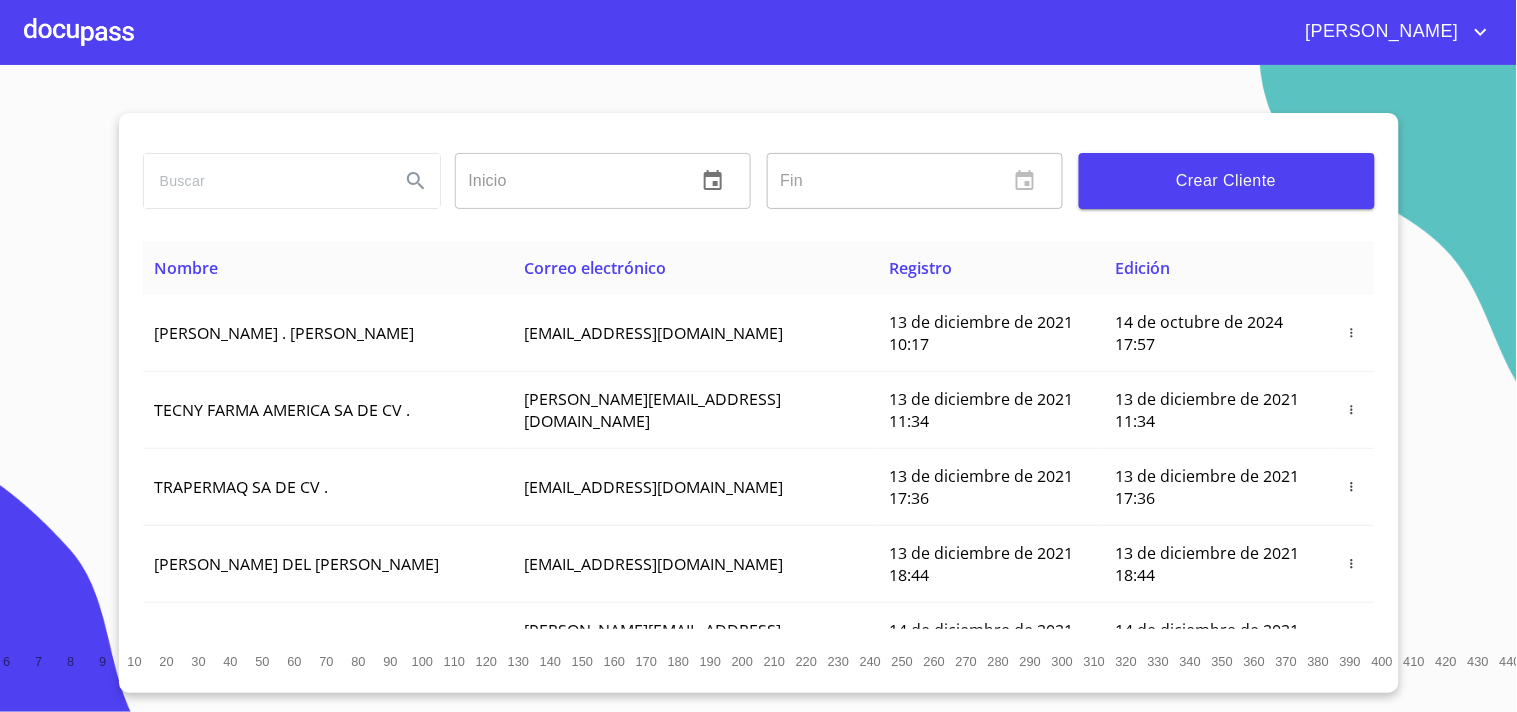 click on "Crear Cliente" at bounding box center [1227, 181] 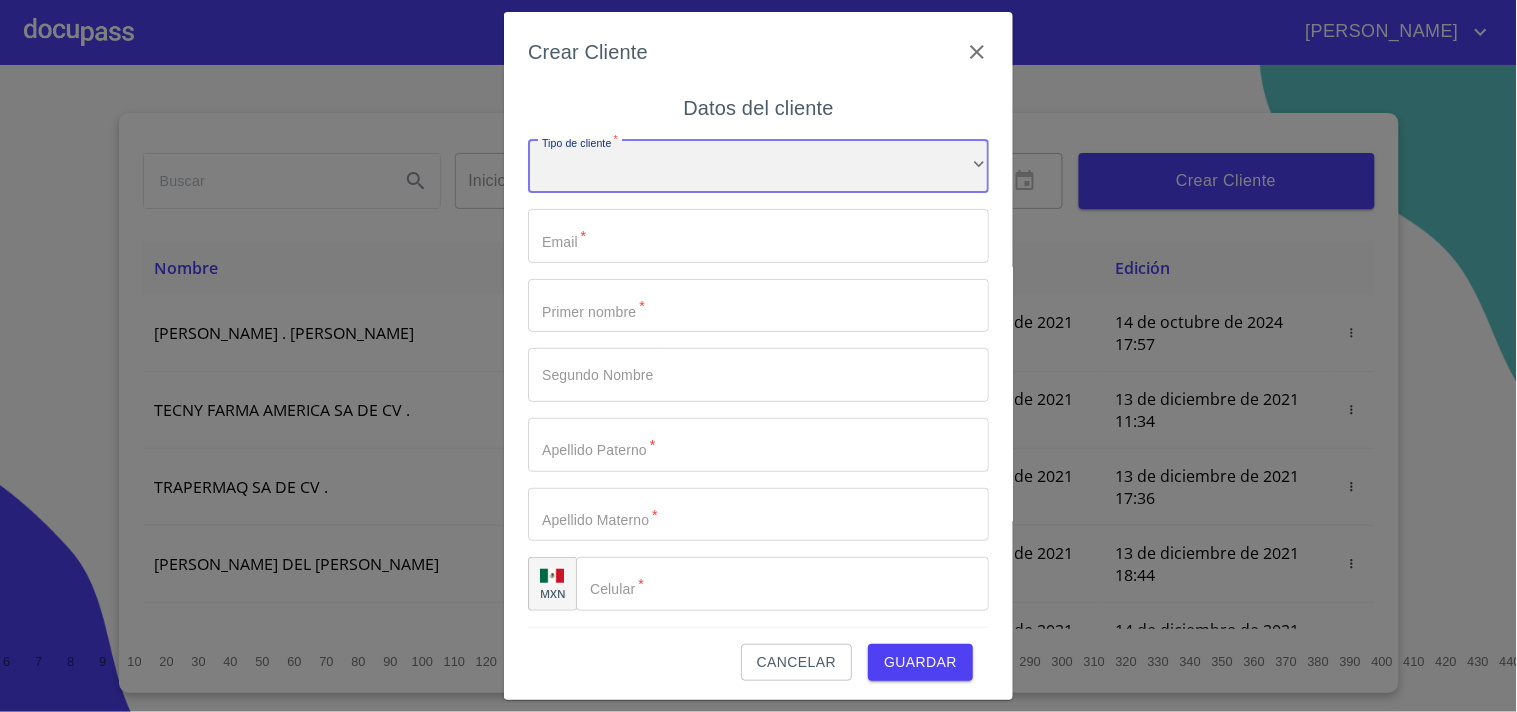 click on "​" at bounding box center [758, 167] 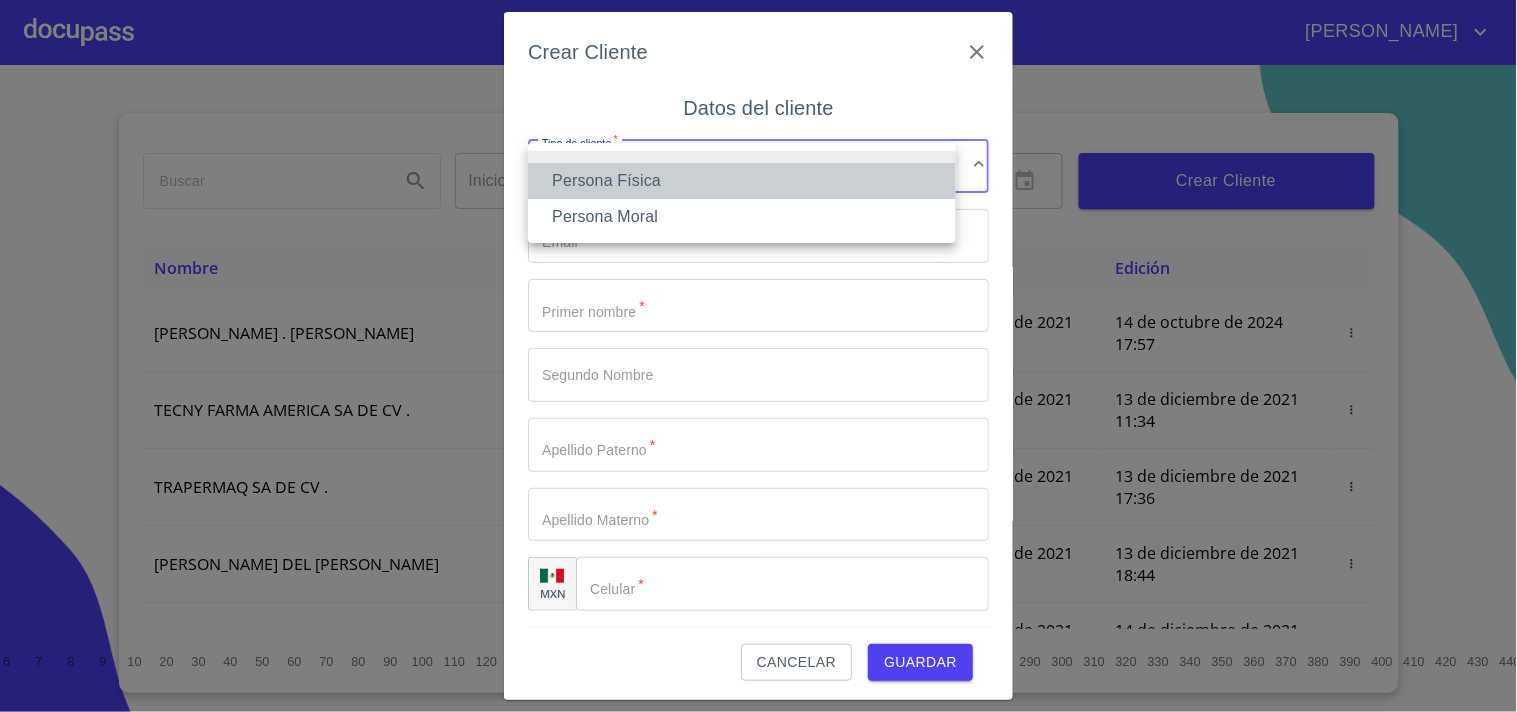 click on "Persona Física" at bounding box center [742, 181] 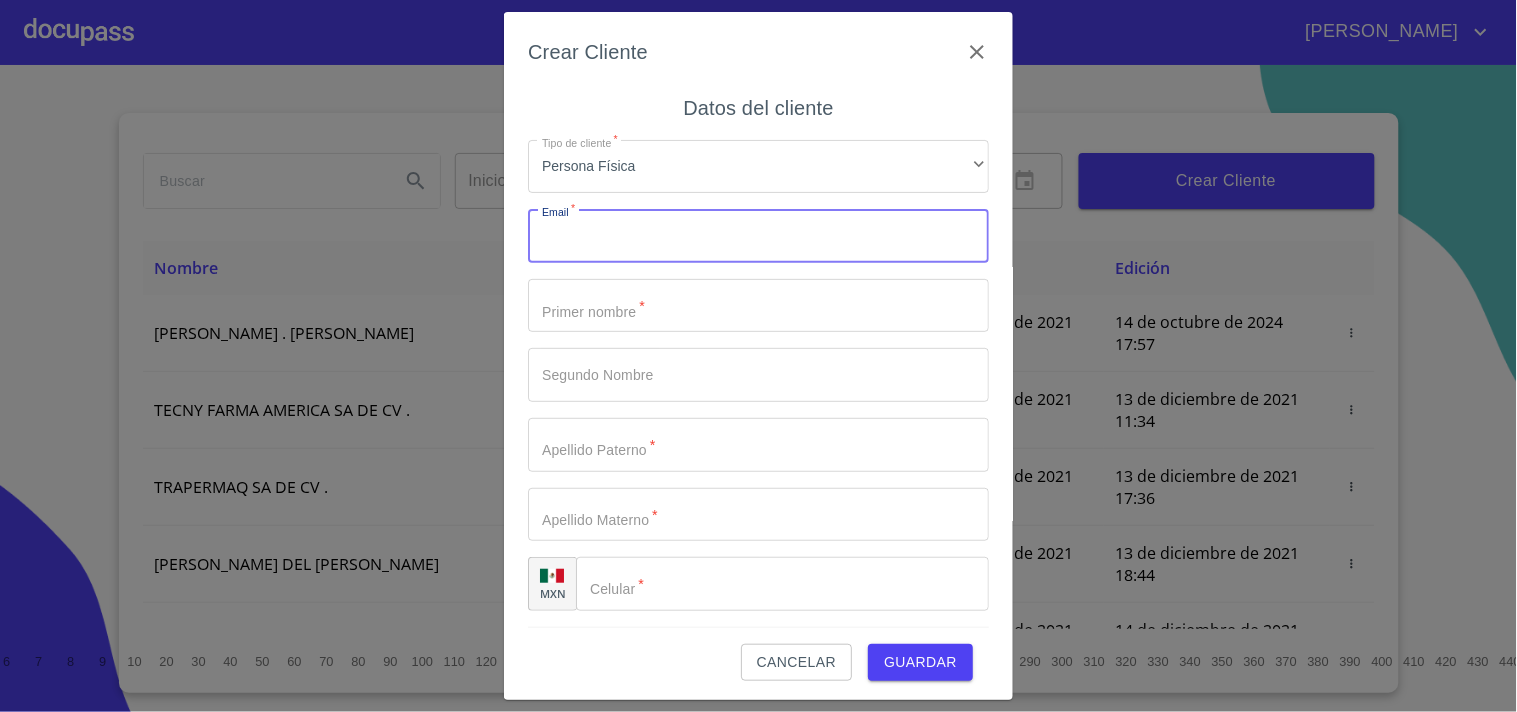 click on "Tipo de cliente   *" at bounding box center [758, 236] 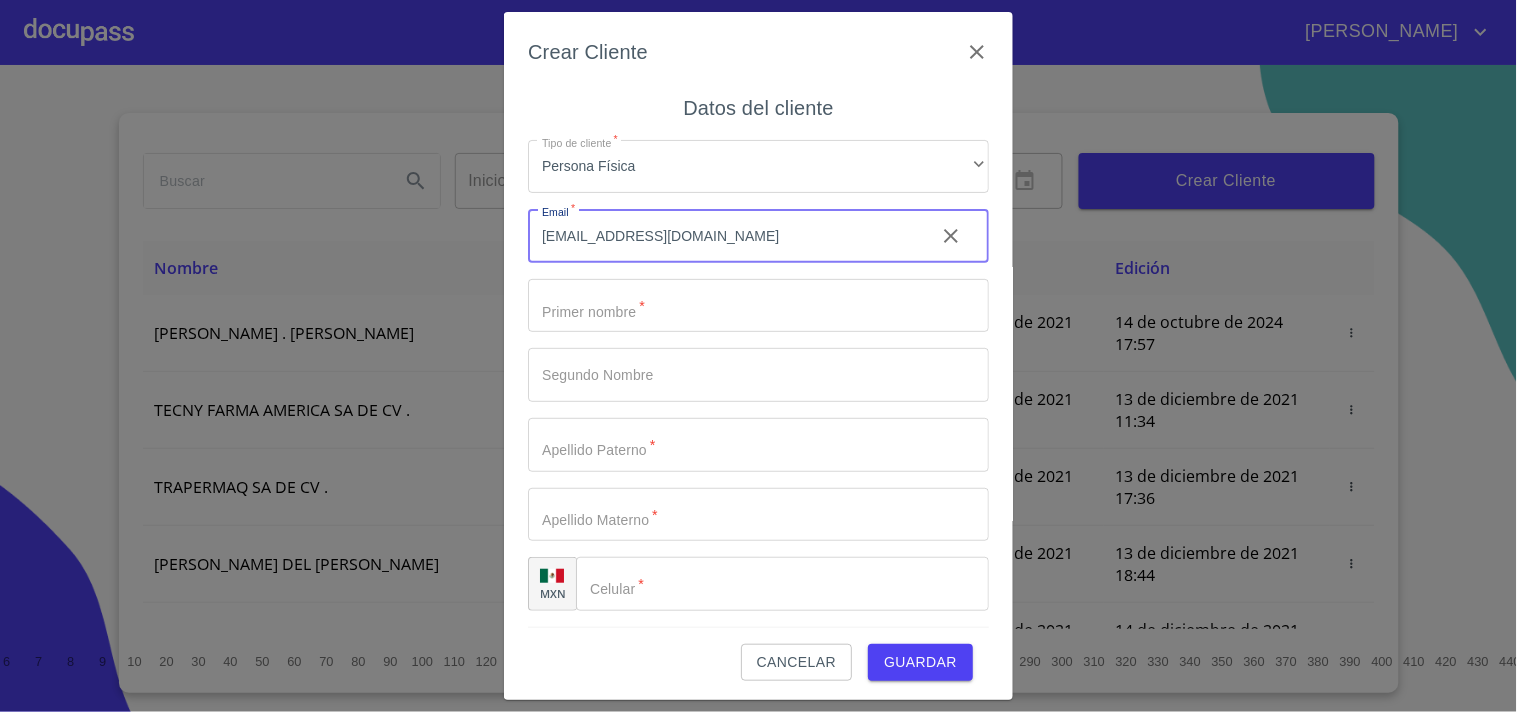 type on "admonreynobanos@yahoo.com" 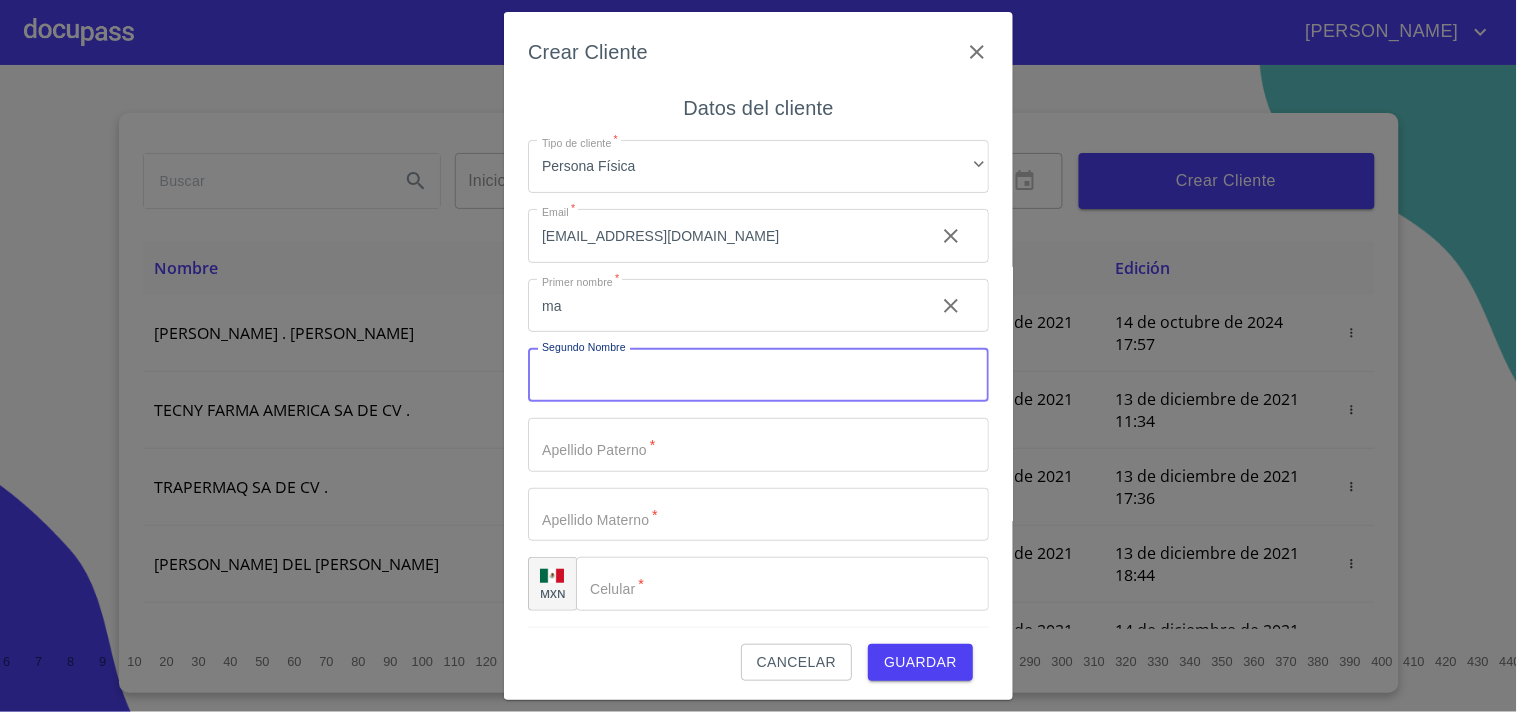 click on "ma" at bounding box center [723, 306] 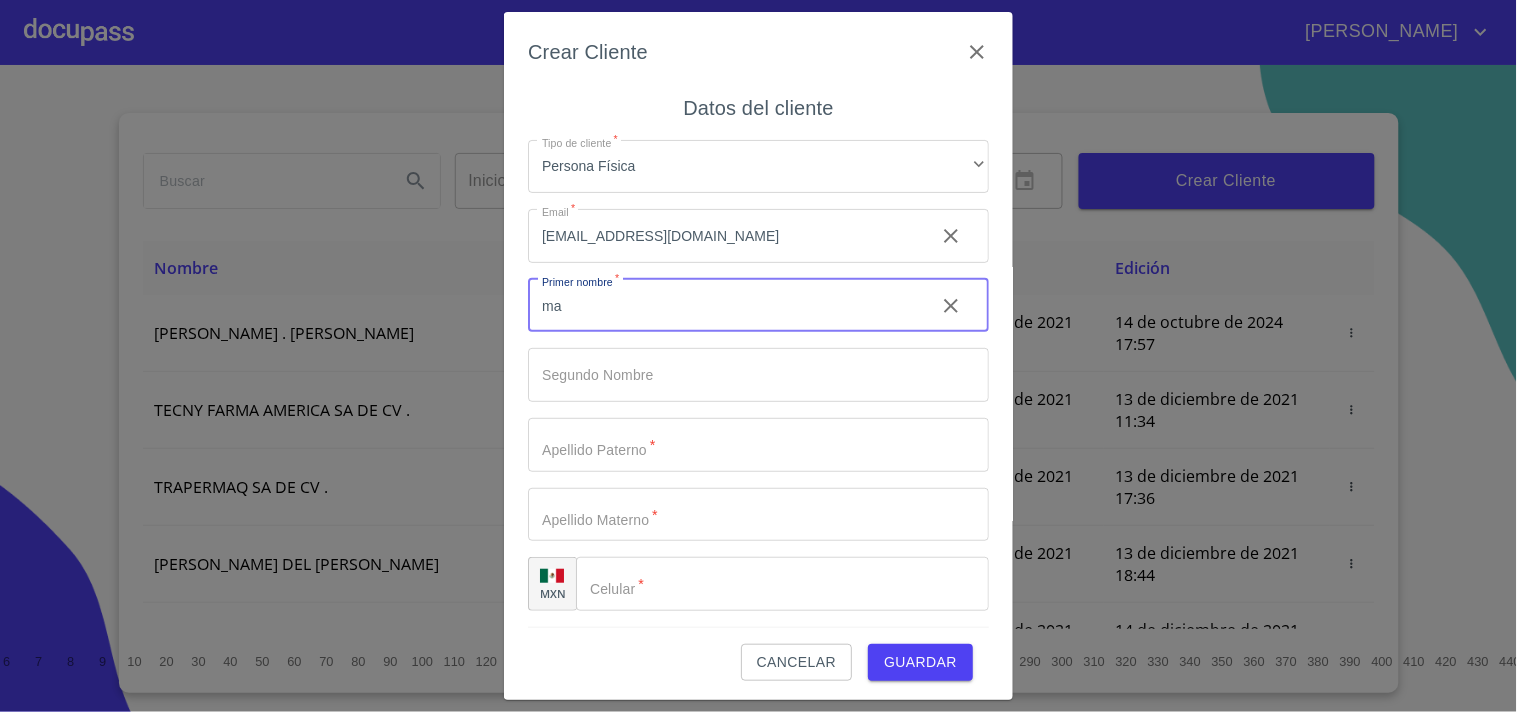 type on "m" 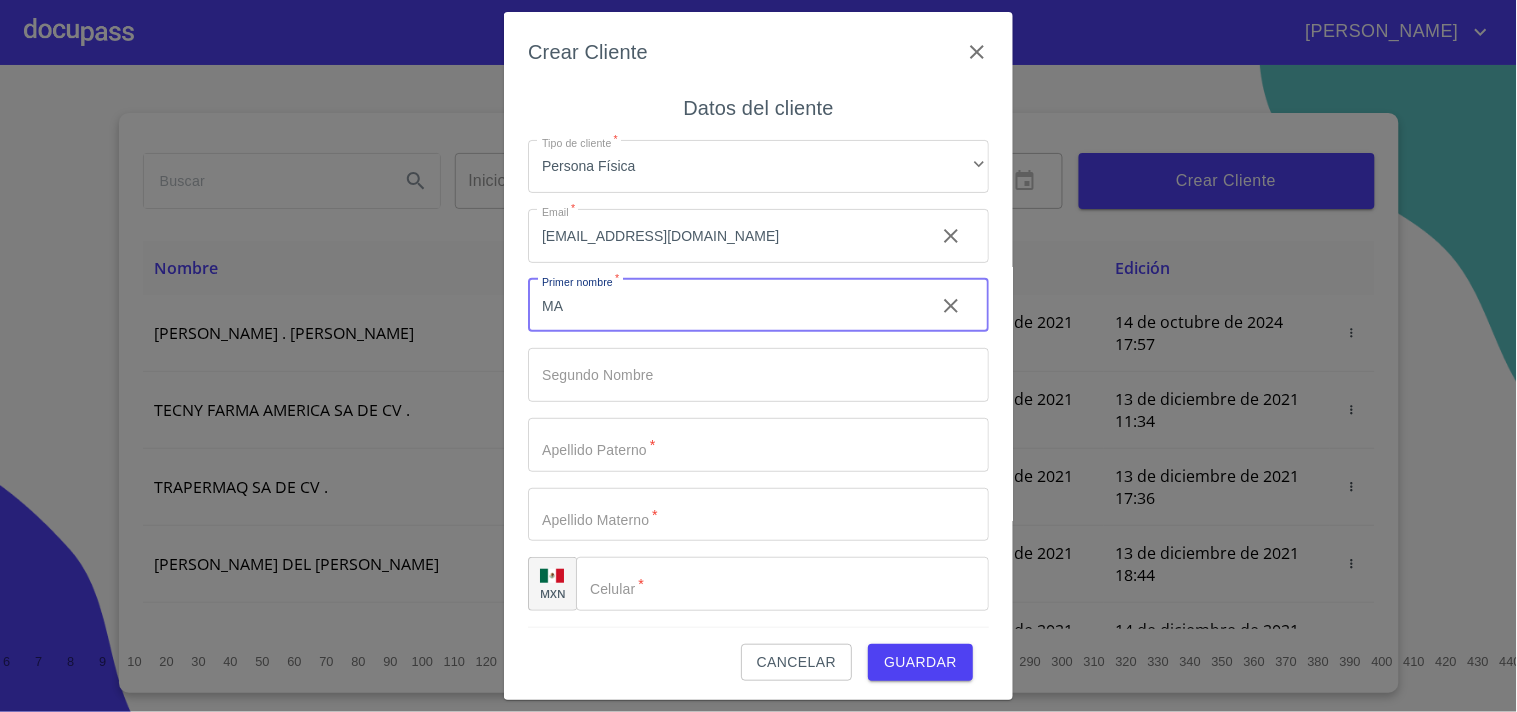 type on "MA" 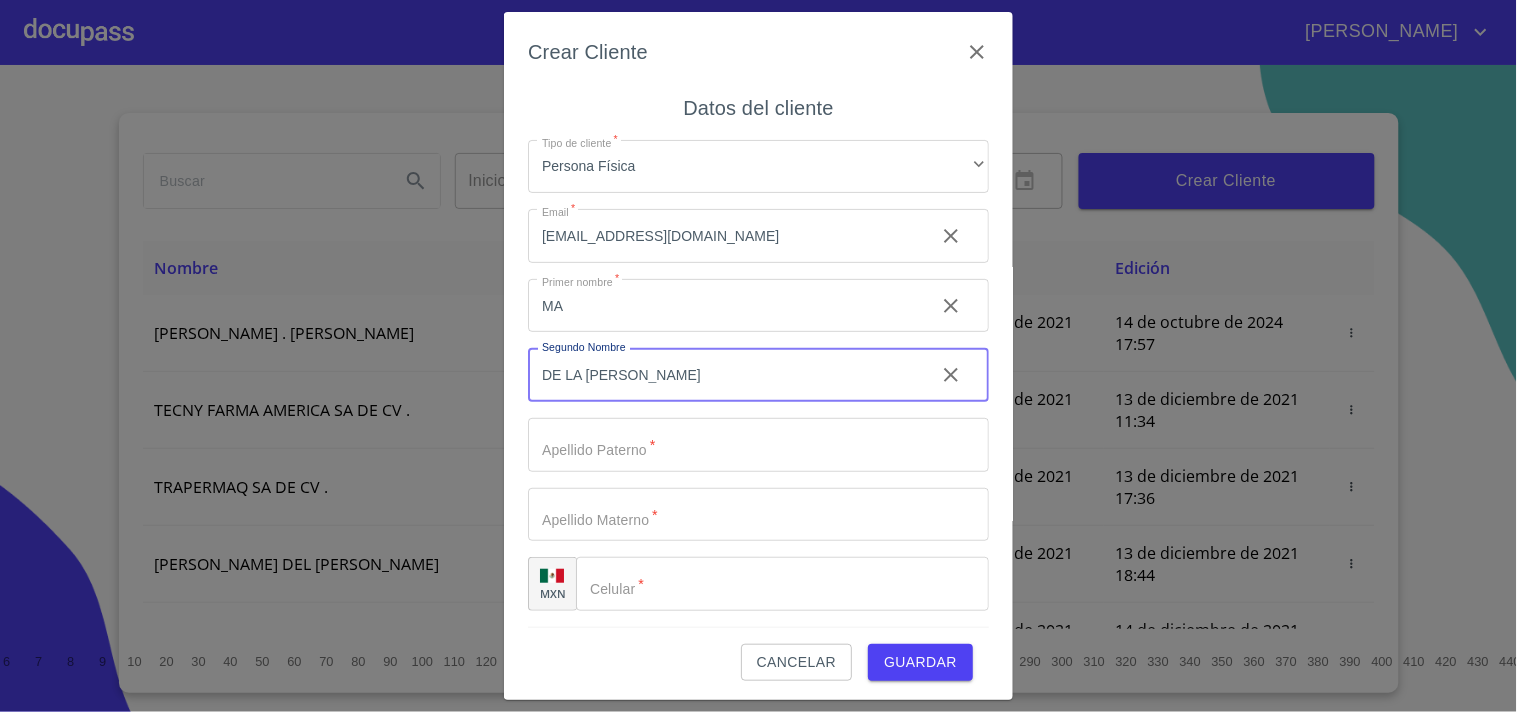 type on "DE LA LUZ" 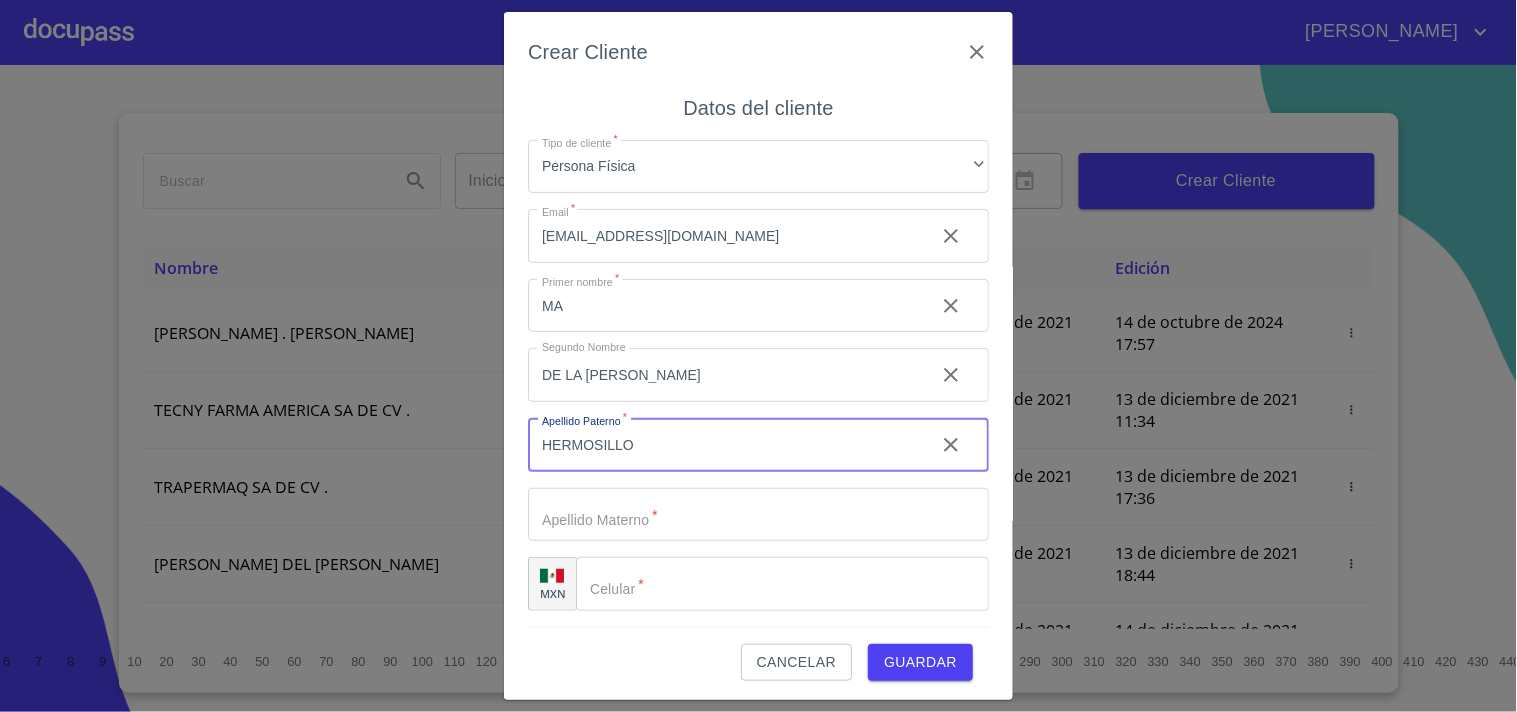 type on "HERMOSILLO" 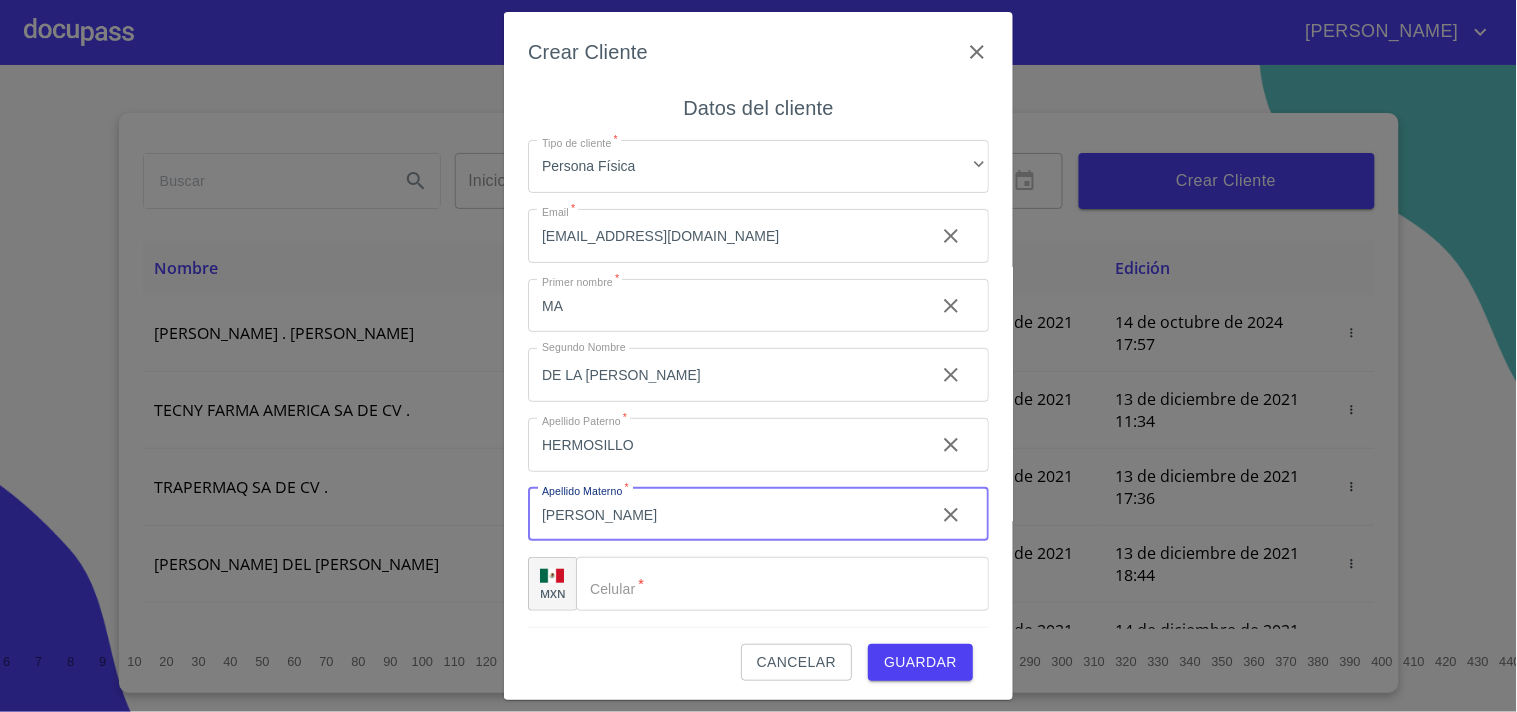 type on "HERNANDEZ" 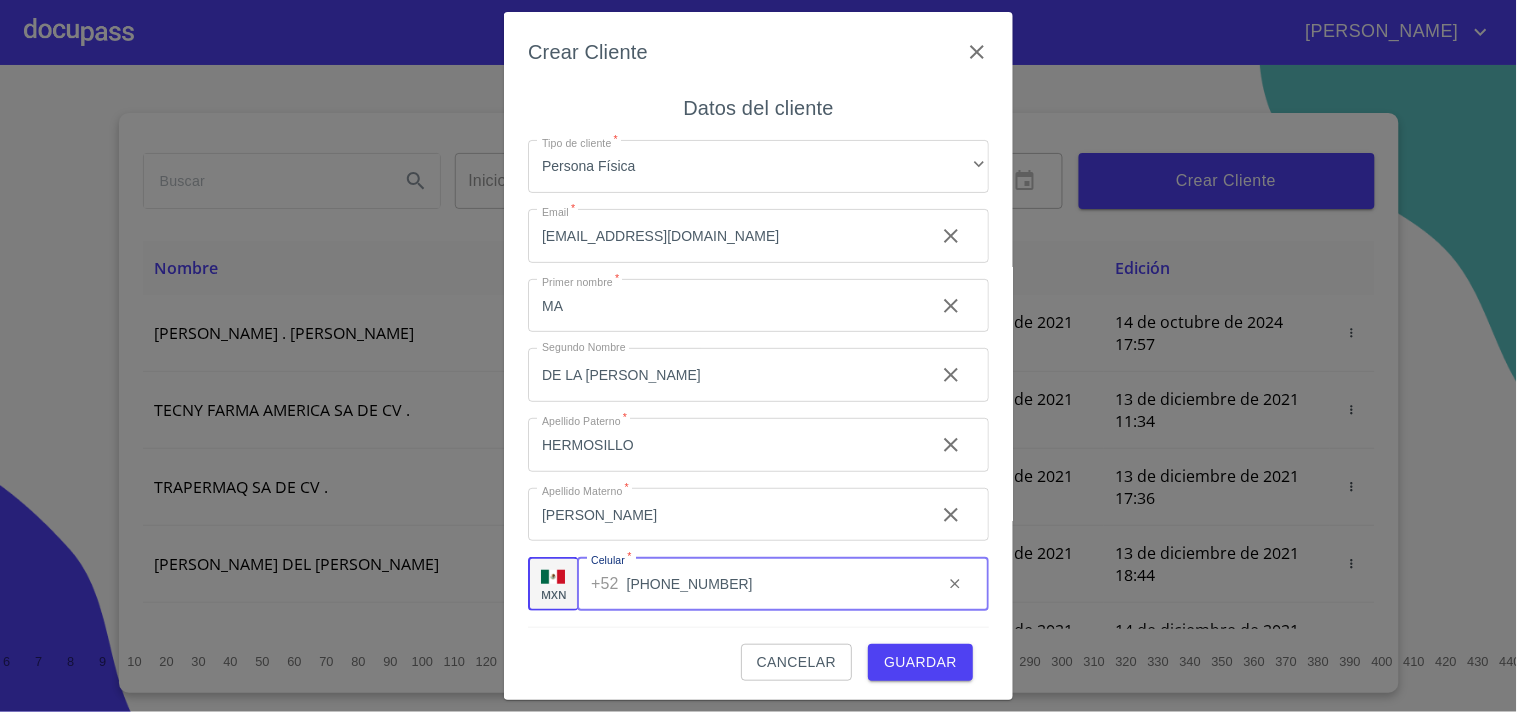 type on "(33)13845181" 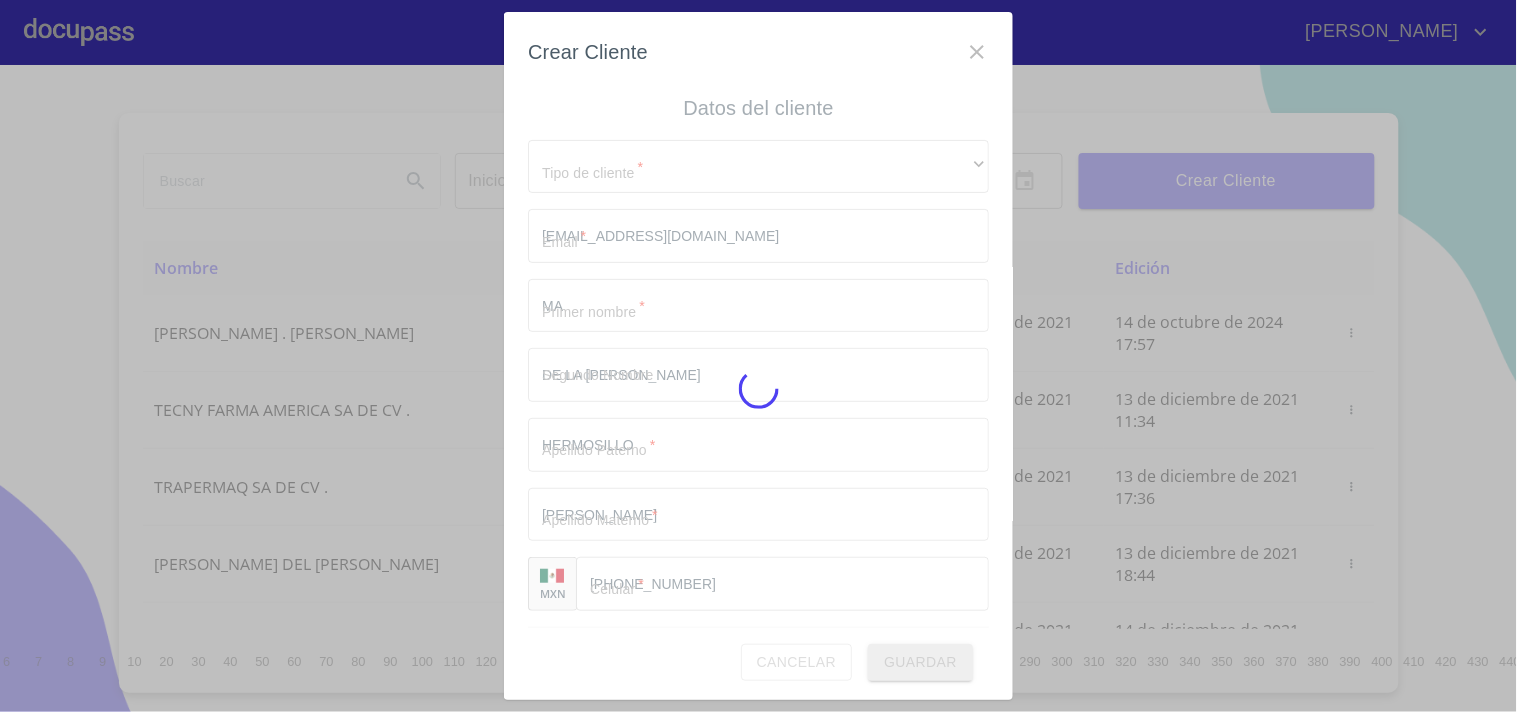 type 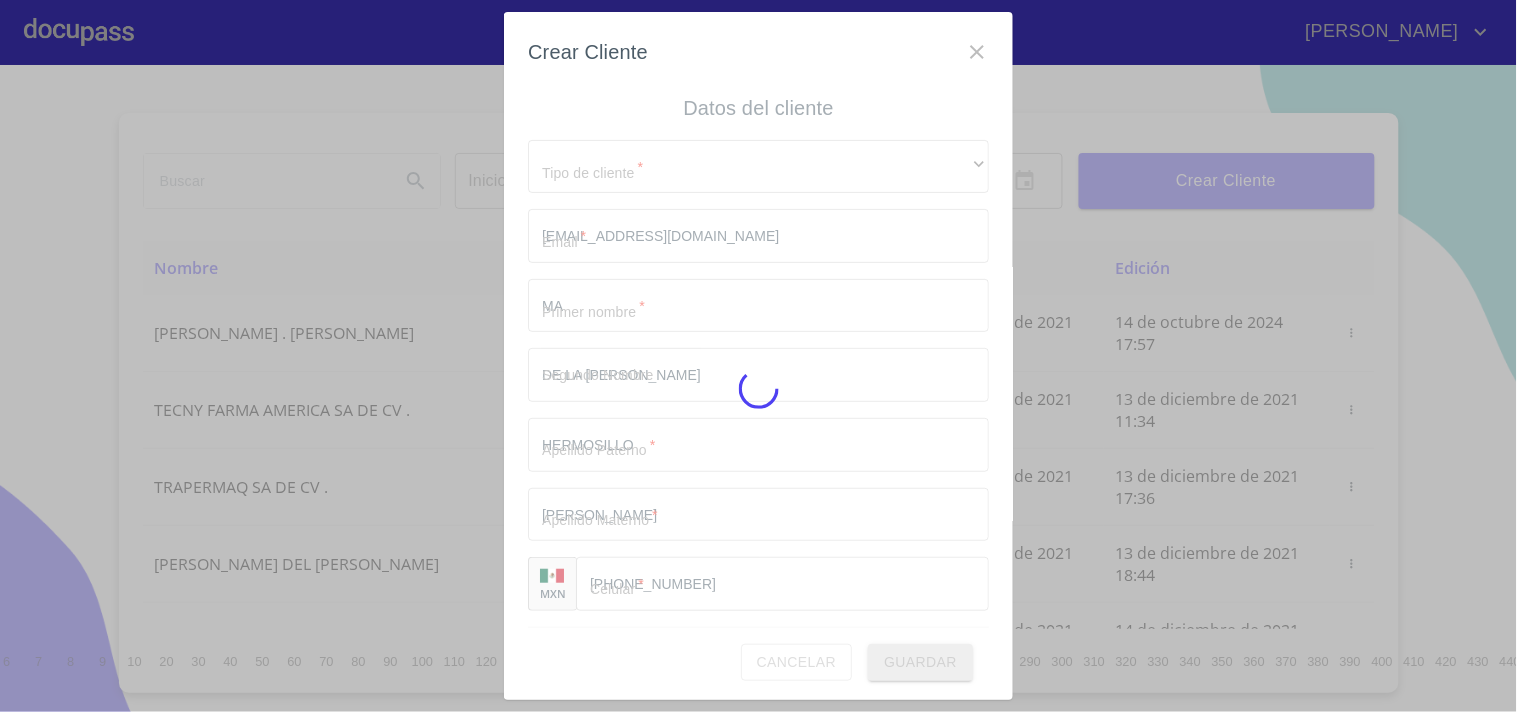 type 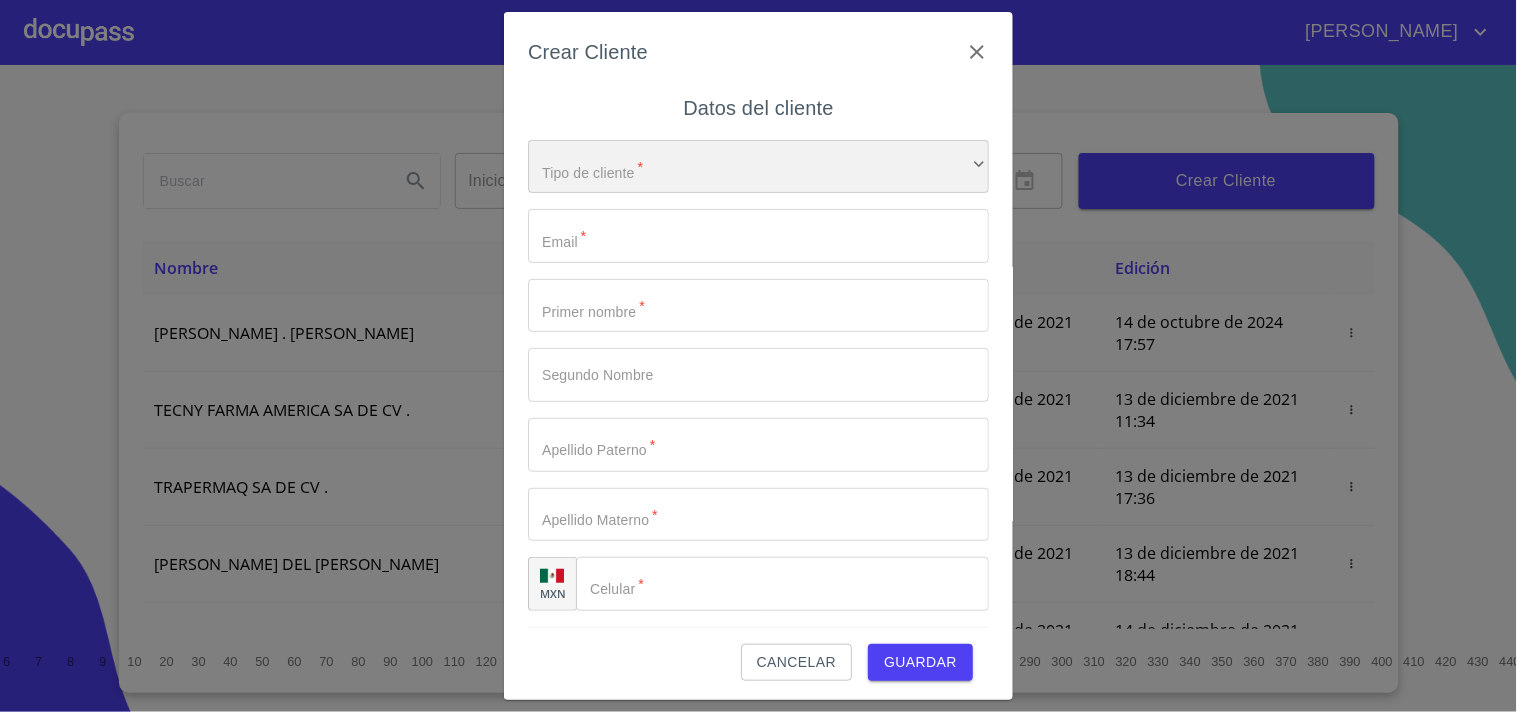 click on "​" at bounding box center (758, 167) 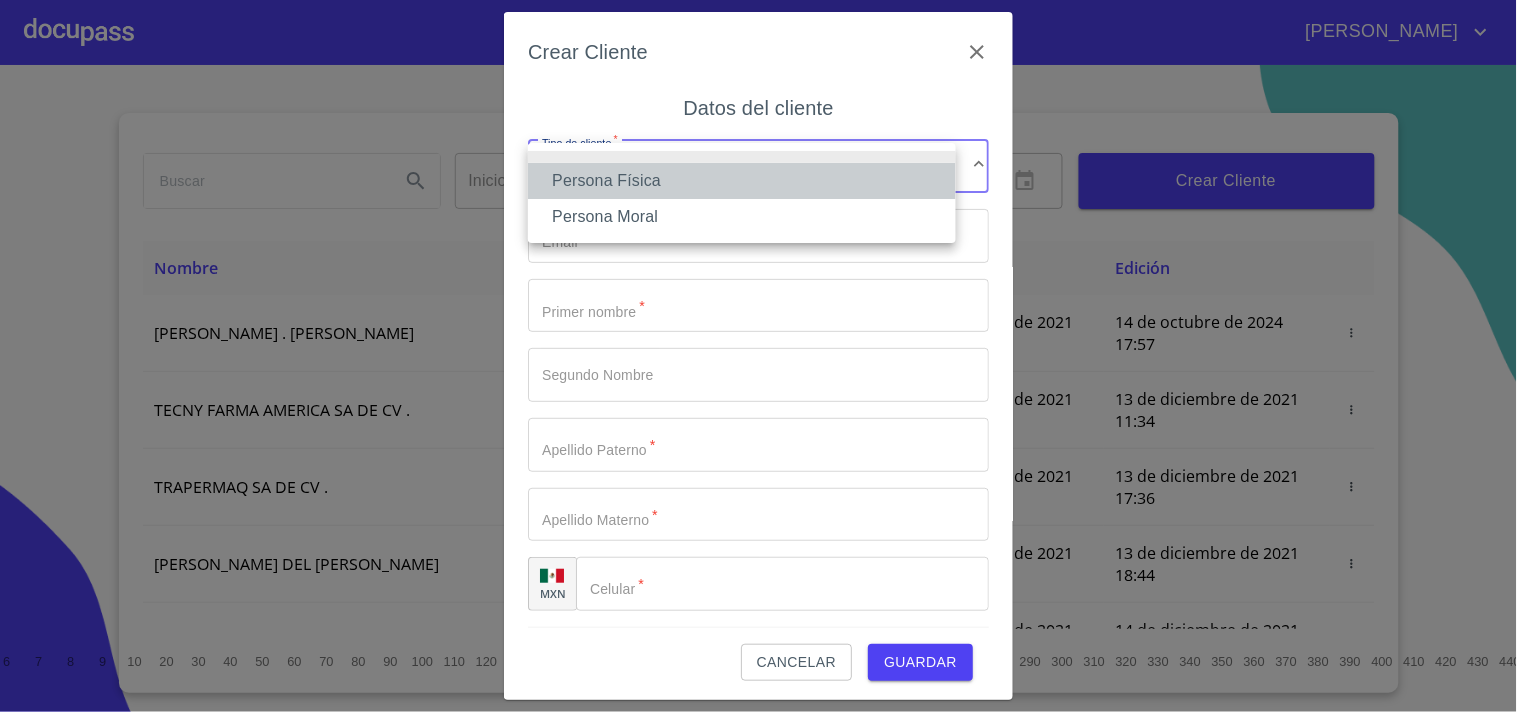 click on "Persona Física" at bounding box center (742, 181) 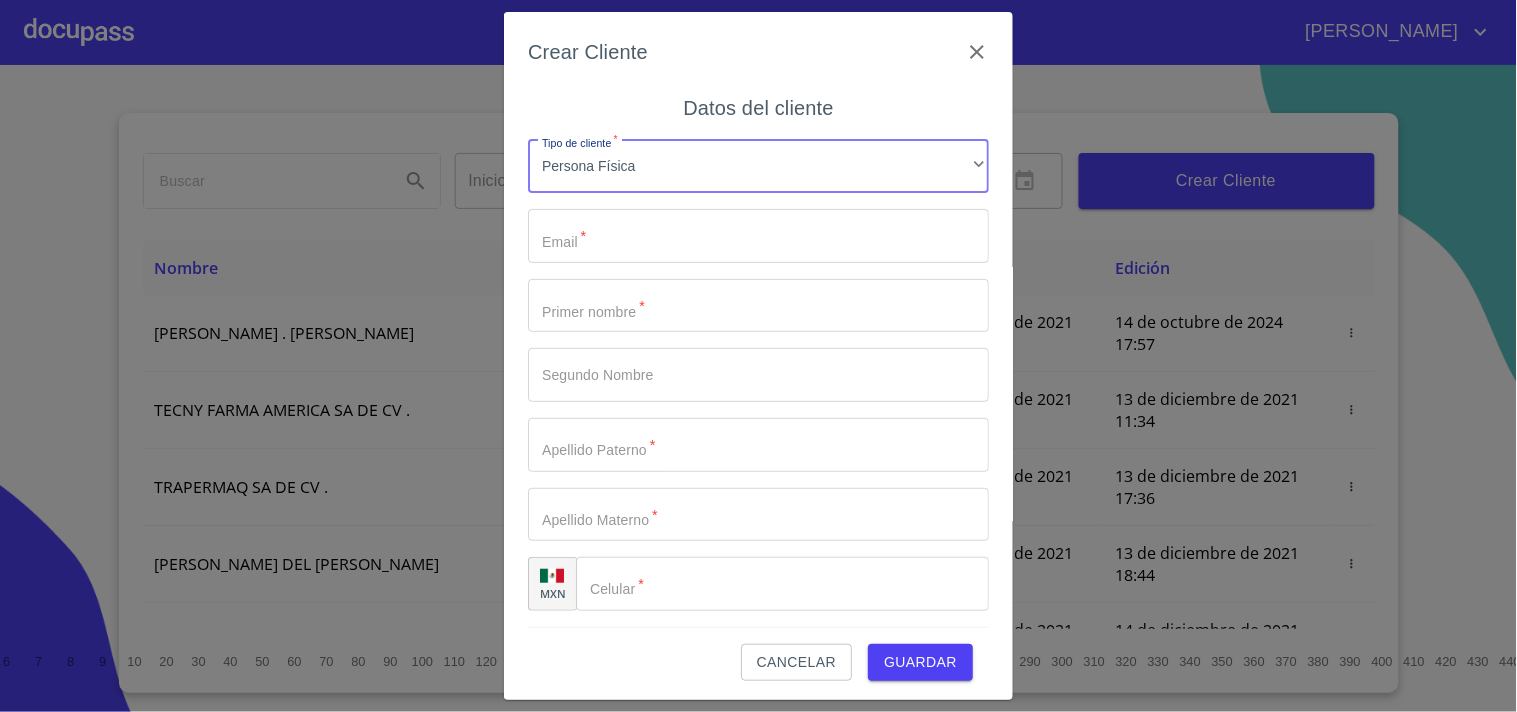 click on "Tipo de cliente   *" at bounding box center [758, 306] 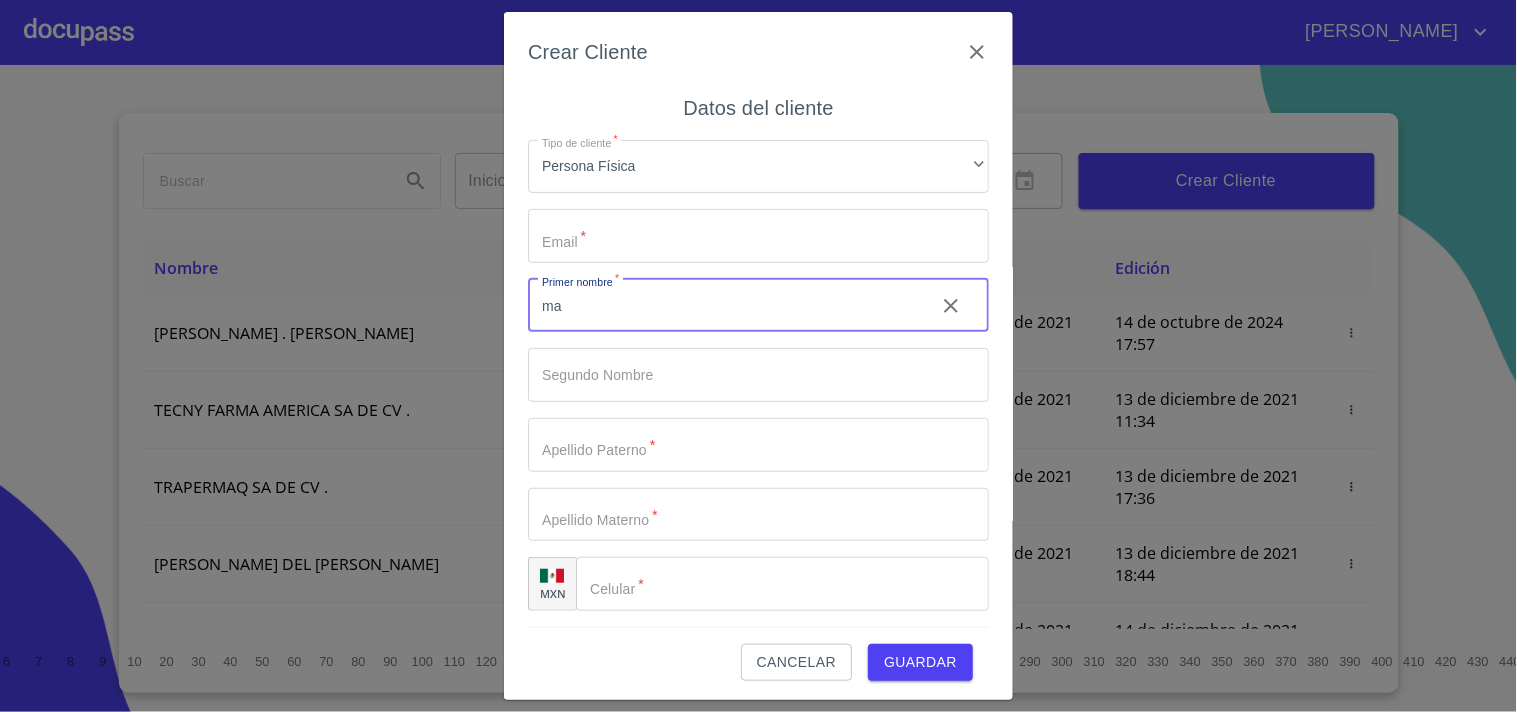 type on "m" 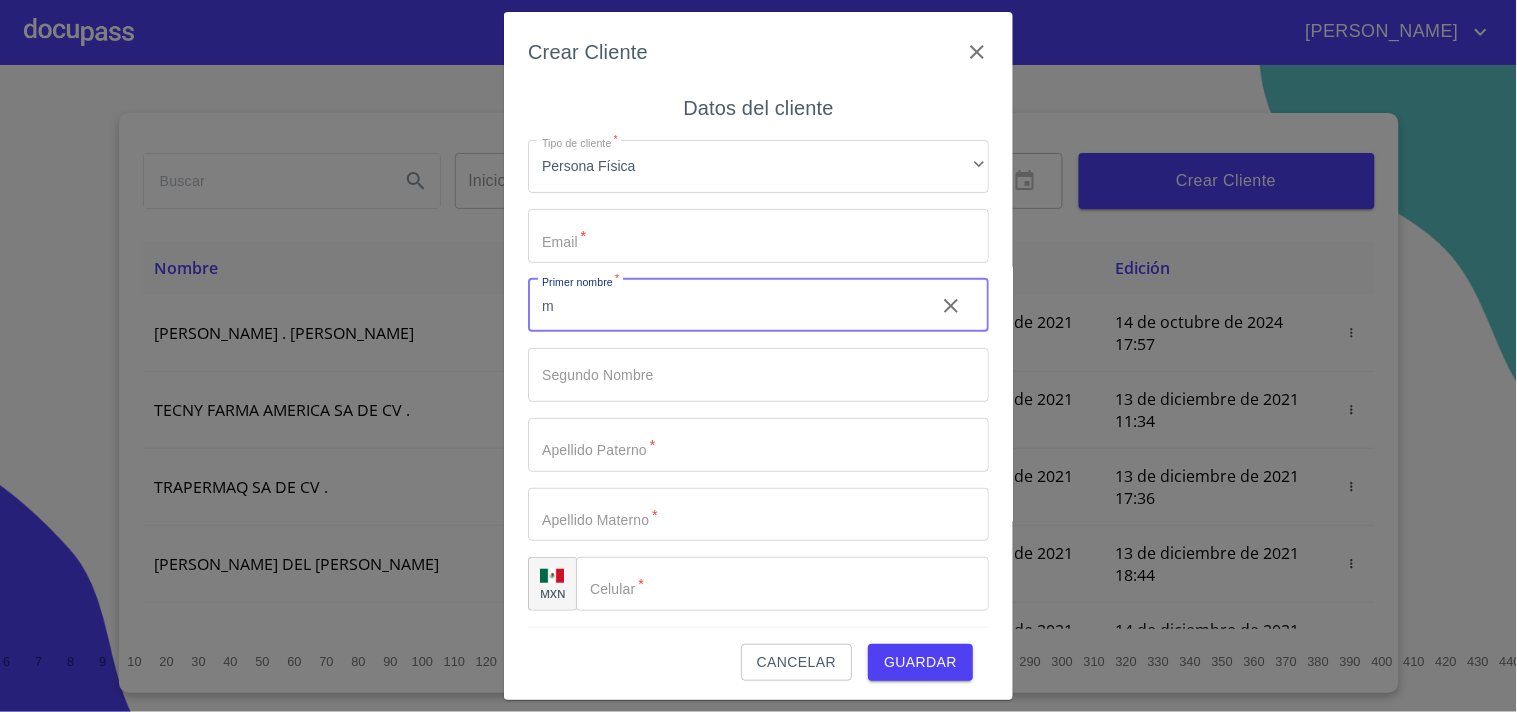 type 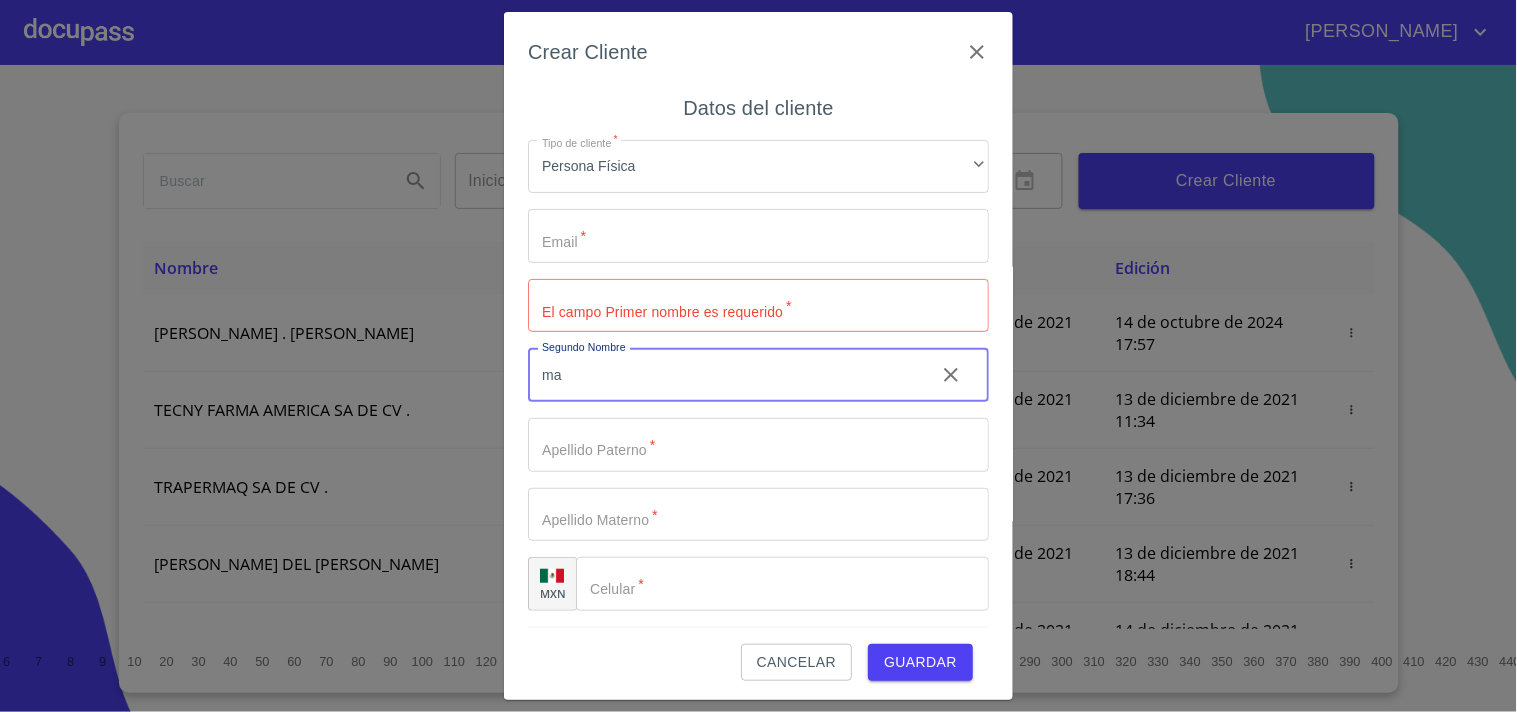 type on "ma" 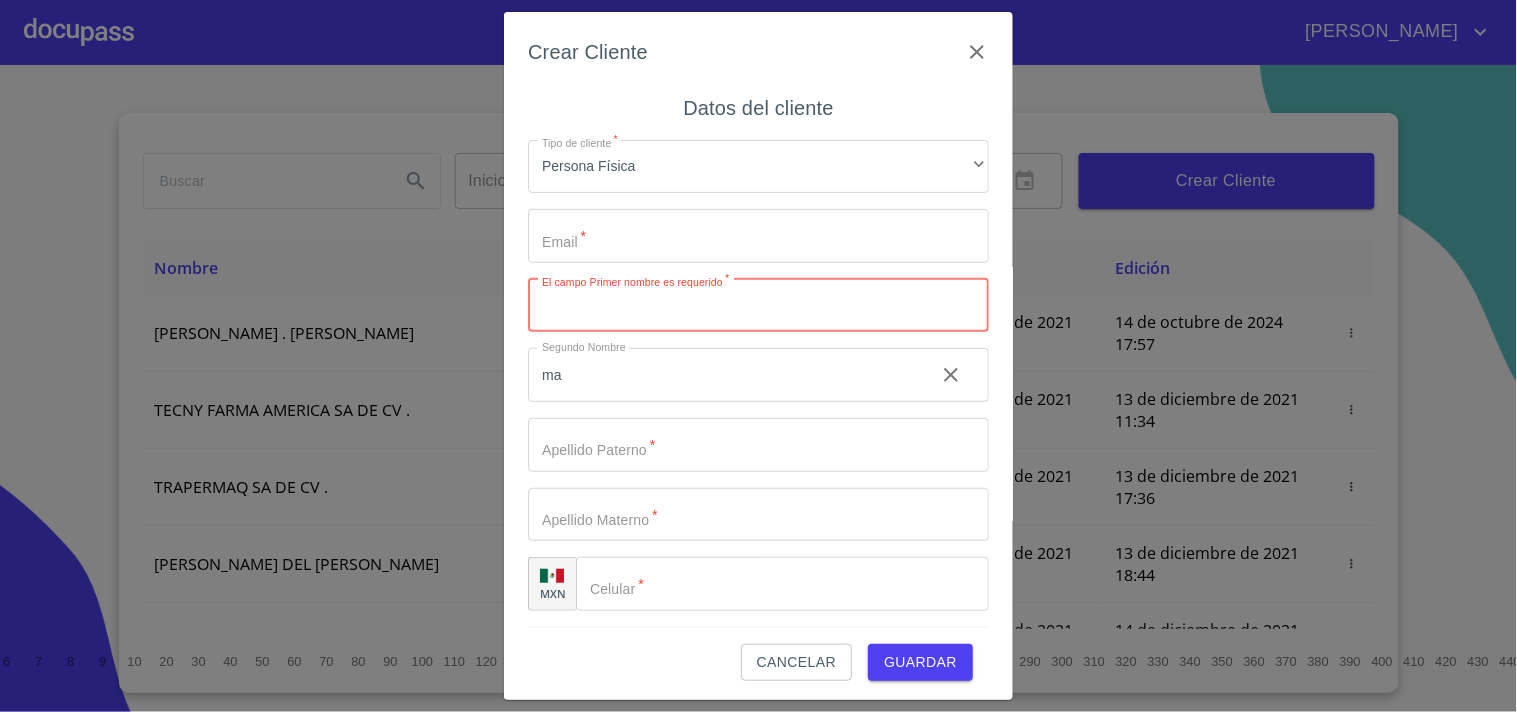 click on "Tipo de cliente   *" at bounding box center [758, 306] 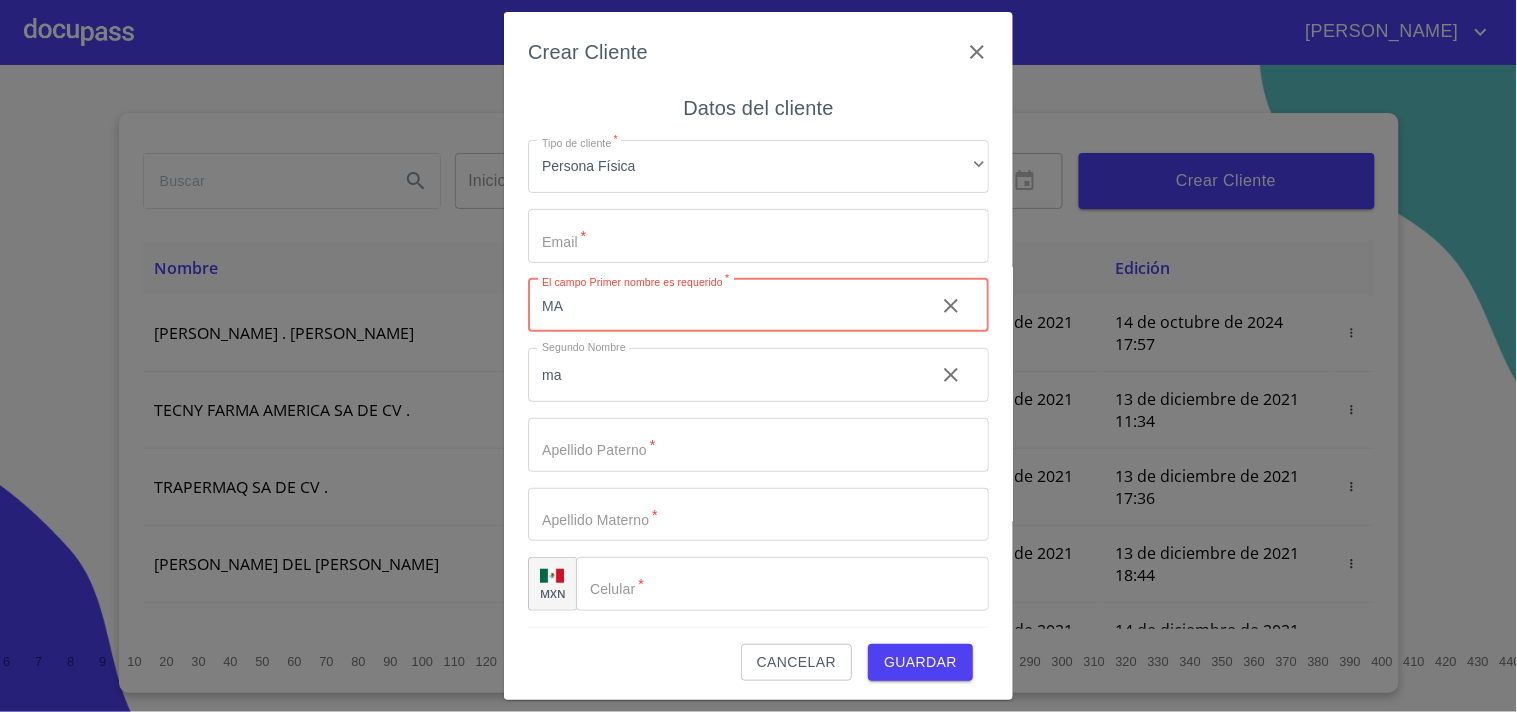 type on "MA" 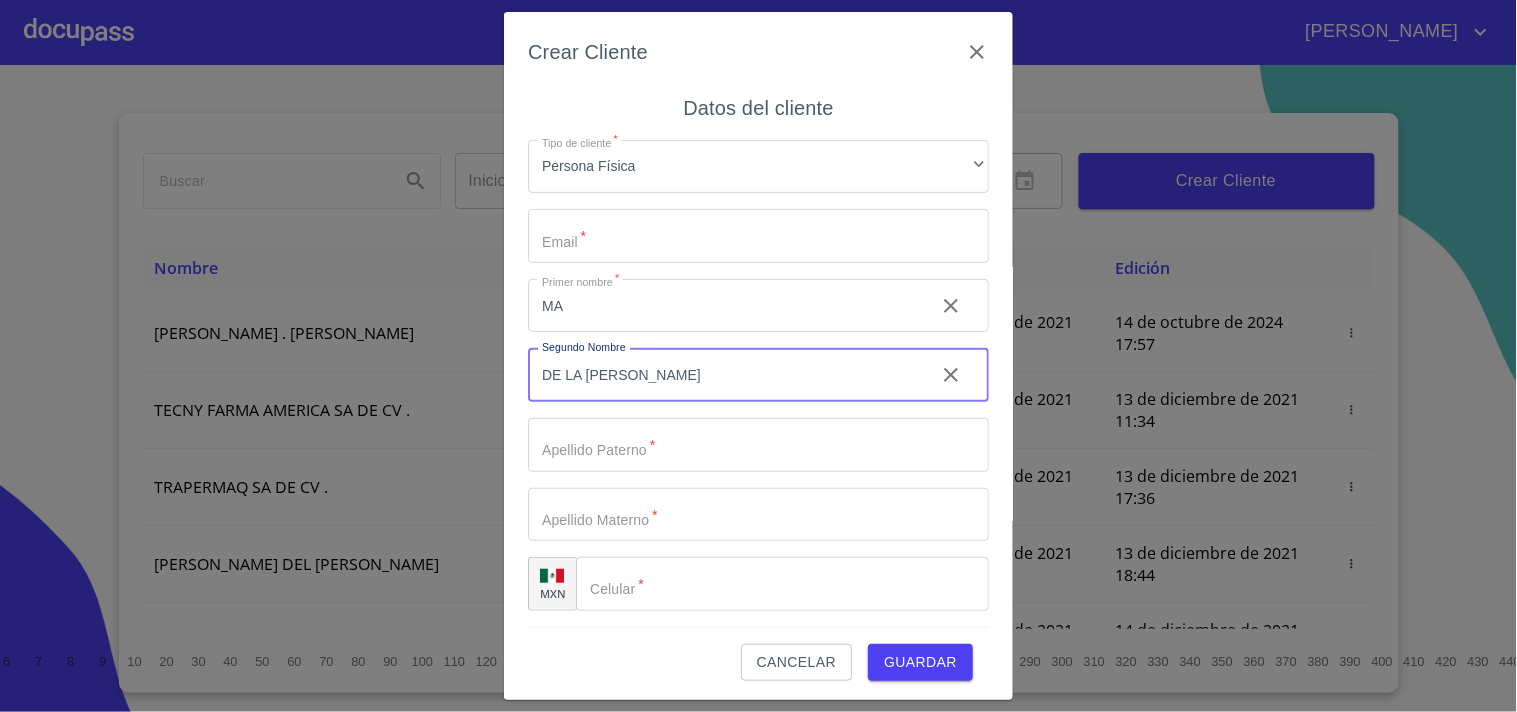 type on "DE LA LUZ" 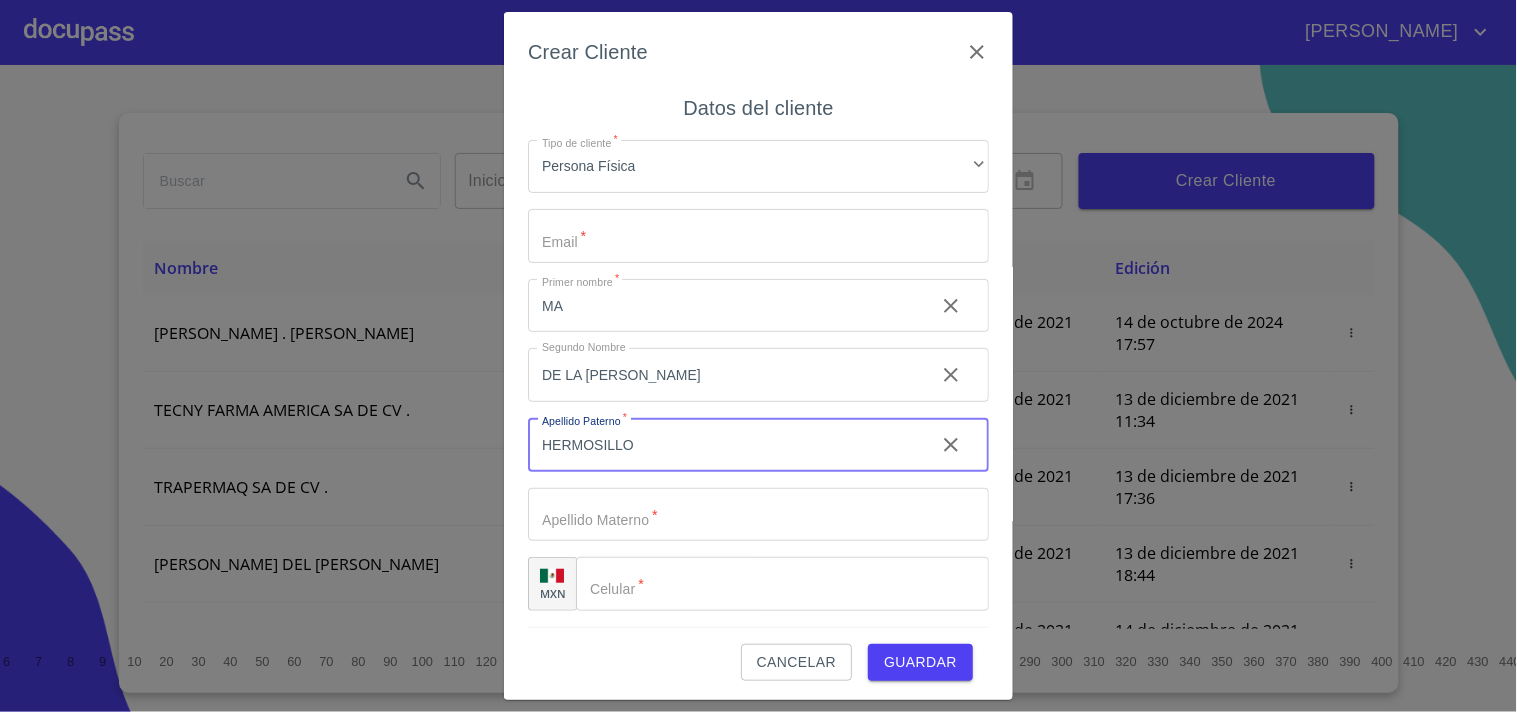 type on "HERMOSILLO" 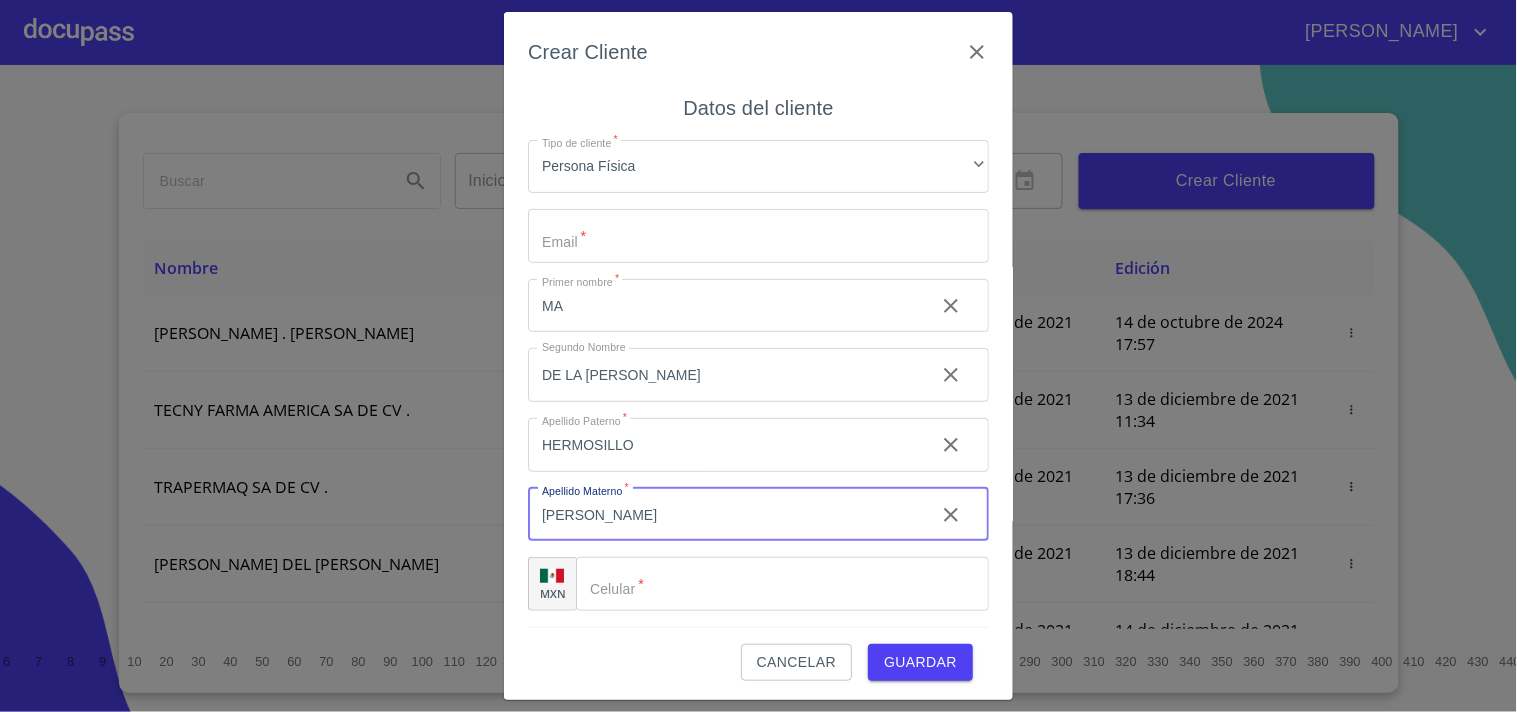 type on "HERNANDEZ" 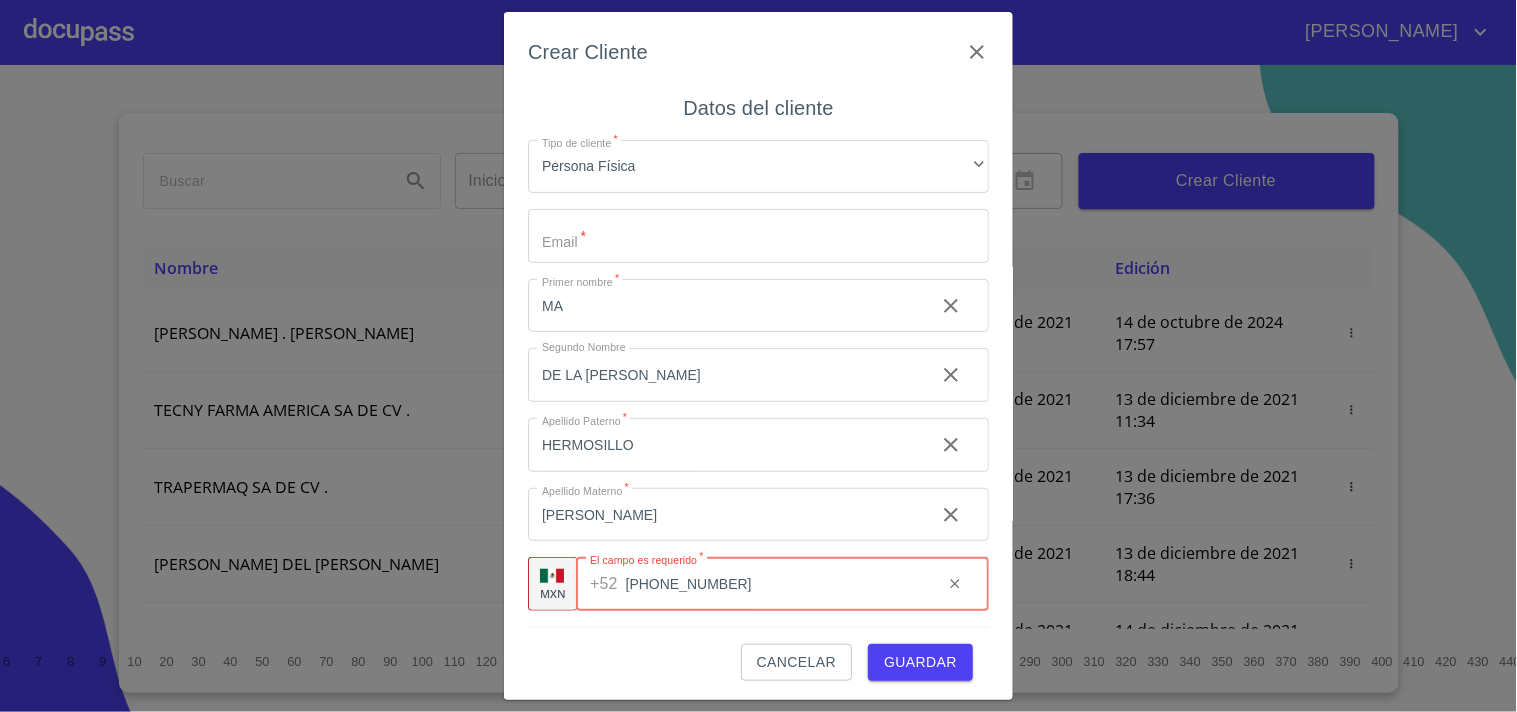 type on "(33)13845181" 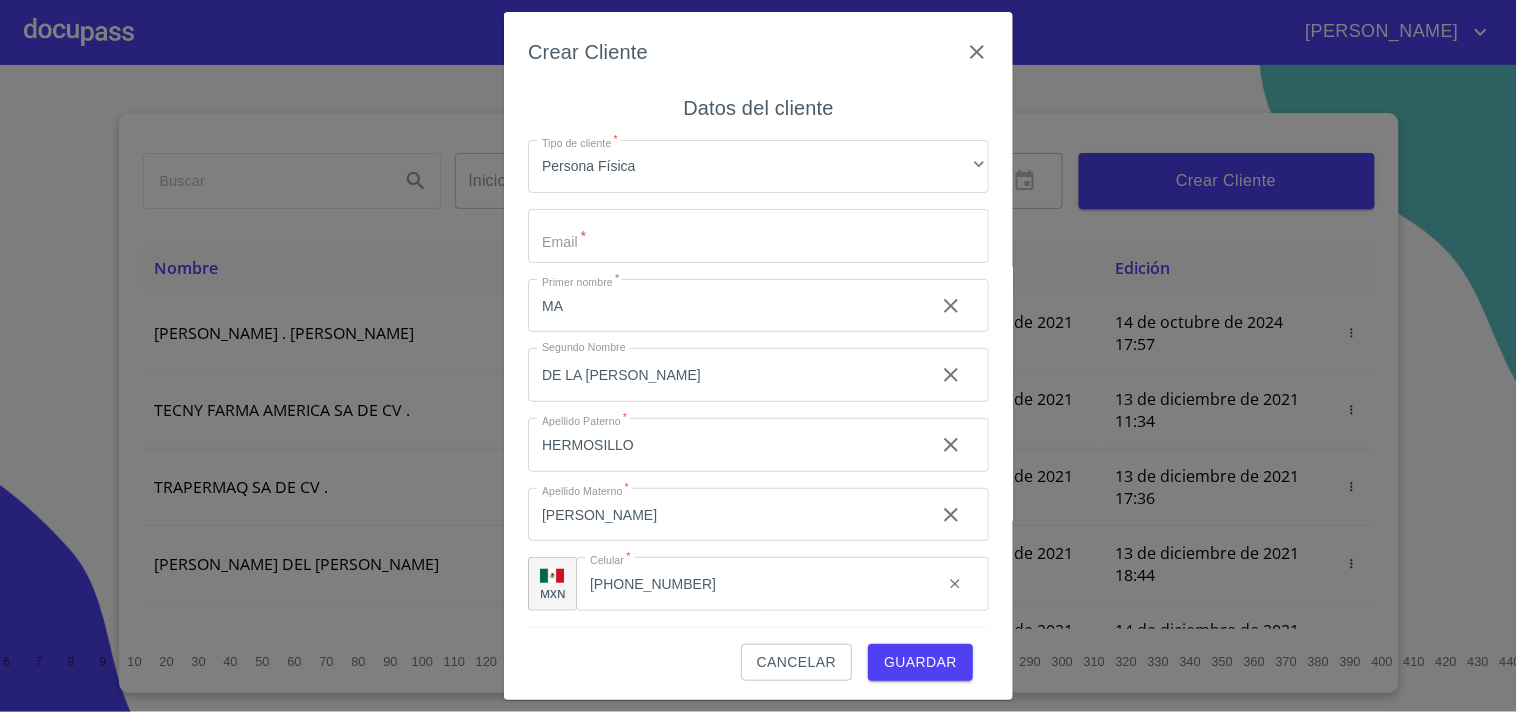 scroll, scrollTop: 0, scrollLeft: 0, axis: both 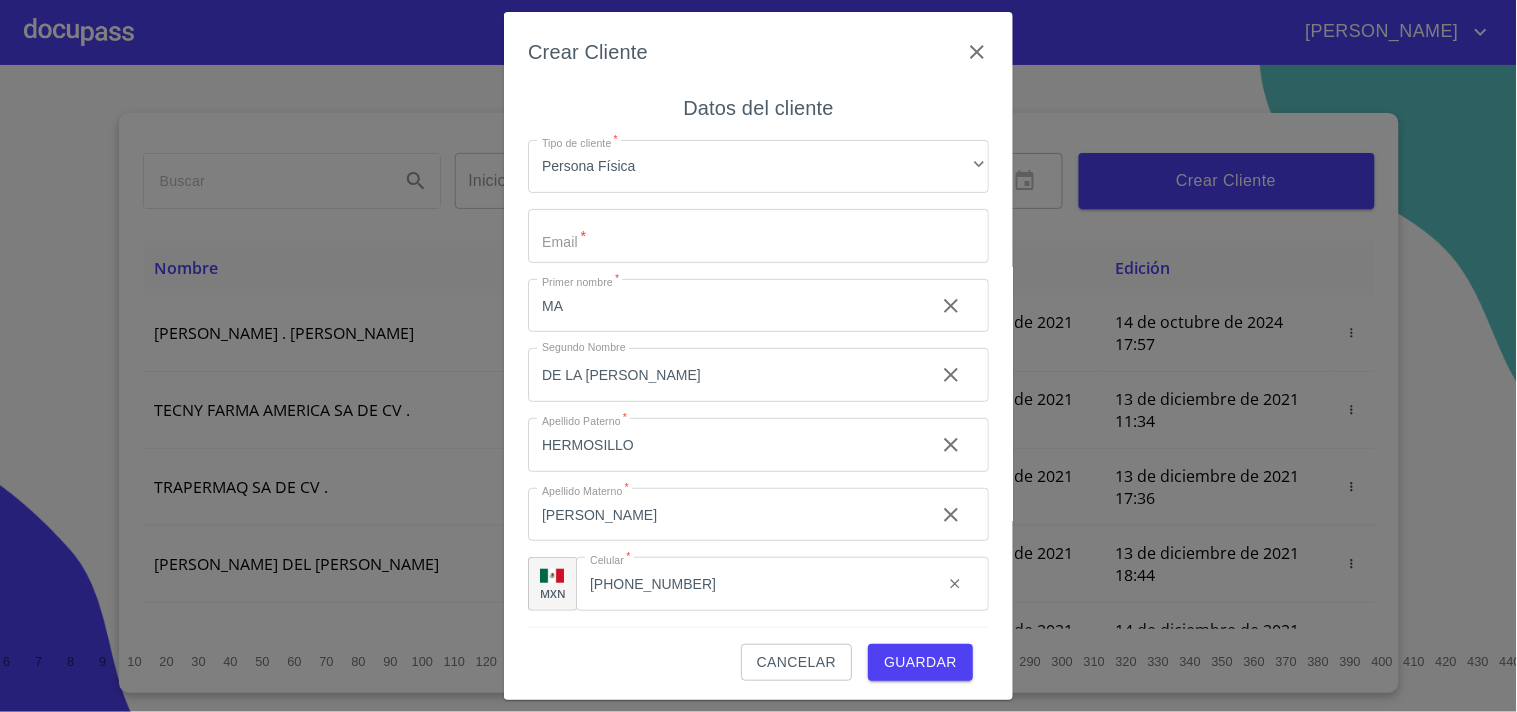 click on "Tipo de cliente   *" at bounding box center (758, 236) 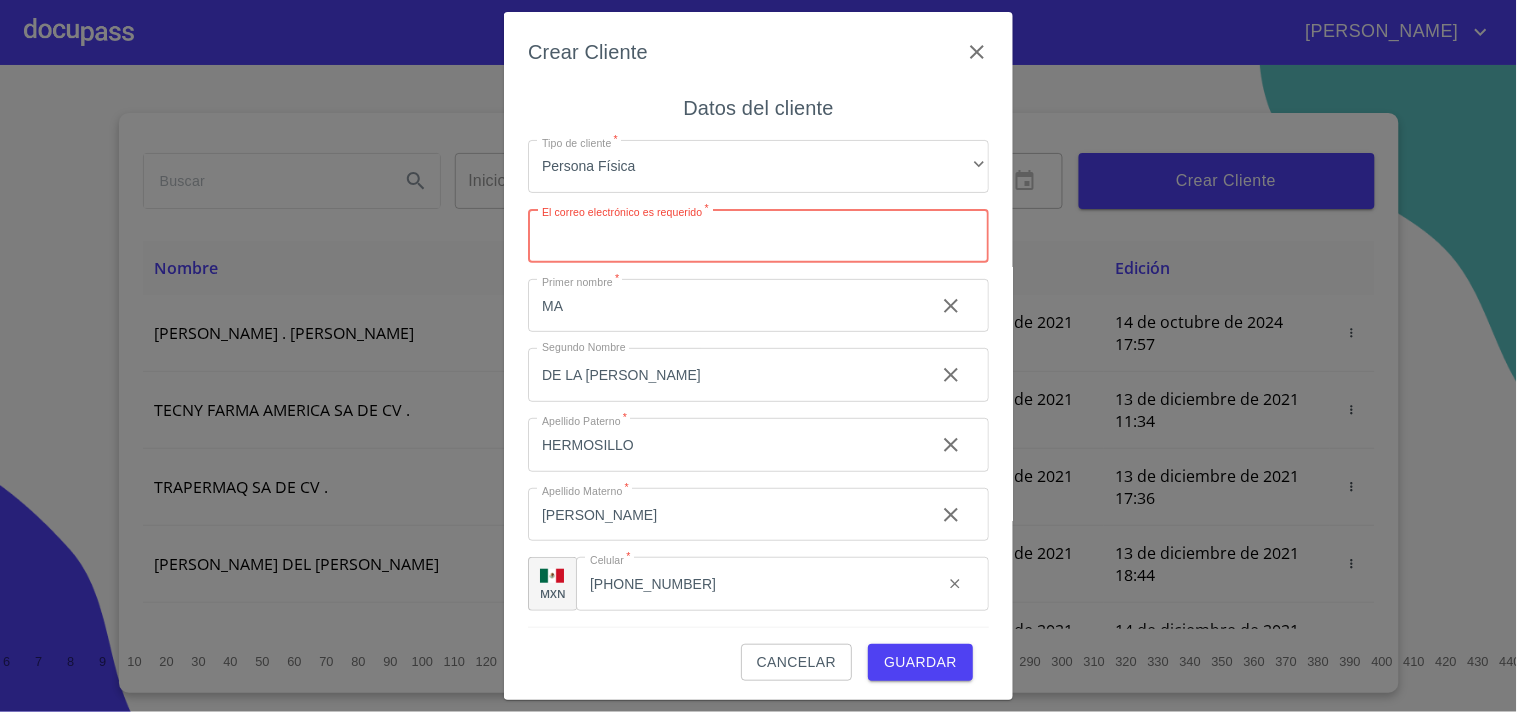 click on "Tipo de cliente   *" at bounding box center [758, 236] 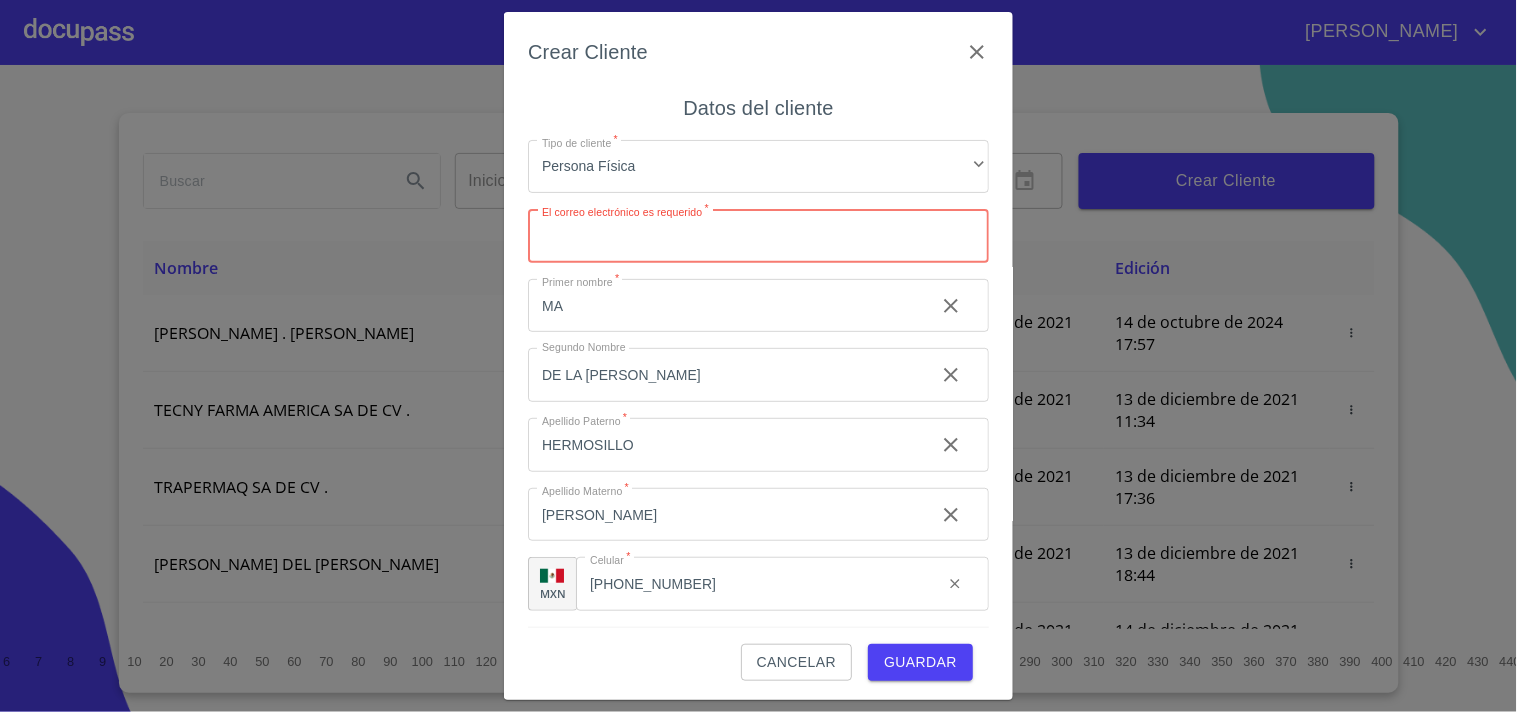 paste on "admonreynobanos@yahoo.com" 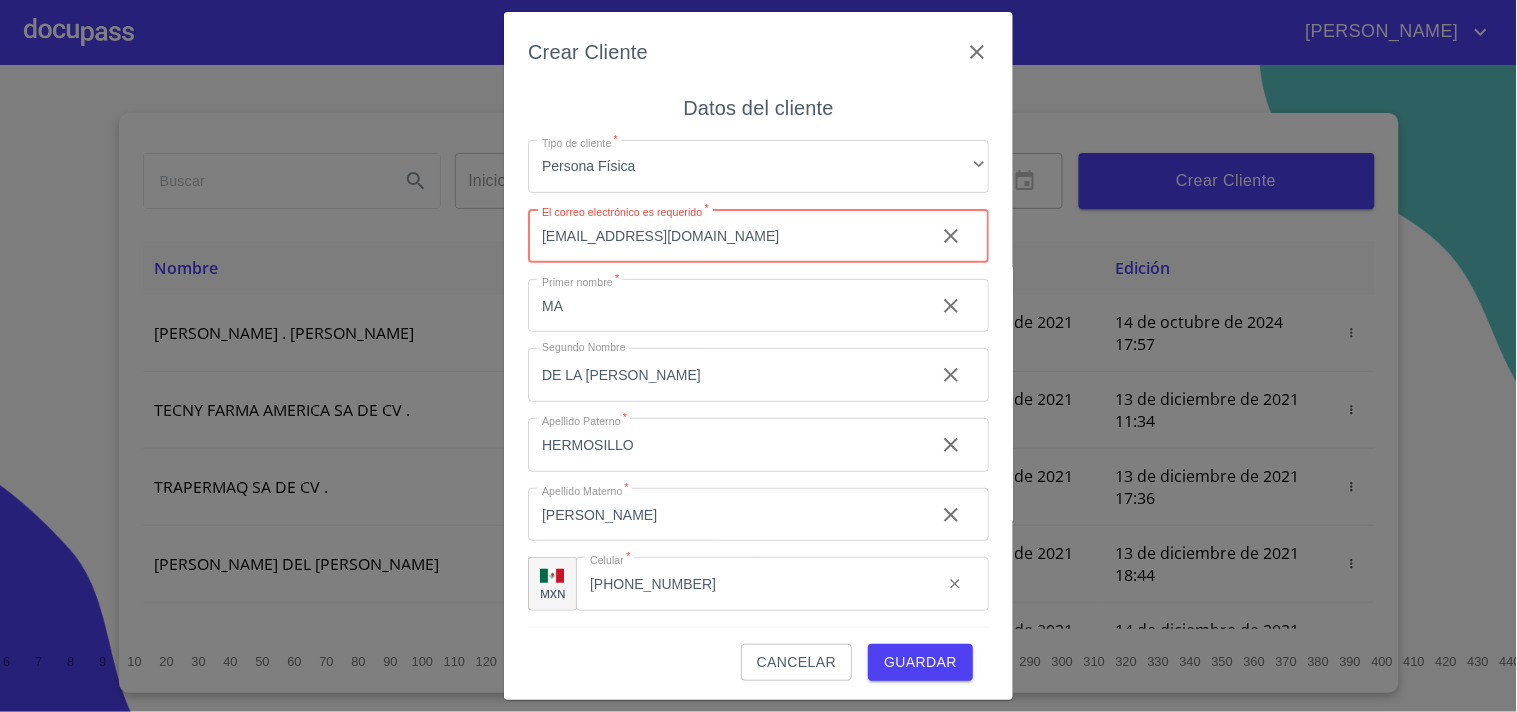 click on "admonreynobanos@yahoo.com" at bounding box center (723, 236) 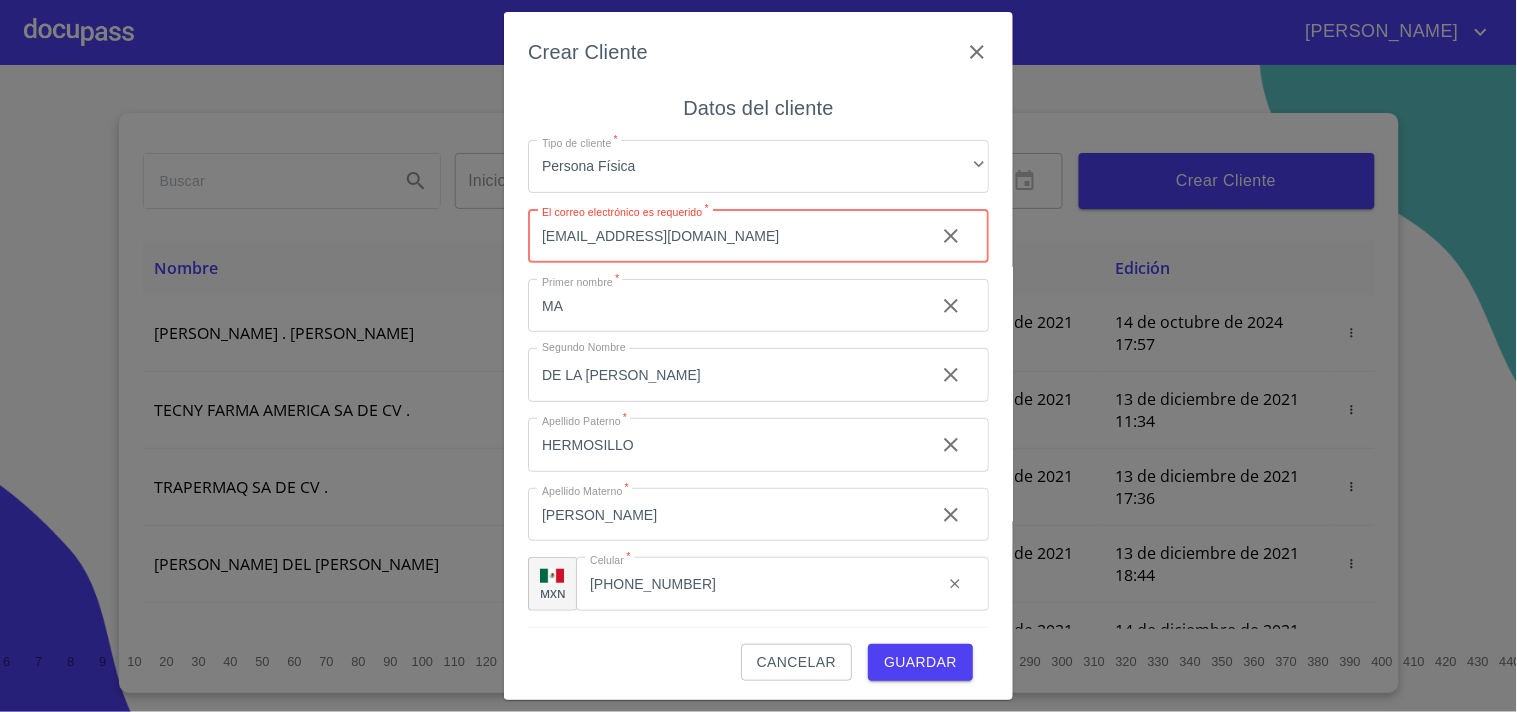 scroll, scrollTop: 3, scrollLeft: 0, axis: vertical 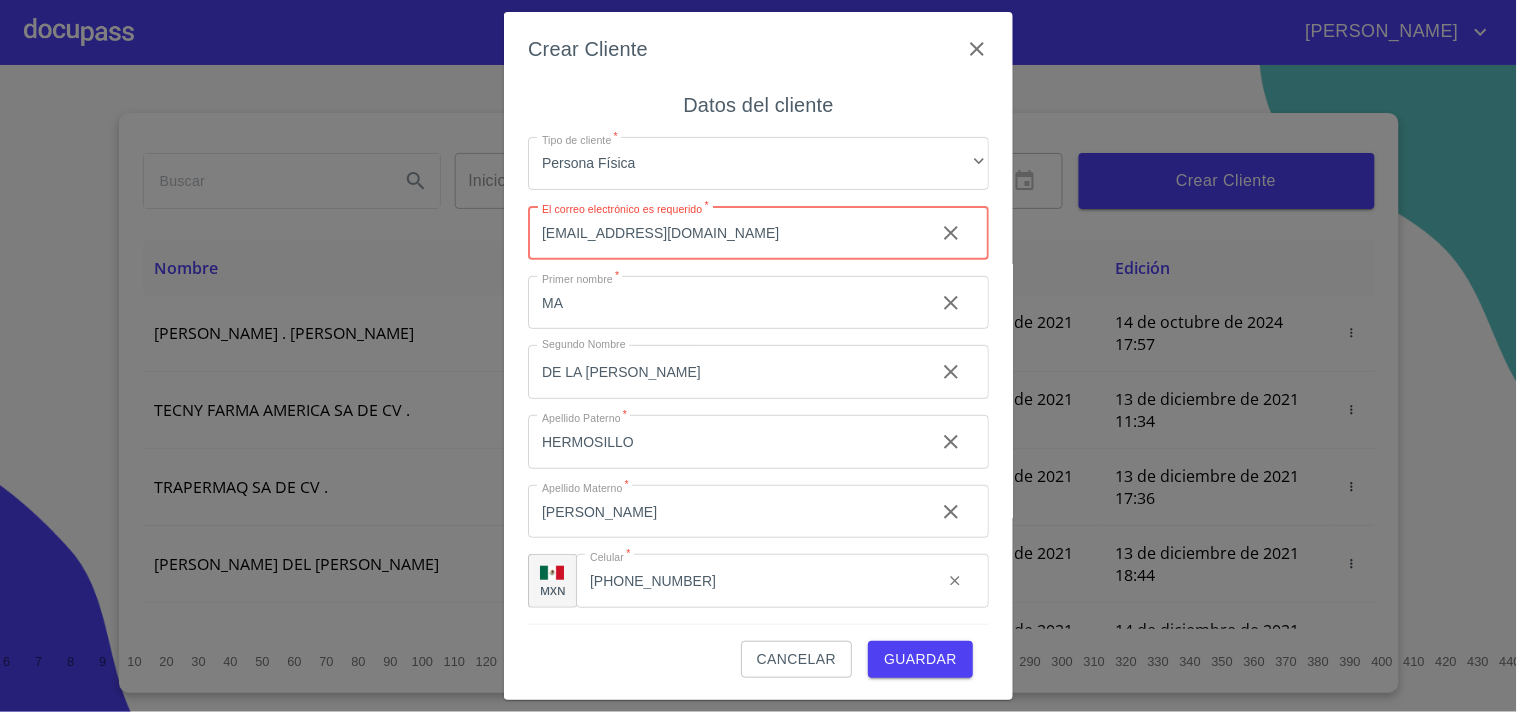type on "admonreynobano@yahoo.com" 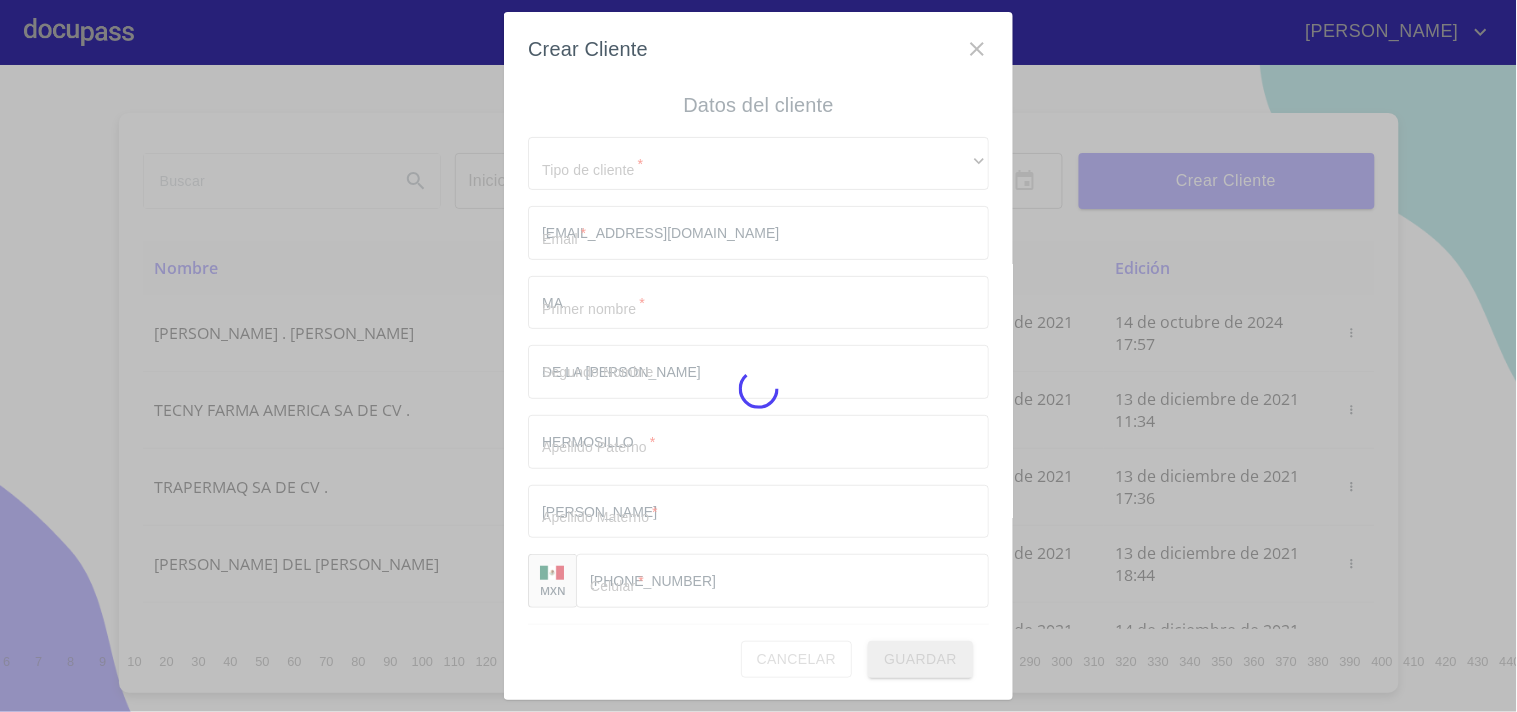 type 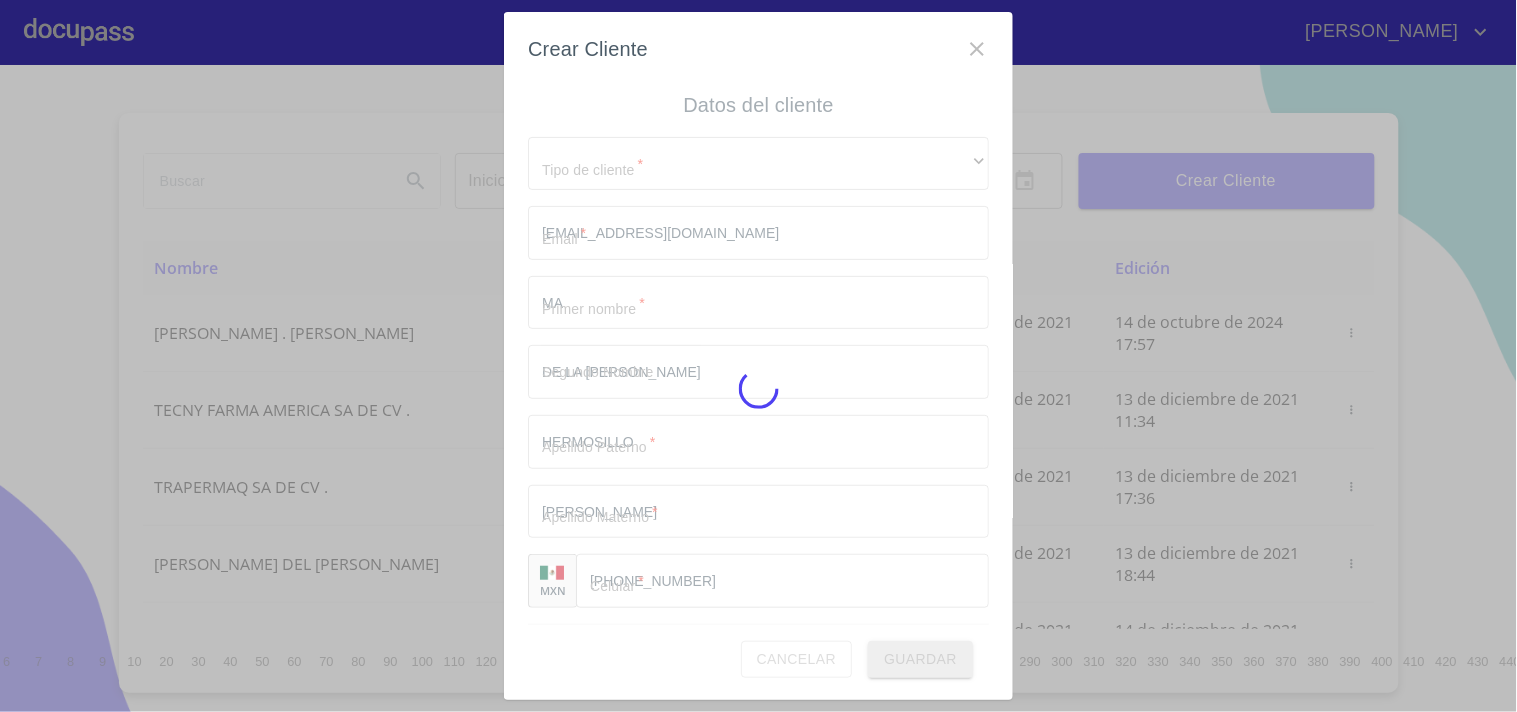 type 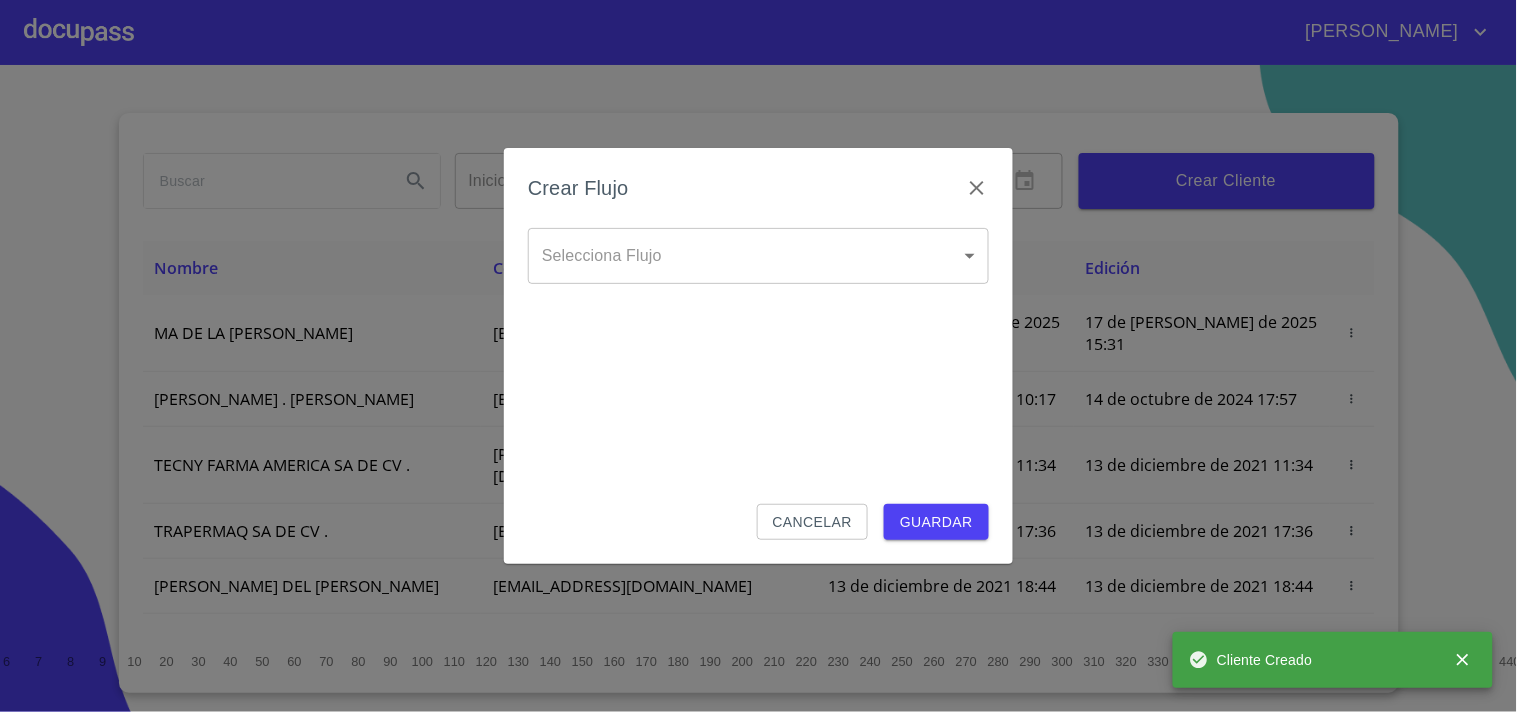 click on "EDUARDO Inicio ​ Fin ​ Crear Cliente Nombre   Correo electrónico   Registro   Edición     MA  DE LA LUZ  HERMOSILLO  HERNANDEZ  admonreynobano@yahoo.com 17 de julio de 2025 15:31 17 de julio de 2025 15:31 ROMEO . HERNANDEZ MARTINEZ rhernandezm93@gmail.com 13 de diciembre de 2021 10:17 14 de octubre de 2024 17:57 TECNY FARMA AMERICA  SA DE CV  . benjamin@tecnyfarma.com.mx 13 de diciembre de 2021 11:34 13 de diciembre de 2021 11:34 TRAPERMAQ SA DE CV  . trapermaq@outlook.com 13 de diciembre de 2021 17:36 13 de diciembre de 2021 17:36 MARIA DEL CARMEN TIRADO LOPEZ carmentirado65@hotmail.com 13 de diciembre de 2021 18:44 13 de diciembre de 2021 18:44 ENRIQUE  ANTONIO  RICAÑO  ALCAZAR  antonio_ric@hotmail.com 14 de diciembre de 2021 11:46 14 de diciembre de 2021 11:46 SOLUCION EN LIMPIEZA DE JOCOTEPEC SDRL DE CV . reynobanos@yahoo.com 14 de diciembre de 2021 12:14 15 de diciembre de 2021 18:52 ISRAEL LOPEZ LOPEZ copcom32@gmail.com 14 de diciembre de 2021 15:01 26 de abril de 2024 17:58 1 2 3 4 5 6 7 8" at bounding box center [758, 356] 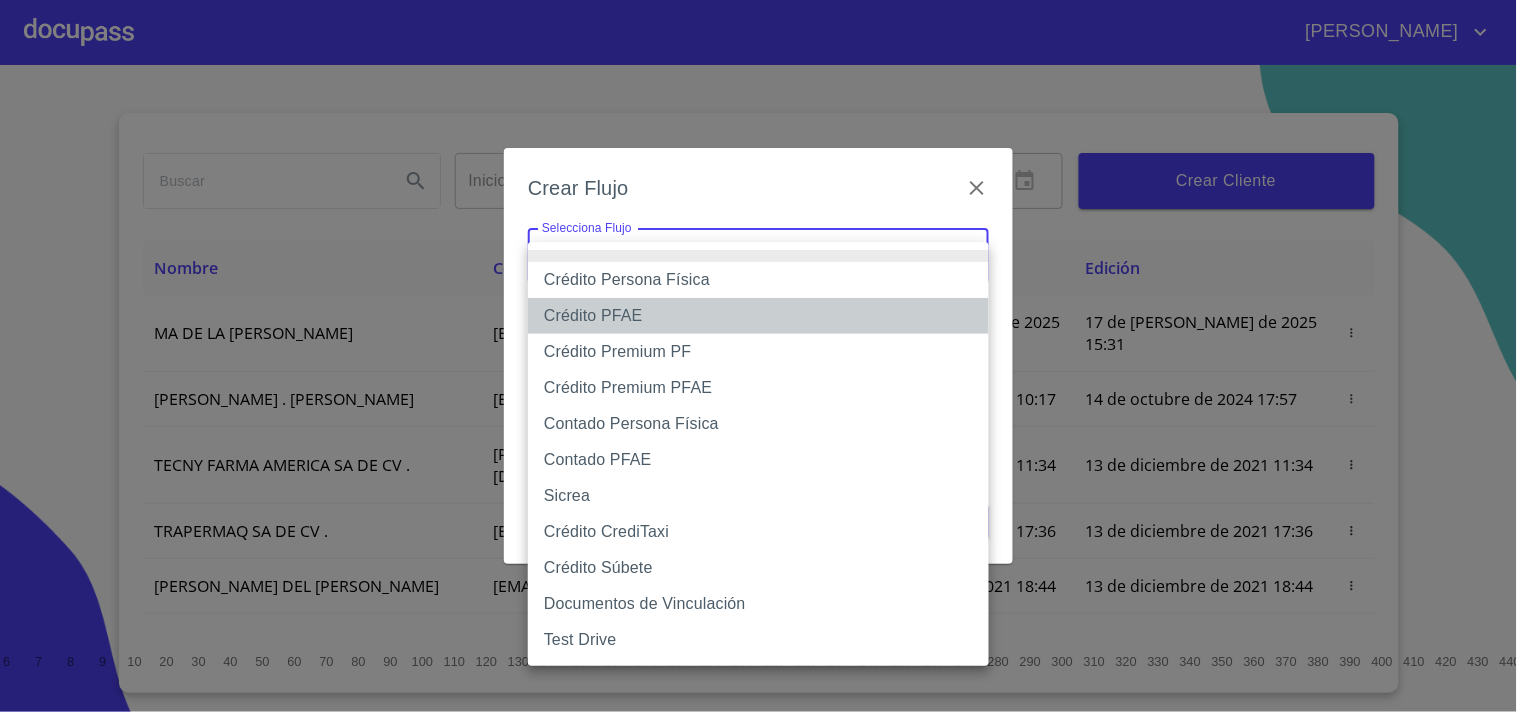 click on "Crédito PFAE" at bounding box center [758, 316] 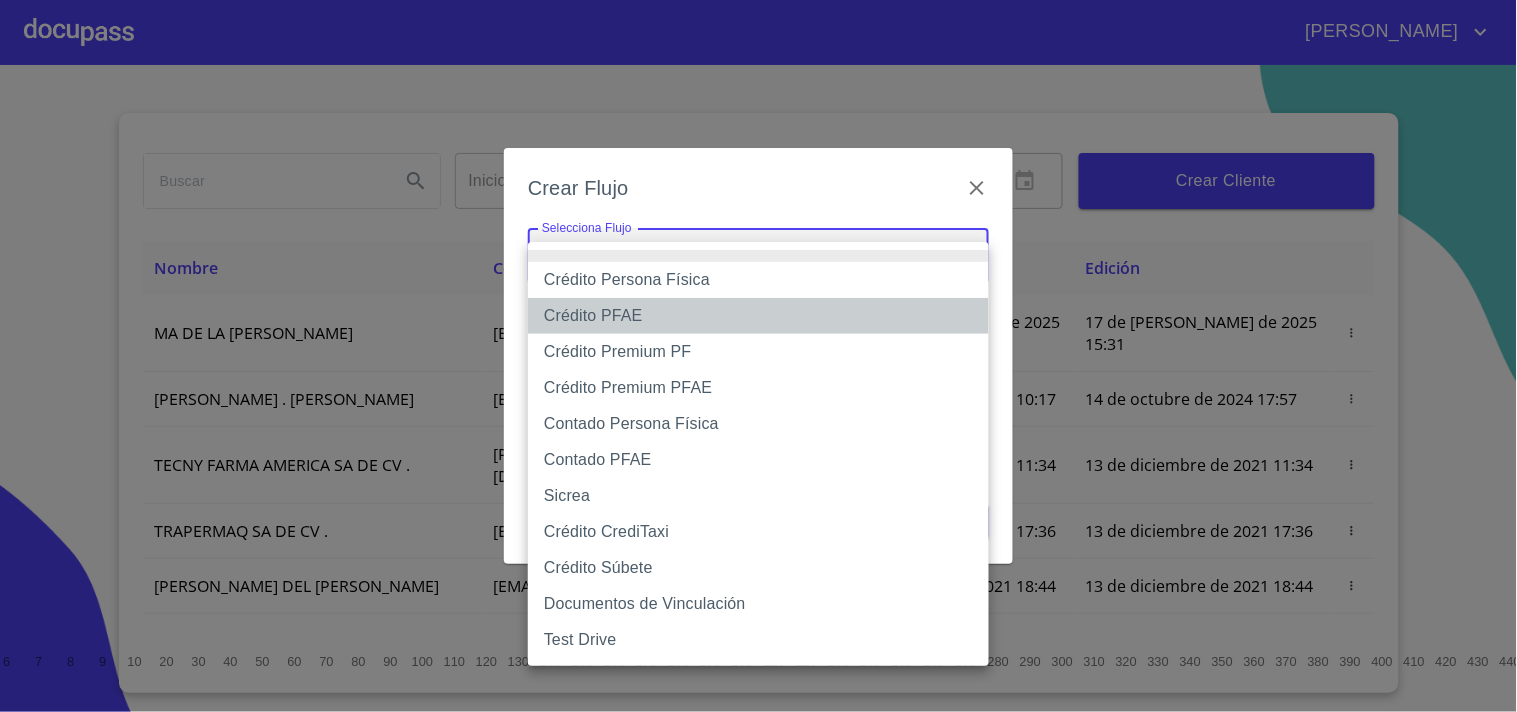 type on "61b0f1389b8c202ad55b5ebc" 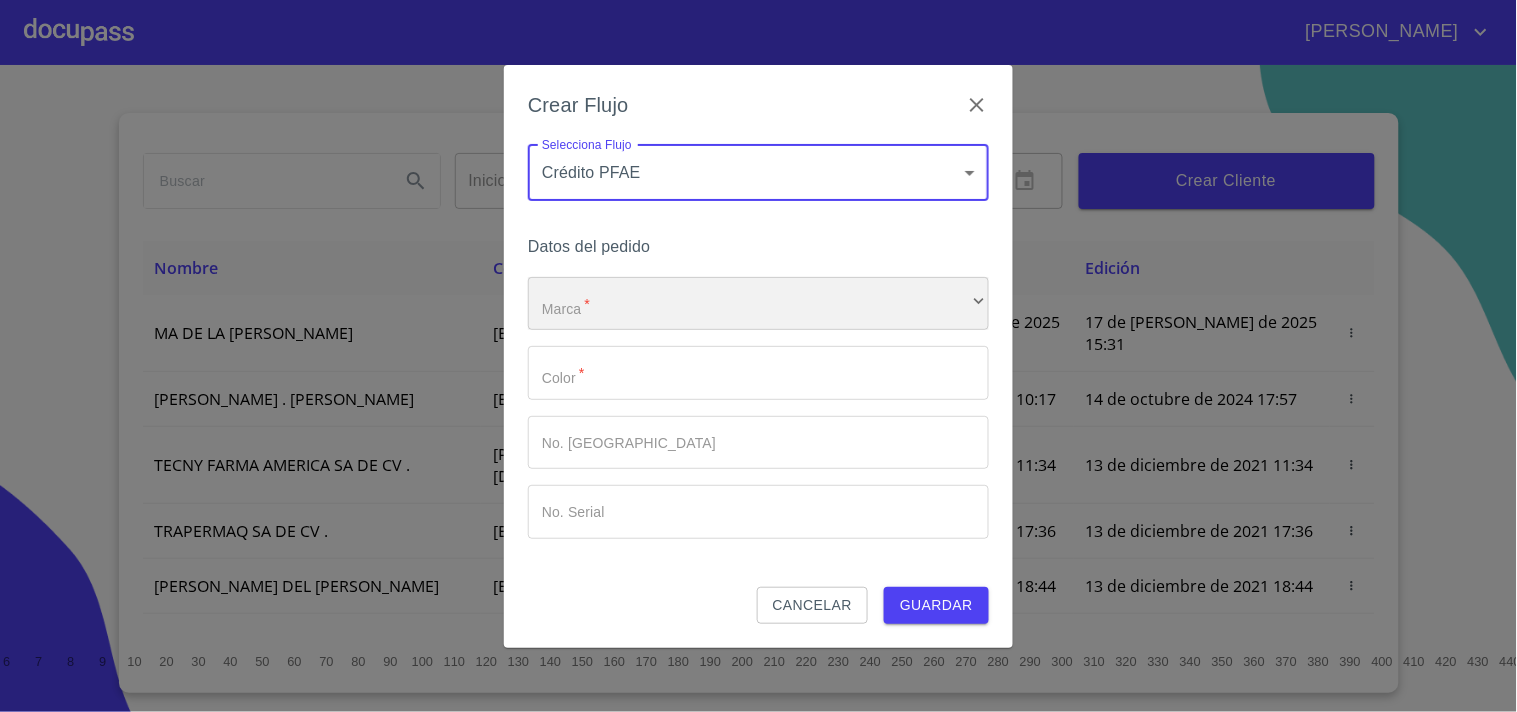 click on "​" at bounding box center [758, 304] 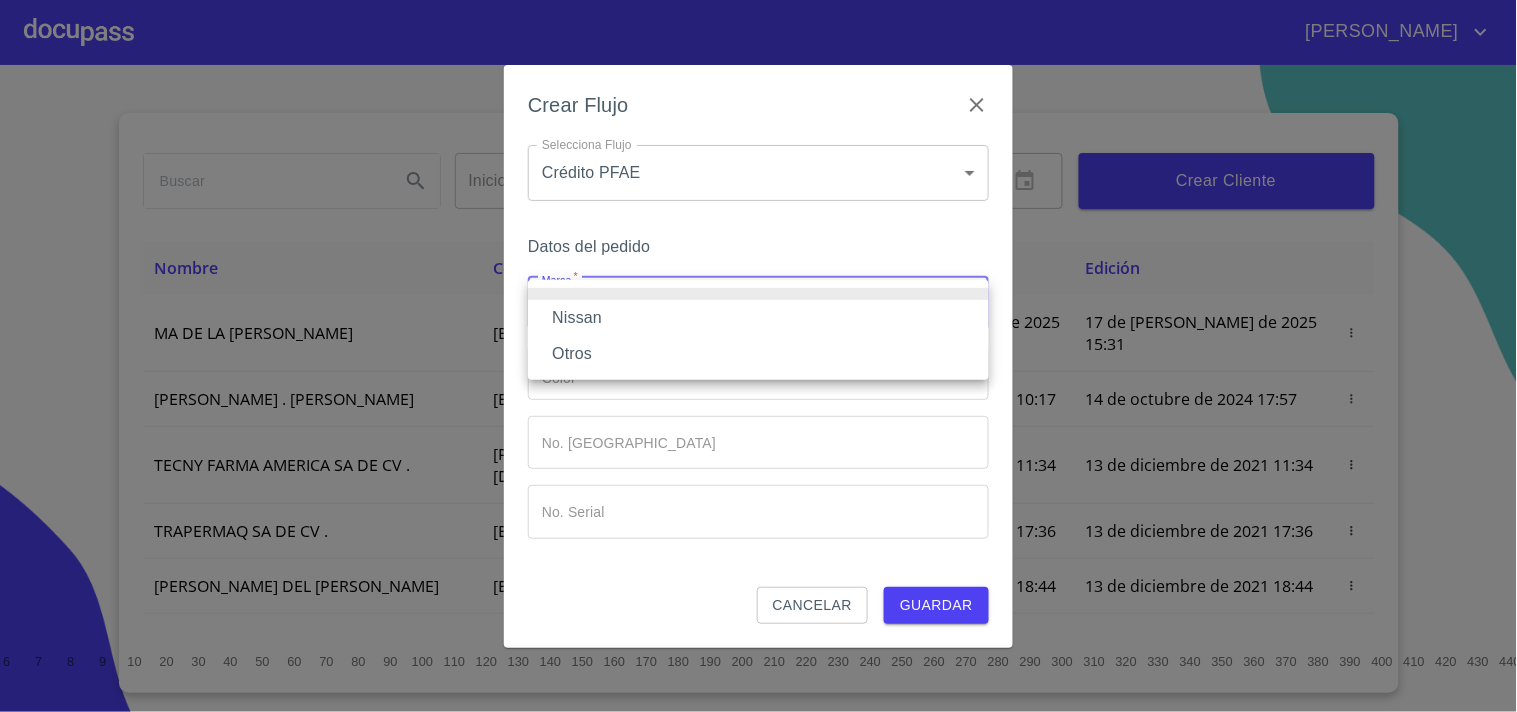 click on "Nissan" at bounding box center (758, 318) 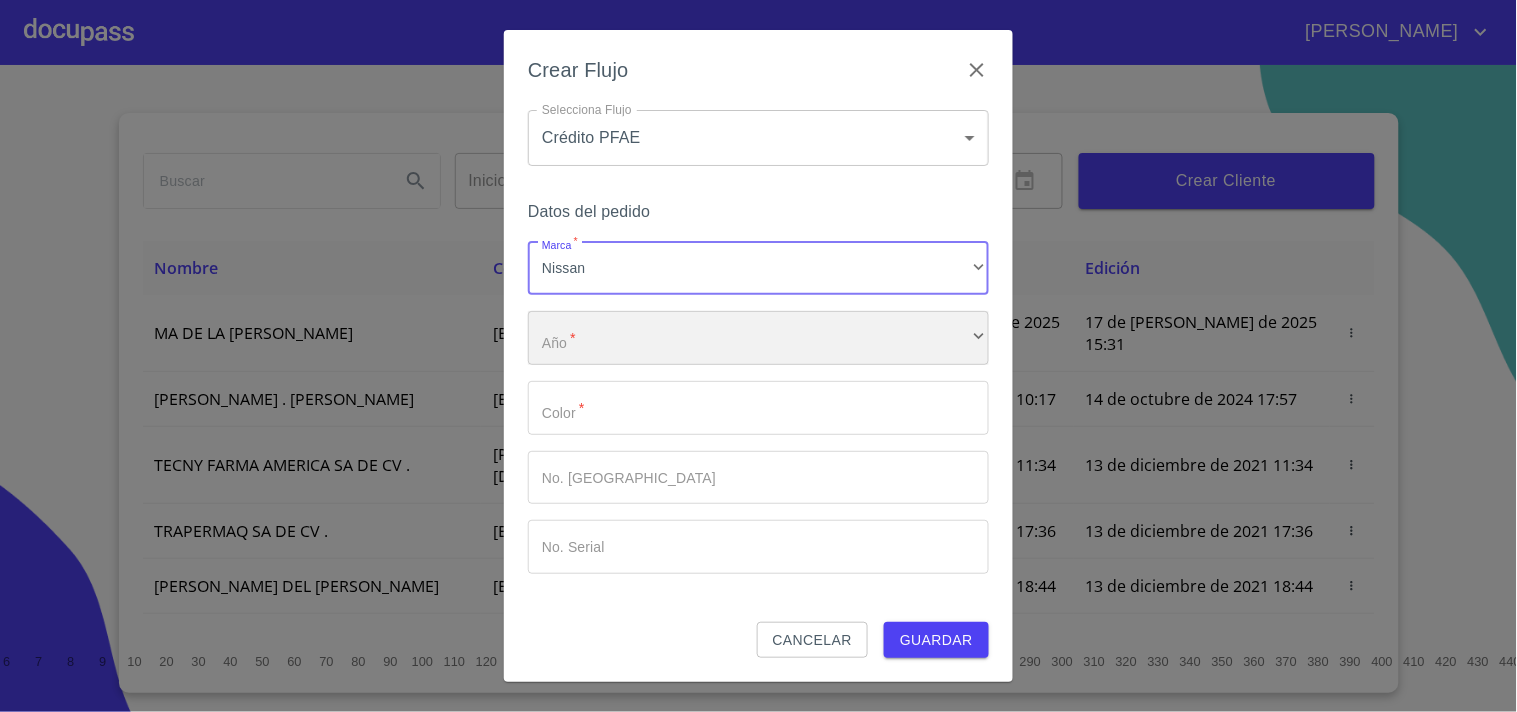 click on "​" at bounding box center (758, 338) 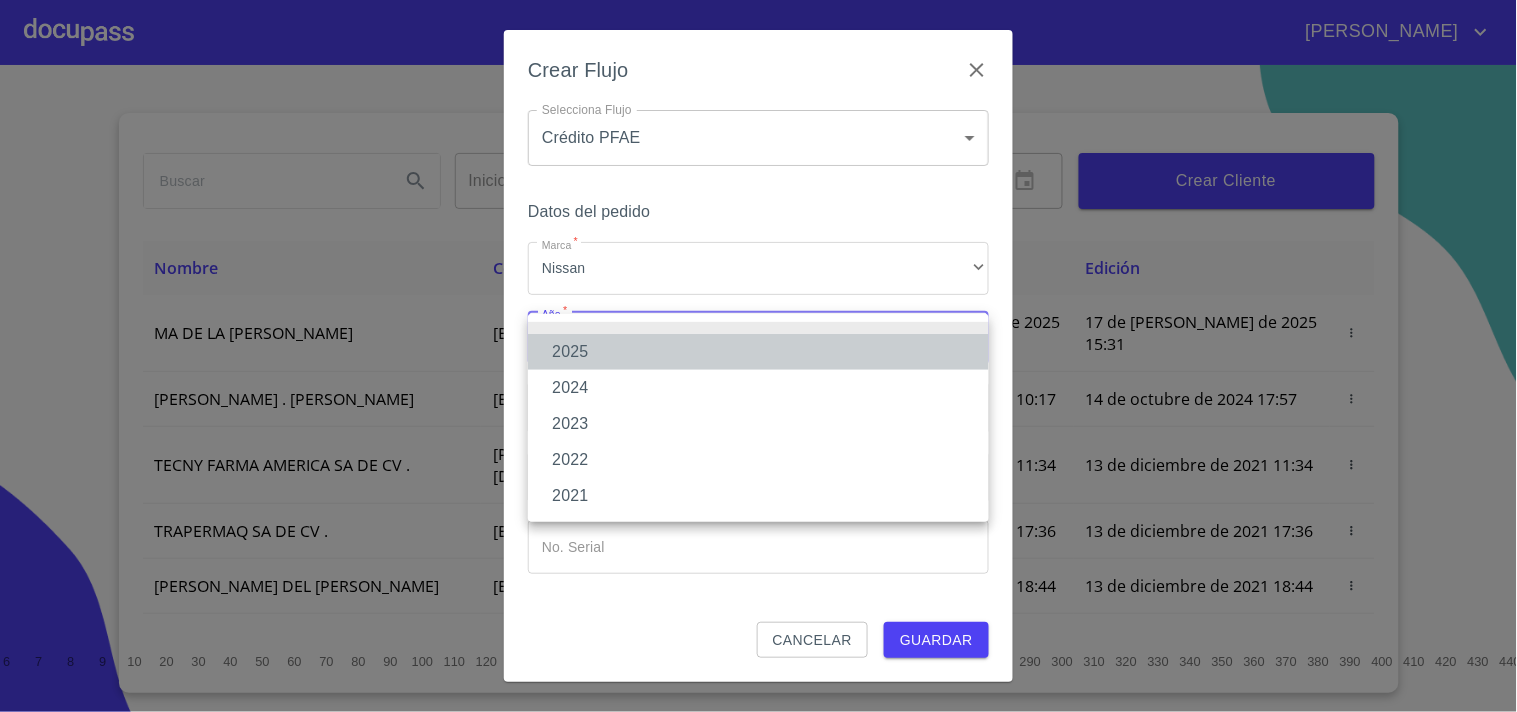 click on "2025" at bounding box center [758, 352] 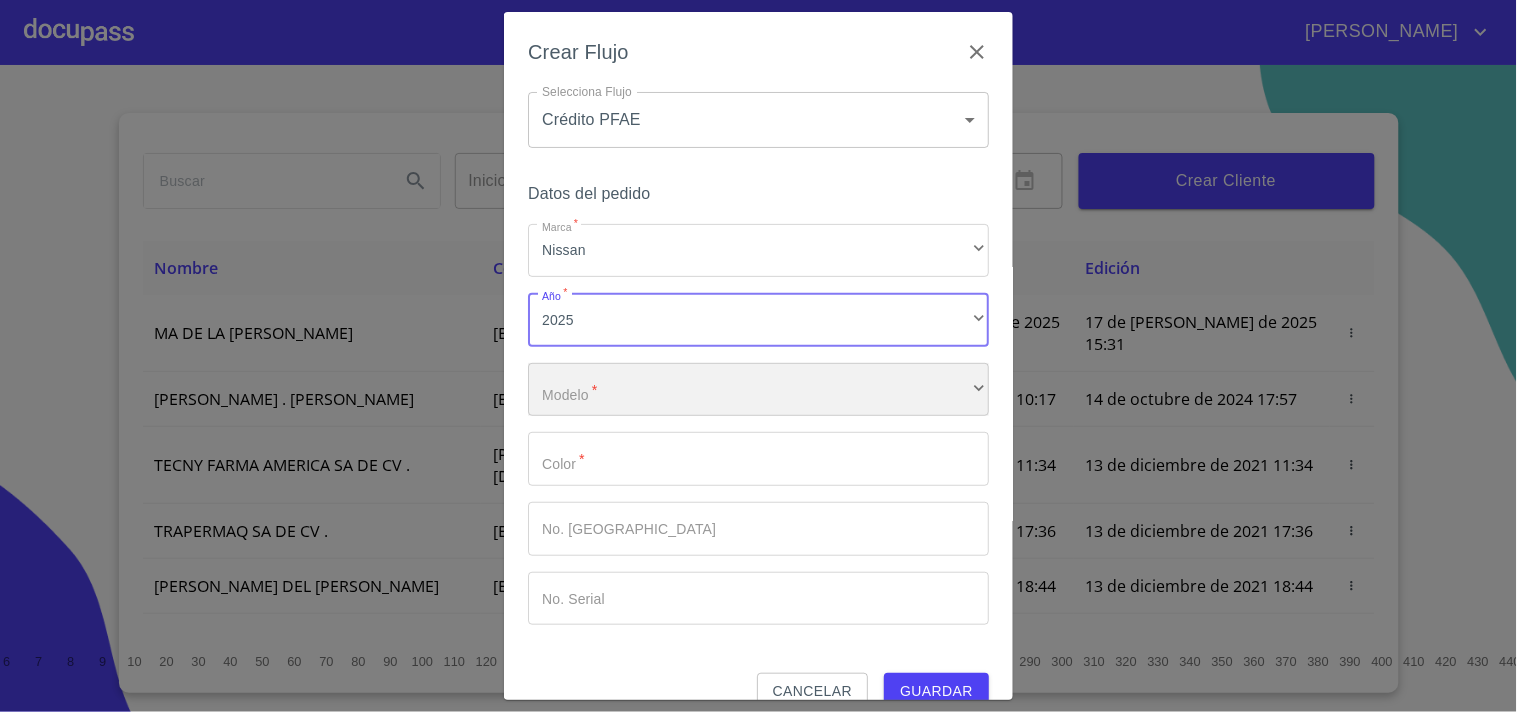 click on "​" at bounding box center (758, 390) 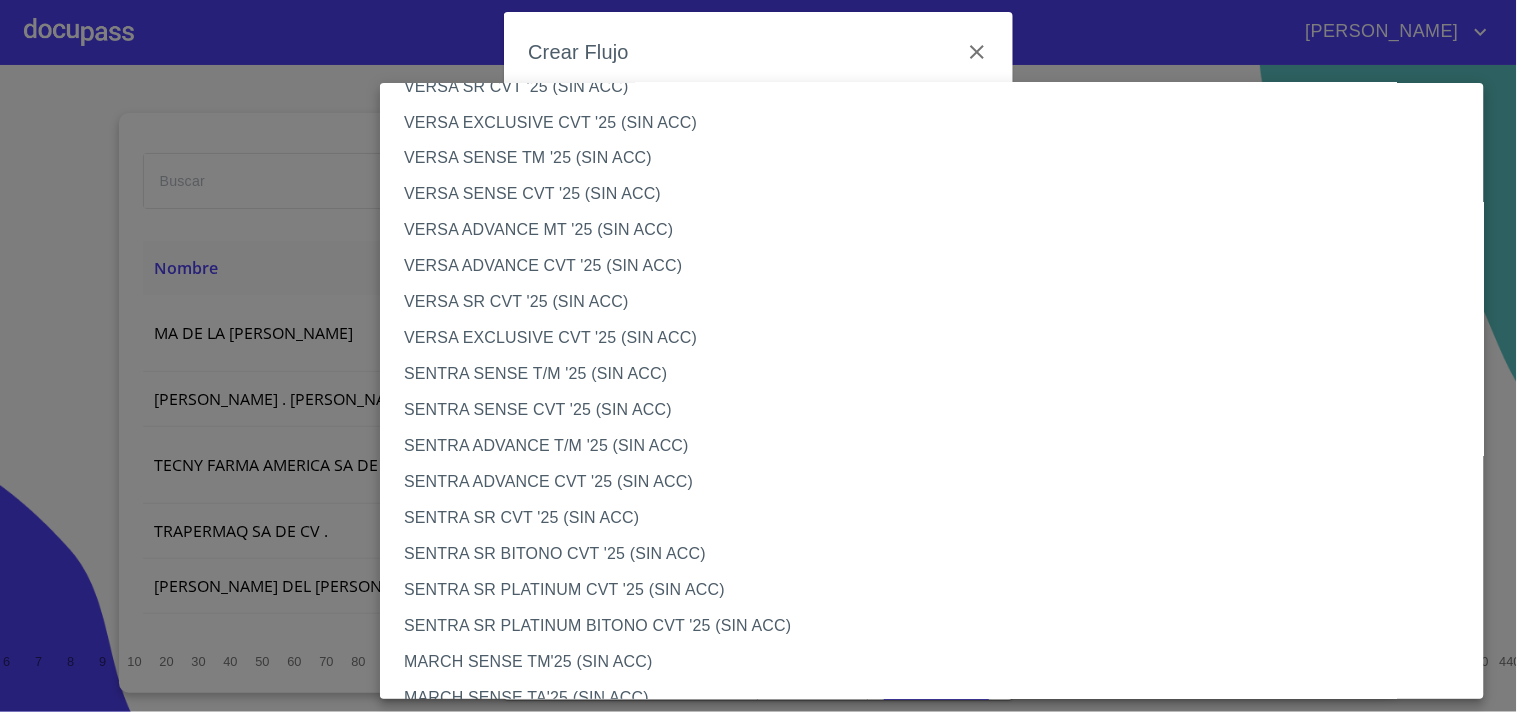 scroll, scrollTop: 793, scrollLeft: 0, axis: vertical 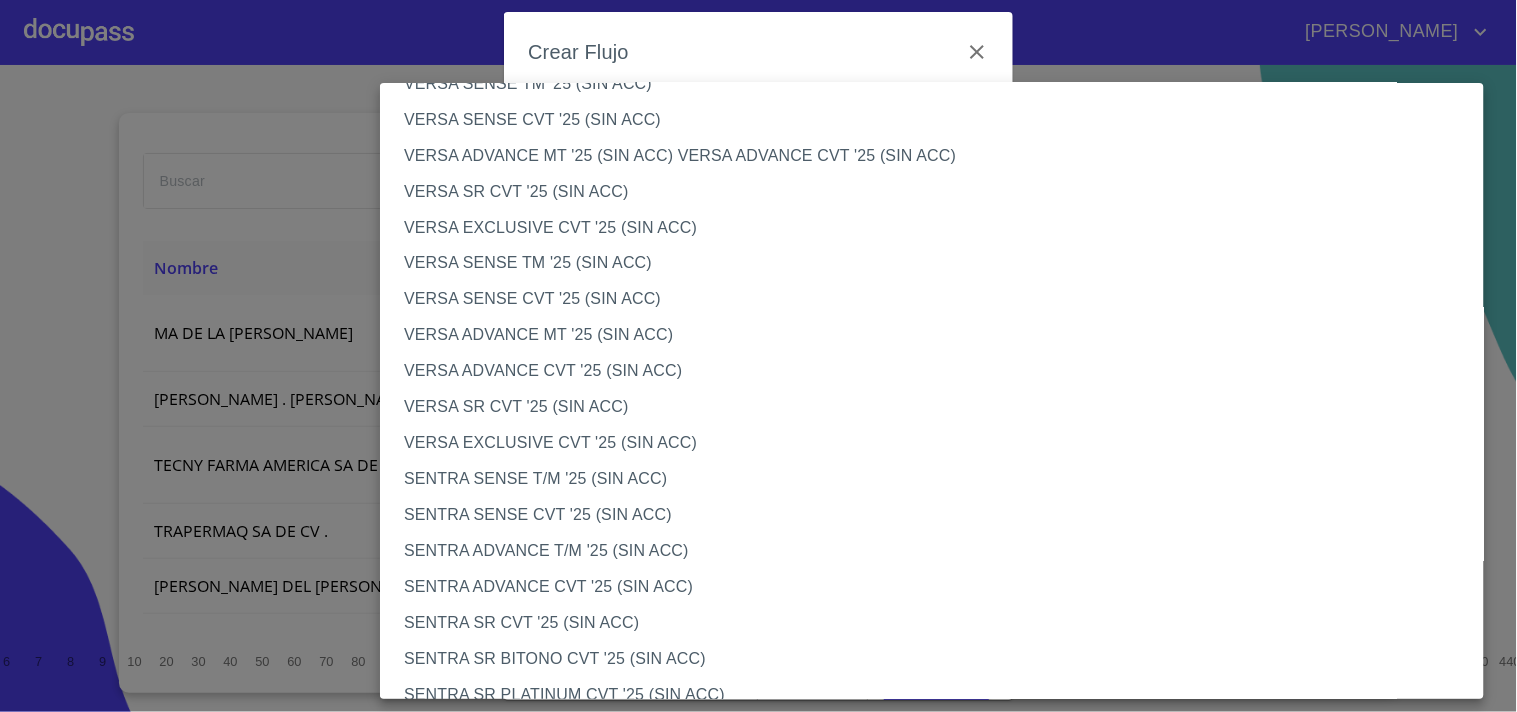 click on "VERSA SENSE CVT '25 (SIN ACC)" at bounding box center (940, 300) 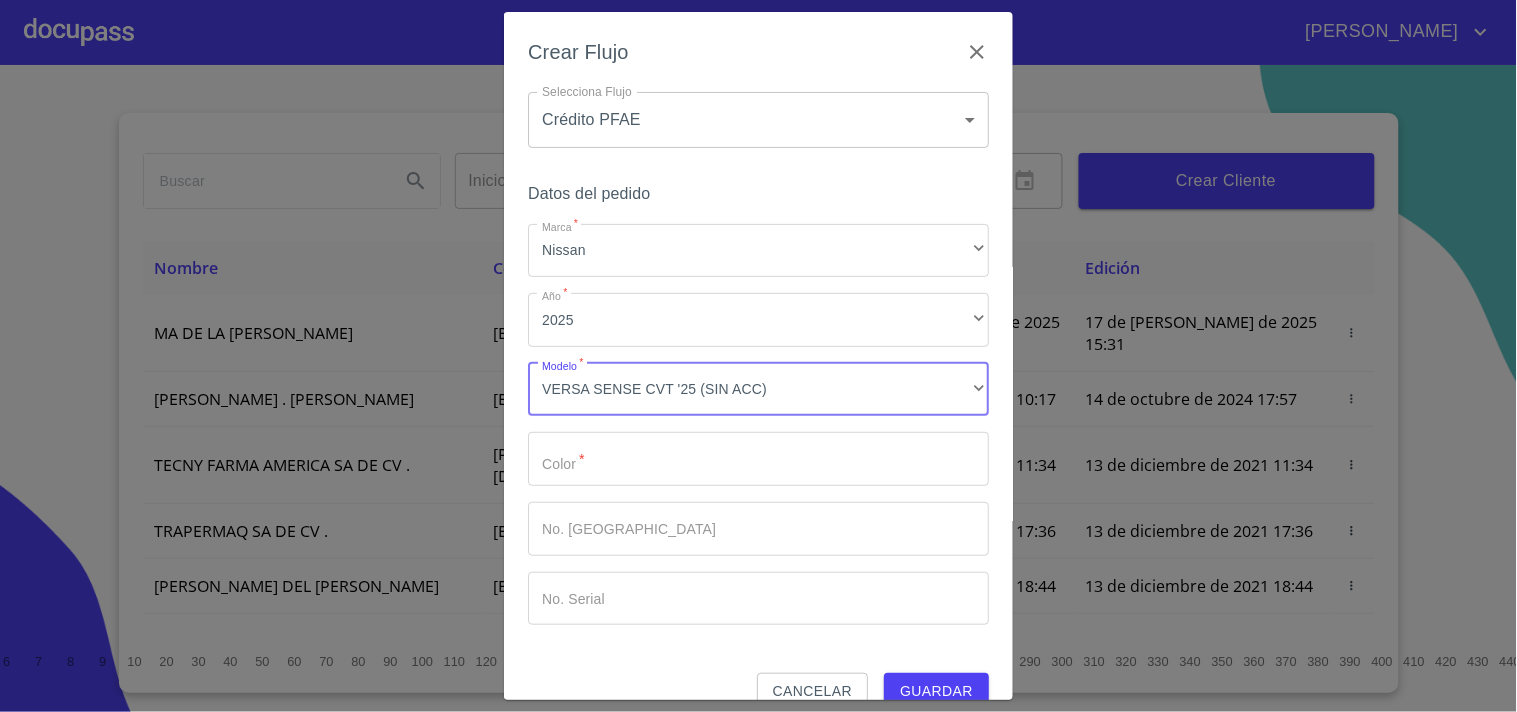 click on "Marca   *" at bounding box center [758, 459] 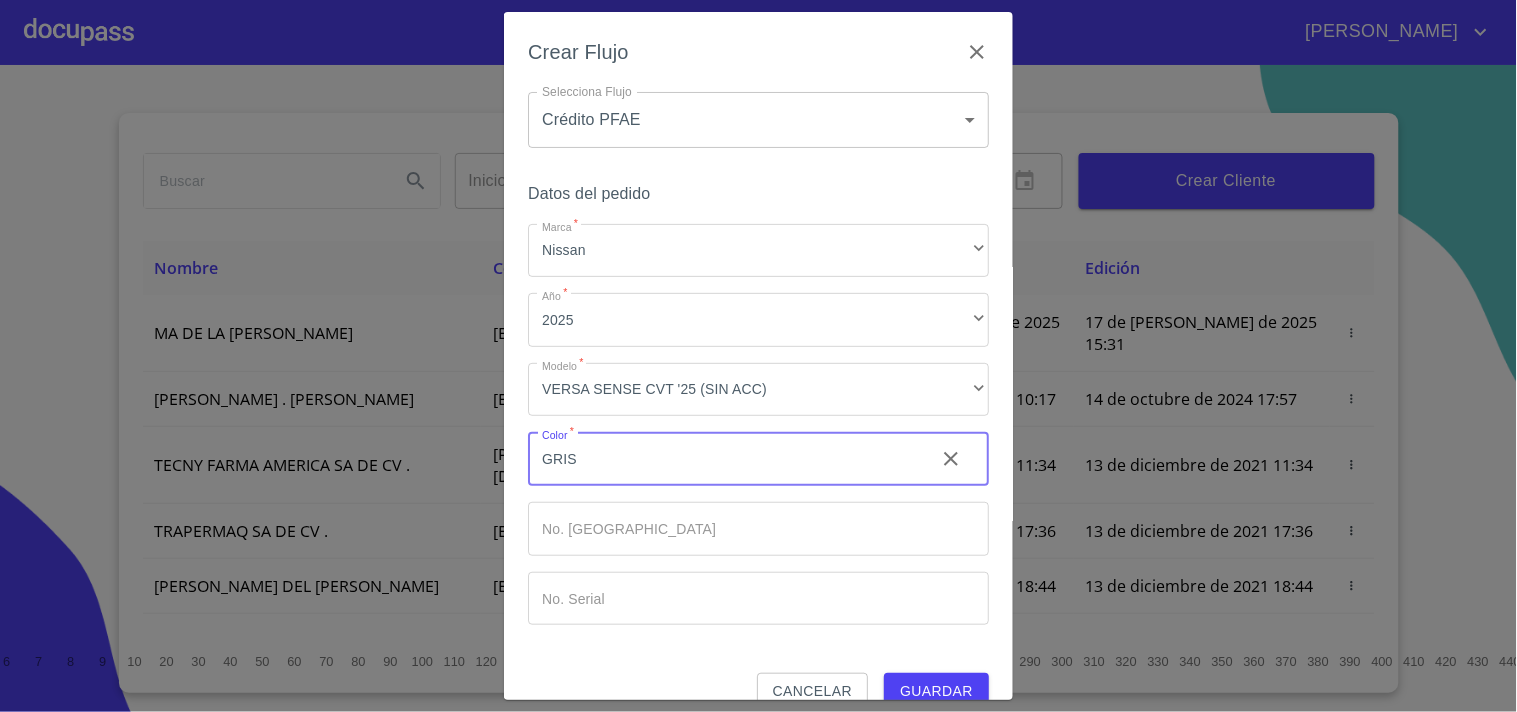 type on "GRIS" 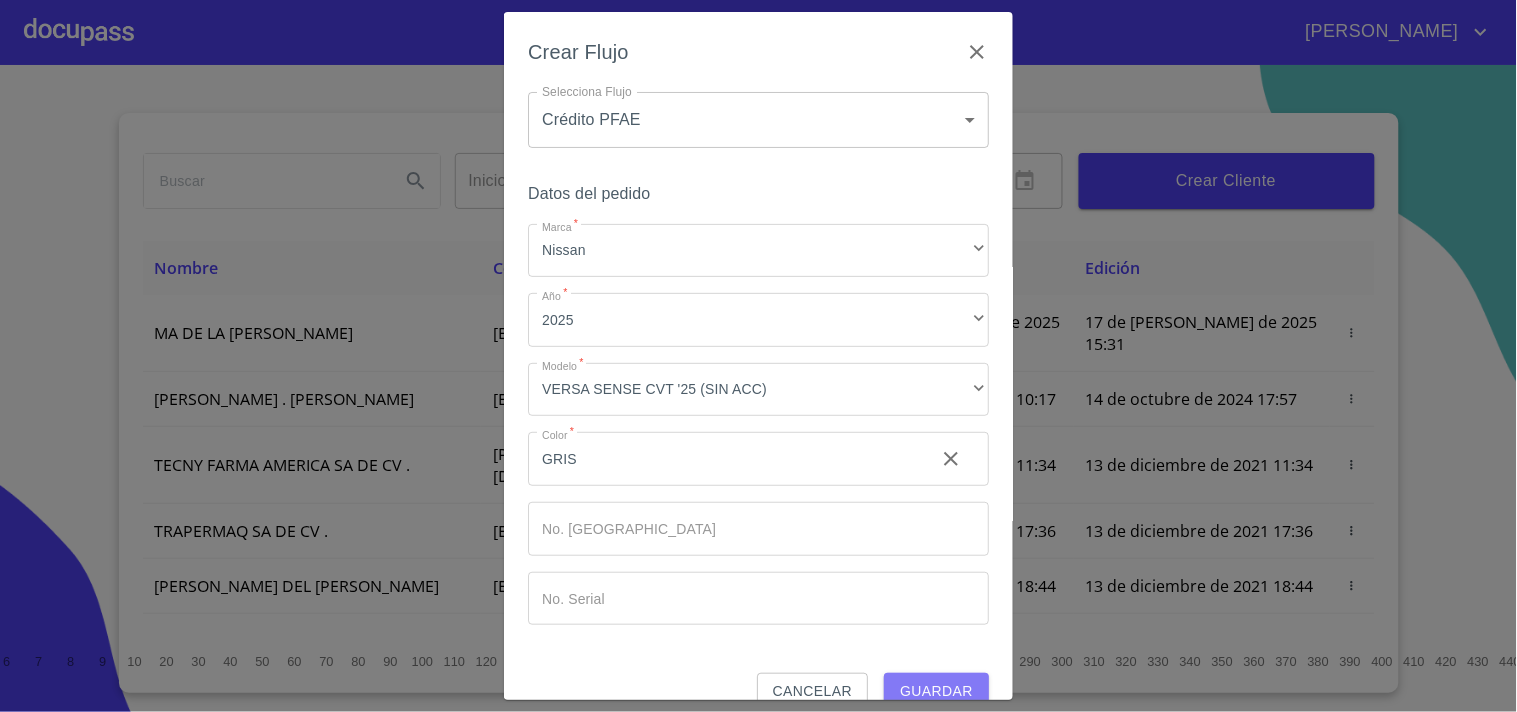 click on "Guardar" at bounding box center [936, 691] 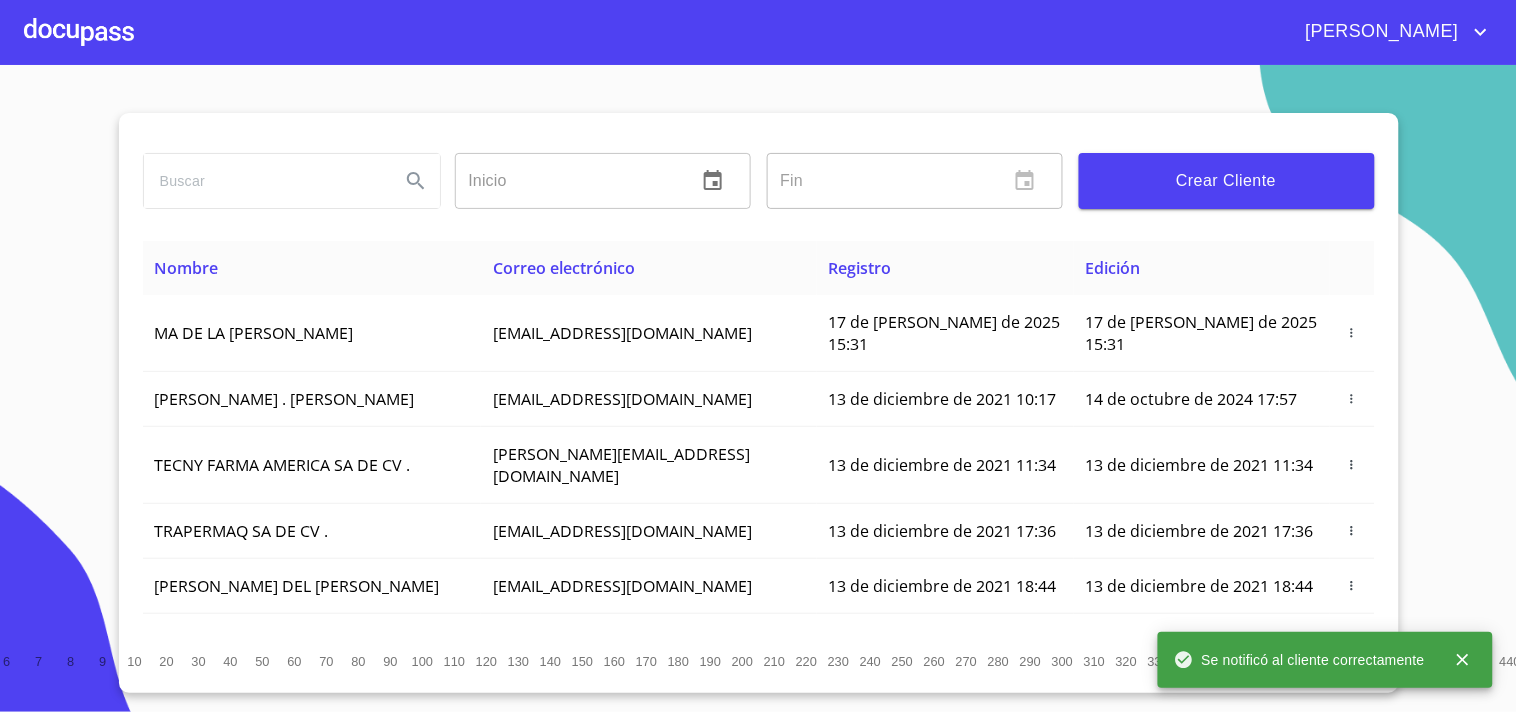 click at bounding box center (79, 32) 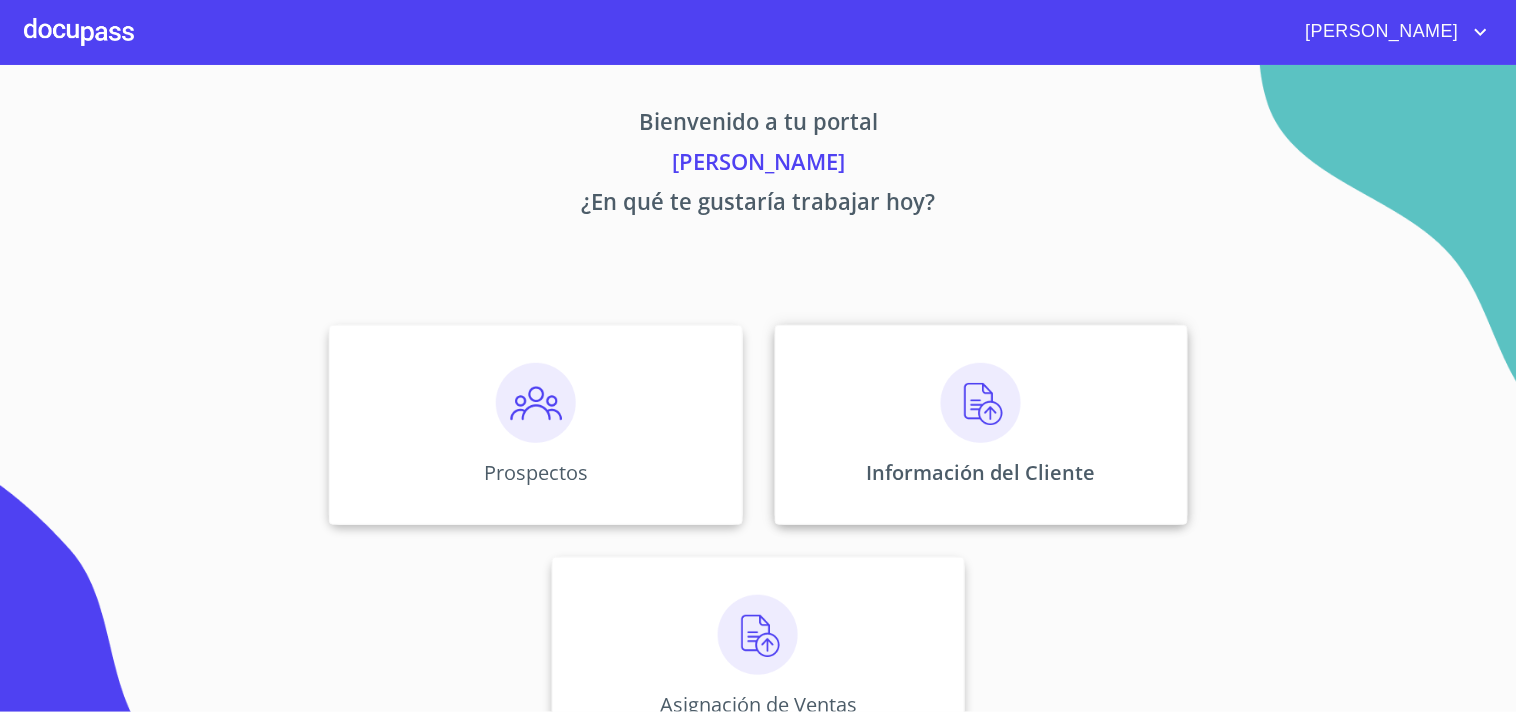 click on "Información del Cliente" at bounding box center [981, 425] 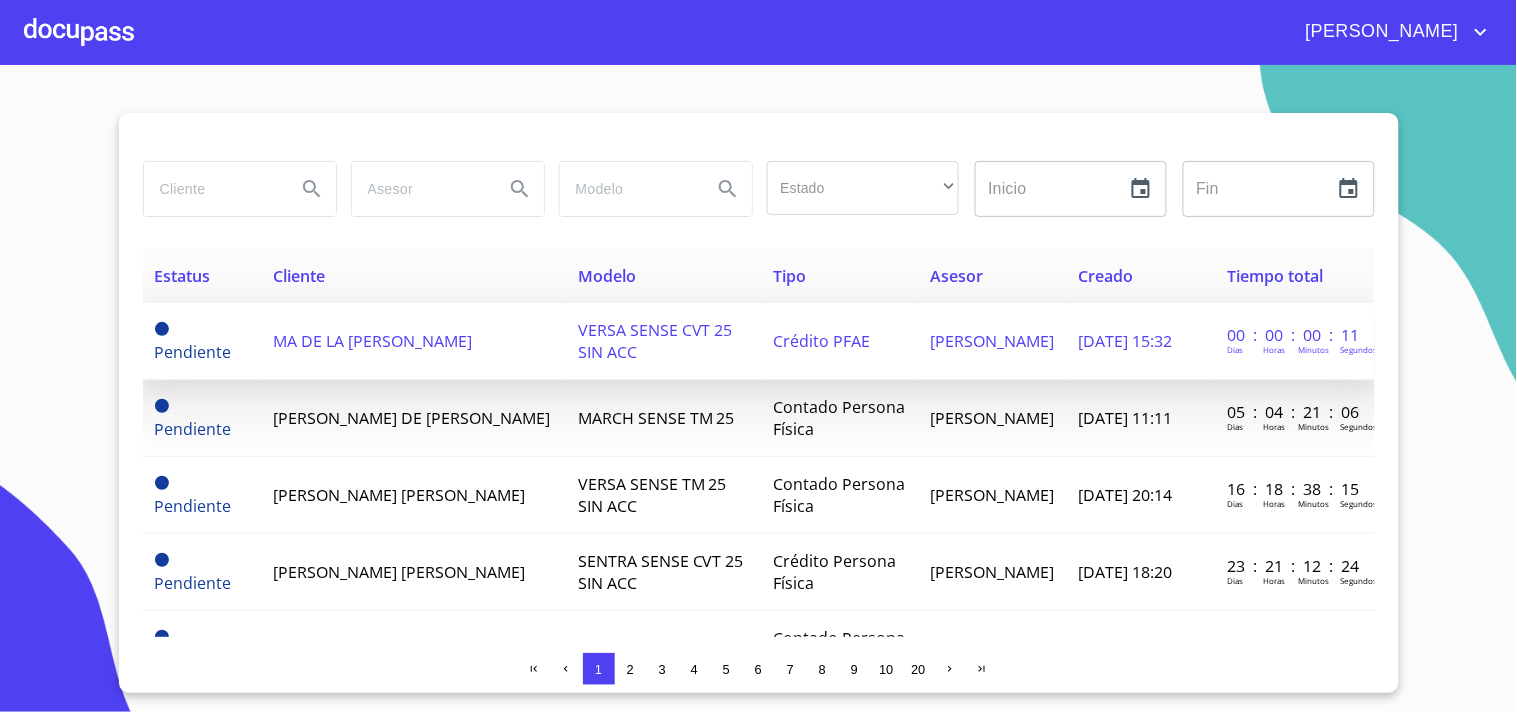 click on "MA  DE LA LUZ  HERMOSILLO  HERNANDEZ" at bounding box center (372, 341) 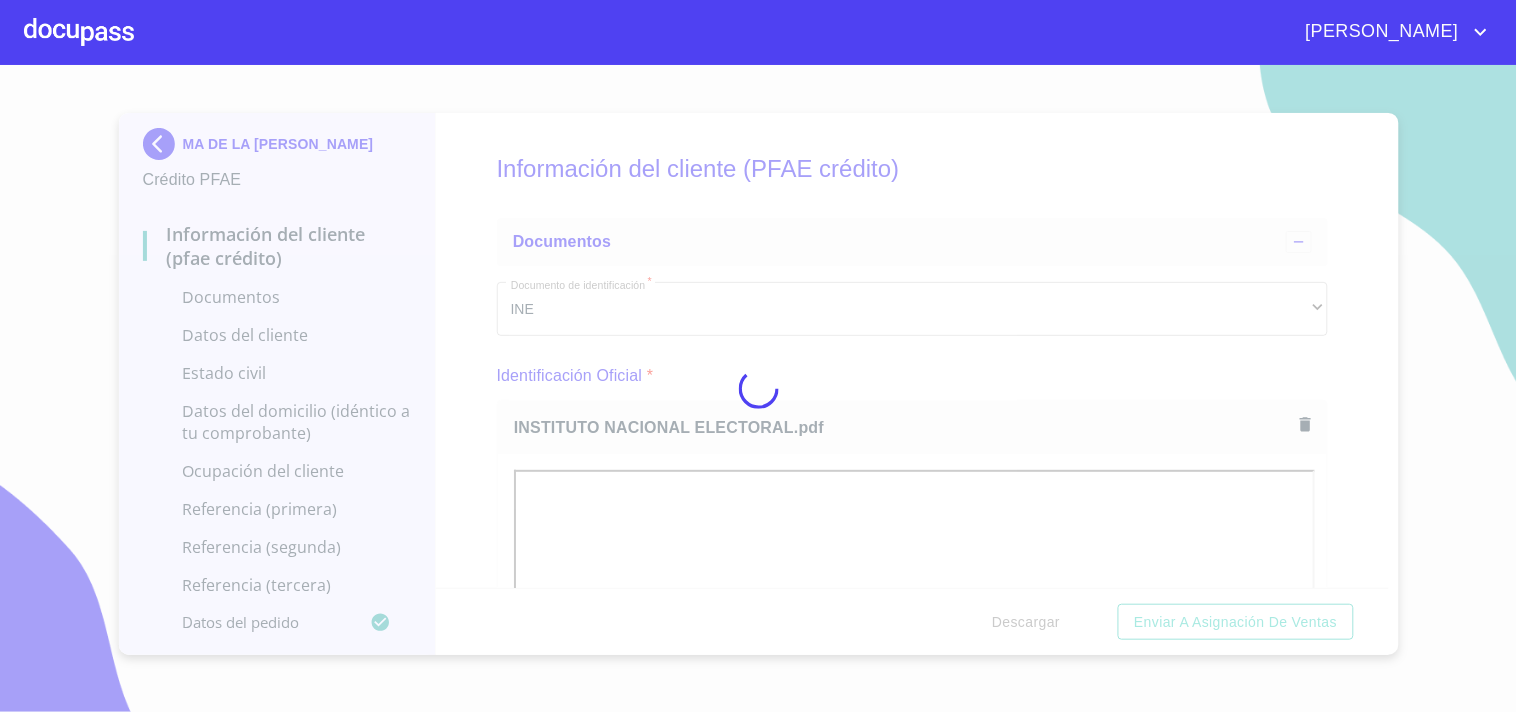 click at bounding box center (758, 388) 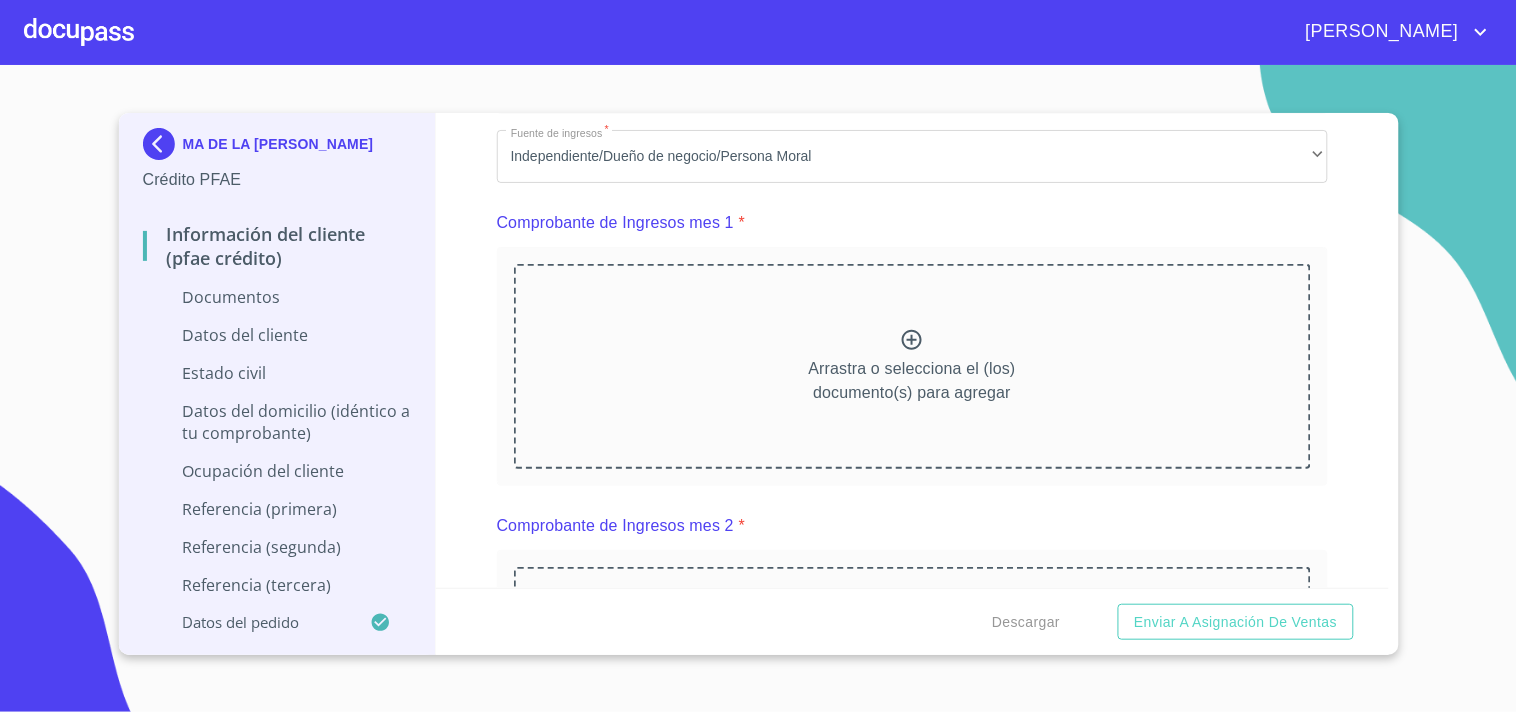 scroll, scrollTop: 1423, scrollLeft: 0, axis: vertical 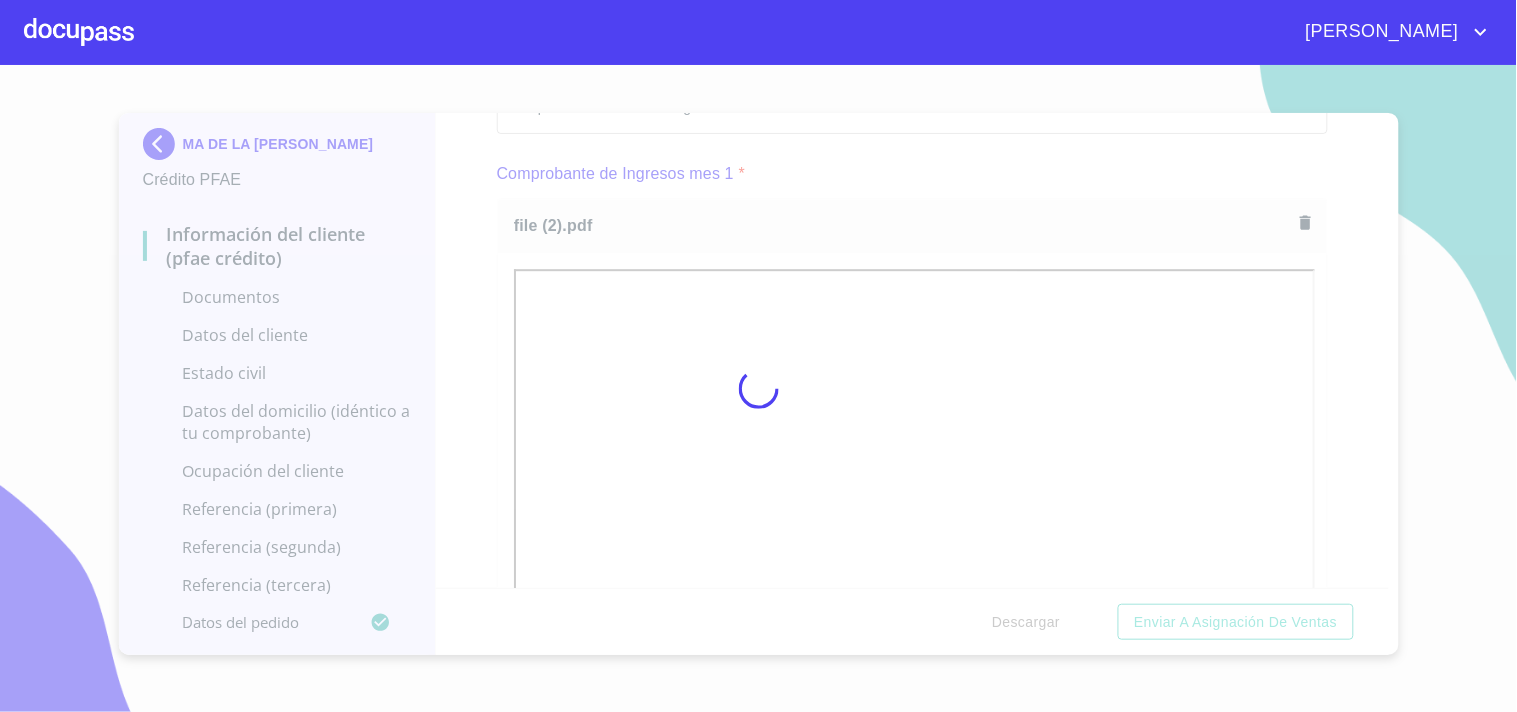 click at bounding box center (758, 388) 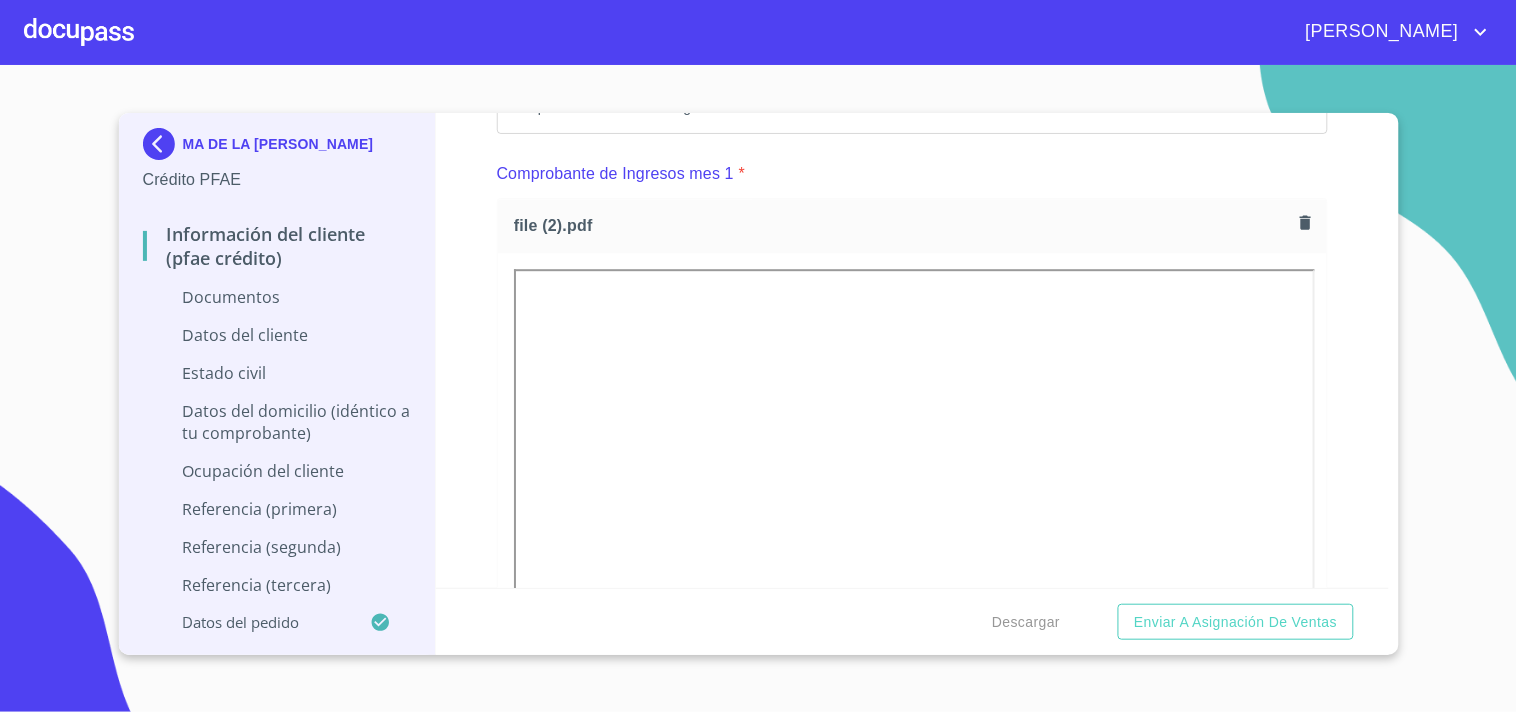 drag, startPoint x: 1378, startPoint y: 213, endPoint x: 1372, endPoint y: 245, distance: 32.55764 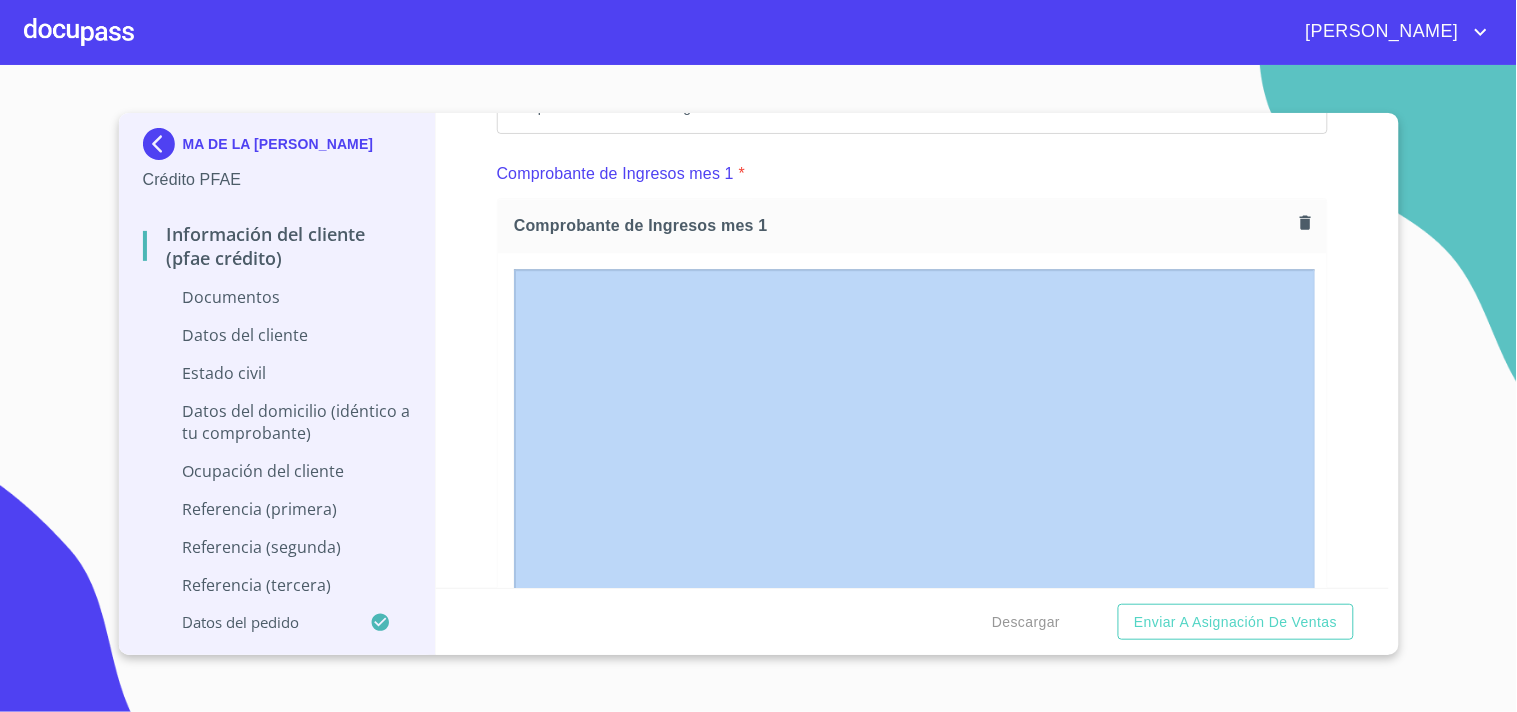 click on "Información del cliente (PFAE crédito)   Documentos Documento de identificación   * INE ​ Identificación Oficial * Identificación Oficial Identificación Oficial Comprobante de Domicilio * Arrastra o selecciona el (los) documento(s) para agregar Fuente de ingresos   * Independiente/Dueño de negocio/Persona Moral ​ Comprobante de Ingresos mes 1 * Comprobante de Ingresos mes 1 Comprobante de Ingresos mes 1 Comprobante de Ingresos mes 2 * Arrastra o selecciona el (los) documento(s) para agregar Comprobante de Ingresos mes 3 * Arrastra o selecciona el (los) documento(s) para agregar CURP * Arrastra o selecciona el (los) documento(s) para agregar Constancia de situación fiscal Arrastra o selecciona el (los) documento(s) para agregar Datos del cliente Apellido Paterno   * HERMOSILLO ​ Apellido Materno   * HERNANDEZ ​ Primer nombre   * MA ​ Segundo Nombre DE LA LUZ ​ Fecha de nacimiento * ​ Nacionalidad   * ​ ​ País de nacimiento   * ​ CURP   * ​ RFC   * ​ Sexo   *" at bounding box center (912, 350) 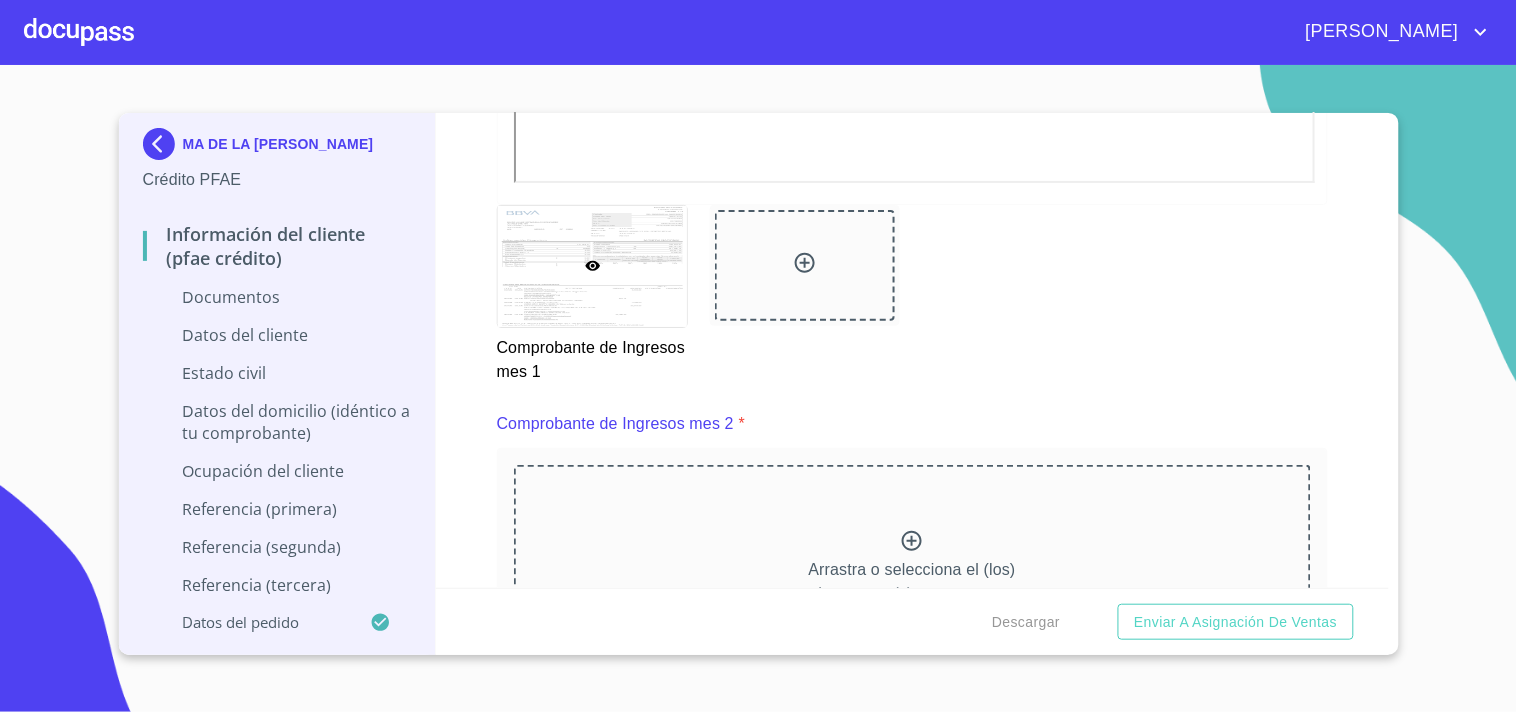 scroll, scrollTop: 2233, scrollLeft: 0, axis: vertical 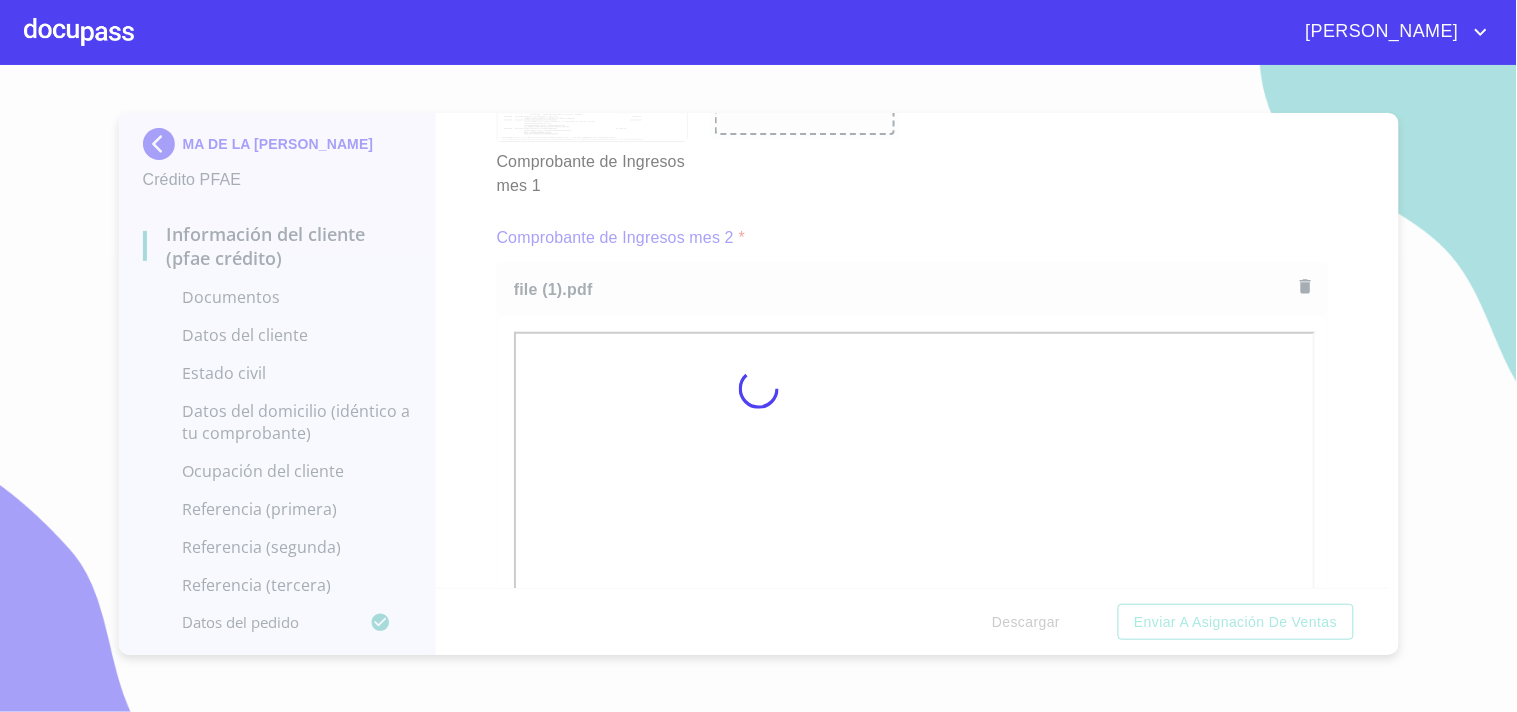 click at bounding box center [758, 388] 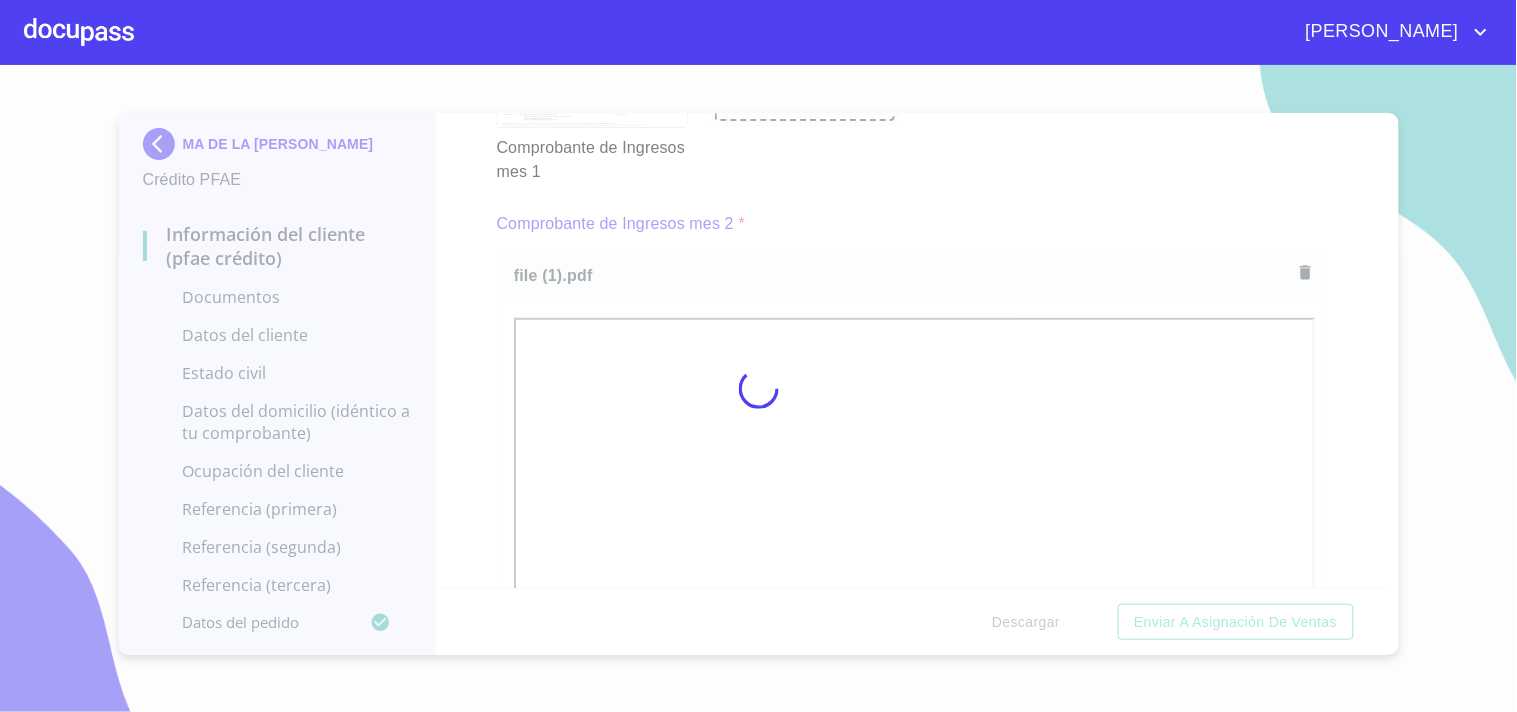 drag, startPoint x: 1378, startPoint y: 248, endPoint x: 1378, endPoint y: 265, distance: 17 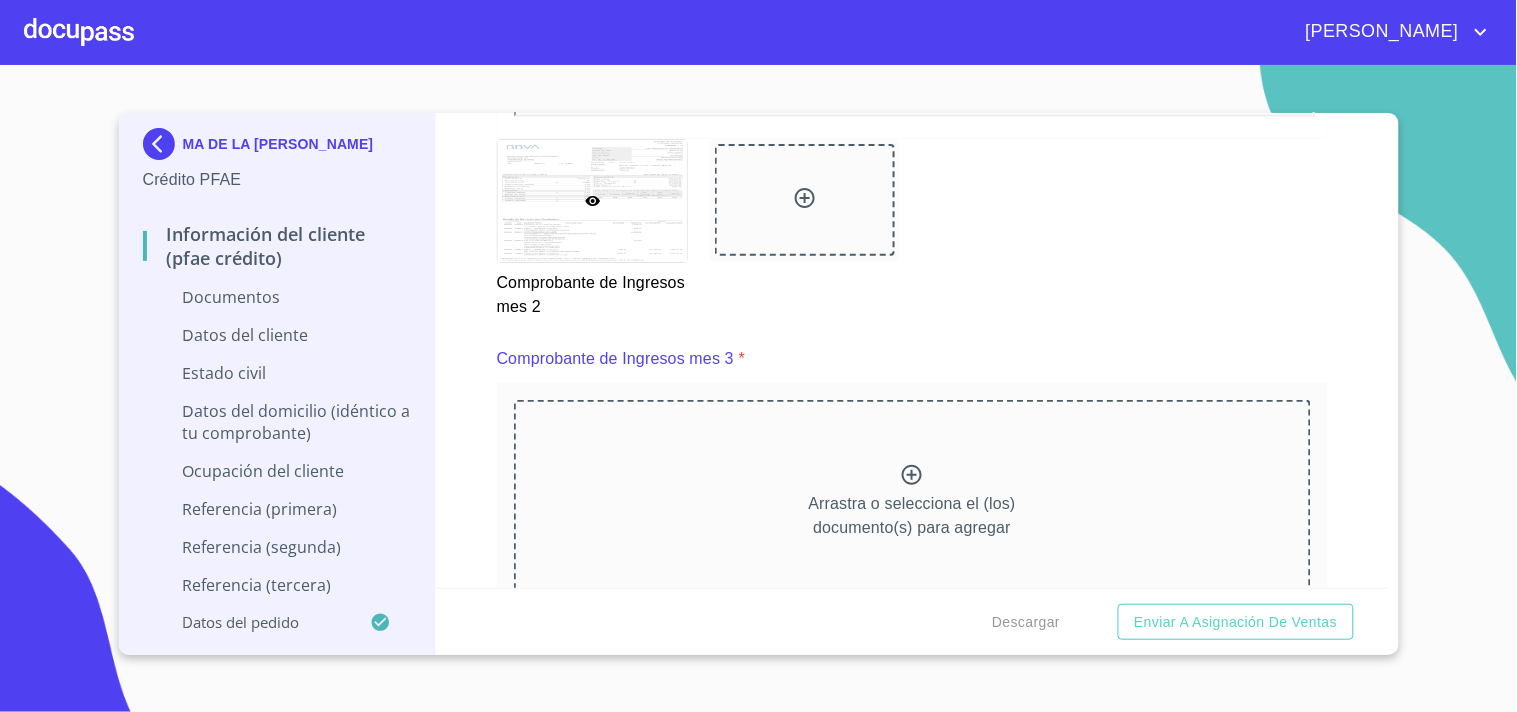 scroll, scrollTop: 3060, scrollLeft: 0, axis: vertical 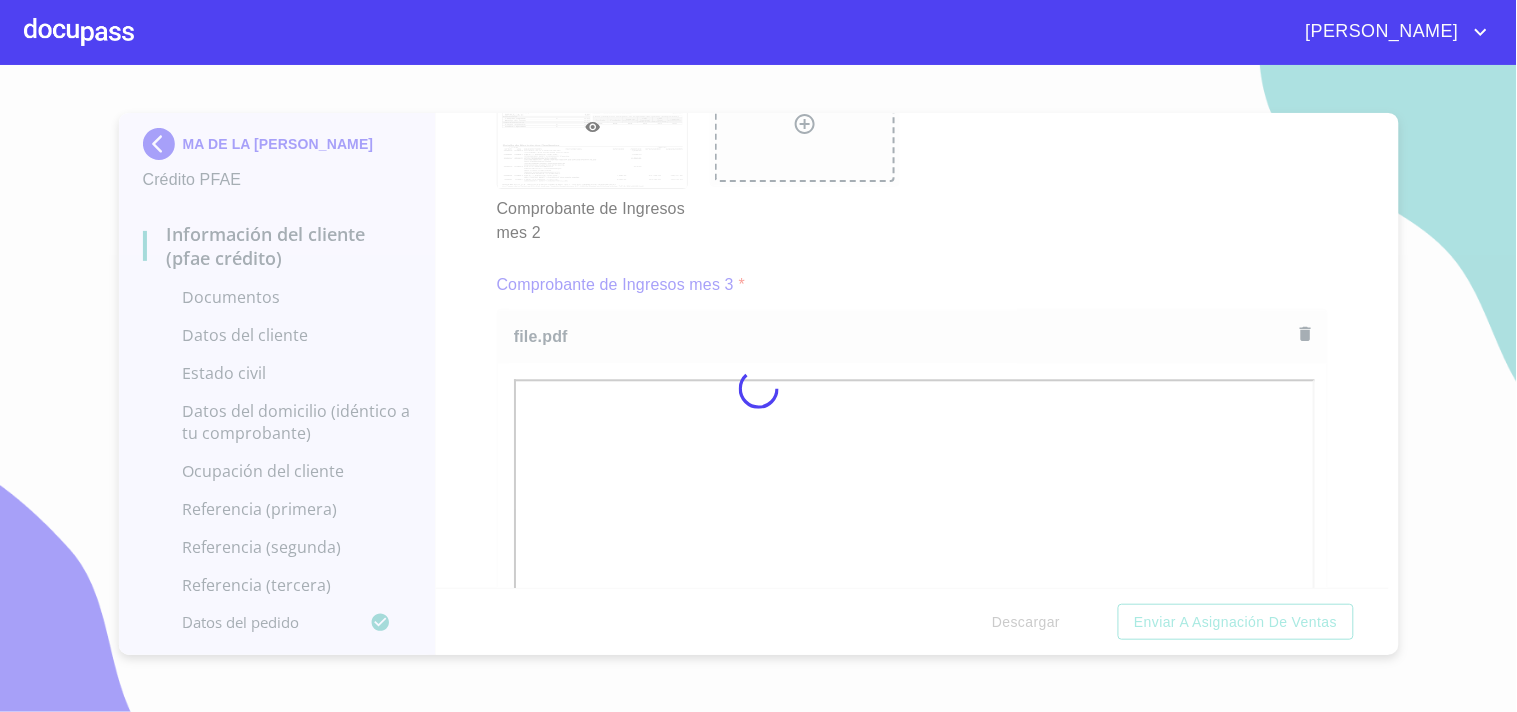 click at bounding box center [758, 388] 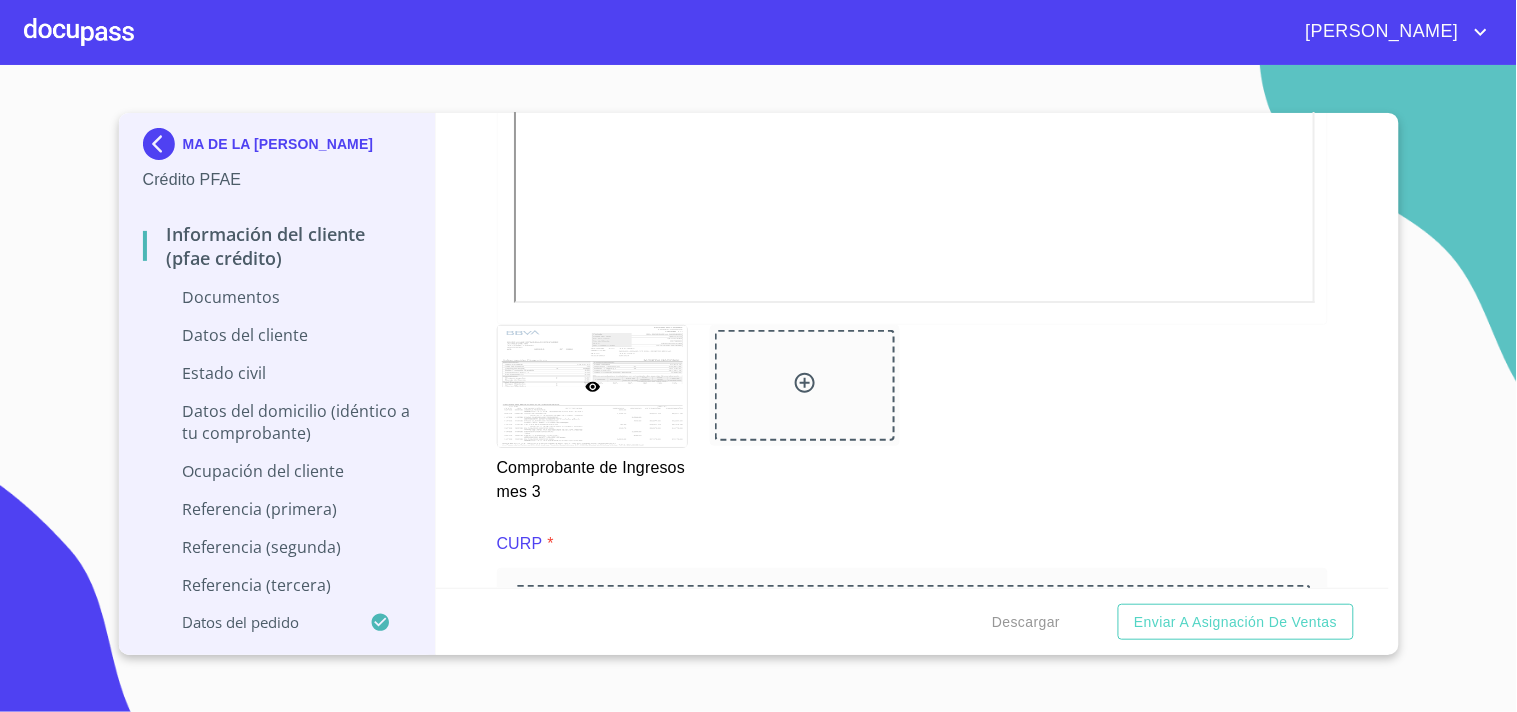 scroll, scrollTop: 3383, scrollLeft: 0, axis: vertical 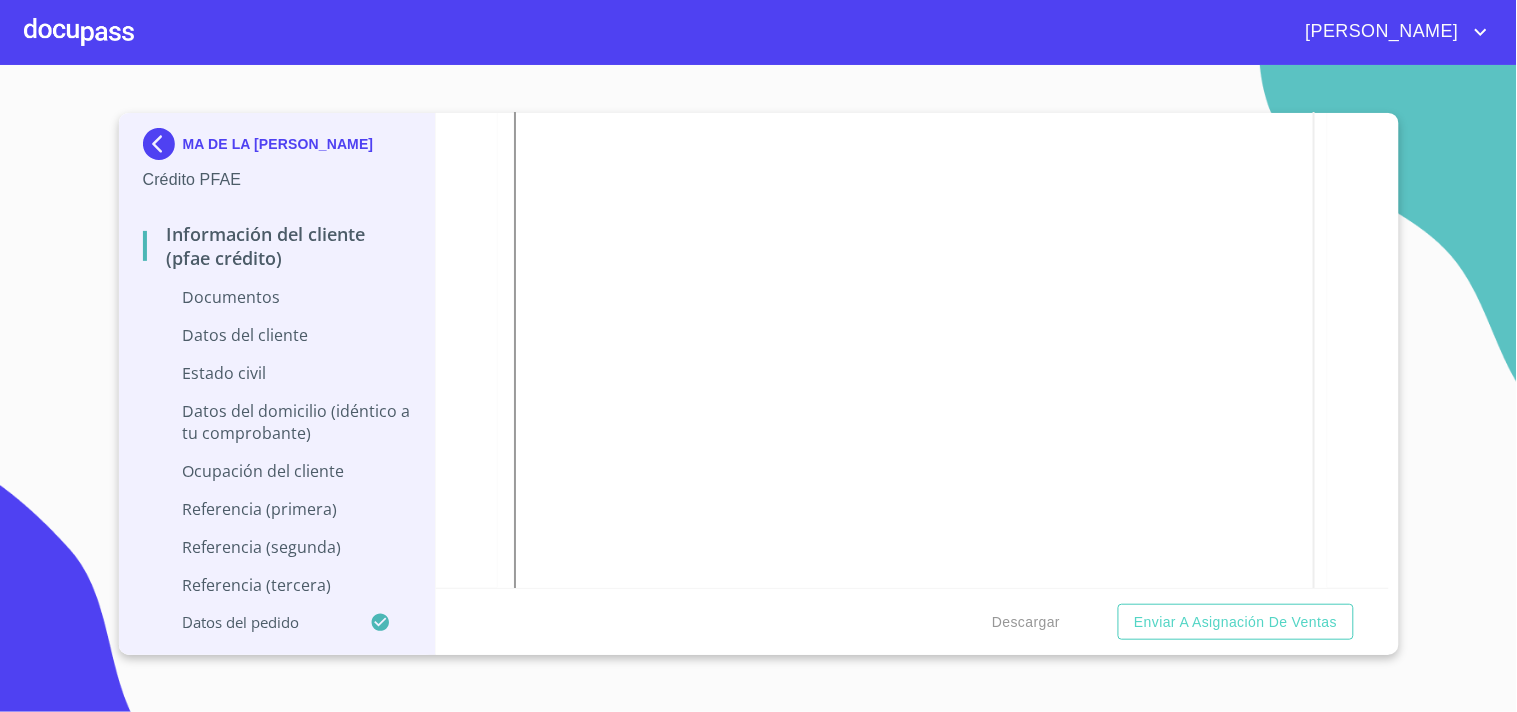 click at bounding box center (79, 32) 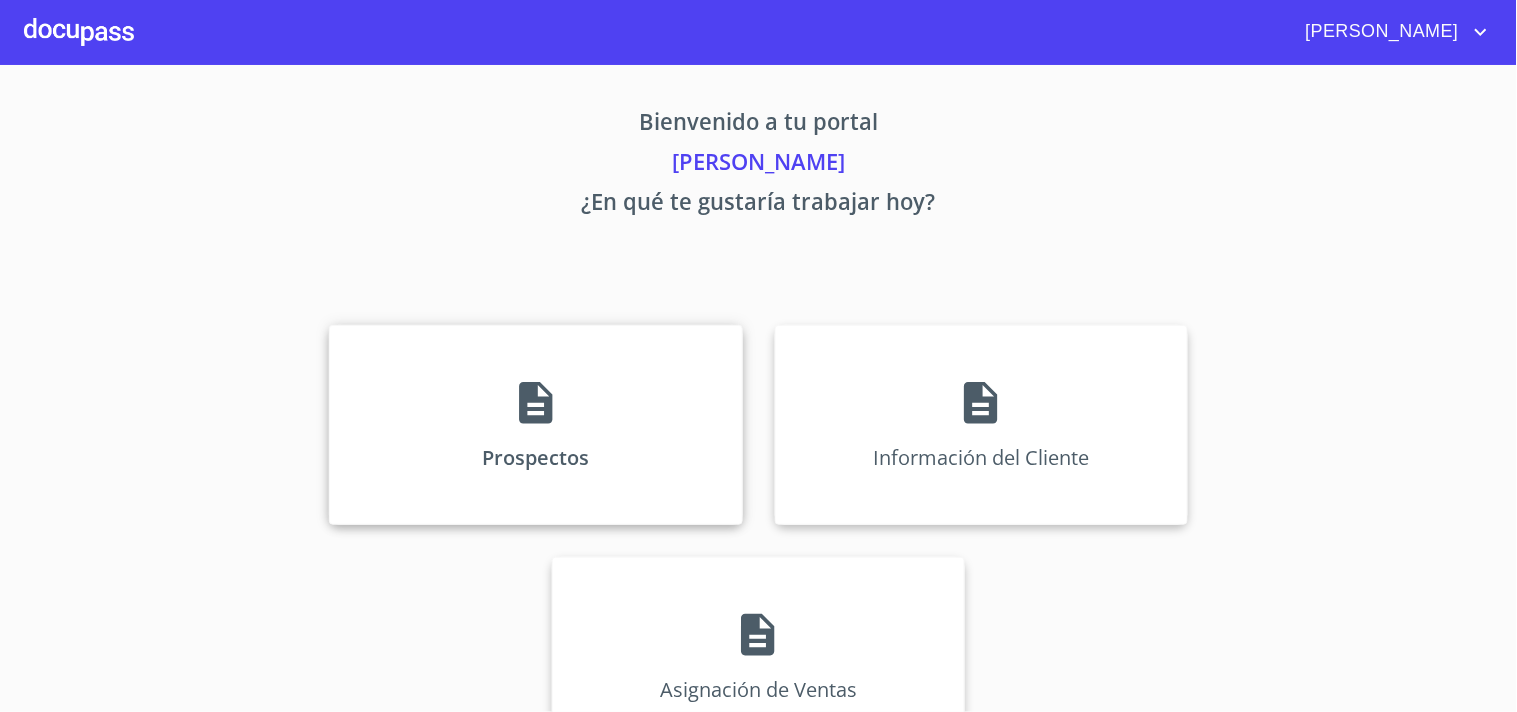 click on "Prospectos" at bounding box center [535, 425] 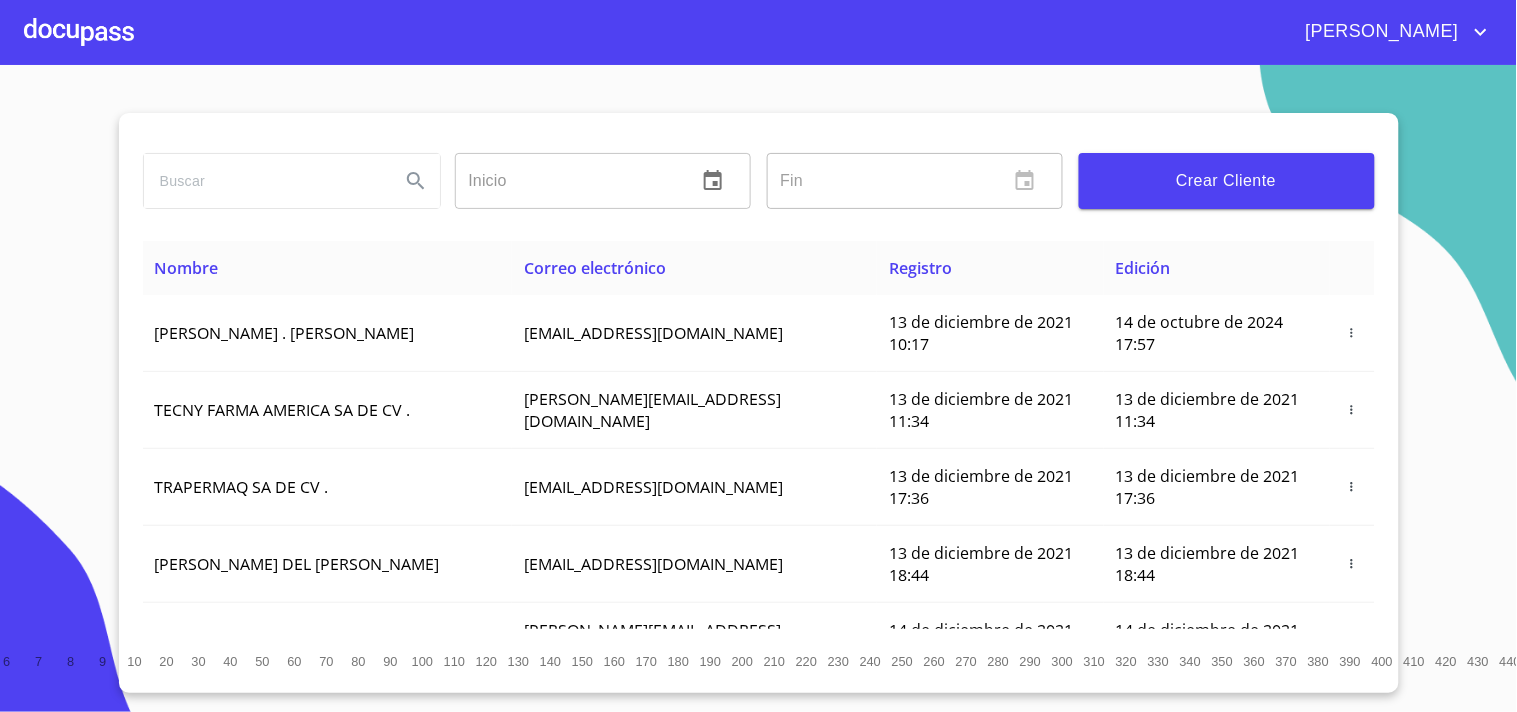 click on "Crear Cliente" at bounding box center [1227, 181] 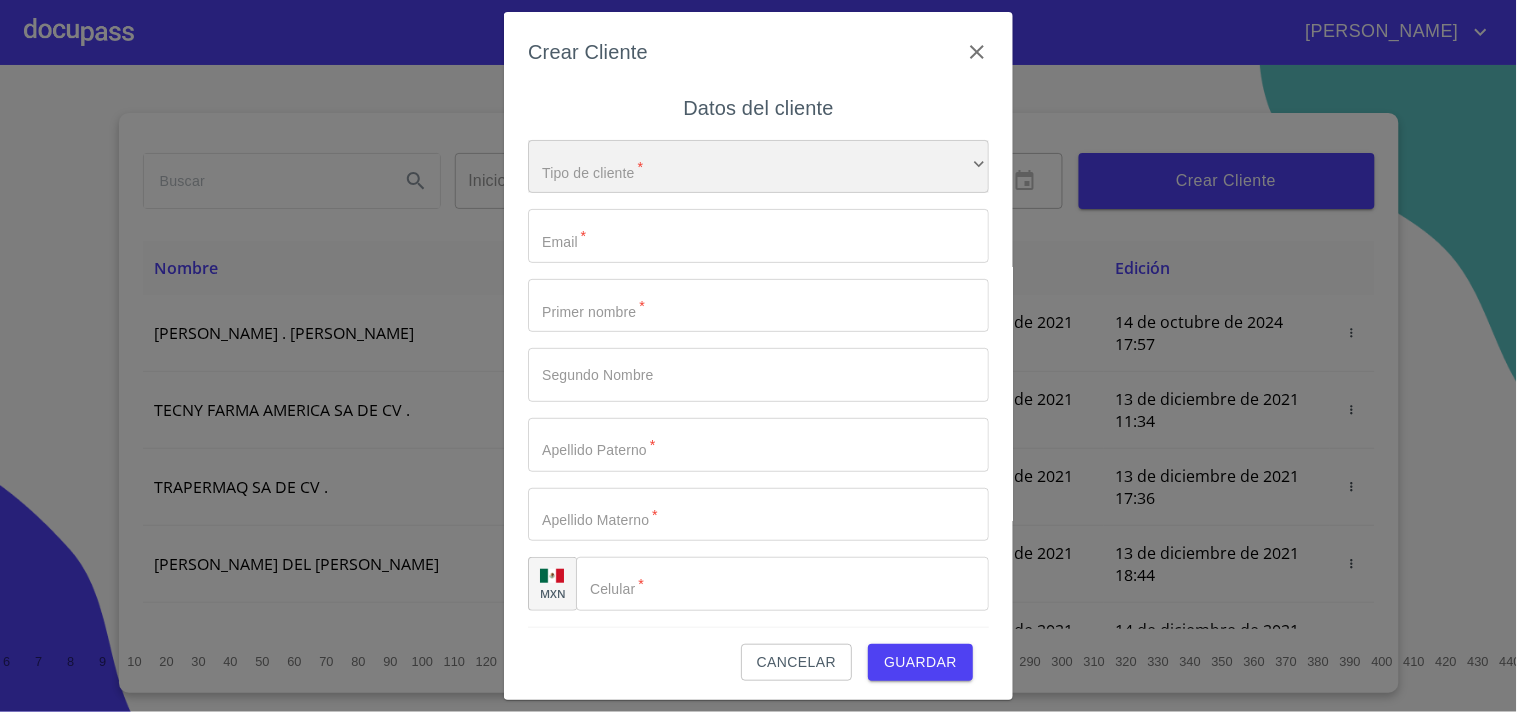 click on "​" at bounding box center (758, 167) 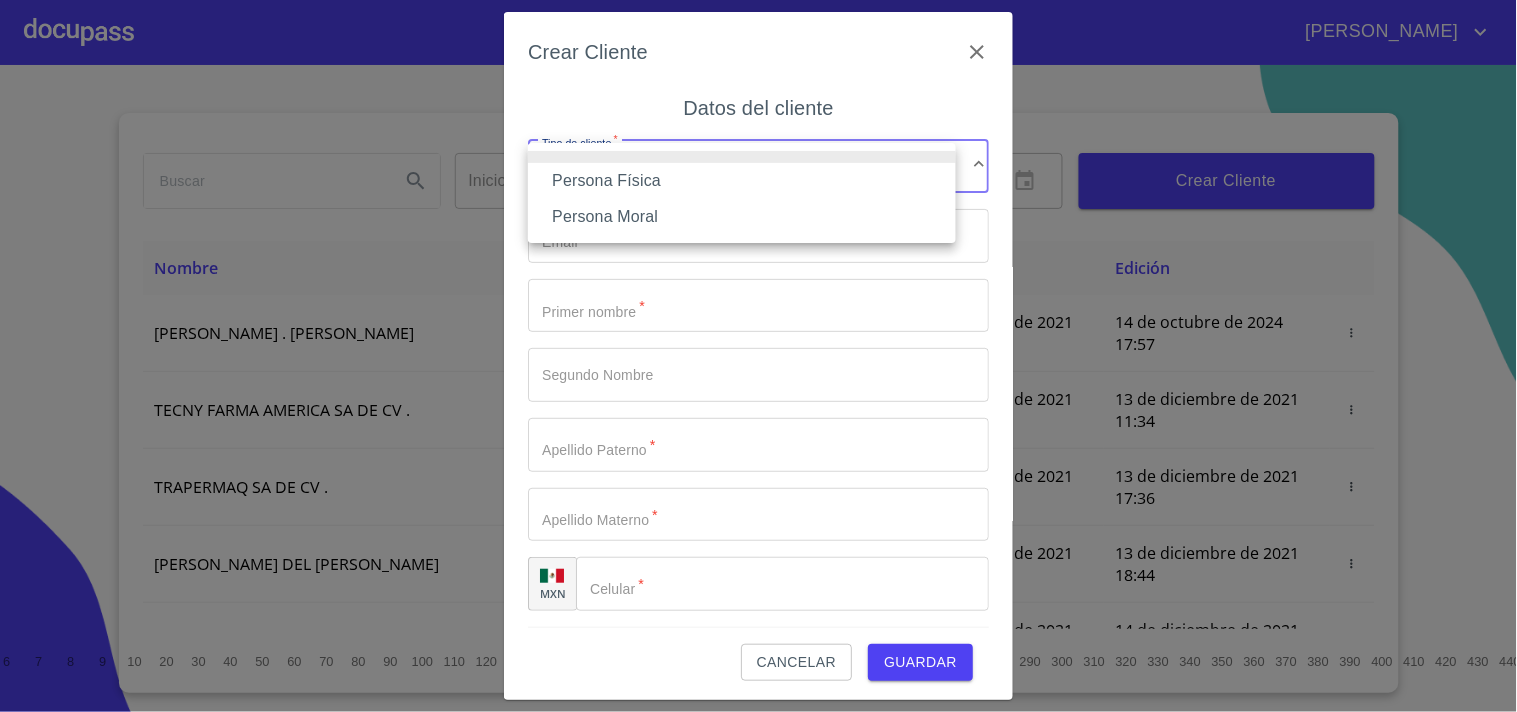 click on "Persona Física" at bounding box center (742, 181) 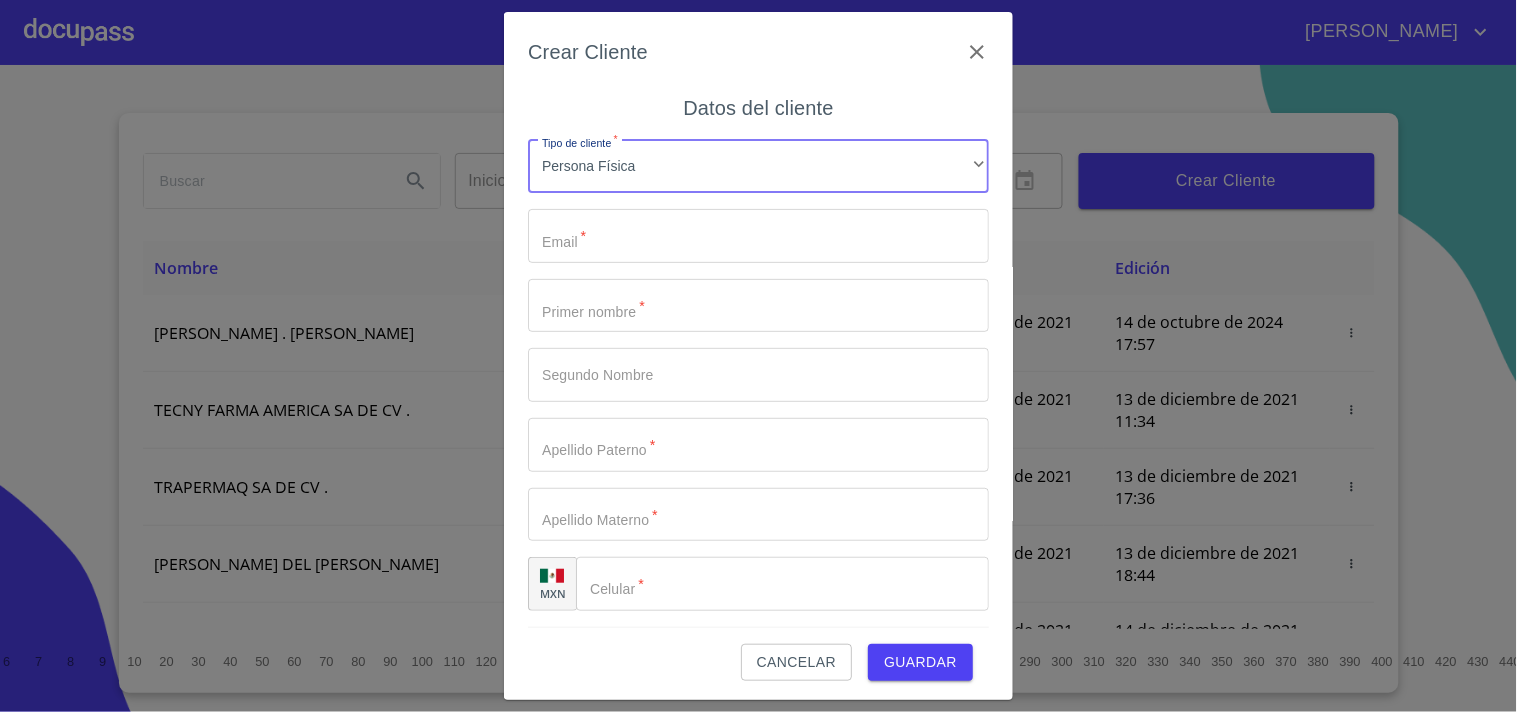 click on "Tipo de cliente   *" at bounding box center (758, 236) 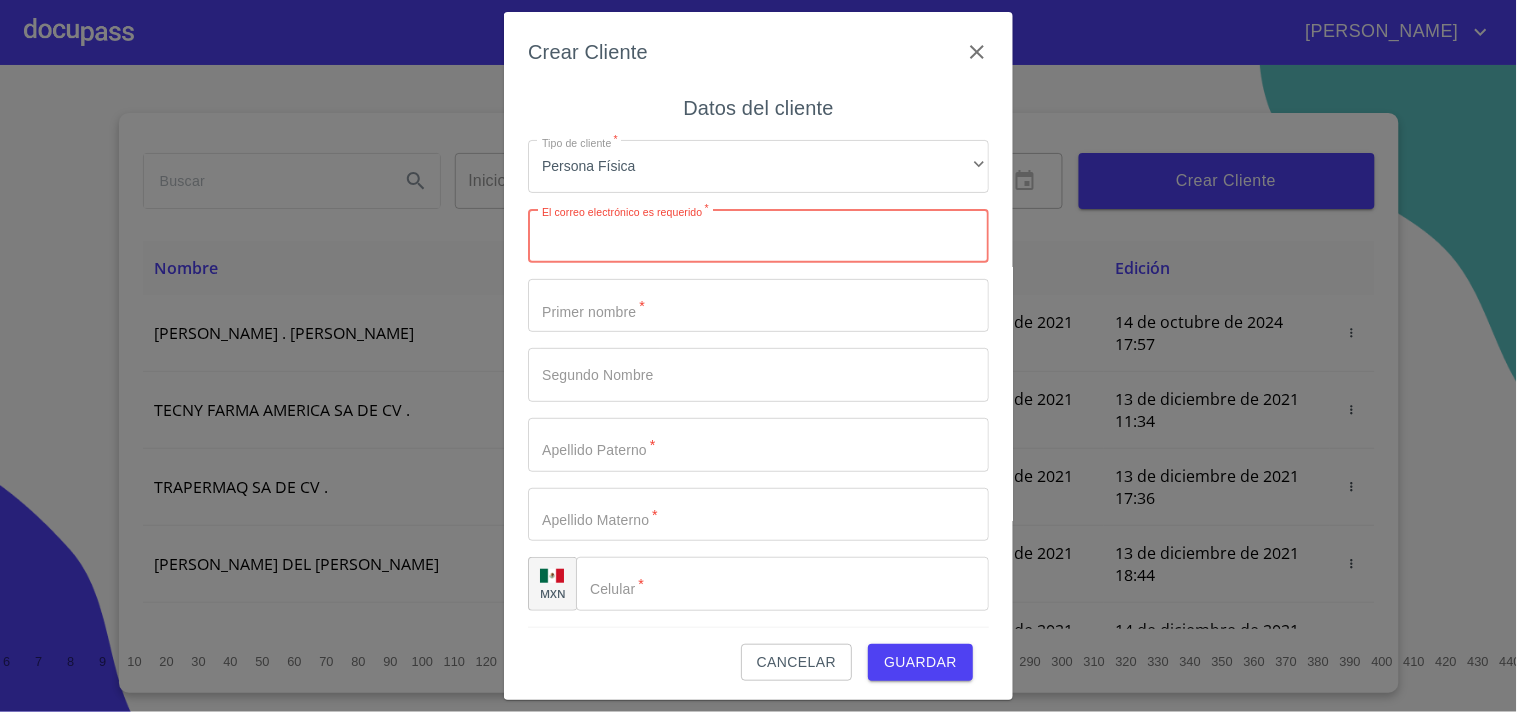 click on "Tipo de cliente   *" at bounding box center (758, 236) 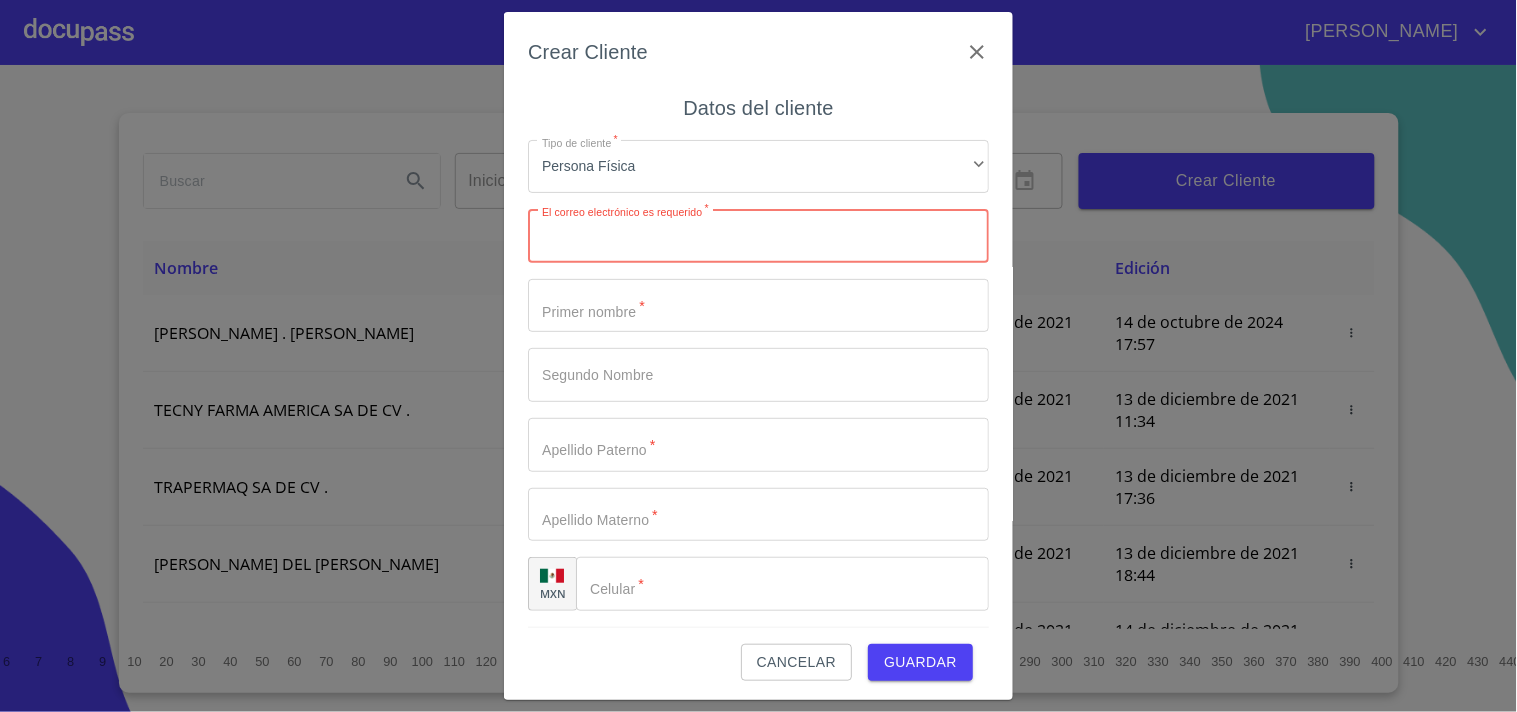 paste on "rgallegosgradilla@gmail.com" 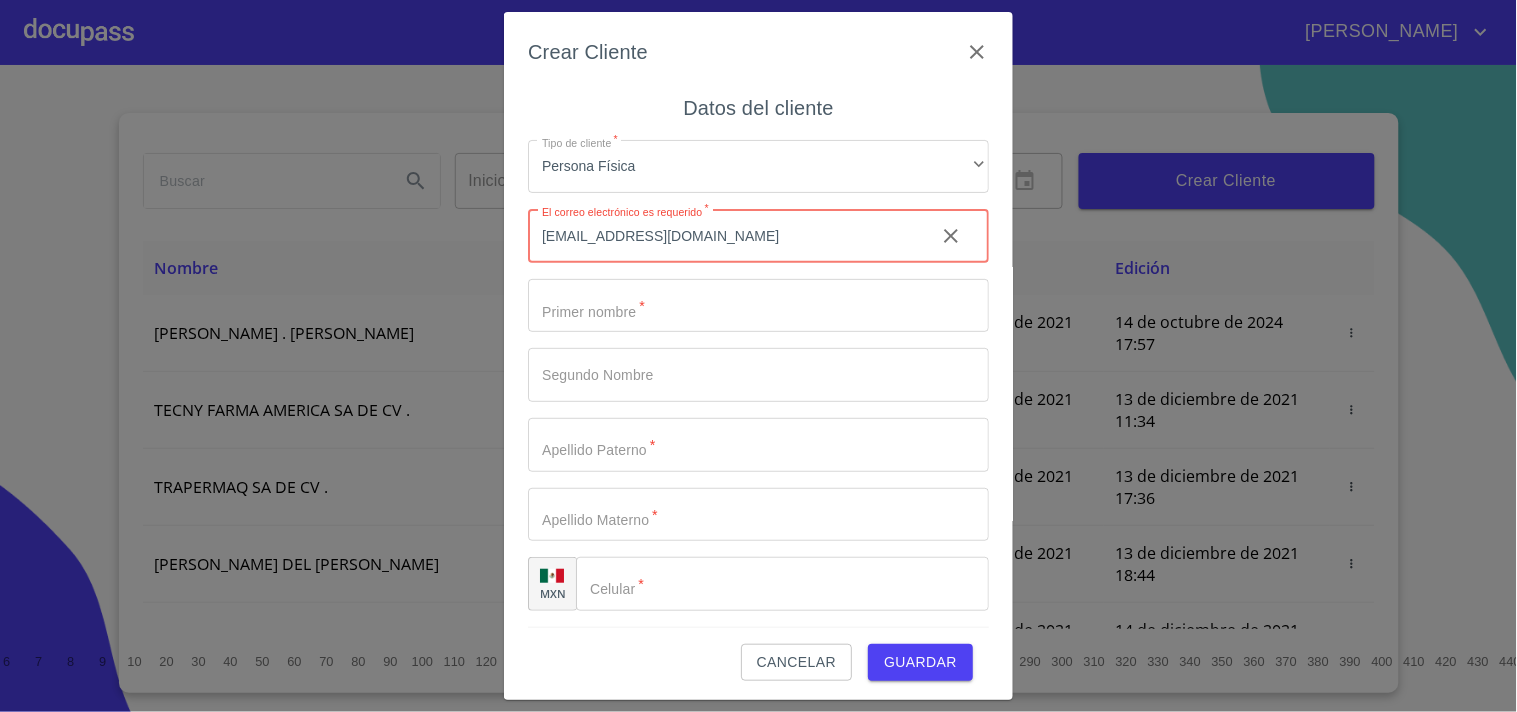 type on "rgallegosgradilla@gmail.com" 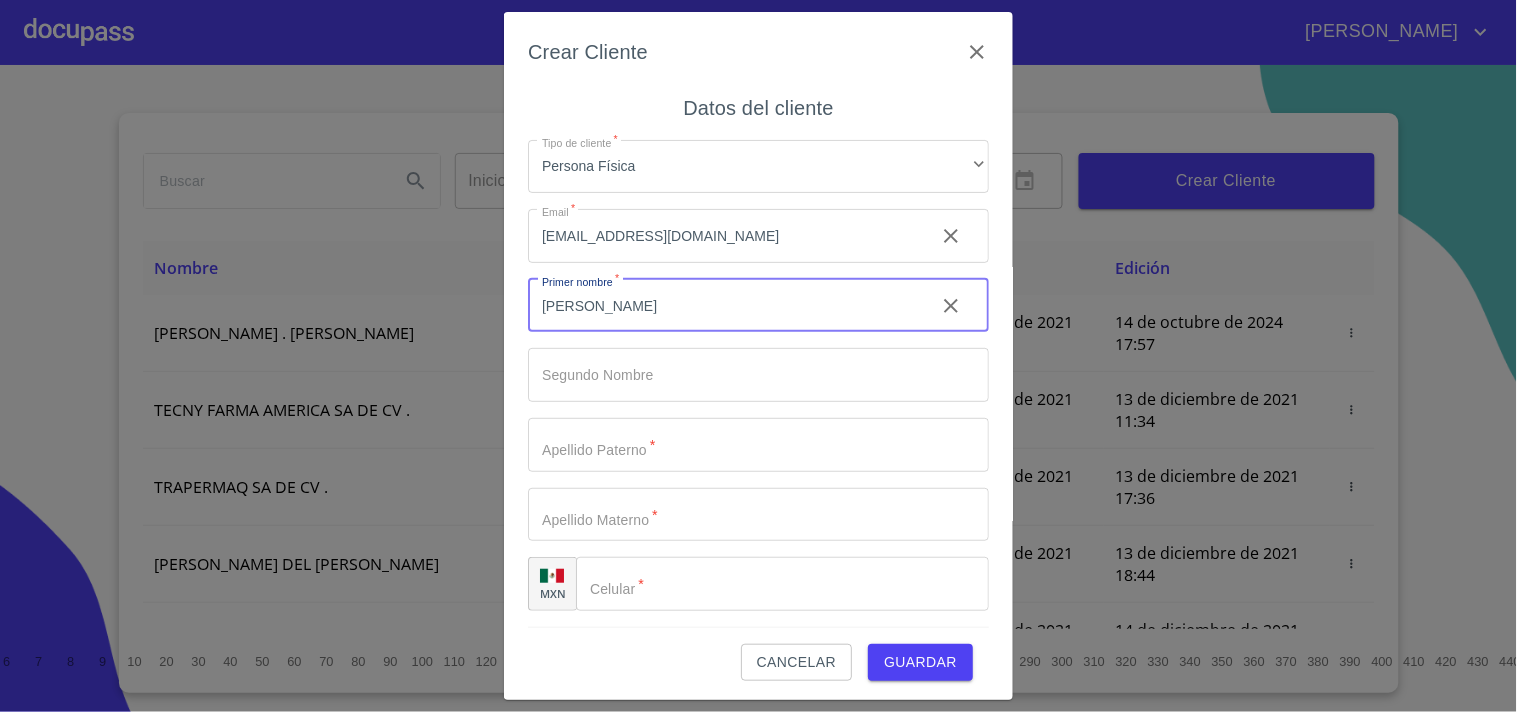 type on "ROCIO" 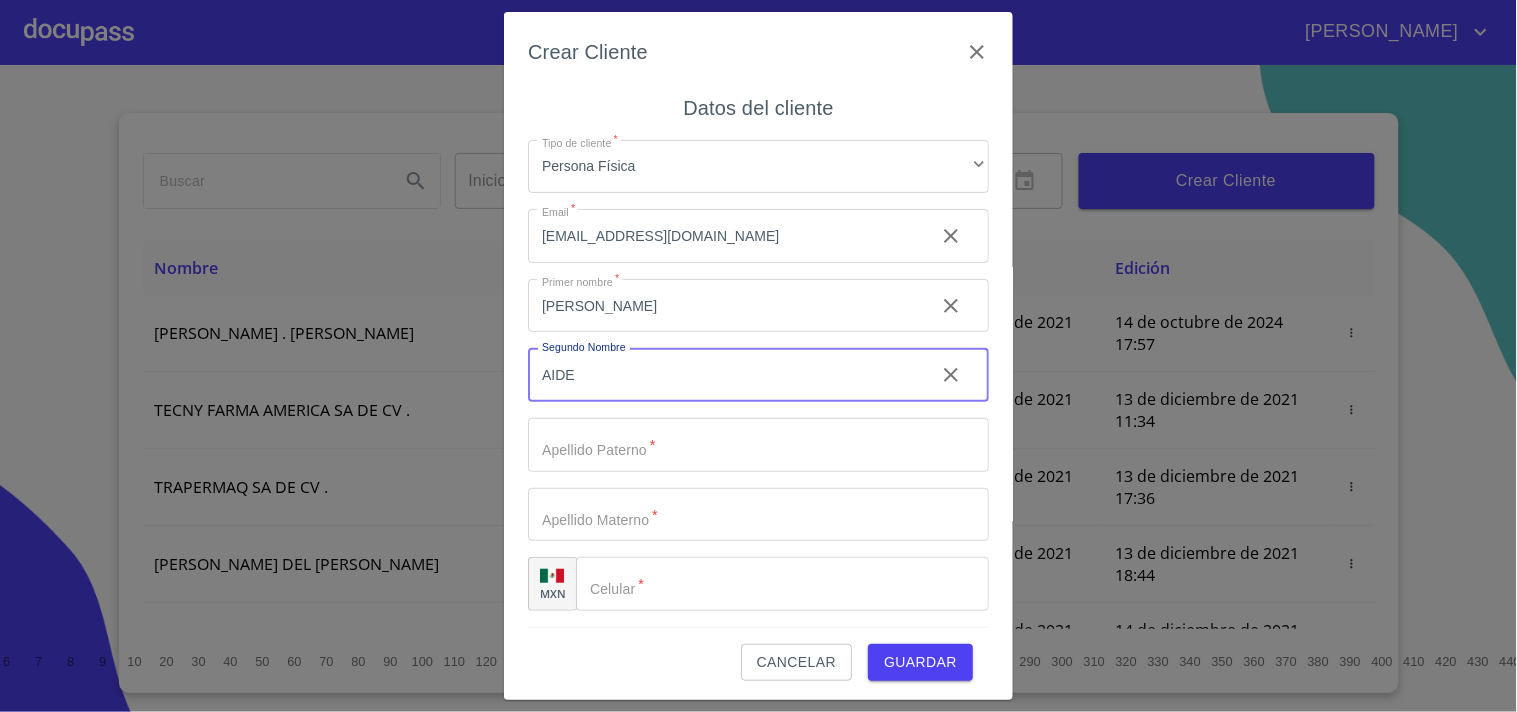 type on "AIDE" 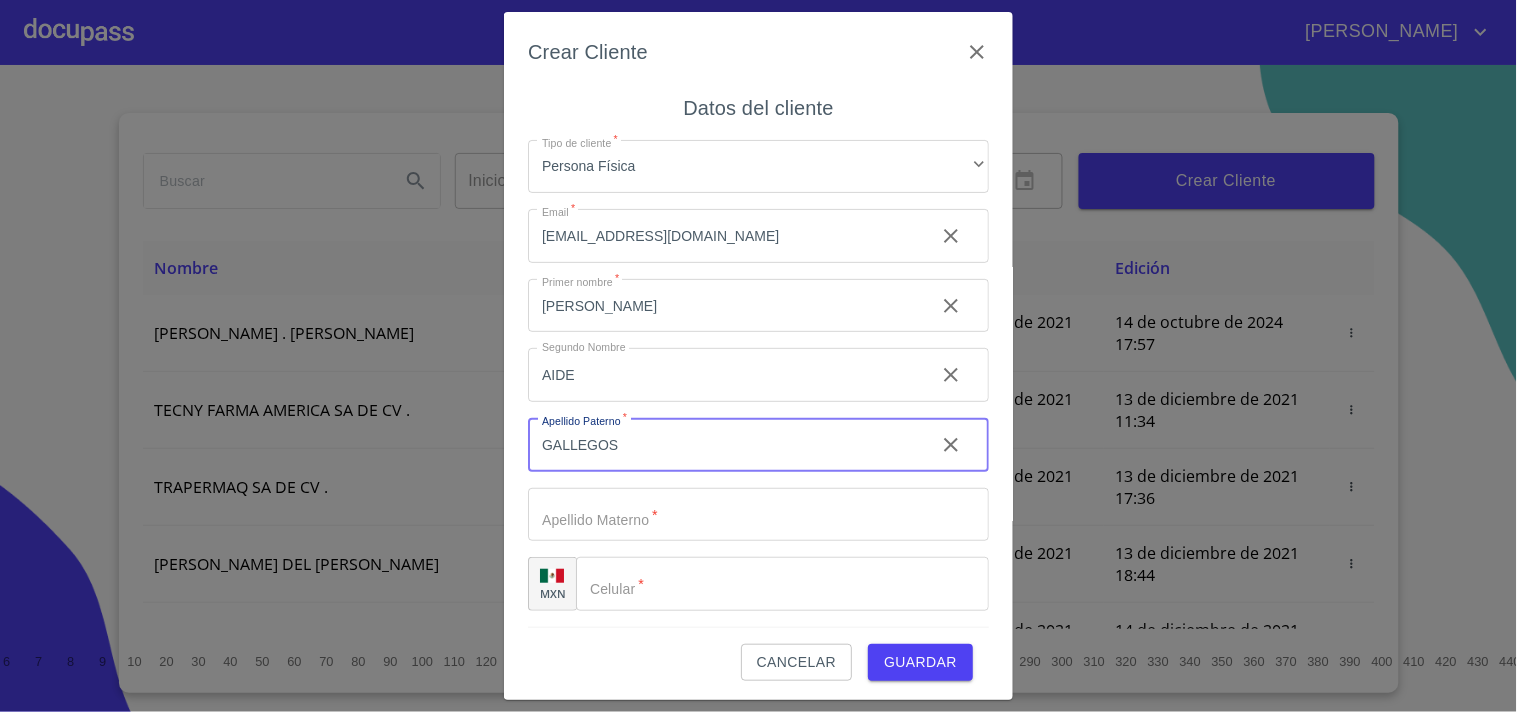 type on "GALLEGOS" 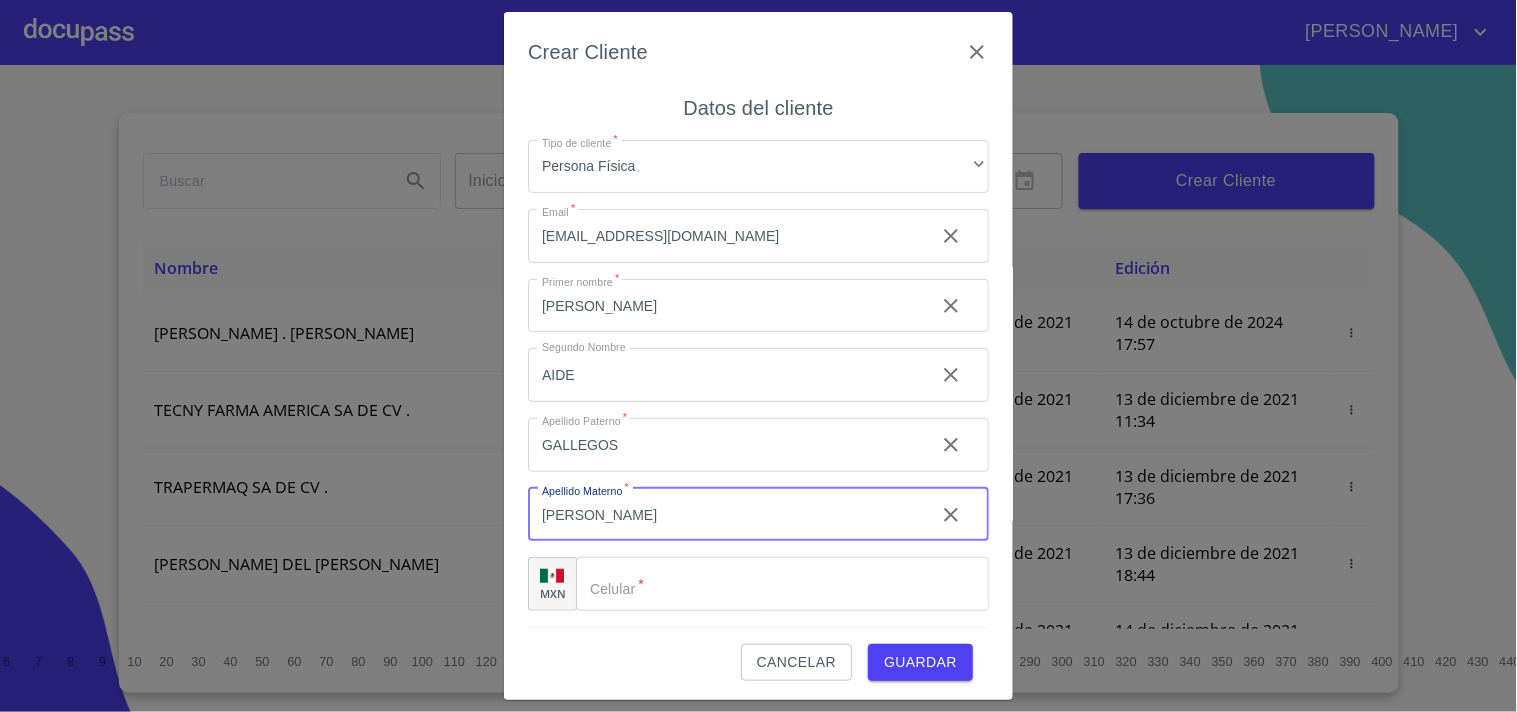 type on "GRADILLA" 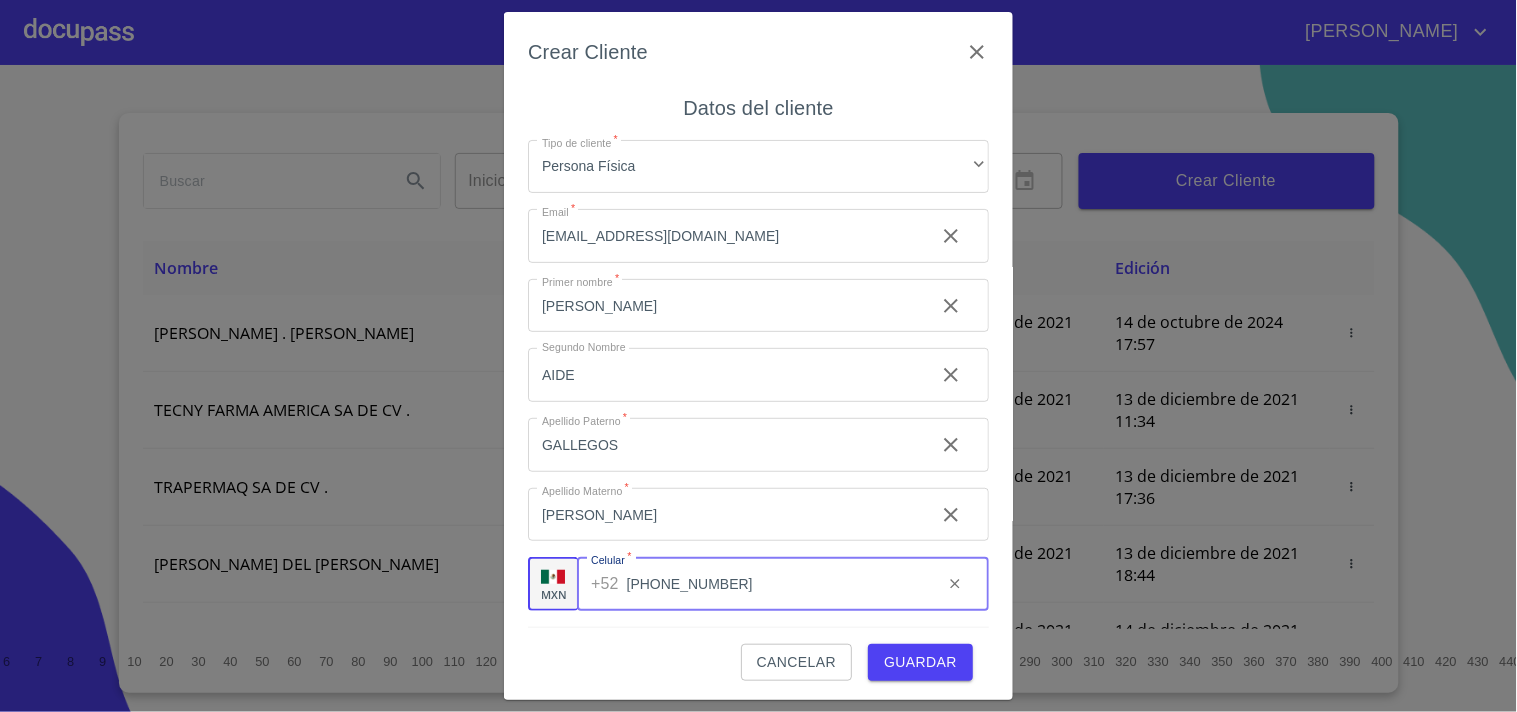 scroll, scrollTop: 3, scrollLeft: 0, axis: vertical 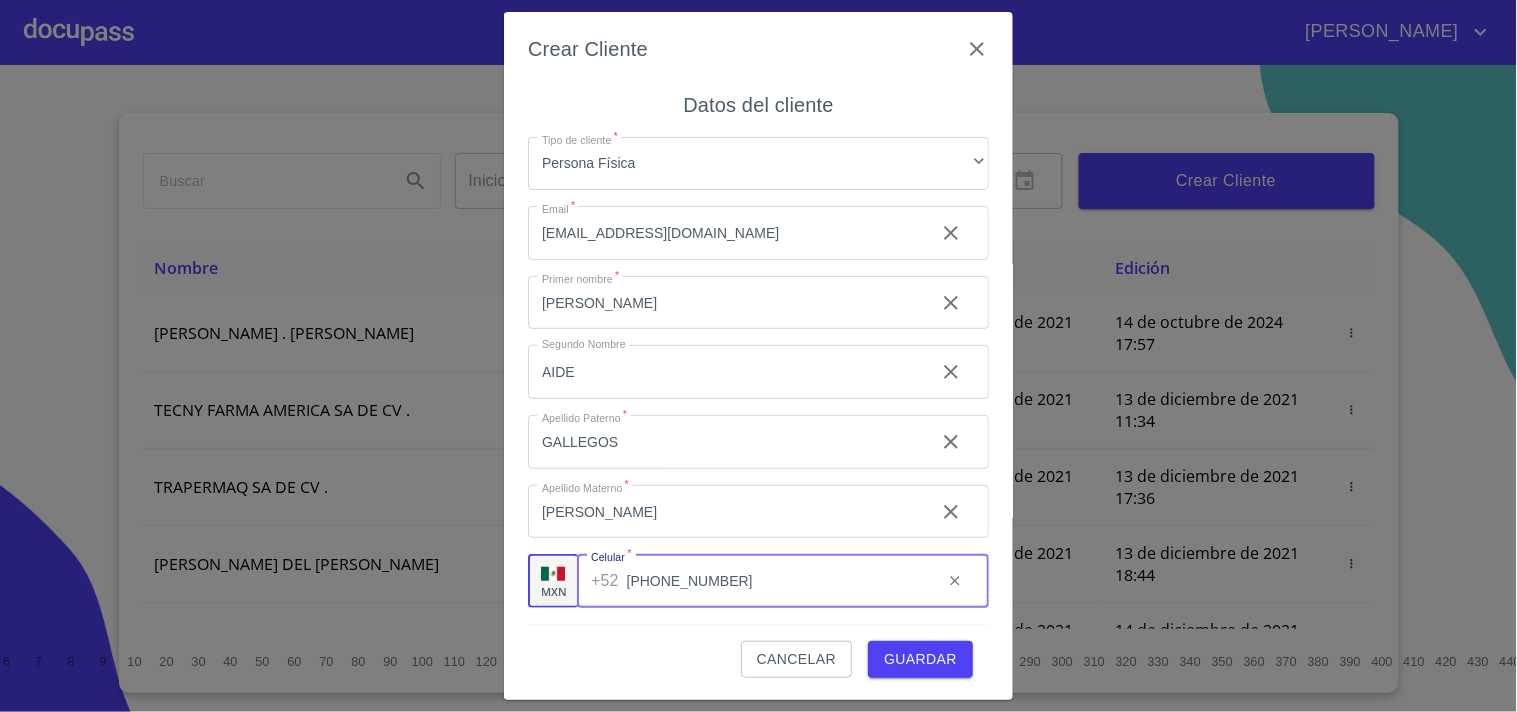 type on "[PHONE_NUMBER]" 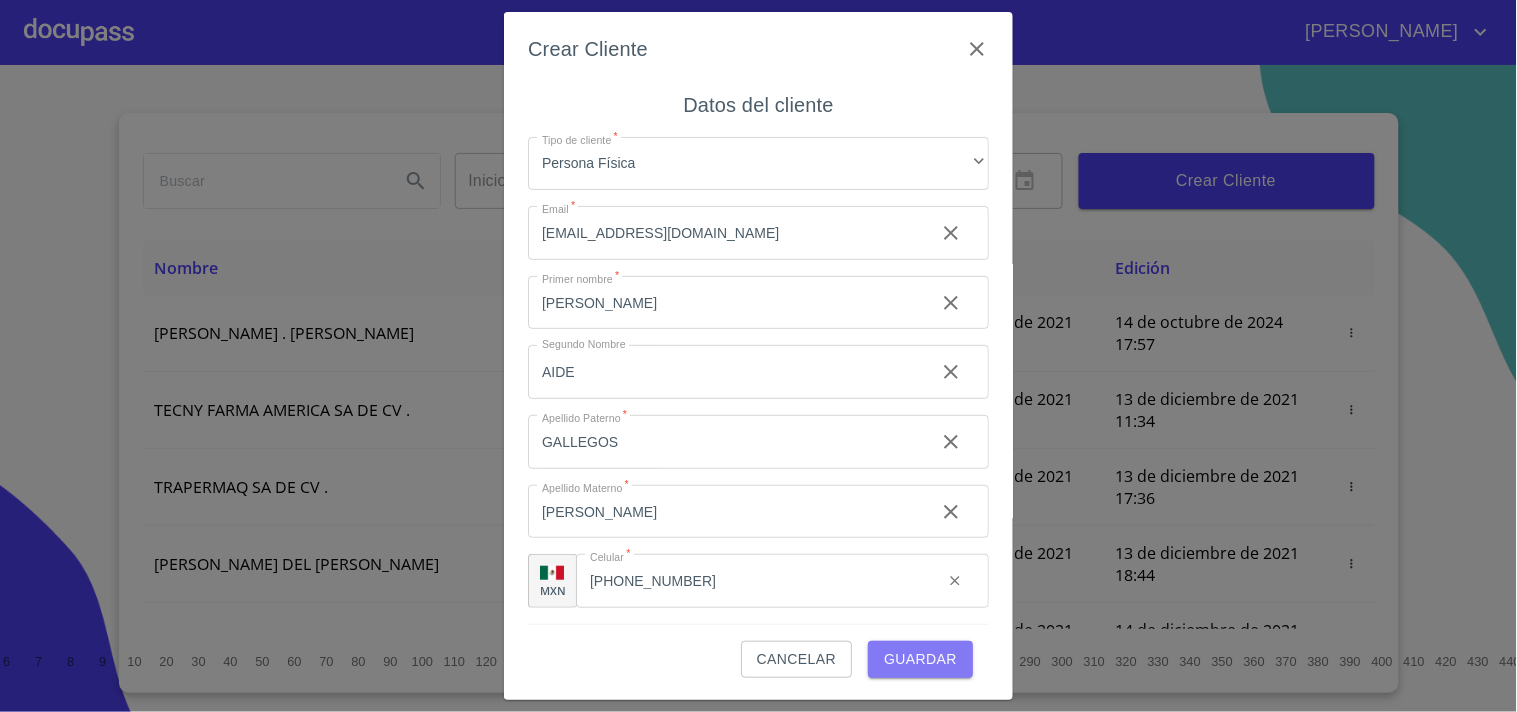 click on "Guardar" at bounding box center (920, 659) 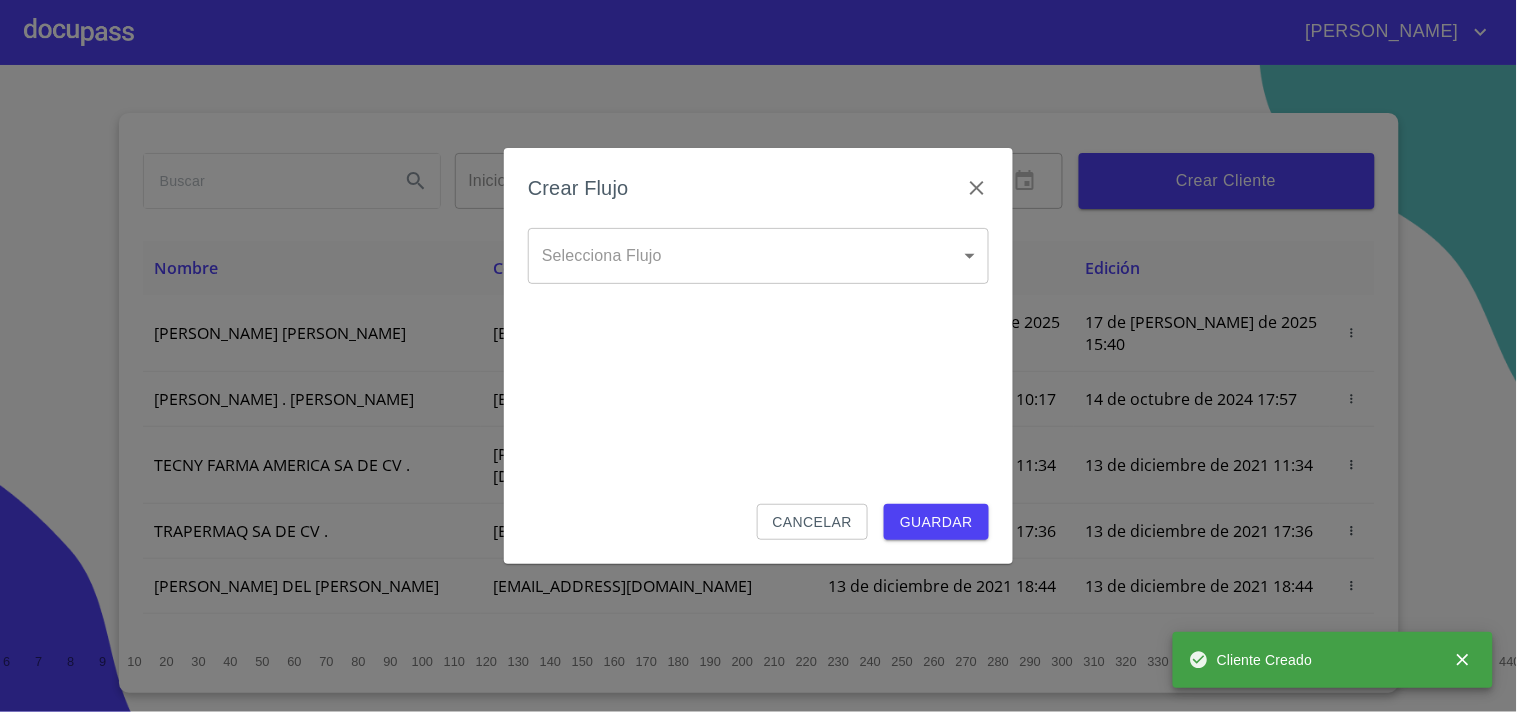 click on "EDUARDO Inicio ​ Fin ​ Crear Cliente Nombre   Correo electrónico   Registro   Edición     ROCIO AIDE  GALLEGOS  GRADILLA  rgallegosgradilla@gmail.com 17 de julio de 2025 15:40 17 de julio de 2025 15:40 ROMEO . HERNANDEZ MARTINEZ rhernandezm93@gmail.com 13 de diciembre de 2021 10:17 14 de octubre de 2024 17:57 TECNY FARMA AMERICA  SA DE CV  . benjamin@tecnyfarma.com.mx 13 de diciembre de 2021 11:34 13 de diciembre de 2021 11:34 TRAPERMAQ SA DE CV  . trapermaq@outlook.com 13 de diciembre de 2021 17:36 13 de diciembre de 2021 17:36 MARIA DEL CARMEN TIRADO LOPEZ carmentirado65@hotmail.com 13 de diciembre de 2021 18:44 13 de diciembre de 2021 18:44 ENRIQUE  ANTONIO  RICAÑO  ALCAZAR  antonio_ric@hotmail.com 14 de diciembre de 2021 11:46 14 de diciembre de 2021 11:46 SOLUCION EN LIMPIEZA DE JOCOTEPEC SDRL DE CV . reynobanos@yahoo.com 14 de diciembre de 2021 12:14 15 de diciembre de 2021 18:52 ISRAEL LOPEZ LOPEZ copcom32@gmail.com 14 de diciembre de 2021 15:01 26 de abril de 2024 17:58 1 2 3 4 5 6 7 8 9" at bounding box center [758, 356] 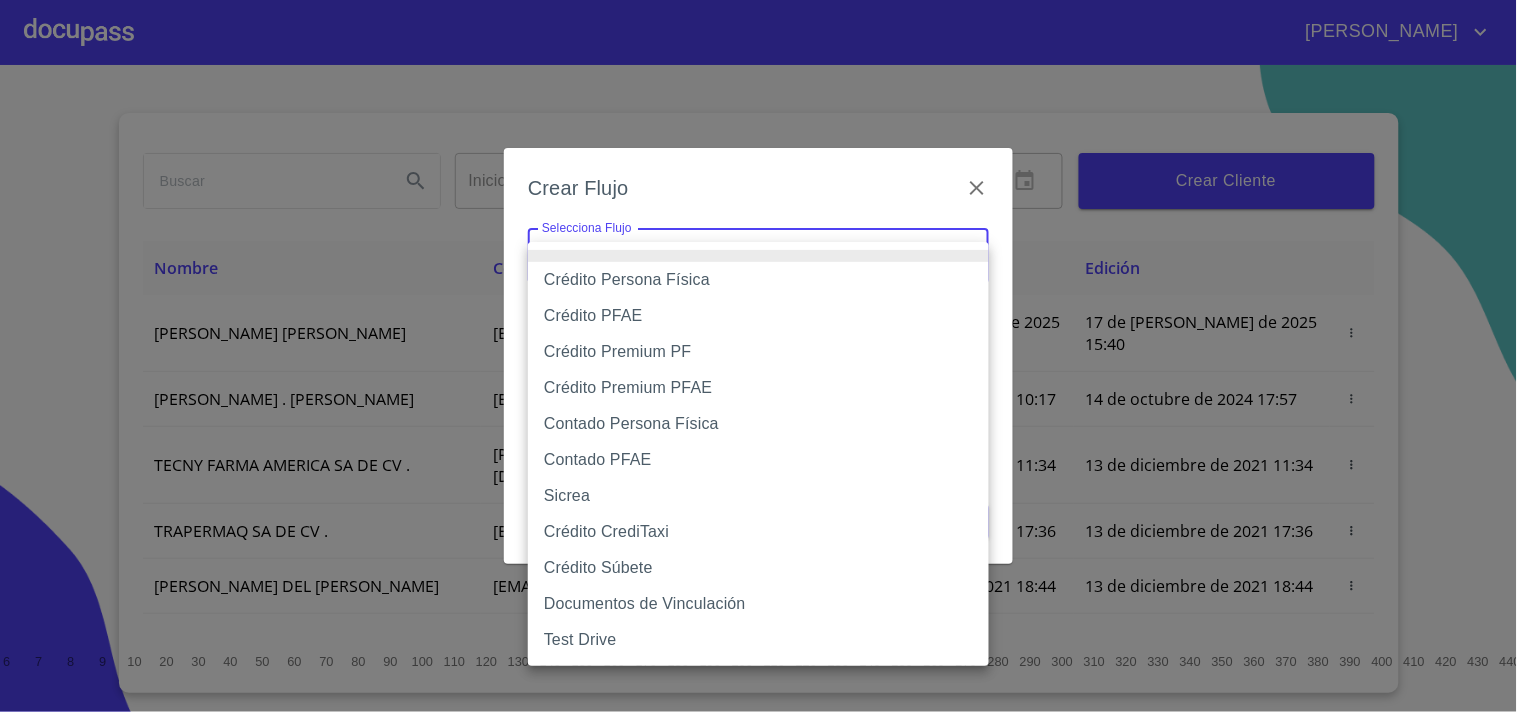 click on "Crédito Persona Física" at bounding box center [758, 280] 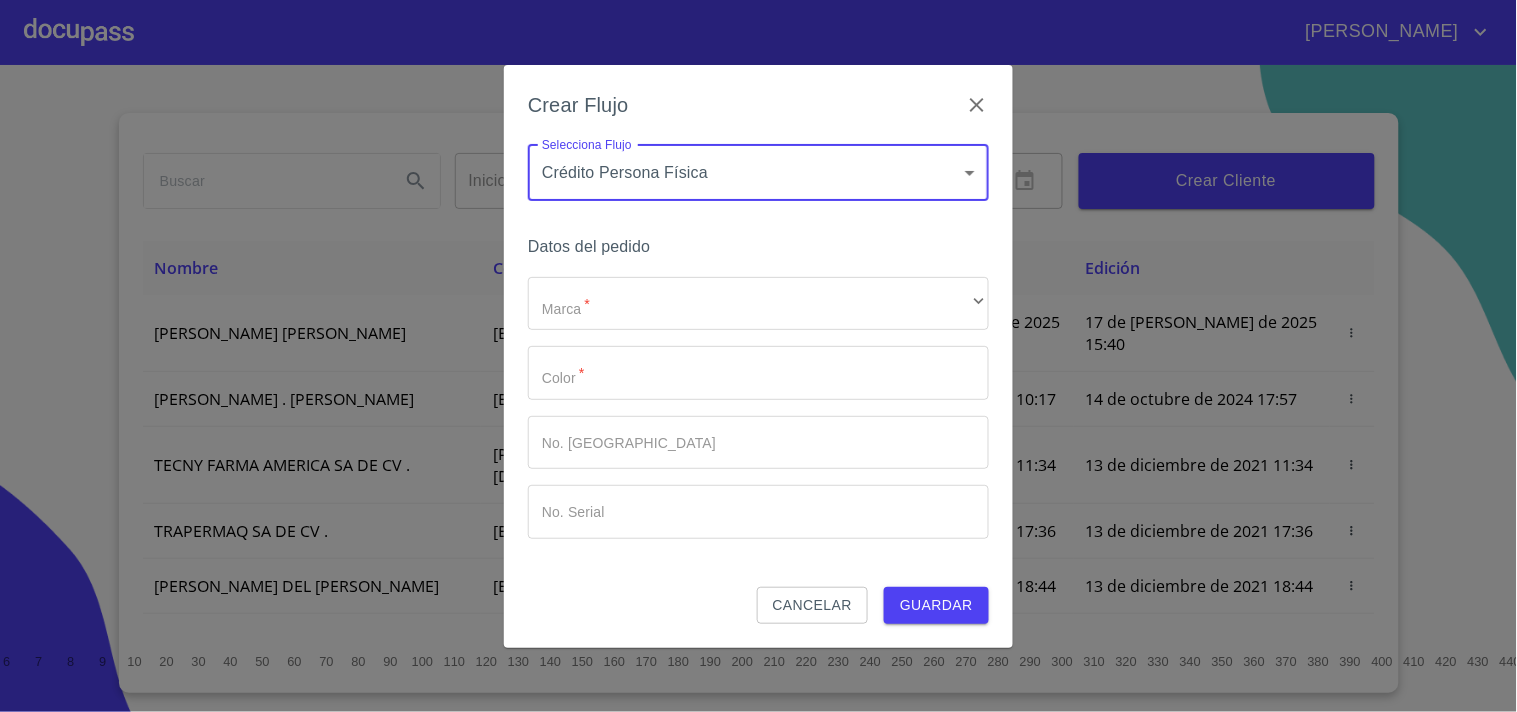 click on "EDUARDO Inicio ​ Fin ​ Crear Cliente Nombre   Correo electrónico   Registro   Edición     ROCIO AIDE  GALLEGOS  GRADILLA  rgallegosgradilla@gmail.com 17 de julio de 2025 15:40 17 de julio de 2025 15:40 ROMEO . HERNANDEZ MARTINEZ rhernandezm93@gmail.com 13 de diciembre de 2021 10:17 14 de octubre de 2024 17:57 TECNY FARMA AMERICA  SA DE CV  . benjamin@tecnyfarma.com.mx 13 de diciembre de 2021 11:34 13 de diciembre de 2021 11:34 TRAPERMAQ SA DE CV  . trapermaq@outlook.com 13 de diciembre de 2021 17:36 13 de diciembre de 2021 17:36 MARIA DEL CARMEN TIRADO LOPEZ carmentirado65@hotmail.com 13 de diciembre de 2021 18:44 13 de diciembre de 2021 18:44 ENRIQUE  ANTONIO  RICAÑO  ALCAZAR  antonio_ric@hotmail.com 14 de diciembre de 2021 11:46 14 de diciembre de 2021 11:46 SOLUCION EN LIMPIEZA DE JOCOTEPEC SDRL DE CV . reynobanos@yahoo.com 14 de diciembre de 2021 12:14 15 de diciembre de 2021 18:52 ISRAEL LOPEZ LOPEZ copcom32@gmail.com 14 de diciembre de 2021 15:01 26 de abril de 2024 17:58 1 2 3 4 5 6 7 8 9" at bounding box center (758, 356) 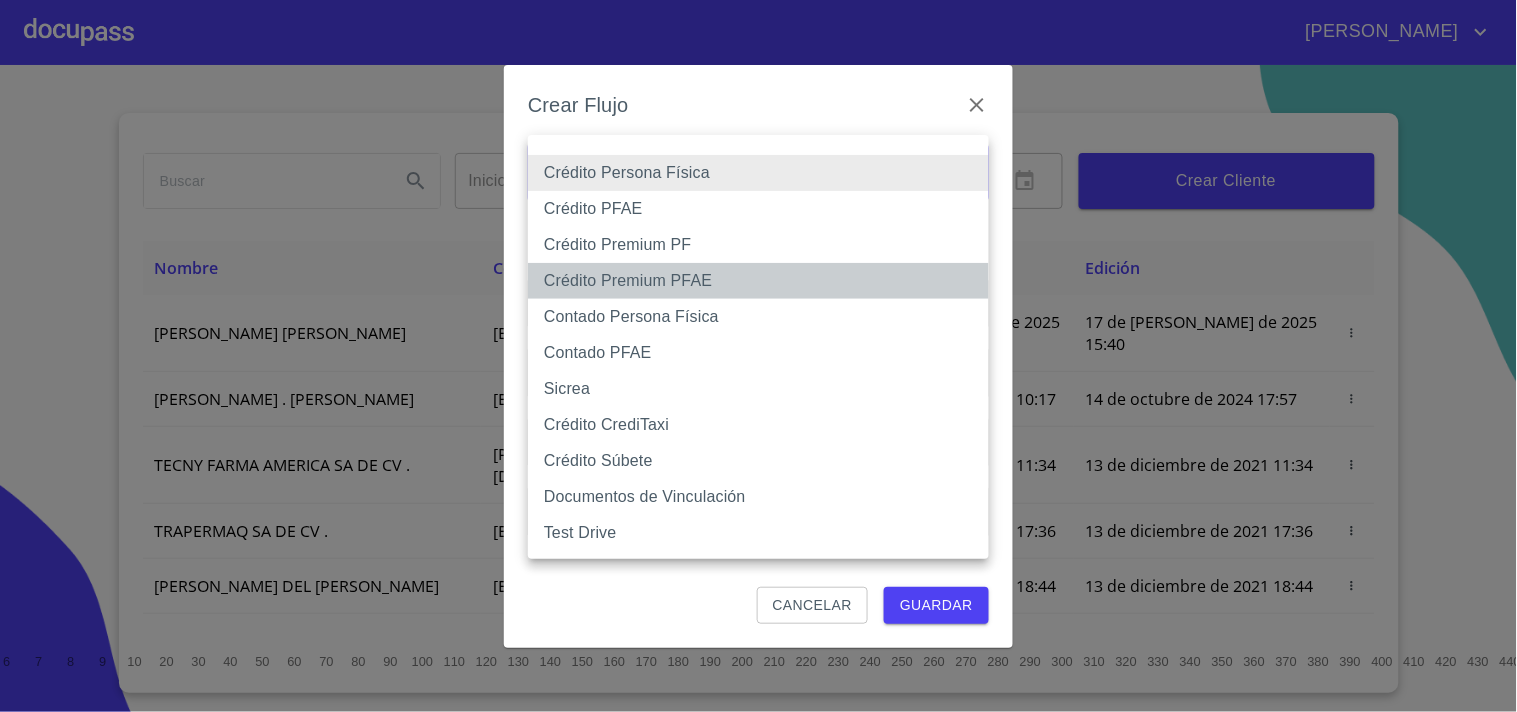 click on "Crédito Premium PFAE" at bounding box center (758, 281) 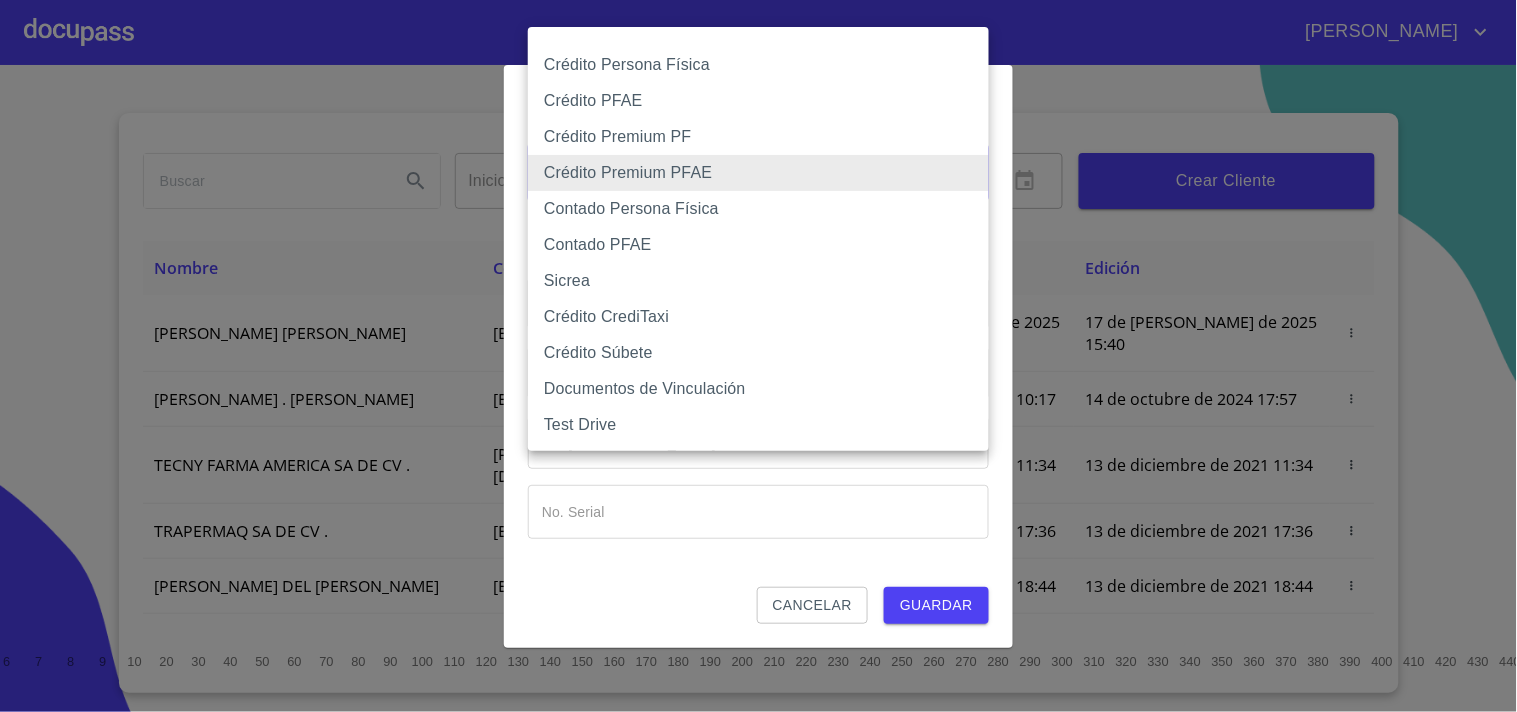 click on "EDUARDO Inicio ​ Fin ​ Crear Cliente Nombre   Correo electrónico   Registro   Edición     ROCIO AIDE  GALLEGOS  GRADILLA  rgallegosgradilla@gmail.com 17 de julio de 2025 15:40 17 de julio de 2025 15:40 ROMEO . HERNANDEZ MARTINEZ rhernandezm93@gmail.com 13 de diciembre de 2021 10:17 14 de octubre de 2024 17:57 TECNY FARMA AMERICA  SA DE CV  . benjamin@tecnyfarma.com.mx 13 de diciembre de 2021 11:34 13 de diciembre de 2021 11:34 TRAPERMAQ SA DE CV  . trapermaq@outlook.com 13 de diciembre de 2021 17:36 13 de diciembre de 2021 17:36 MARIA DEL CARMEN TIRADO LOPEZ carmentirado65@hotmail.com 13 de diciembre de 2021 18:44 13 de diciembre de 2021 18:44 ENRIQUE  ANTONIO  RICAÑO  ALCAZAR  antonio_ric@hotmail.com 14 de diciembre de 2021 11:46 14 de diciembre de 2021 11:46 SOLUCION EN LIMPIEZA DE JOCOTEPEC SDRL DE CV . reynobanos@yahoo.com 14 de diciembre de 2021 12:14 15 de diciembre de 2021 18:52 ISRAEL LOPEZ LOPEZ copcom32@gmail.com 14 de diciembre de 2021 15:01 26 de abril de 2024 17:58 1 2 3 4 5 6 7 8 9" at bounding box center [758, 356] 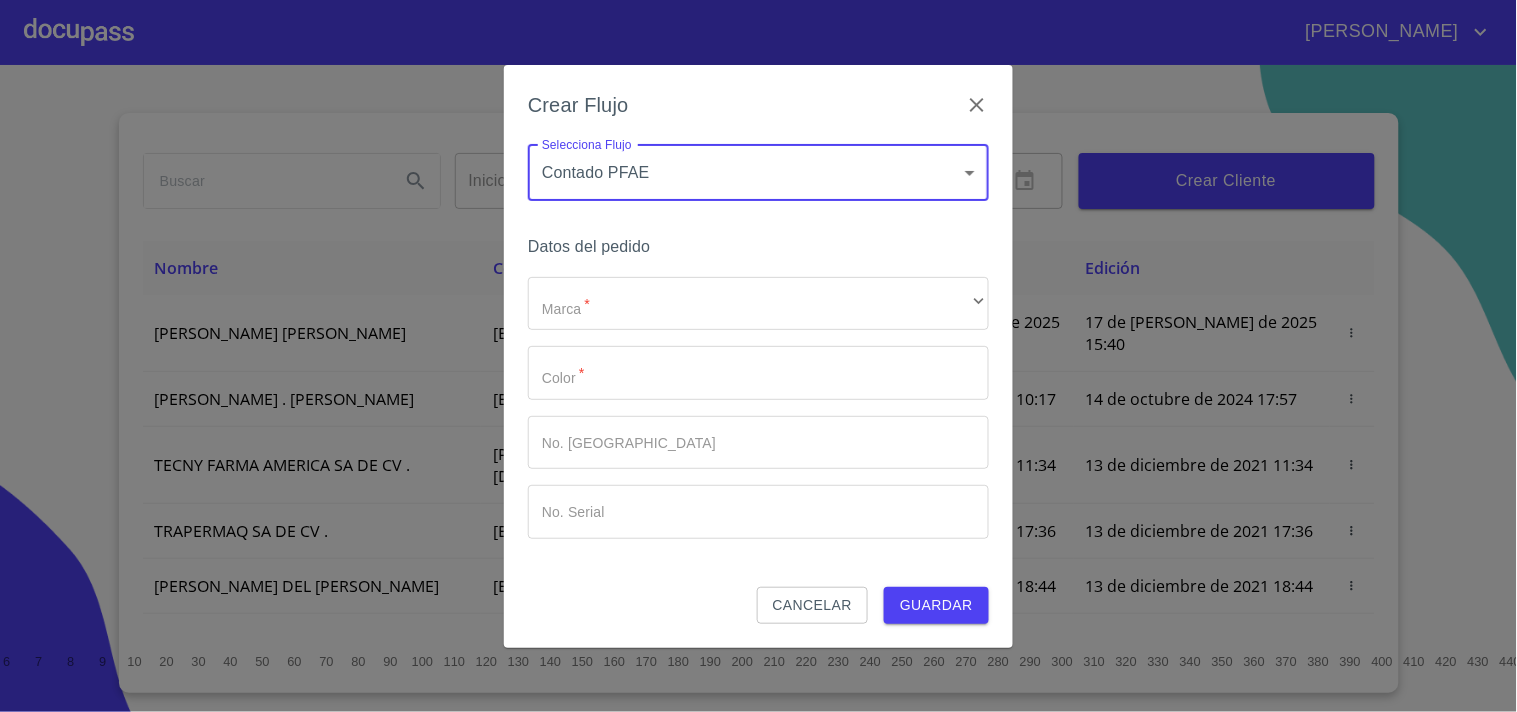 click on "EDUARDO Inicio ​ Fin ​ Crear Cliente Nombre   Correo electrónico   Registro   Edición     ROCIO AIDE  GALLEGOS  GRADILLA  rgallegosgradilla@gmail.com 17 de julio de 2025 15:40 17 de julio de 2025 15:40 ROMEO . HERNANDEZ MARTINEZ rhernandezm93@gmail.com 13 de diciembre de 2021 10:17 14 de octubre de 2024 17:57 TECNY FARMA AMERICA  SA DE CV  . benjamin@tecnyfarma.com.mx 13 de diciembre de 2021 11:34 13 de diciembre de 2021 11:34 TRAPERMAQ SA DE CV  . trapermaq@outlook.com 13 de diciembre de 2021 17:36 13 de diciembre de 2021 17:36 MARIA DEL CARMEN TIRADO LOPEZ carmentirado65@hotmail.com 13 de diciembre de 2021 18:44 13 de diciembre de 2021 18:44 ENRIQUE  ANTONIO  RICAÑO  ALCAZAR  antonio_ric@hotmail.com 14 de diciembre de 2021 11:46 14 de diciembre de 2021 11:46 SOLUCION EN LIMPIEZA DE JOCOTEPEC SDRL DE CV . reynobanos@yahoo.com 14 de diciembre de 2021 12:14 15 de diciembre de 2021 18:52 ISRAEL LOPEZ LOPEZ copcom32@gmail.com 14 de diciembre de 2021 15:01 26 de abril de 2024 17:58 1 2 3 4 5 6 7 8 9" at bounding box center [758, 356] 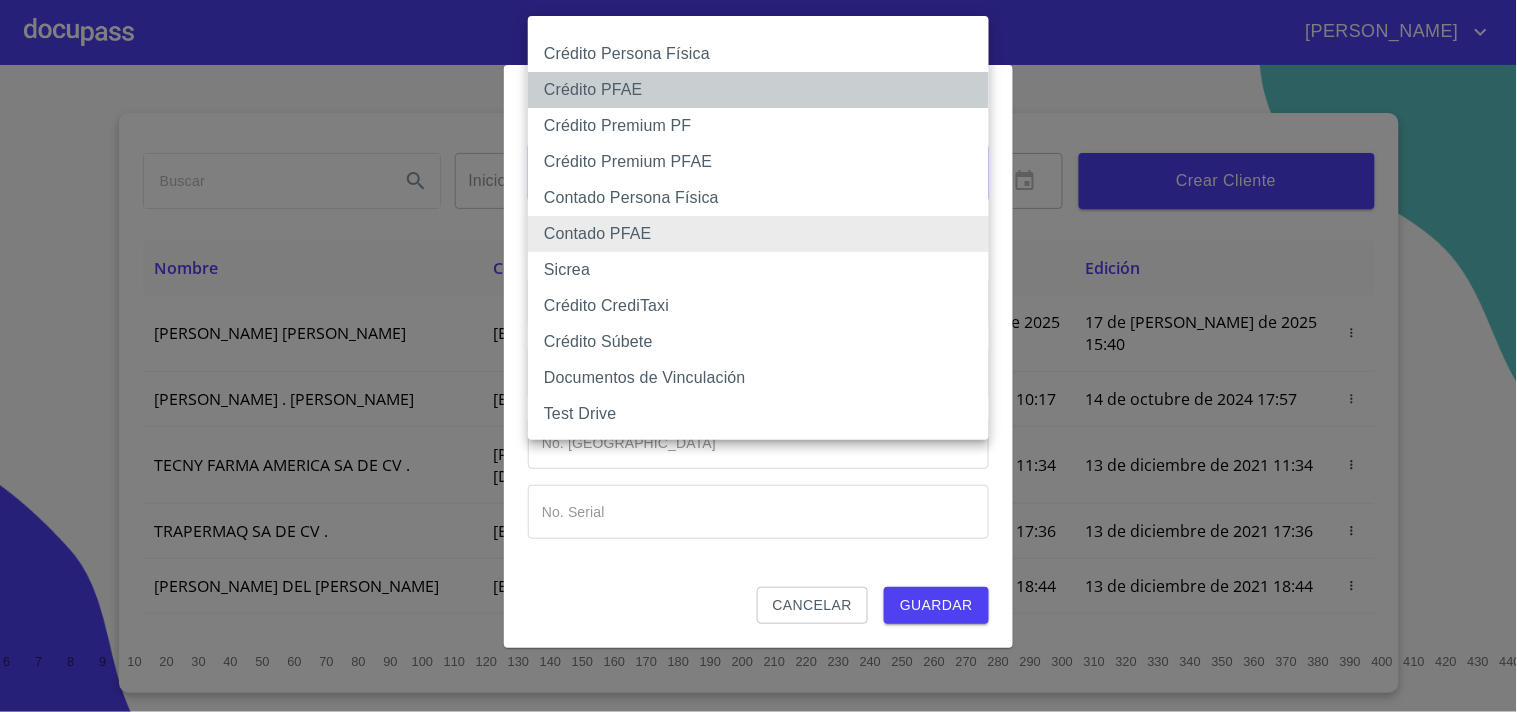 click on "Crédito PFAE" at bounding box center [758, 90] 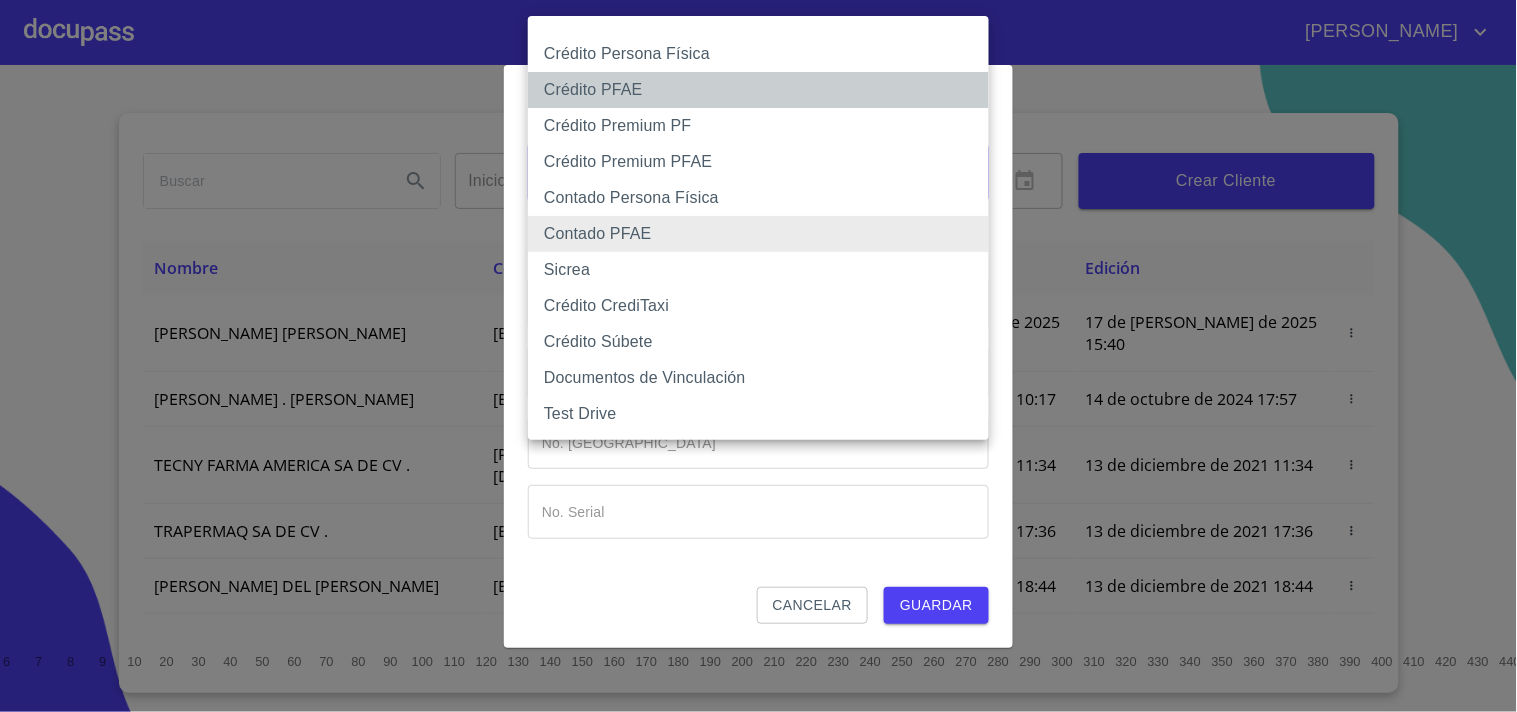 type on "61b0f1389b8c202ad55b5ebc" 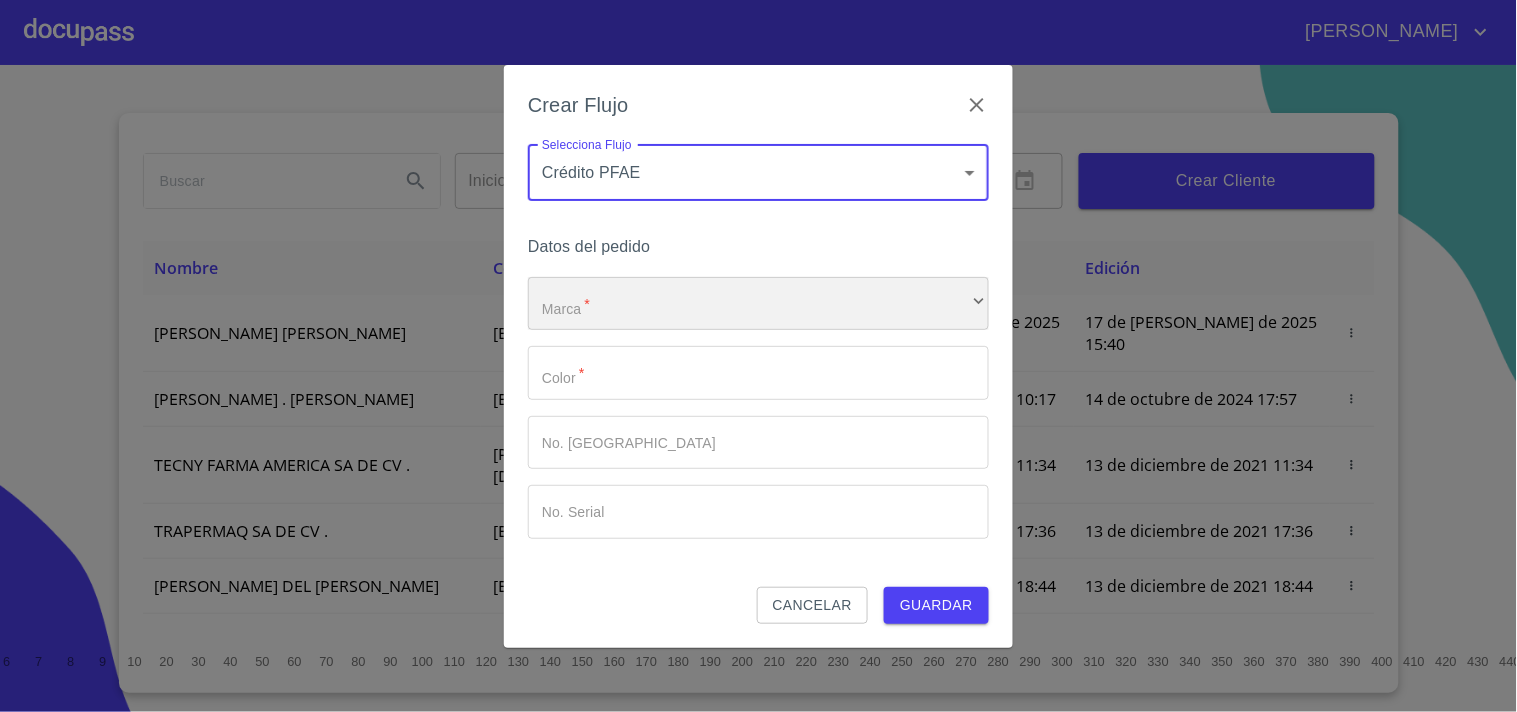 click on "​" at bounding box center [758, 304] 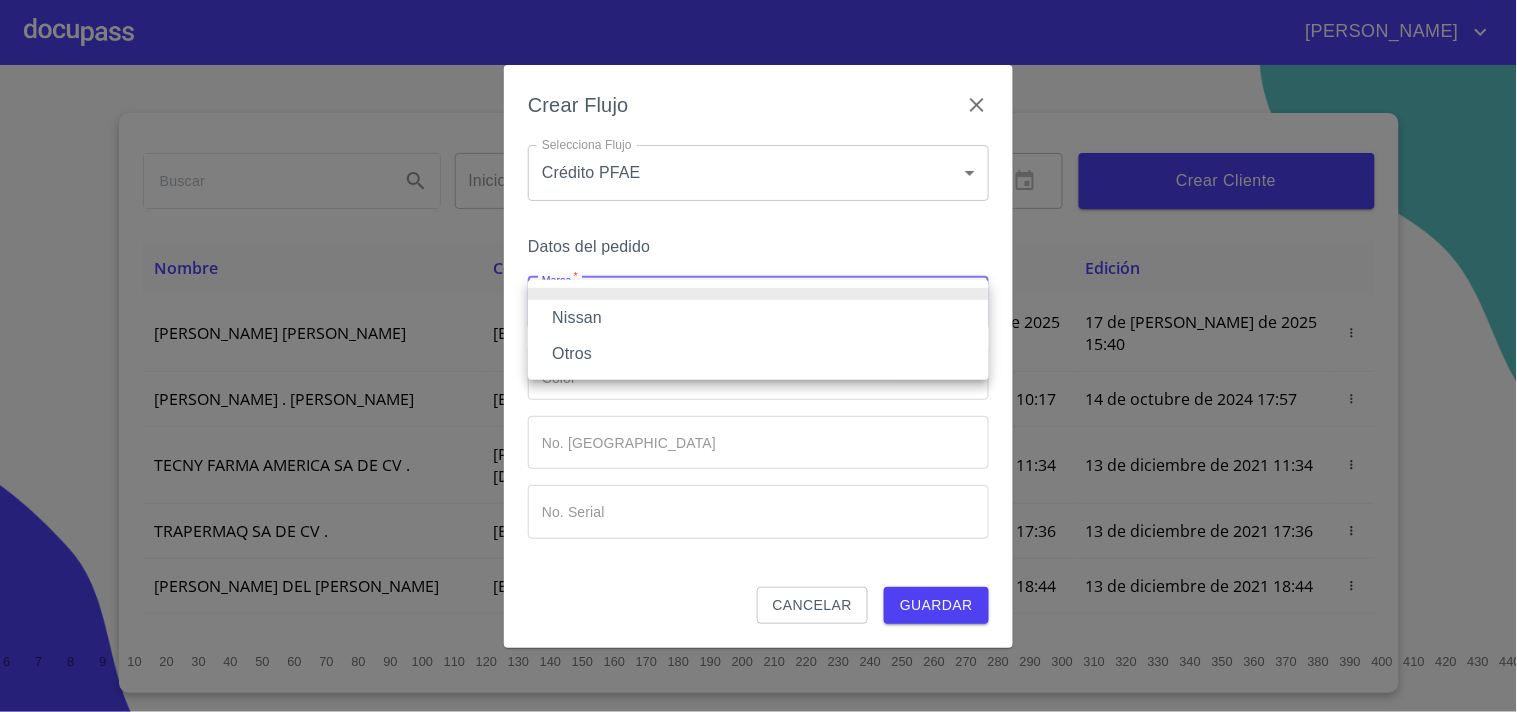 click on "Nissan" at bounding box center [758, 318] 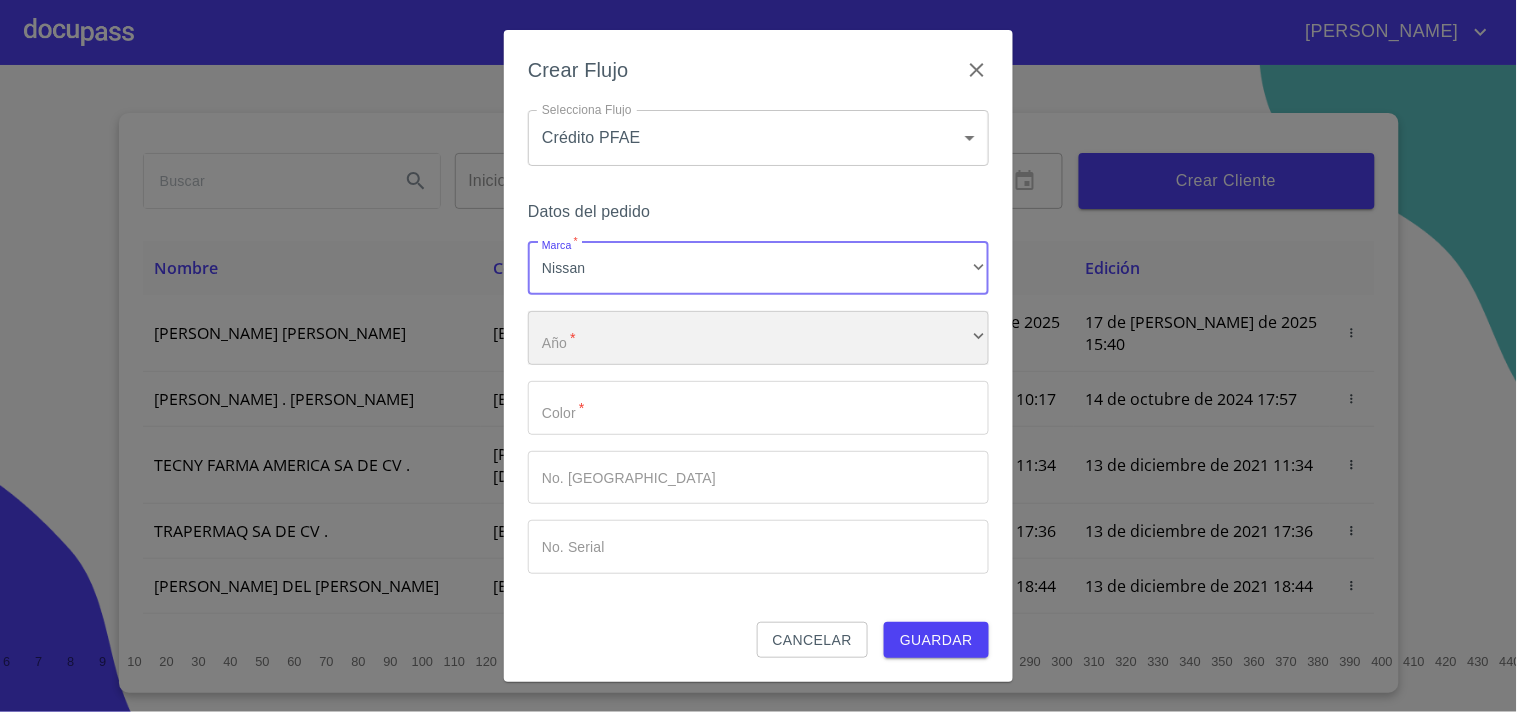 click on "​" at bounding box center (758, 338) 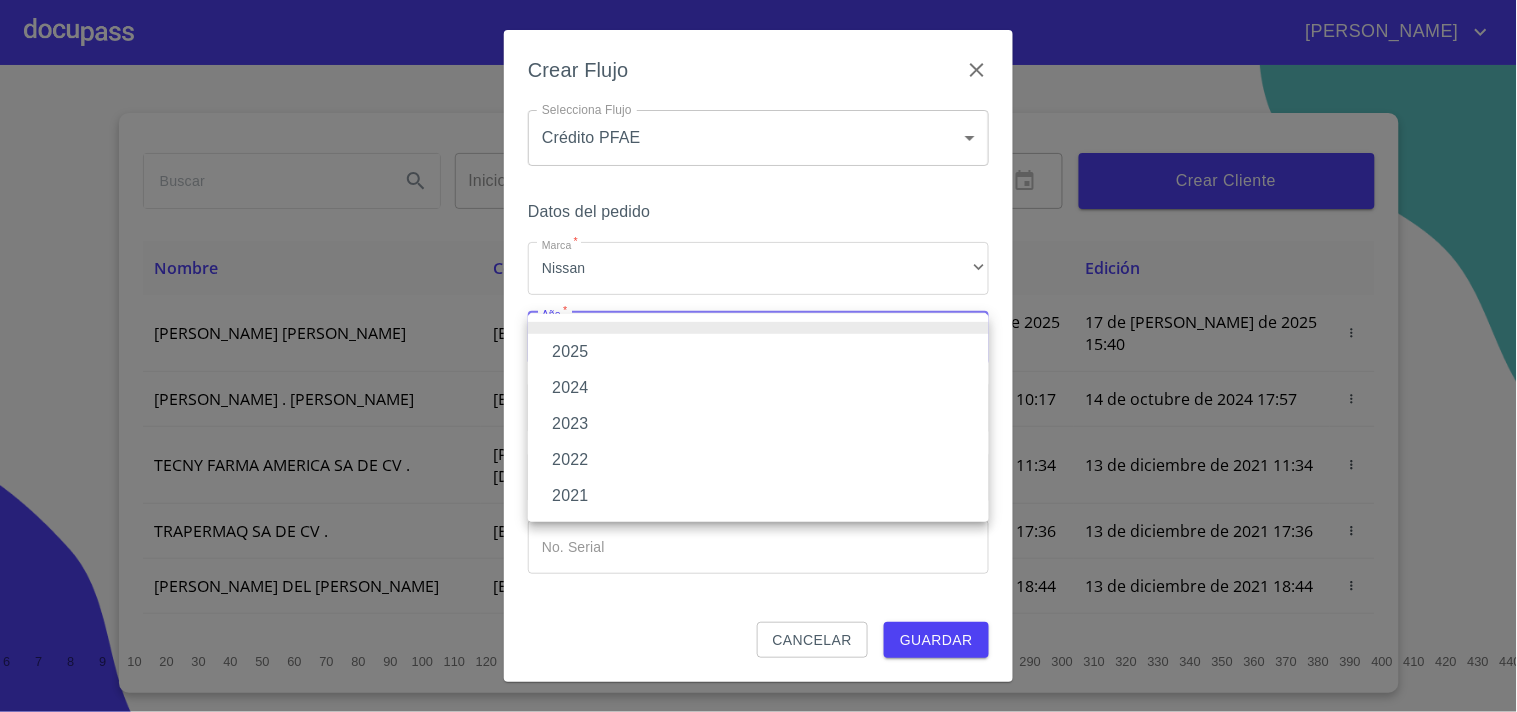 click on "2024" at bounding box center [758, 388] 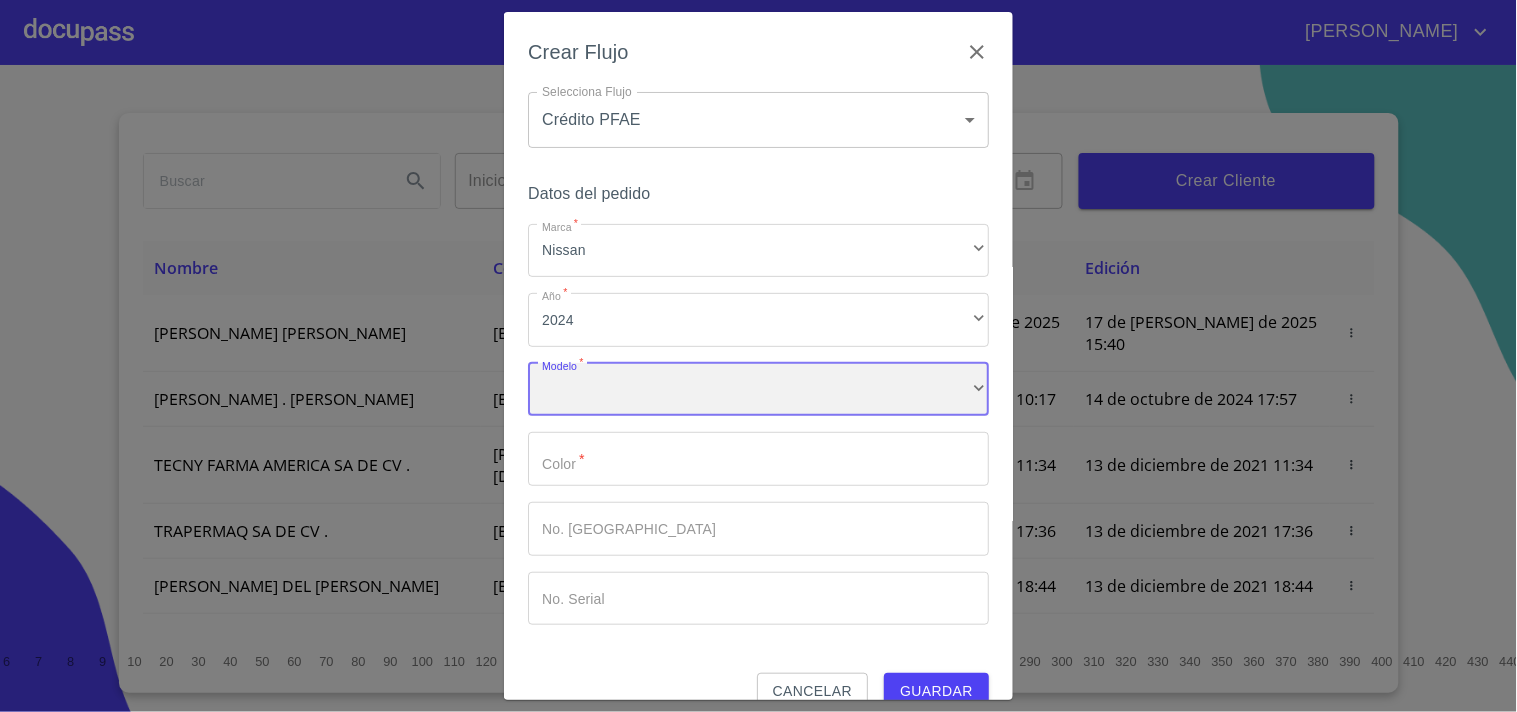 click on "​" at bounding box center [758, 390] 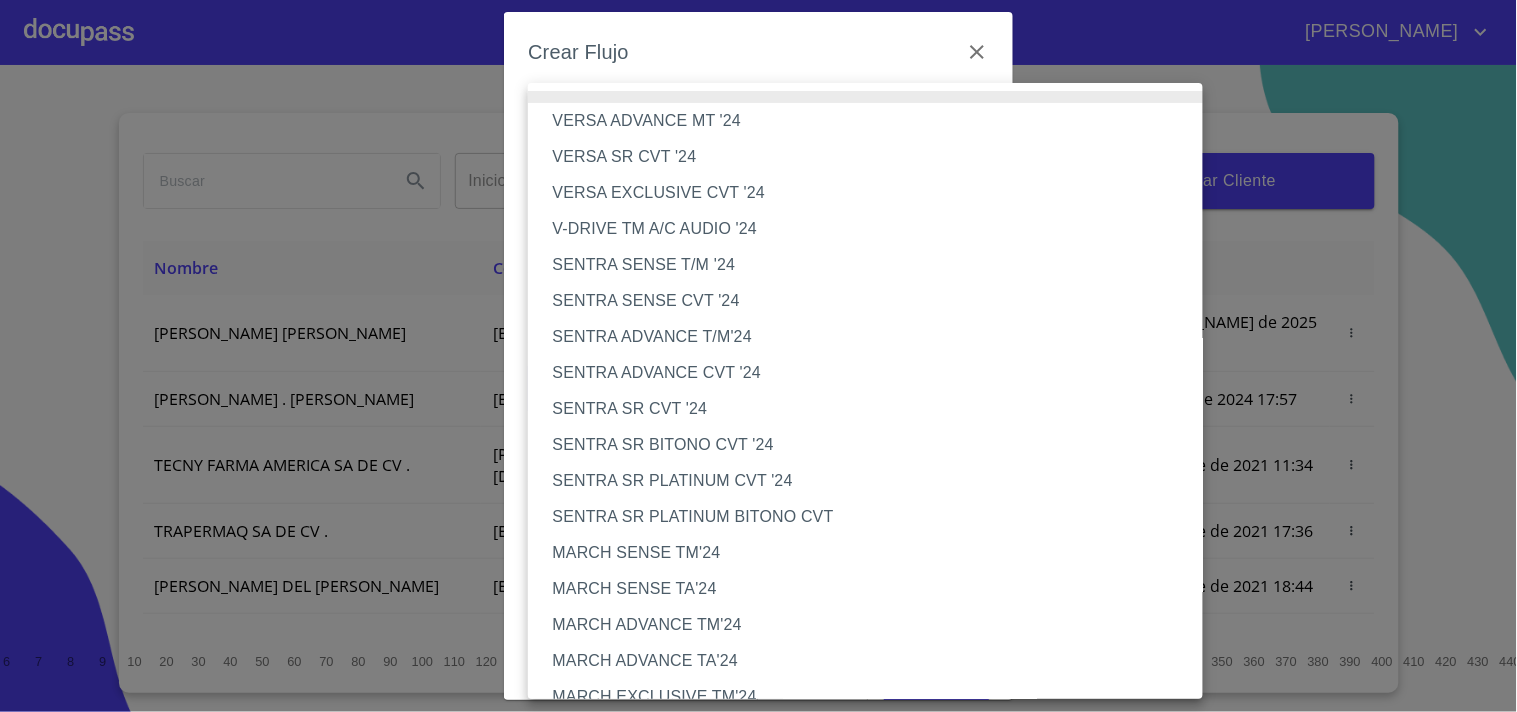 type 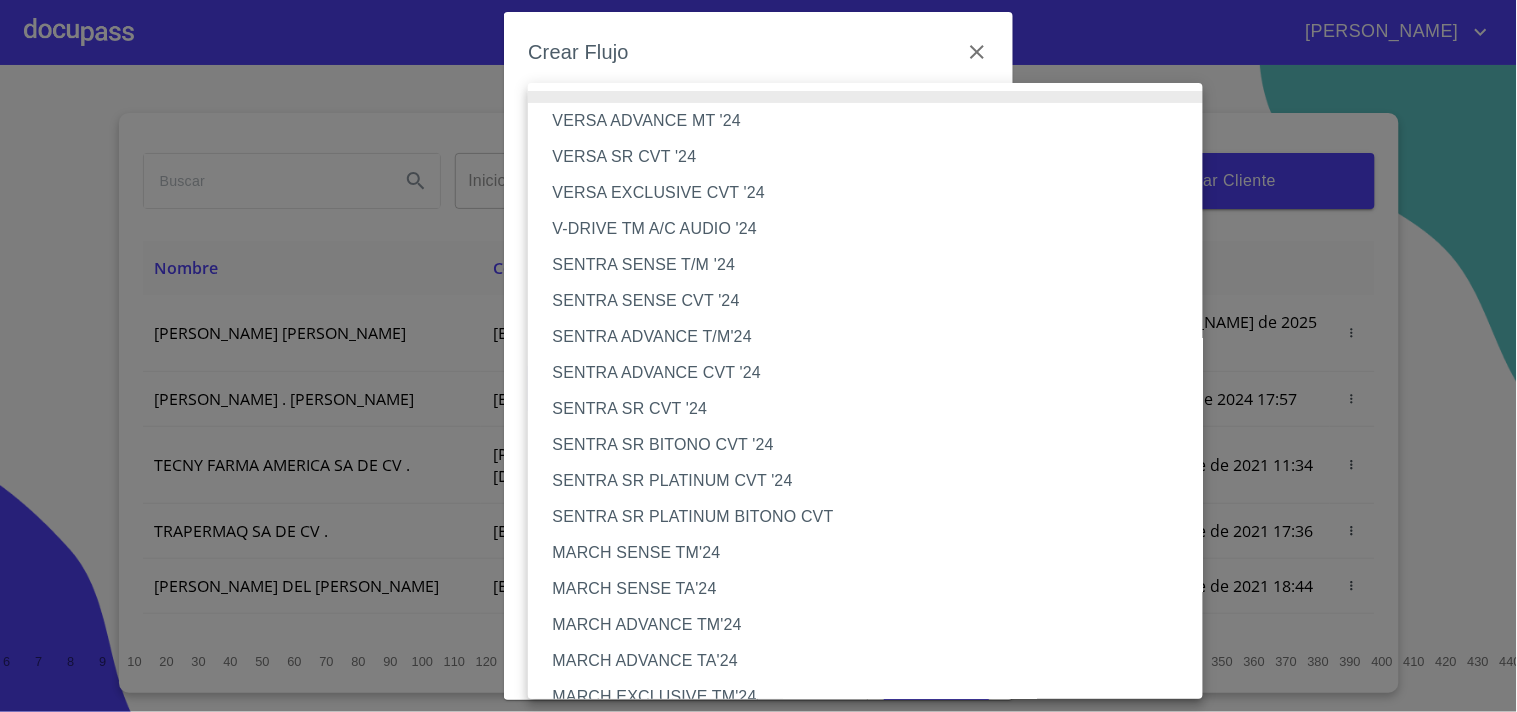 scroll, scrollTop: 665, scrollLeft: 0, axis: vertical 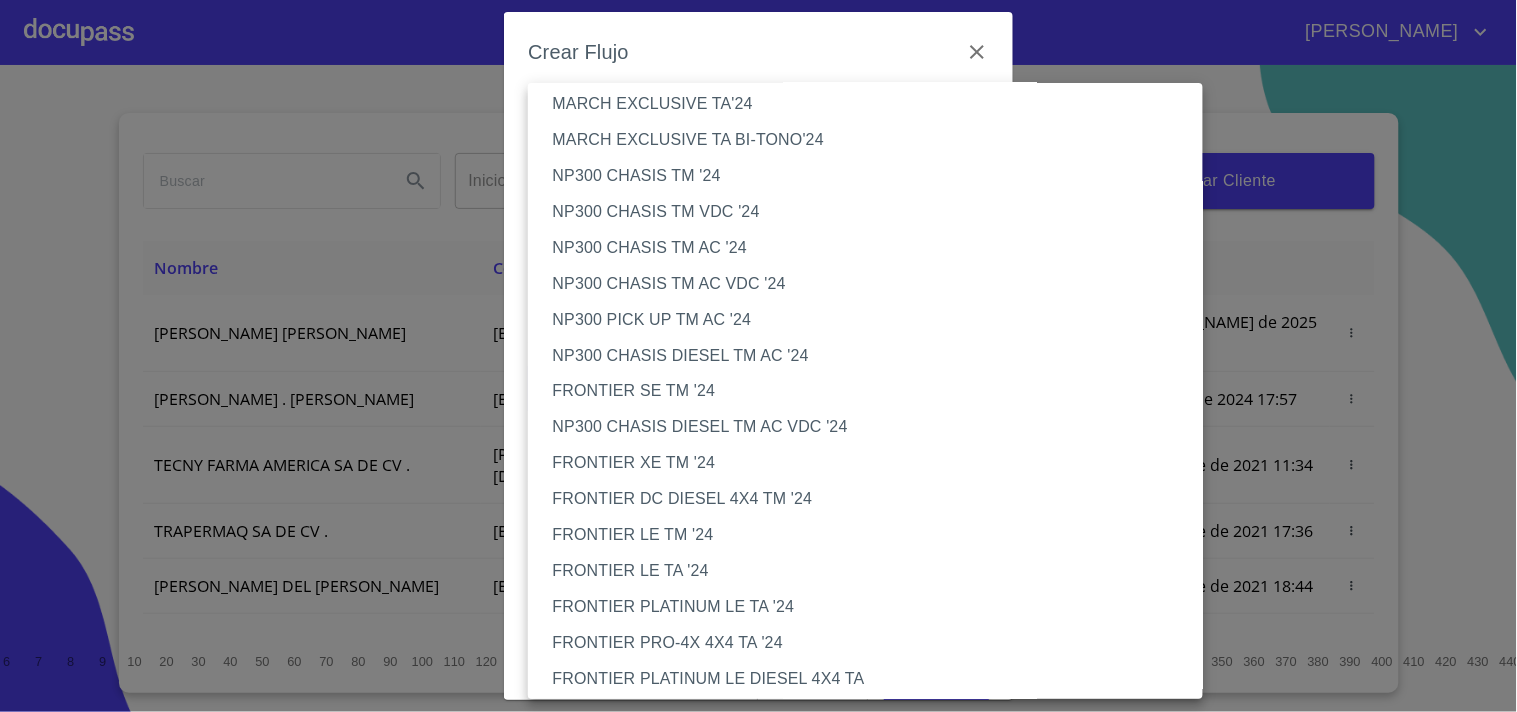 type 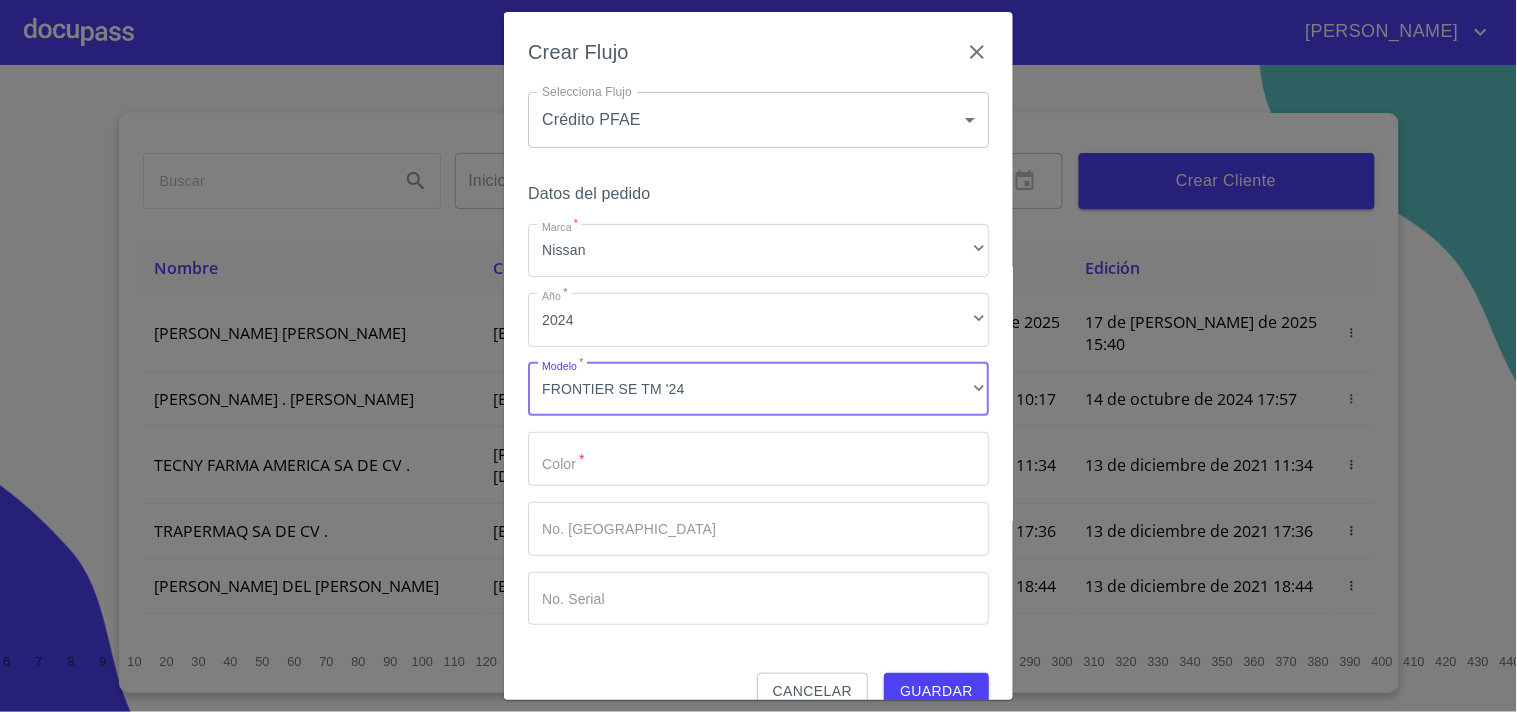 click on "Marca   *" at bounding box center [758, 459] 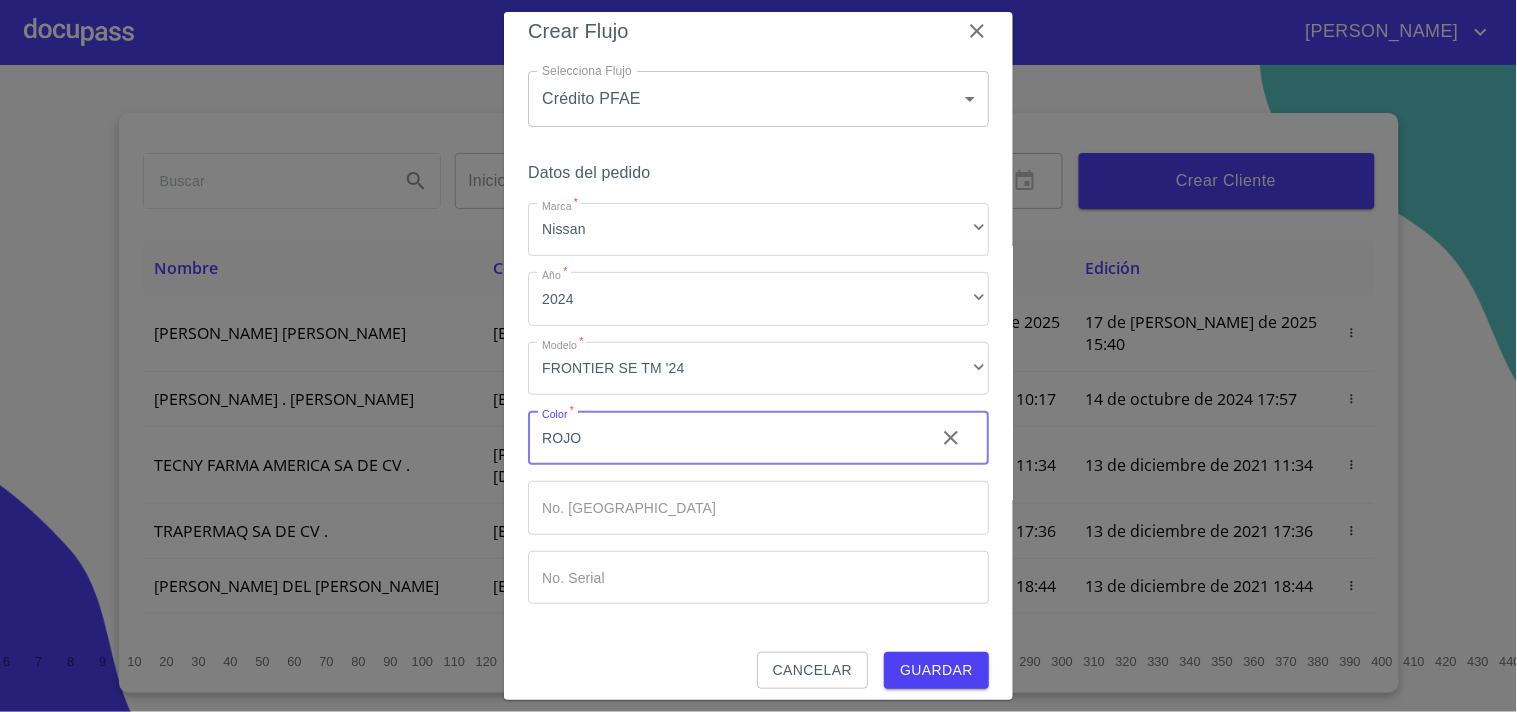 scroll, scrollTop: 32, scrollLeft: 0, axis: vertical 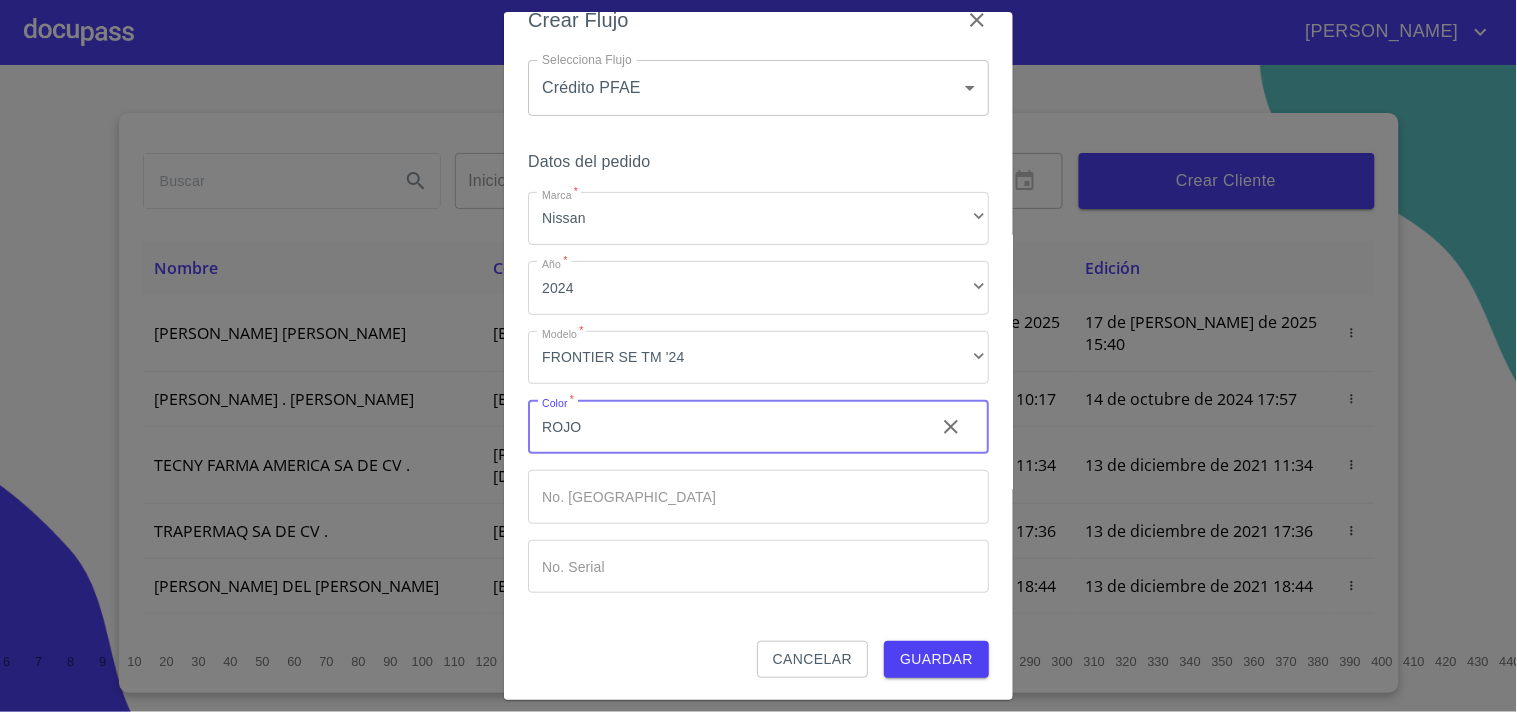 type on "ROJO" 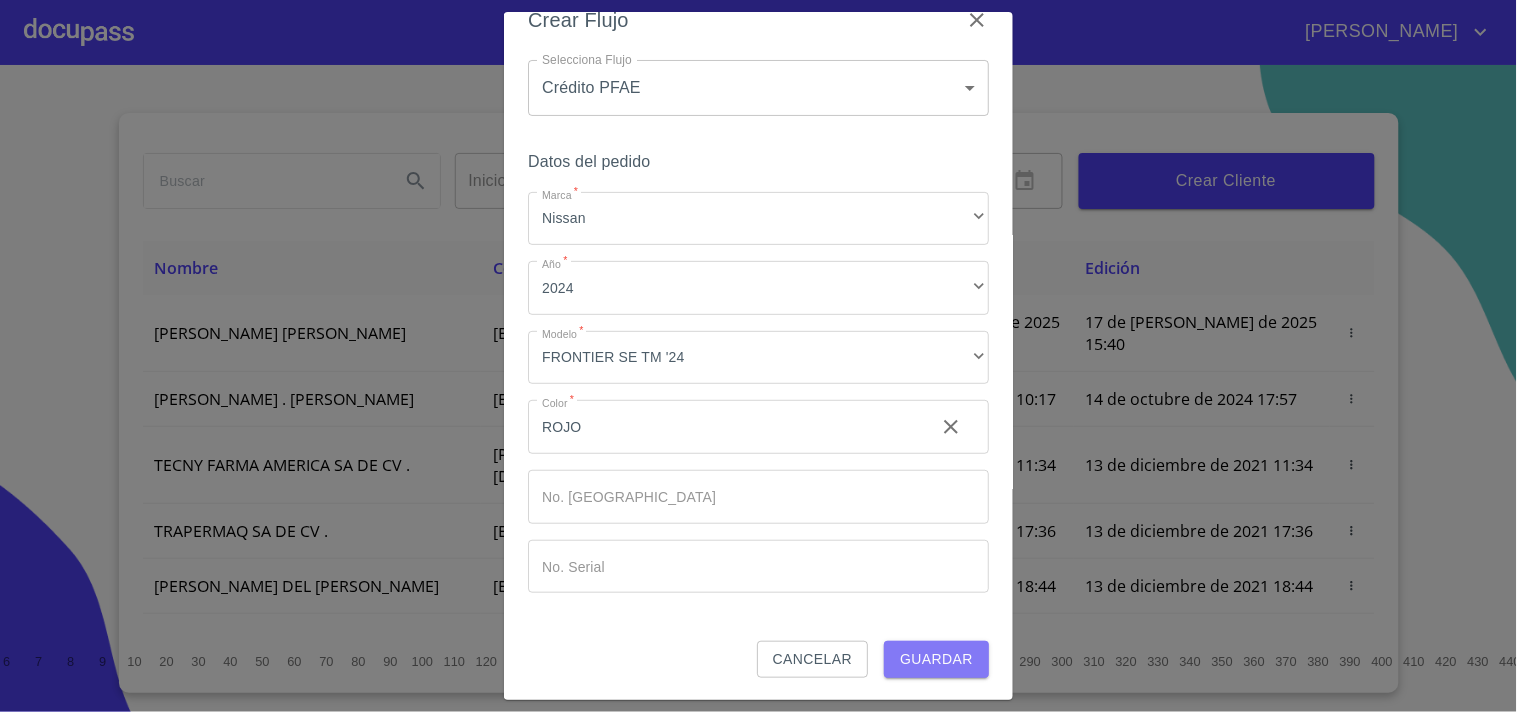 click on "Guardar" at bounding box center [936, 659] 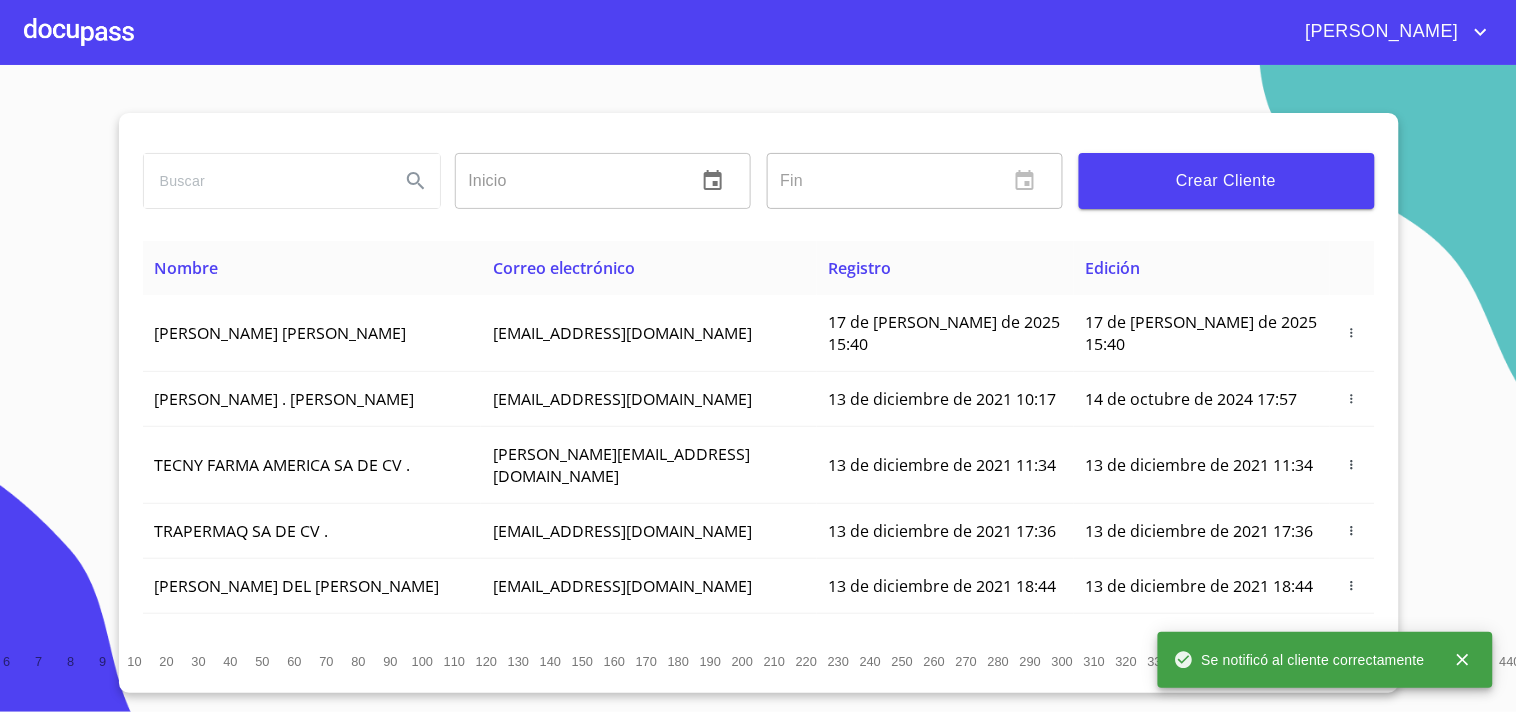 click at bounding box center (79, 32) 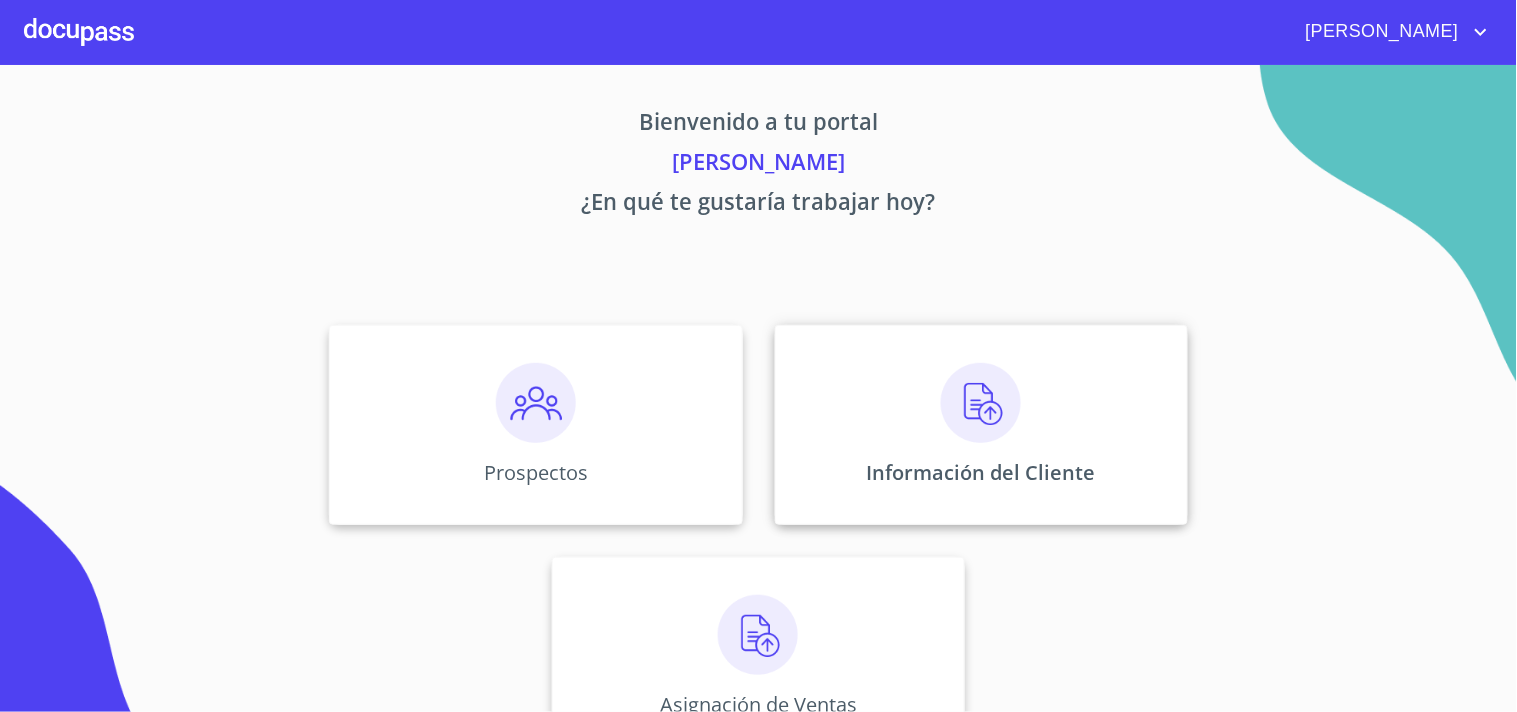 click at bounding box center [981, 403] 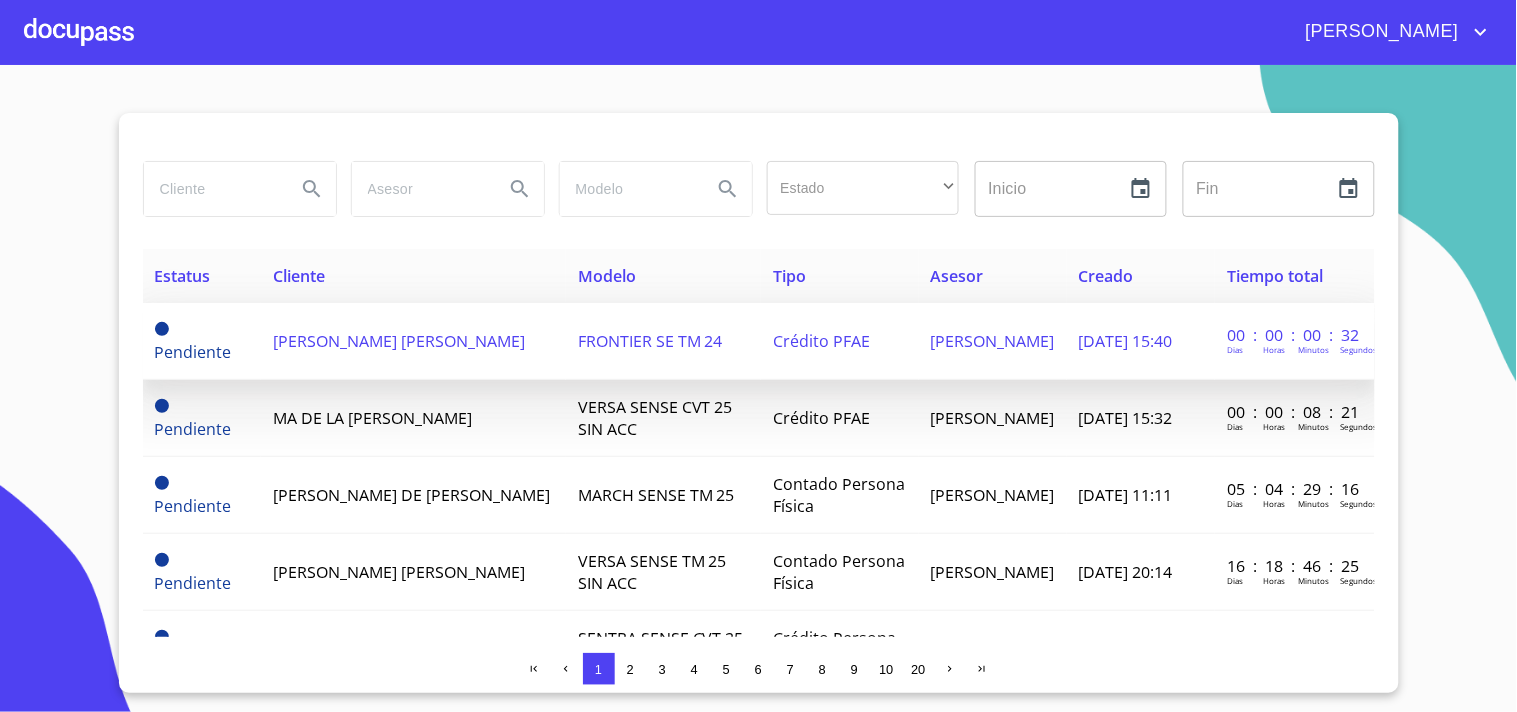 click on "[PERSON_NAME]  GRADILLA" at bounding box center [399, 341] 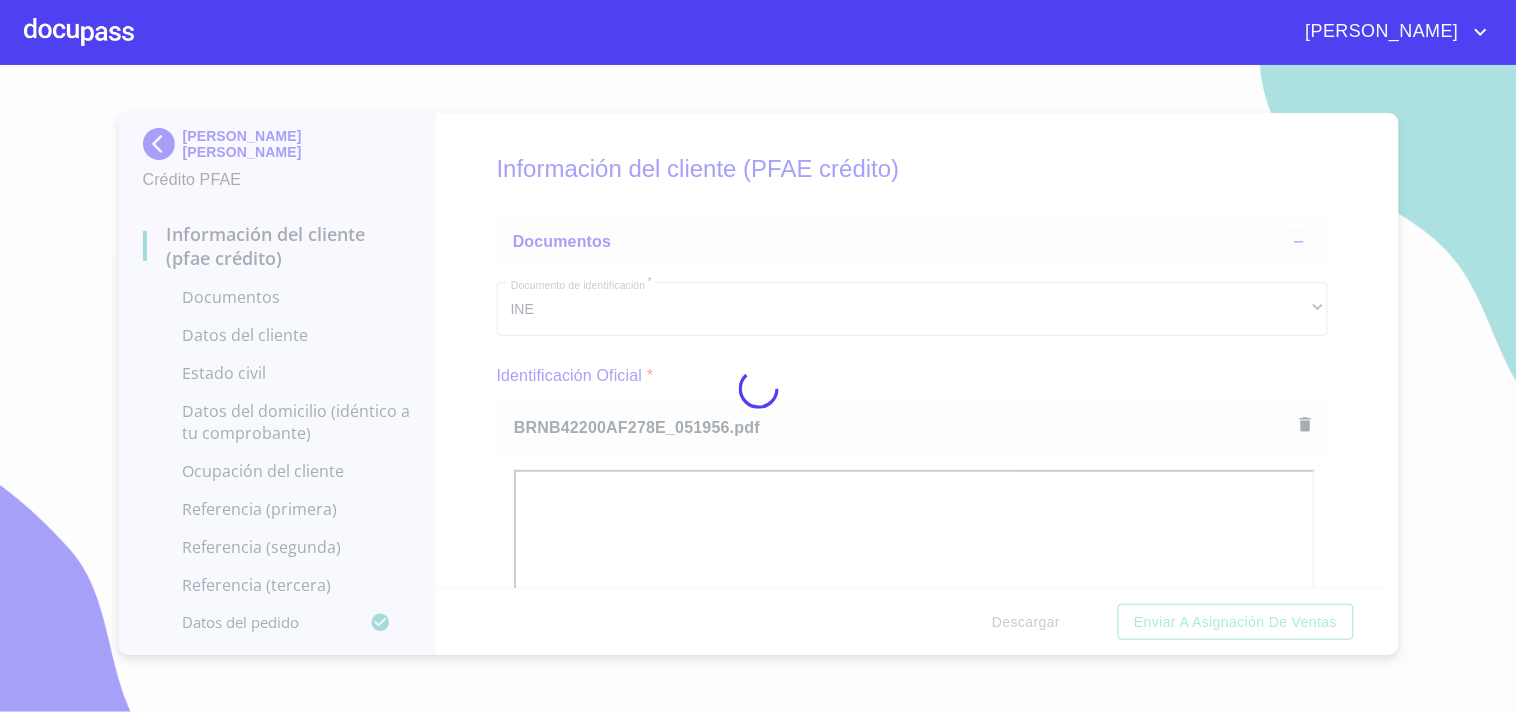 click at bounding box center (758, 388) 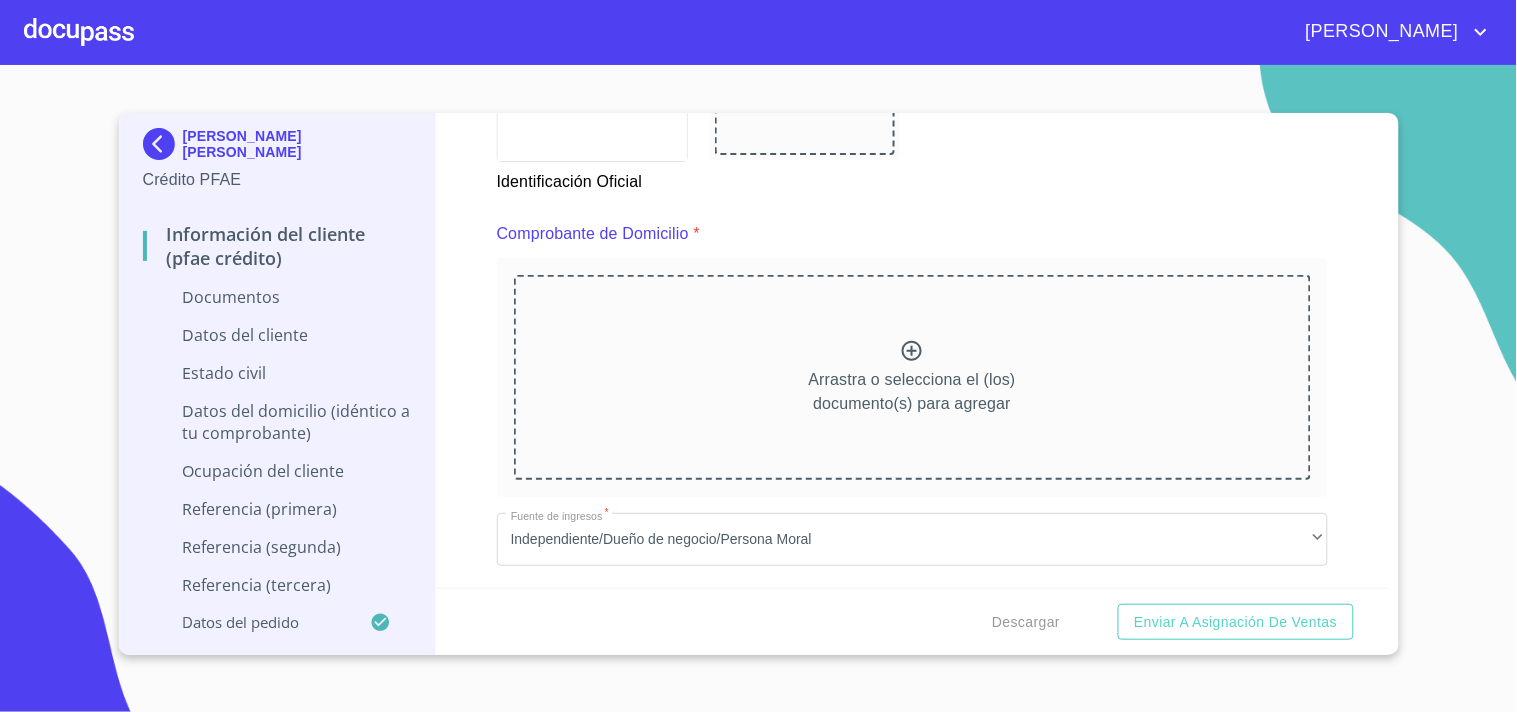 scroll, scrollTop: 1044, scrollLeft: 0, axis: vertical 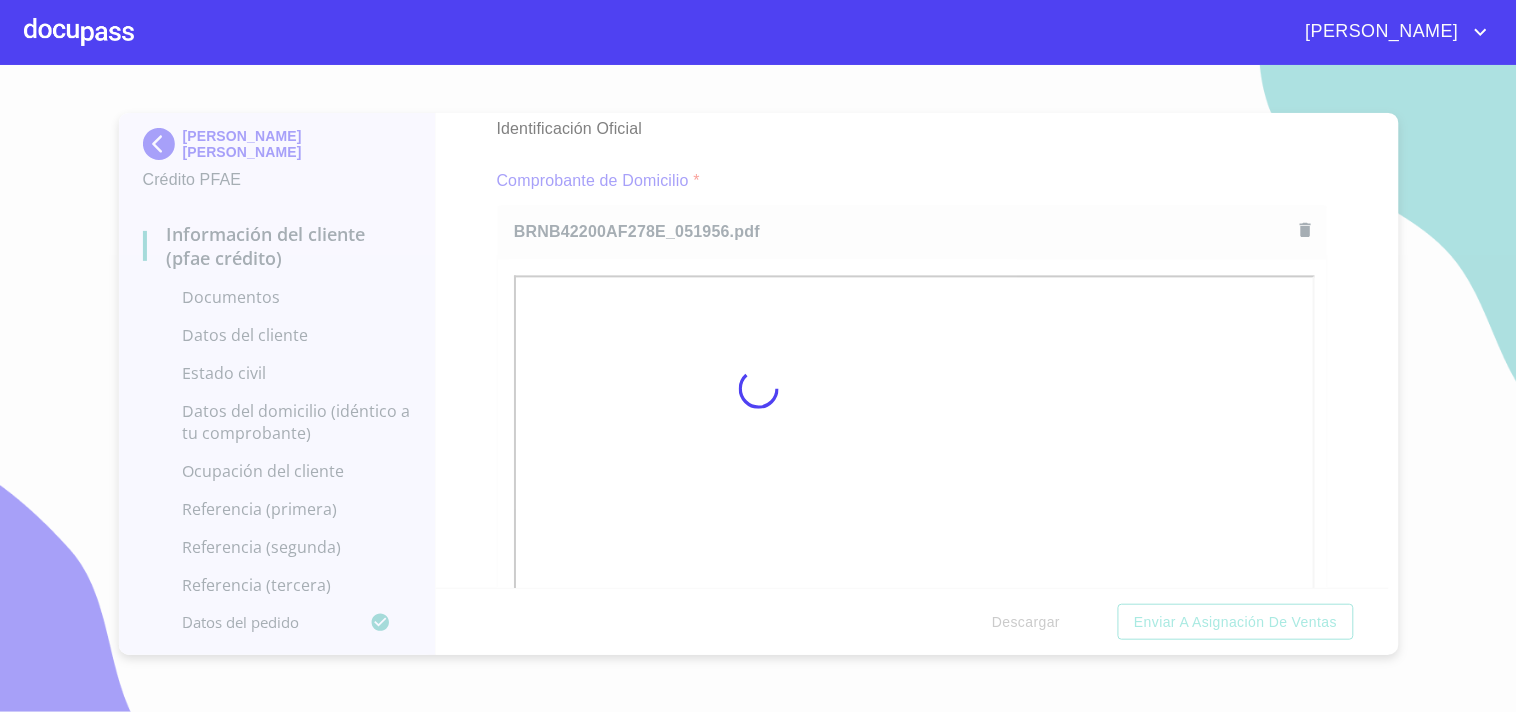 click on "ROCIO AIDE  GALLEGOS  GRADILLA  Crédito PFAE Información del cliente (PFAE crédito) Documentos Datos del cliente Estado Civil Datos del domicilio (idéntico a tu comprobante) Ocupación del Cliente Referencia (primera) Referencia (segunda) Referencia (tercera) Datos del pedido Información del cliente (PFAE crédito)   Documentos Documento de identificación   * INE ​ Identificación Oficial * Identificación Oficial Identificación Oficial Comprobante de Domicilio * BRNB42200AF278E_051956.pdf BRNB42200AF278E_051956.pdf Fuente de ingresos   * Independiente/Dueño de negocio/Persona Moral ​ Comprobante de Ingresos mes 1 * Arrastra o selecciona el (los) documento(s) para agregar Comprobante de Ingresos mes 2 * Arrastra o selecciona el (los) documento(s) para agregar Comprobante de Ingresos mes 3 * Arrastra o selecciona el (los) documento(s) para agregar CURP * Arrastra o selecciona el (los) documento(s) para agregar Constancia de situación fiscal Arrastra o selecciona el (los) Datos del cliente" at bounding box center [758, 388] 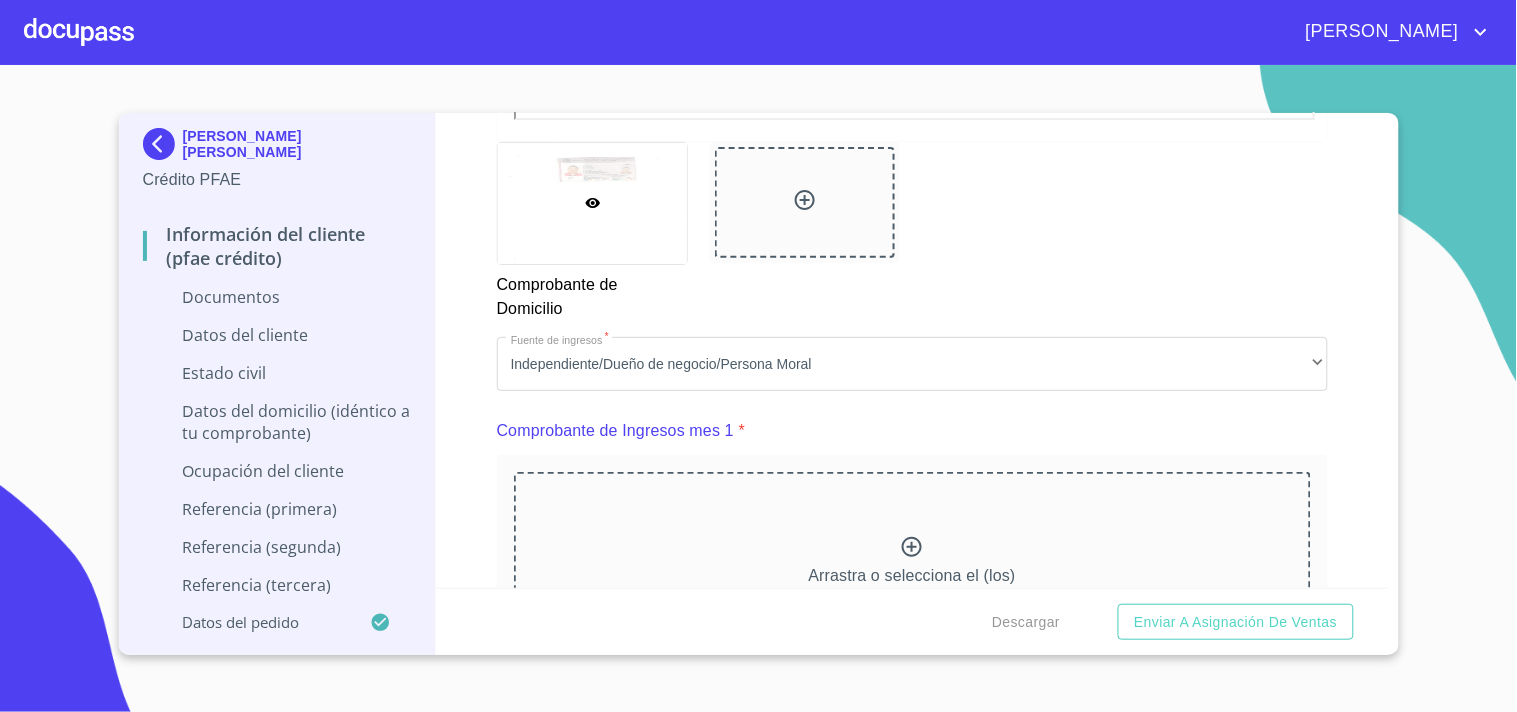 scroll, scrollTop: 1877, scrollLeft: 0, axis: vertical 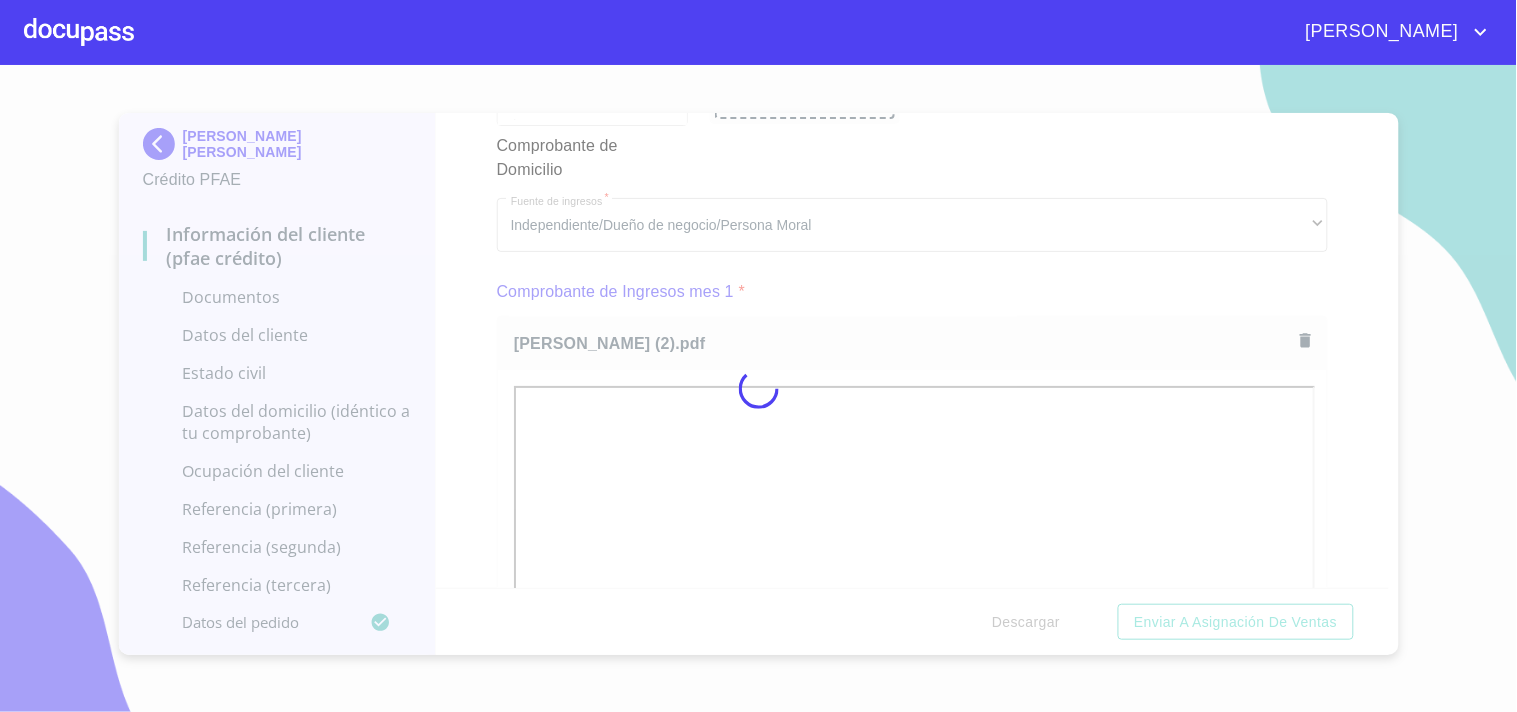 click at bounding box center [758, 388] 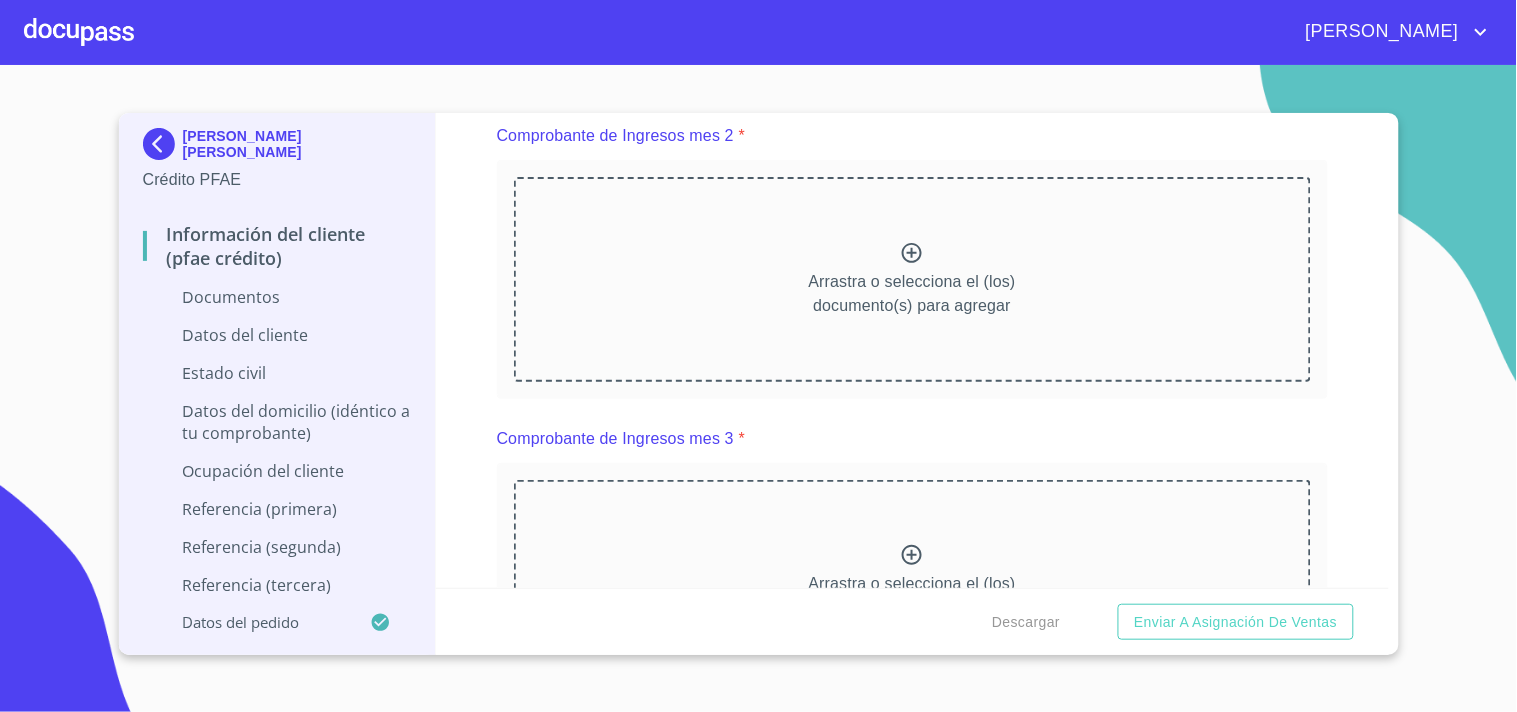 scroll, scrollTop: 2945, scrollLeft: 0, axis: vertical 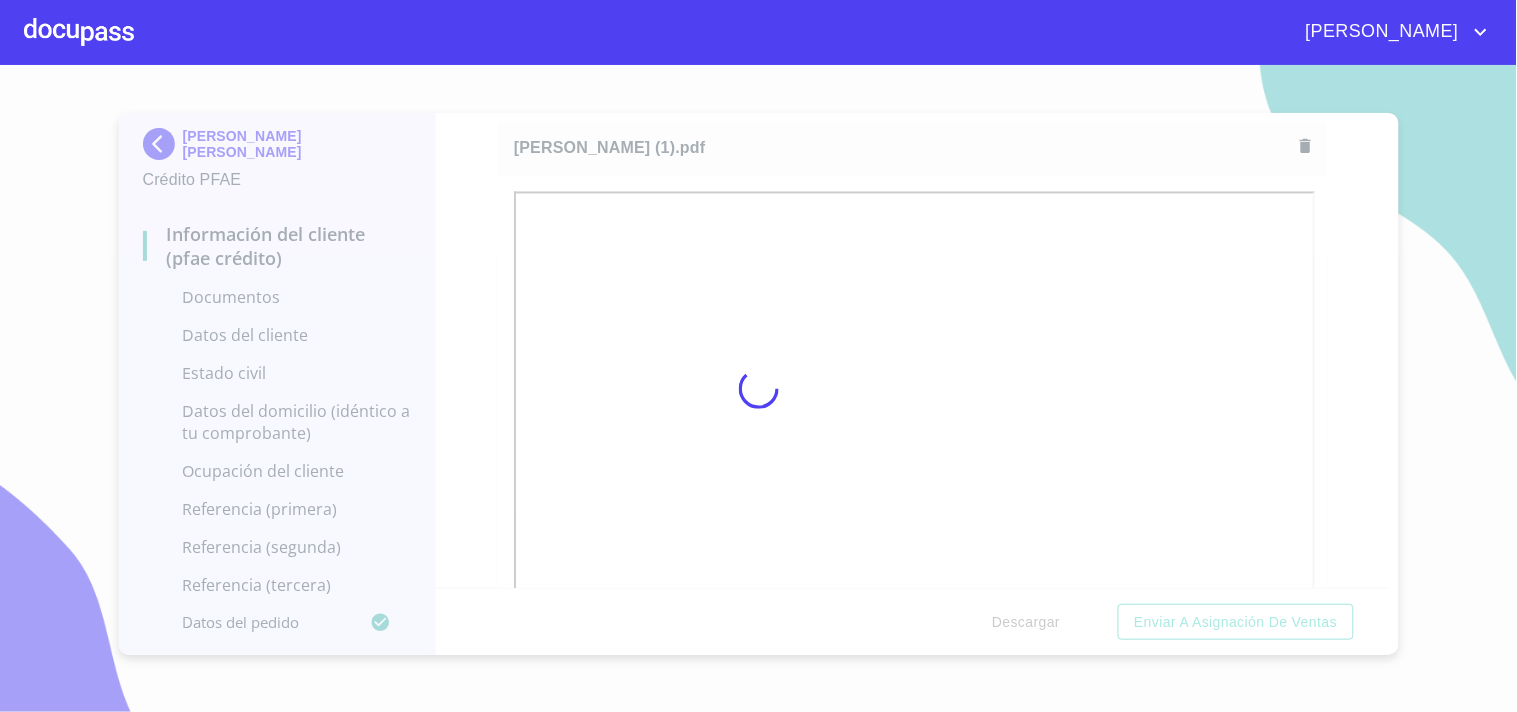 click at bounding box center [758, 388] 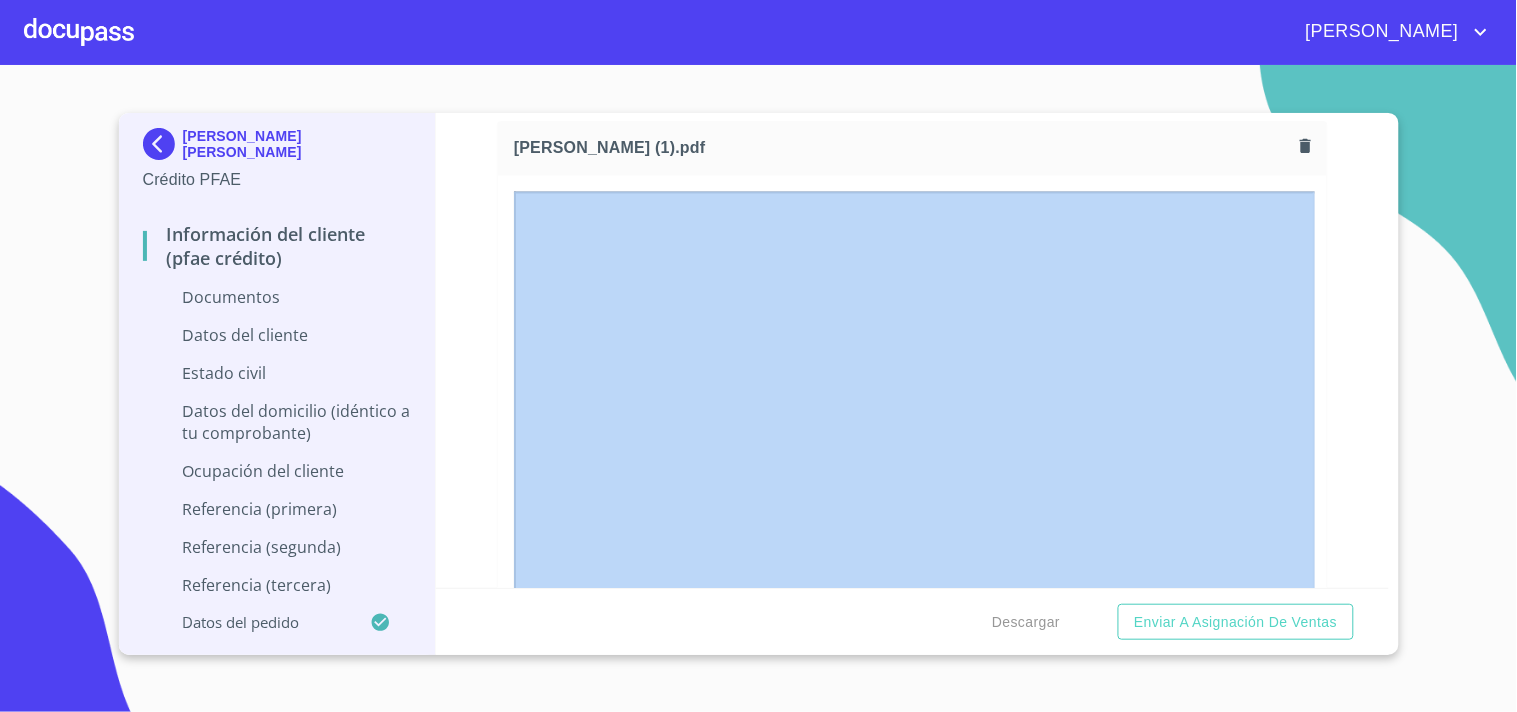 drag, startPoint x: 1378, startPoint y: 270, endPoint x: 1377, endPoint y: 281, distance: 11.045361 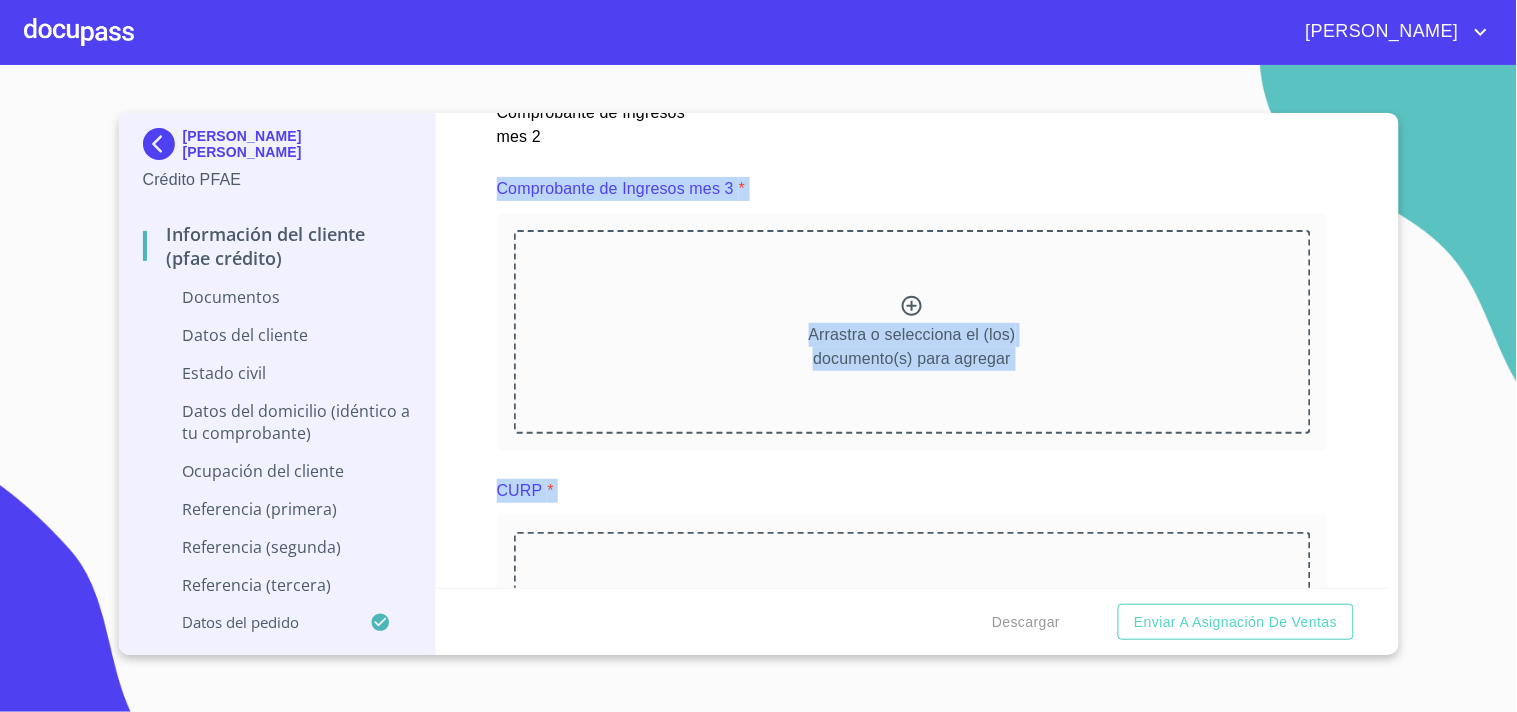 scroll, scrollTop: 3780, scrollLeft: 0, axis: vertical 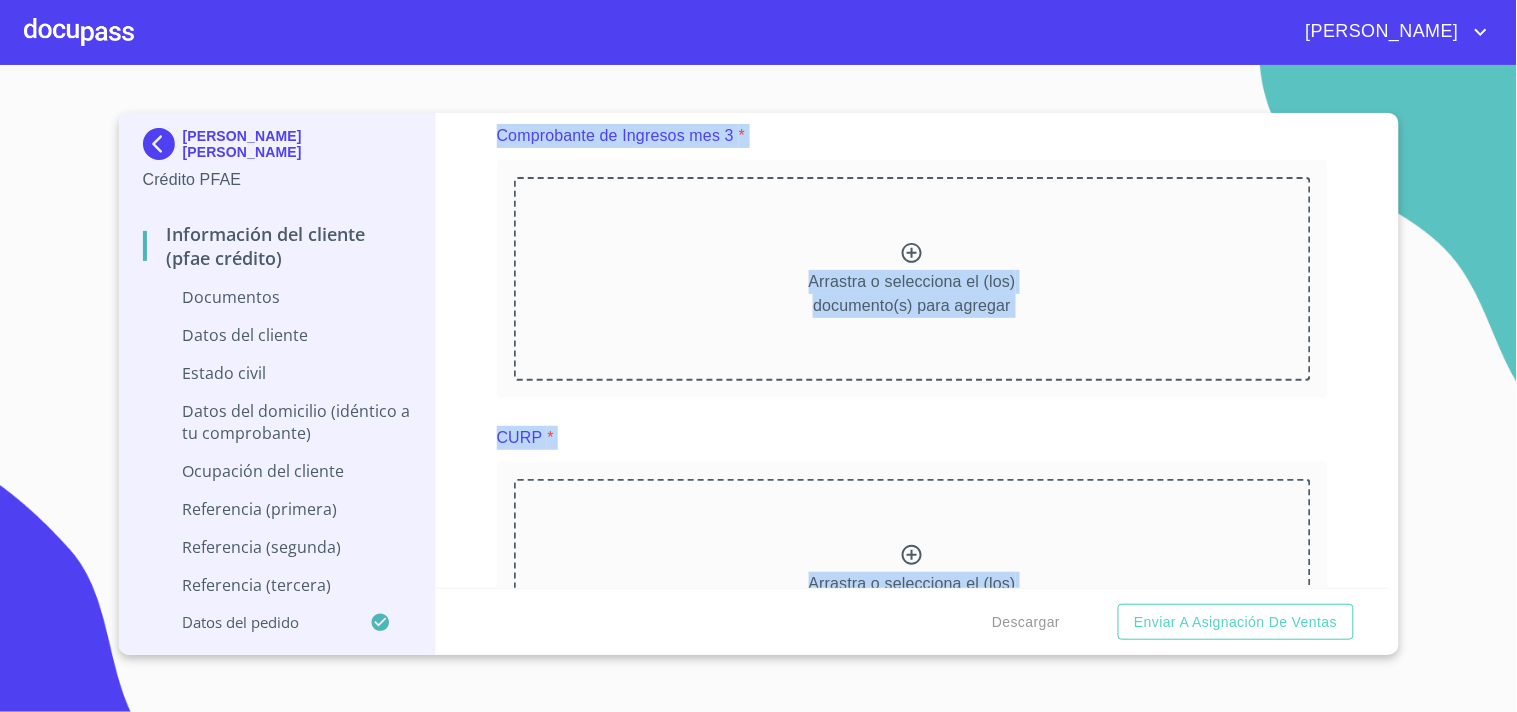 click on "Información del cliente (PFAE crédito)   Documentos Documento de identificación   * INE ​ Identificación Oficial * Identificación Oficial Identificación Oficial Comprobante de Domicilio * Comprobante de Domicilio Comprobante de Domicilio Fuente de ingresos   * Independiente/Dueño de negocio/Persona Moral ​ Comprobante de Ingresos mes 1 * Comprobante de Ingresos mes 1 Comprobante de Ingresos mes 1 Comprobante de Ingresos mes 2 * Comprobante de Ingresos mes 2 Comprobante de Ingresos mes 2 Comprobante de Ingresos mes 3 * Arrastra o selecciona el (los) documento(s) para agregar CURP * Arrastra o selecciona el (los) documento(s) para agregar Constancia de situación fiscal Arrastra o selecciona el (los) documento(s) para agregar Datos del cliente Apellido Paterno   * GALLEGOS ​ Apellido Materno   * GRADILLA ​ Primer nombre   * ROCIO ​ Segundo Nombre AIDE ​ Fecha de nacimiento * ​ Nacionalidad   * ​ ​ País de nacimiento   * ​ CURP   * ​ RFC   * ​ Sexo   * ​ ​" at bounding box center [912, 350] 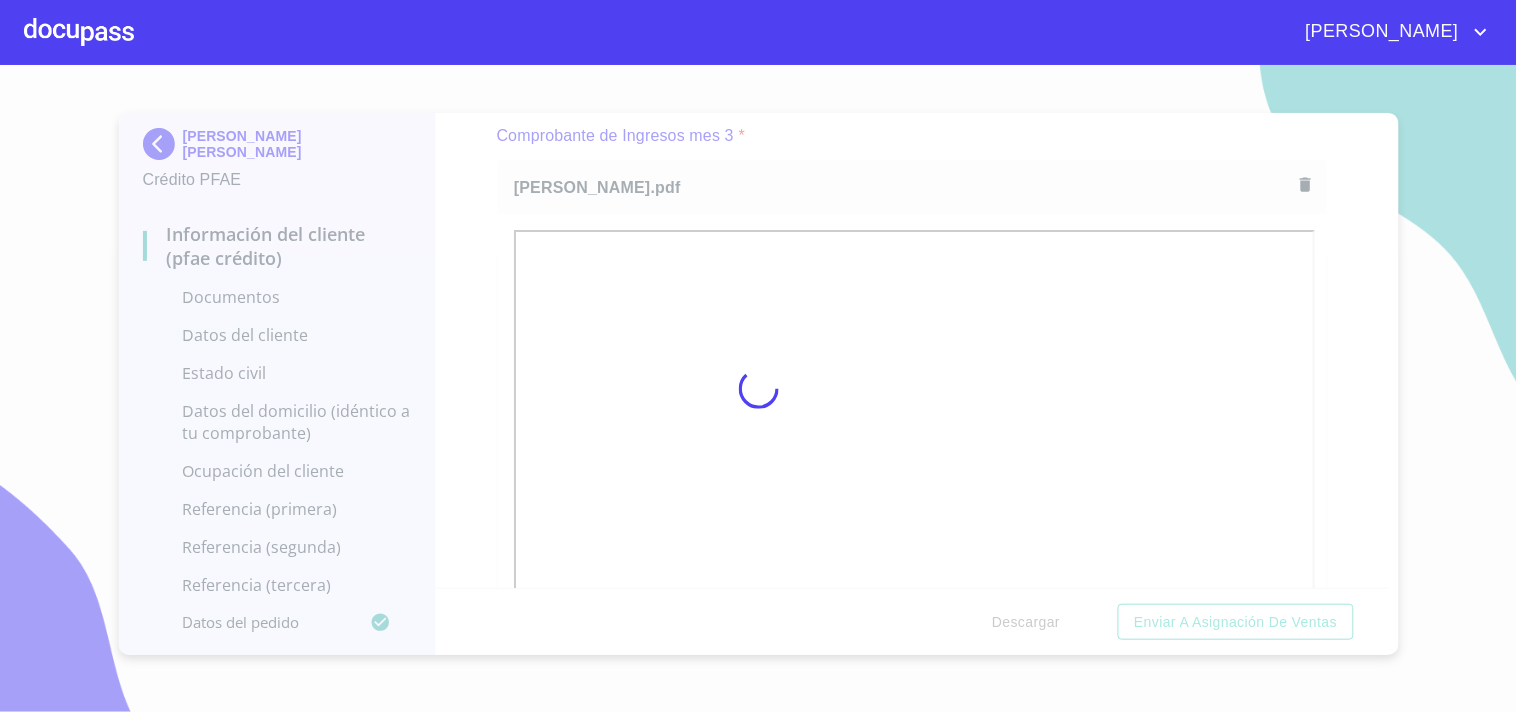click at bounding box center (758, 388) 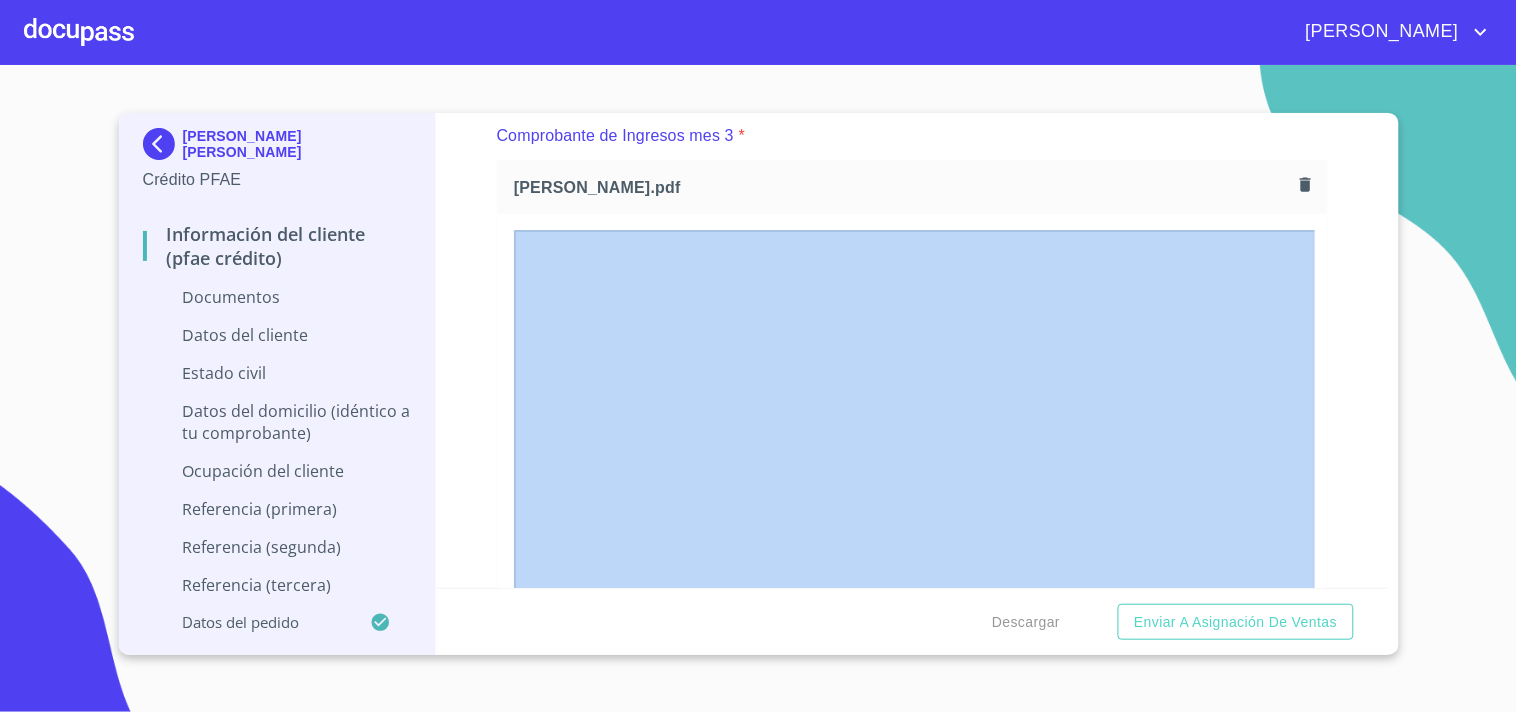 drag, startPoint x: 1381, startPoint y: 296, endPoint x: 1380, endPoint y: 321, distance: 25.019993 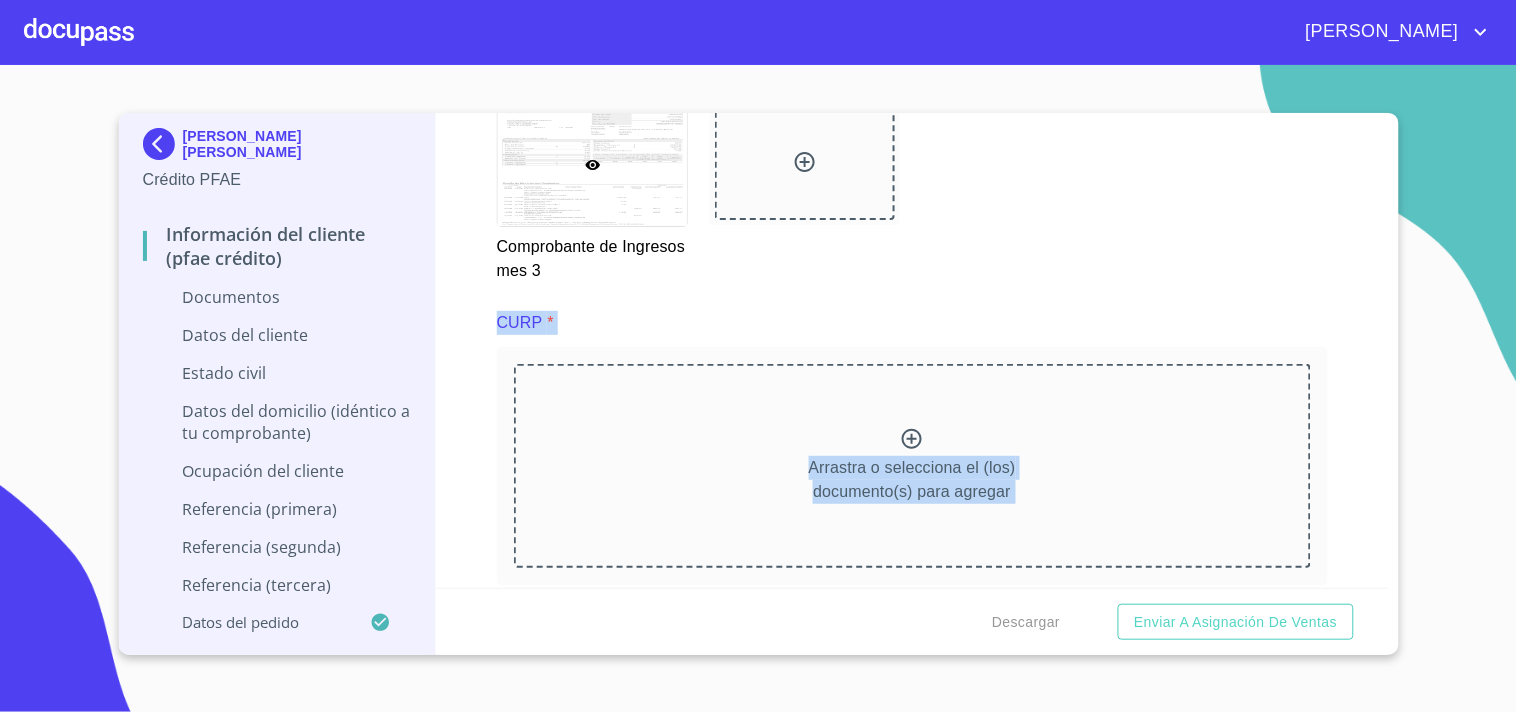 scroll, scrollTop: 4577, scrollLeft: 0, axis: vertical 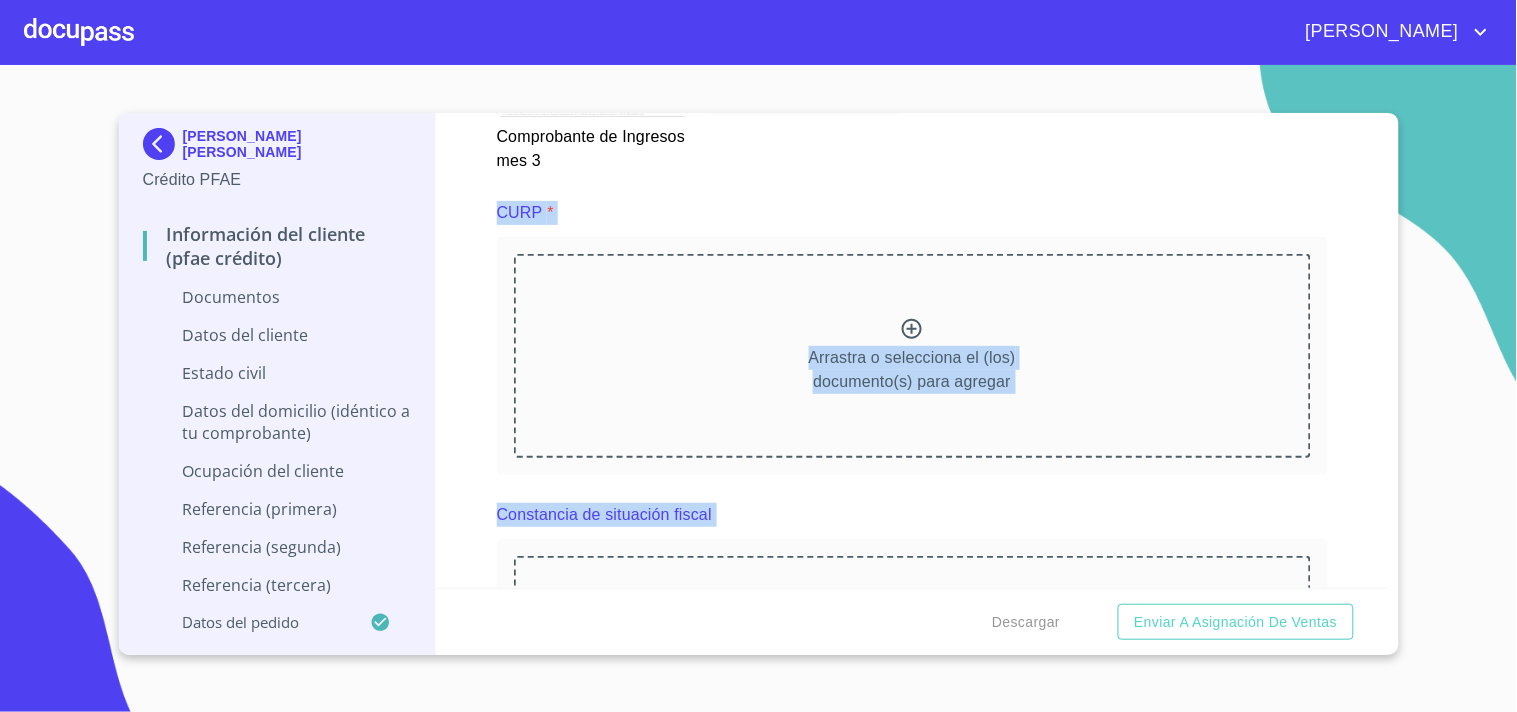 click on "Arrastra o selecciona el (los) documento(s) para agregar" at bounding box center [912, 356] 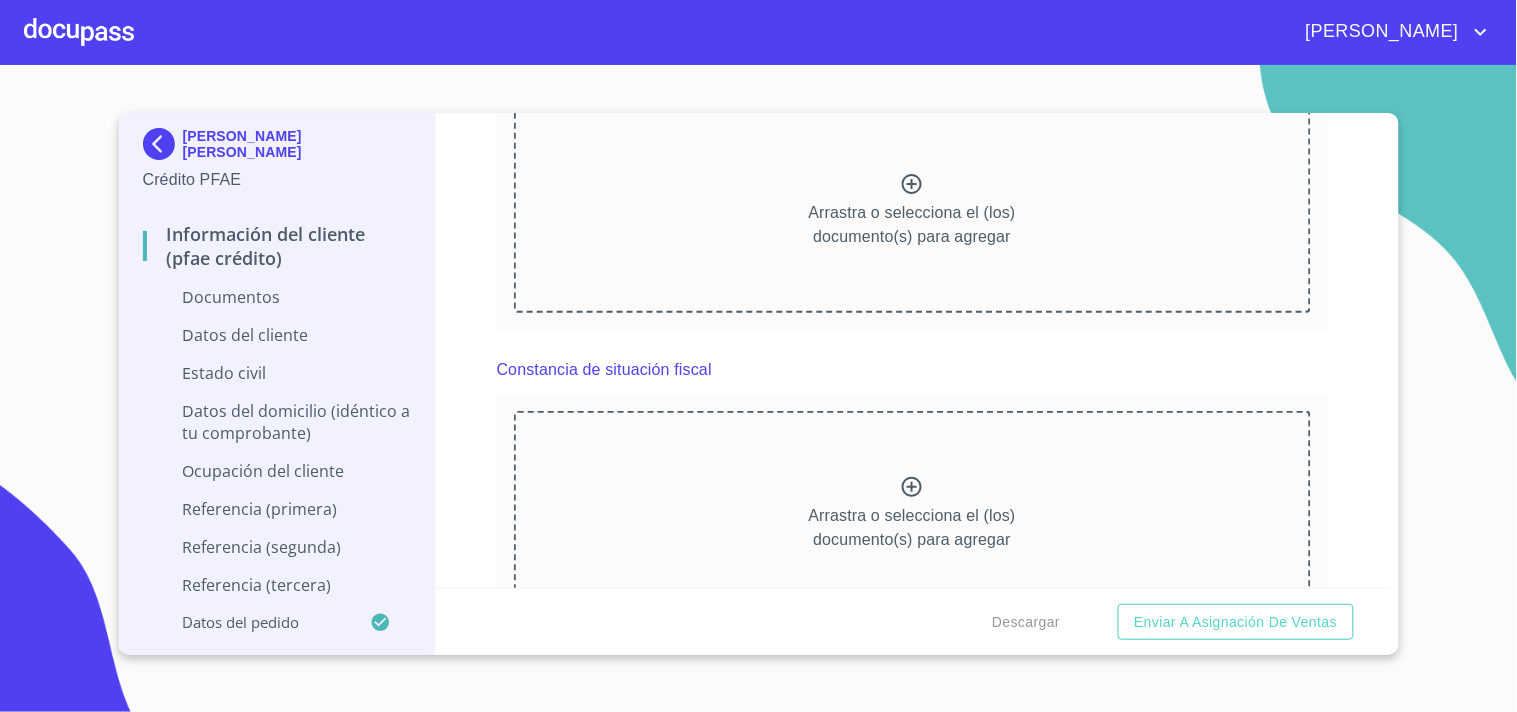 scroll, scrollTop: 4733, scrollLeft: 0, axis: vertical 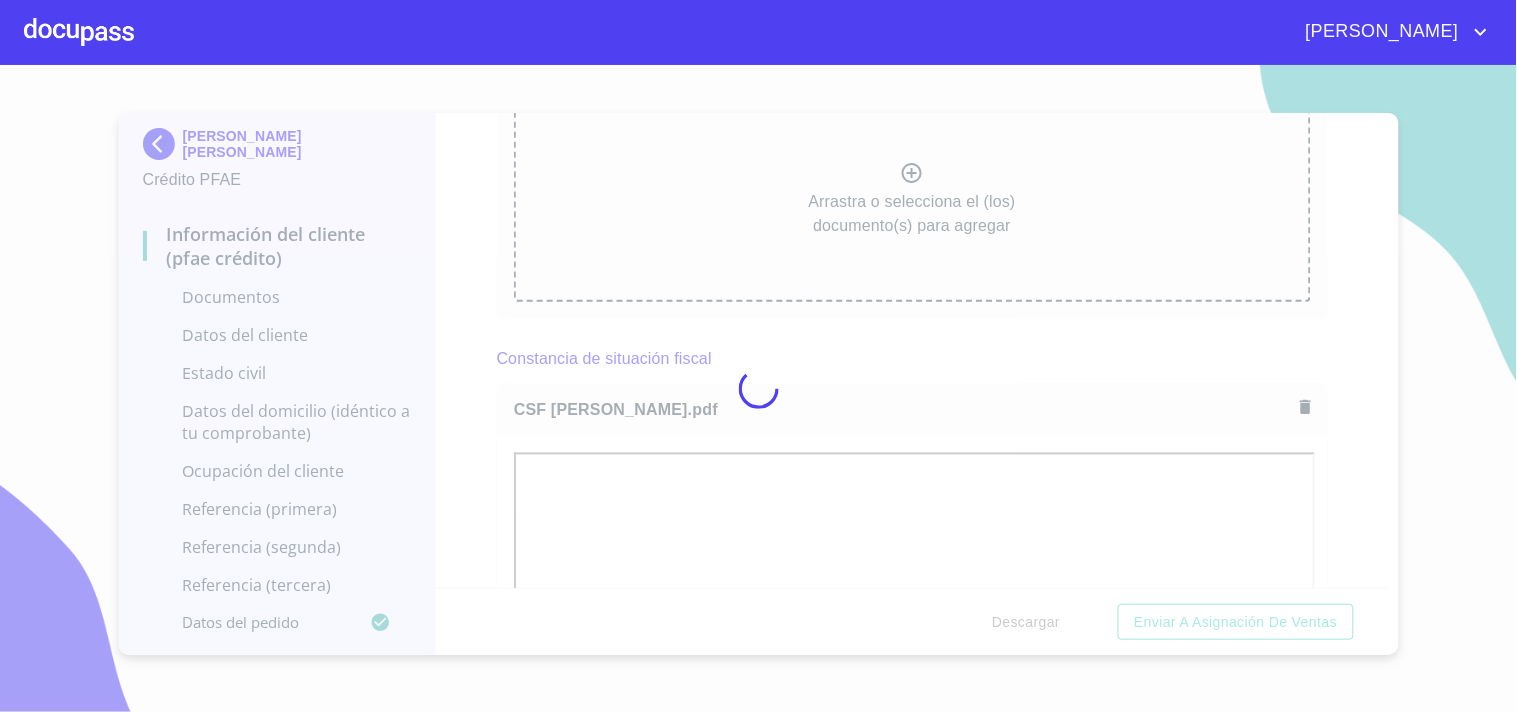 click at bounding box center [758, 388] 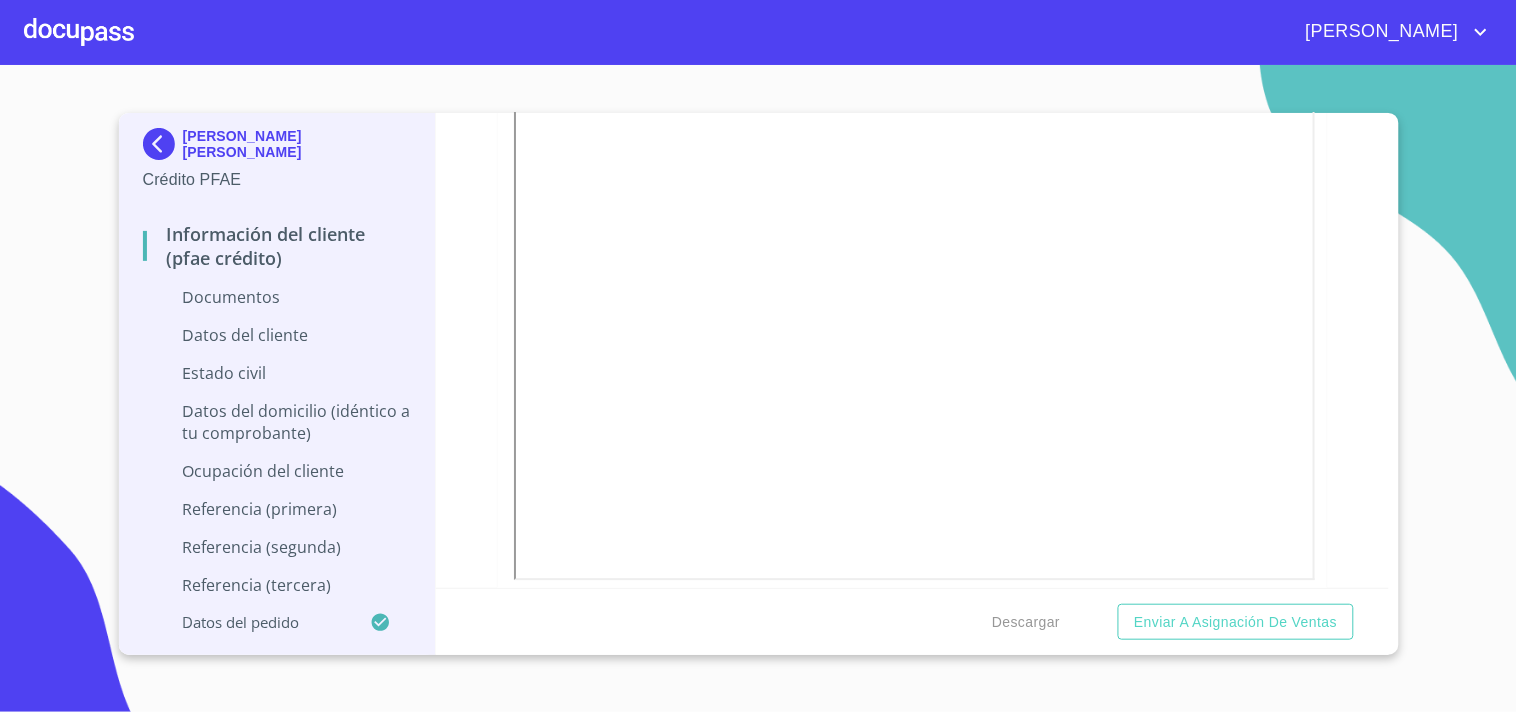 scroll, scrollTop: 5196, scrollLeft: 0, axis: vertical 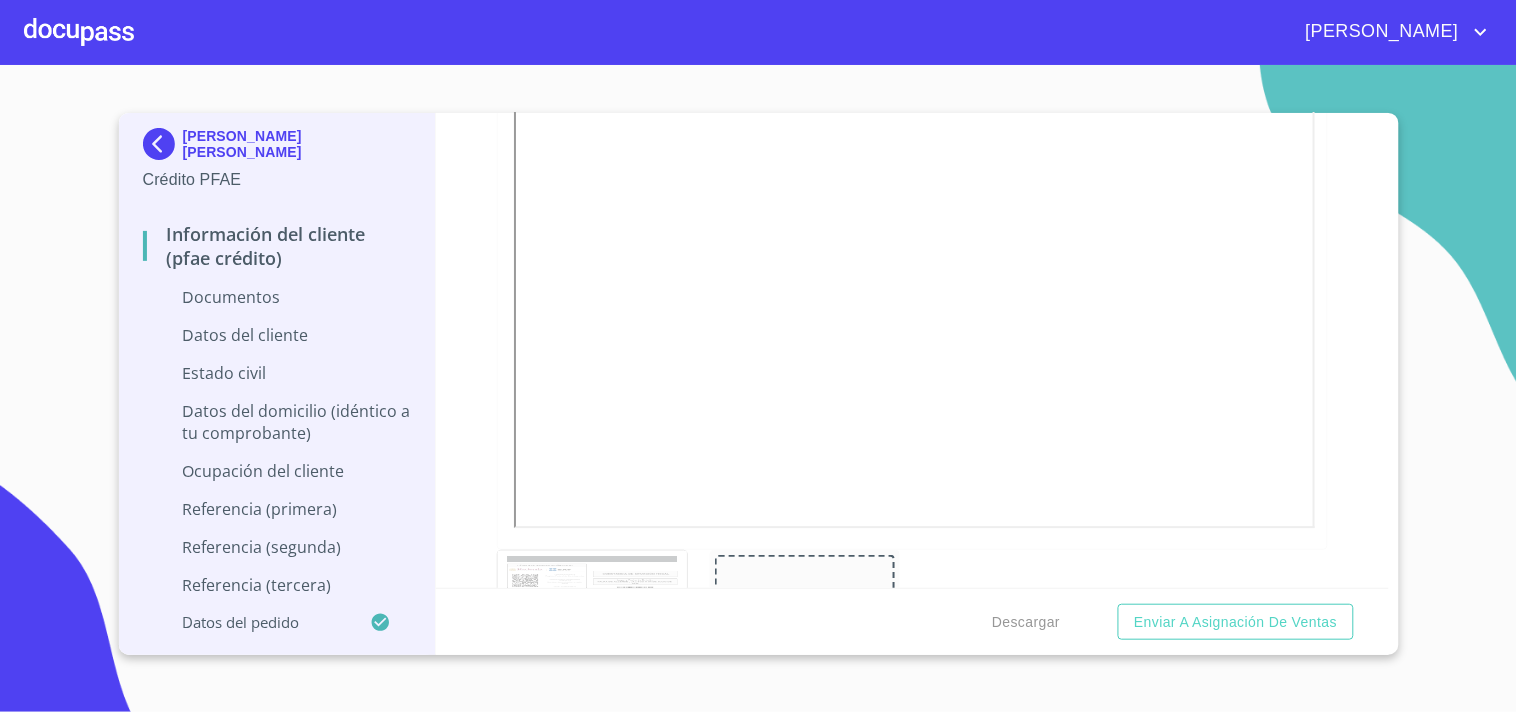 click on "ROCIO AIDE  GALLEGOS  GRADILLA  Crédito PFAE Información del cliente (PFAE crédito) Documentos Datos del cliente Estado Civil Datos del domicilio (idéntico a tu comprobante) Ocupación del Cliente Referencia (primera) Referencia (segunda) Referencia (tercera) Datos del pedido Información del cliente (PFAE crédito)   Documentos Documento de identificación   * INE ​ Identificación Oficial * Identificación Oficial Identificación Oficial Comprobante de Domicilio * Comprobante de Domicilio Comprobante de Domicilio Fuente de ingresos   * Independiente/Dueño de negocio/Persona Moral ​ Comprobante de Ingresos mes 1 * Comprobante de Ingresos mes 1 Comprobante de Ingresos mes 1 Comprobante de Ingresos mes 2 * Comprobante de Ingresos mes 2 Comprobante de Ingresos mes 2 Comprobante de Ingresos mes 3 * Comprobante de Ingresos mes 3 Comprobante de Ingresos mes 3 CURP * Arrastra o selecciona el (los) documento(s) para agregar Constancia de situación fiscal Constancia de situación fiscal Apellido Paterno" at bounding box center [758, 388] 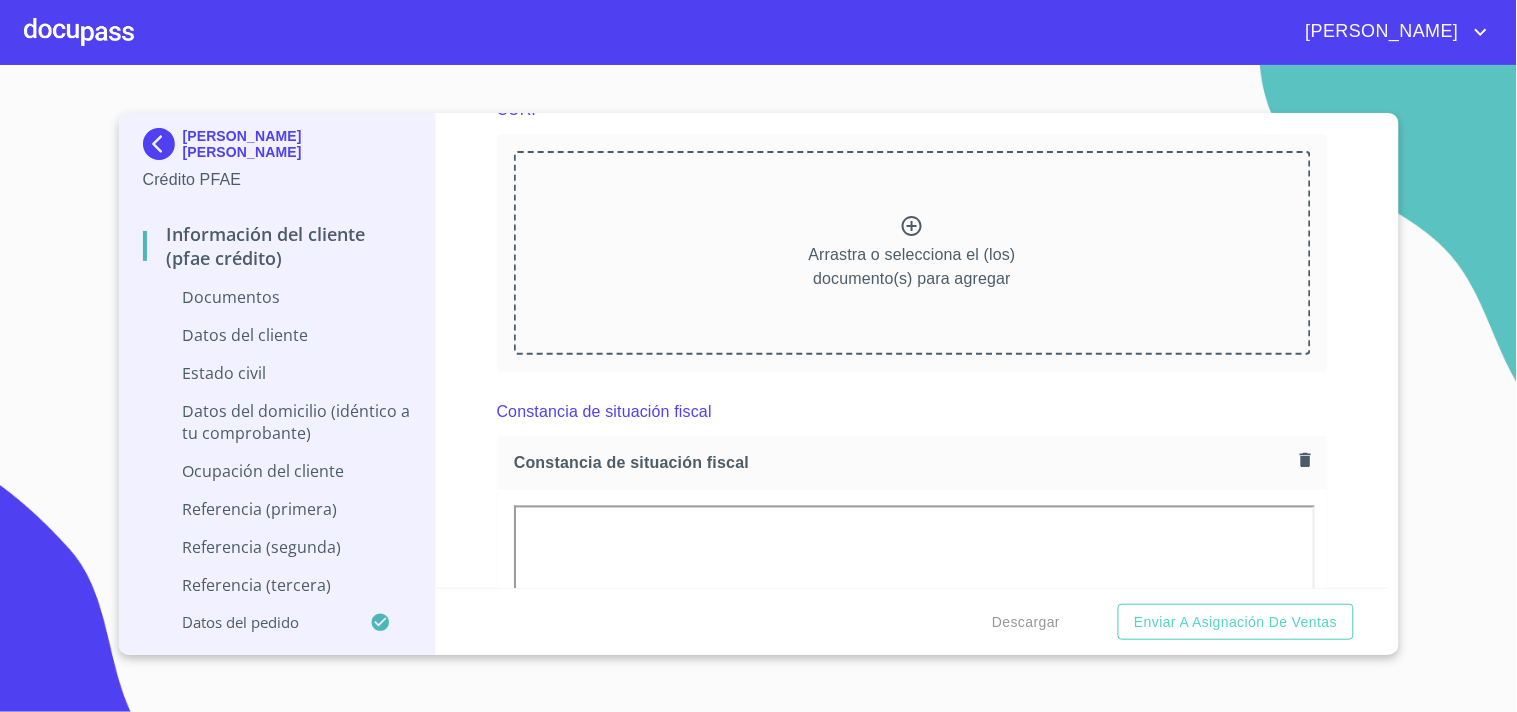 scroll, scrollTop: 4641, scrollLeft: 0, axis: vertical 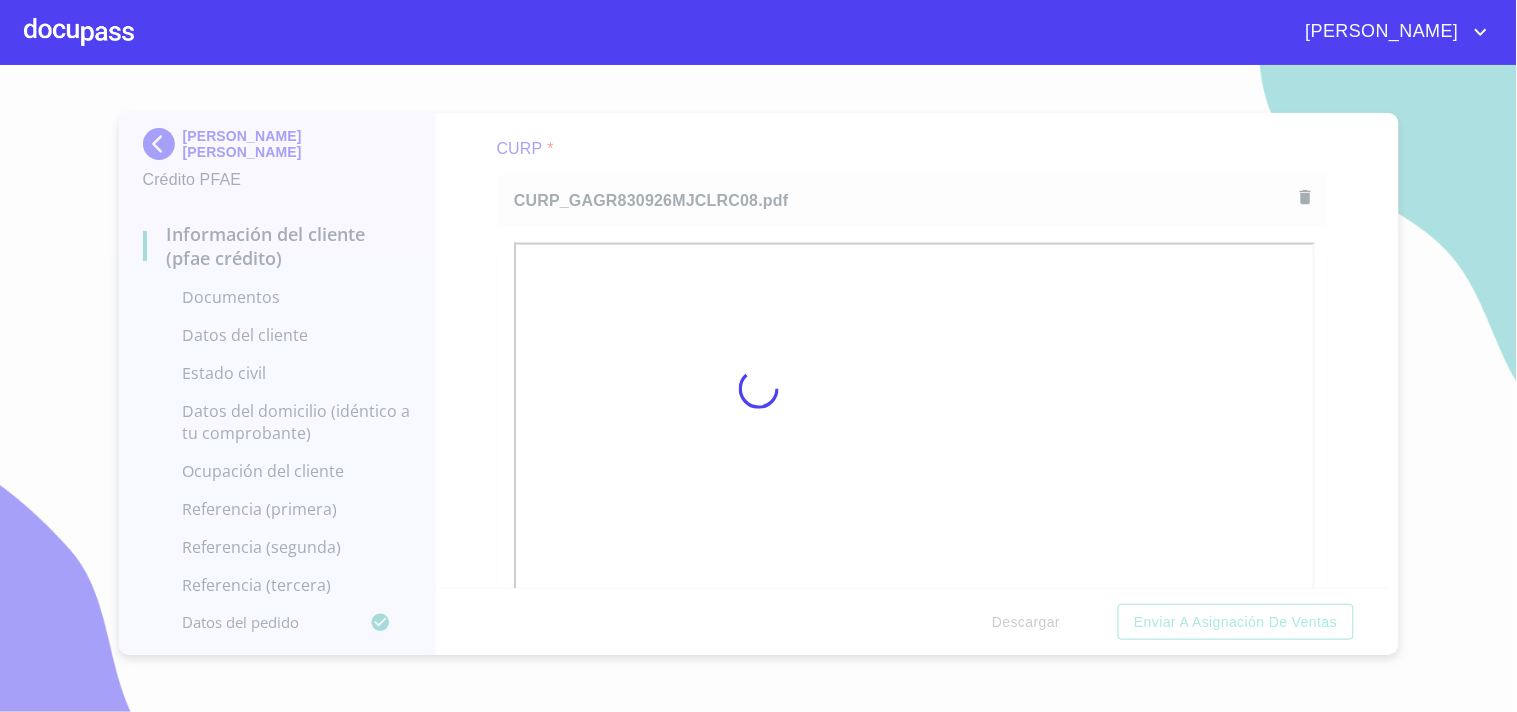 click at bounding box center [758, 388] 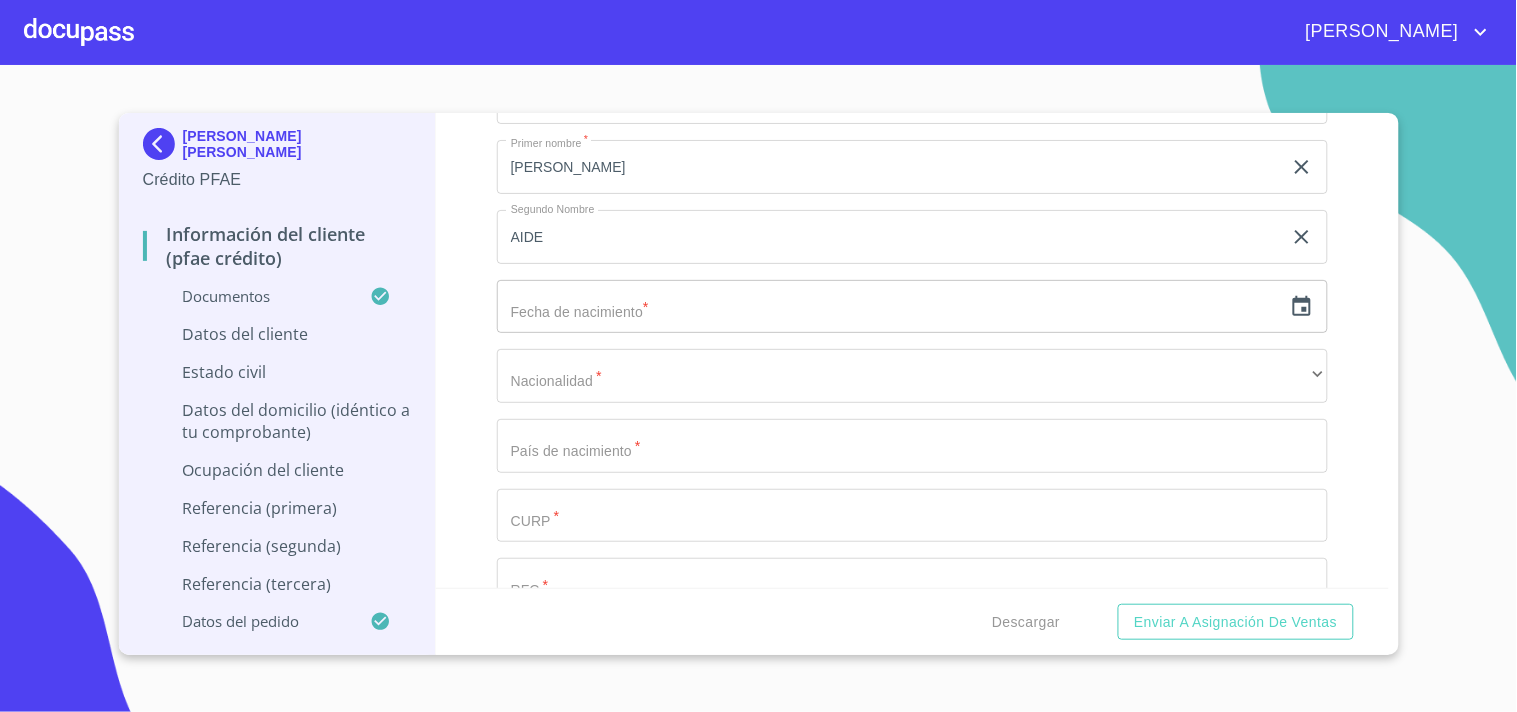 scroll, scrollTop: 6530, scrollLeft: 0, axis: vertical 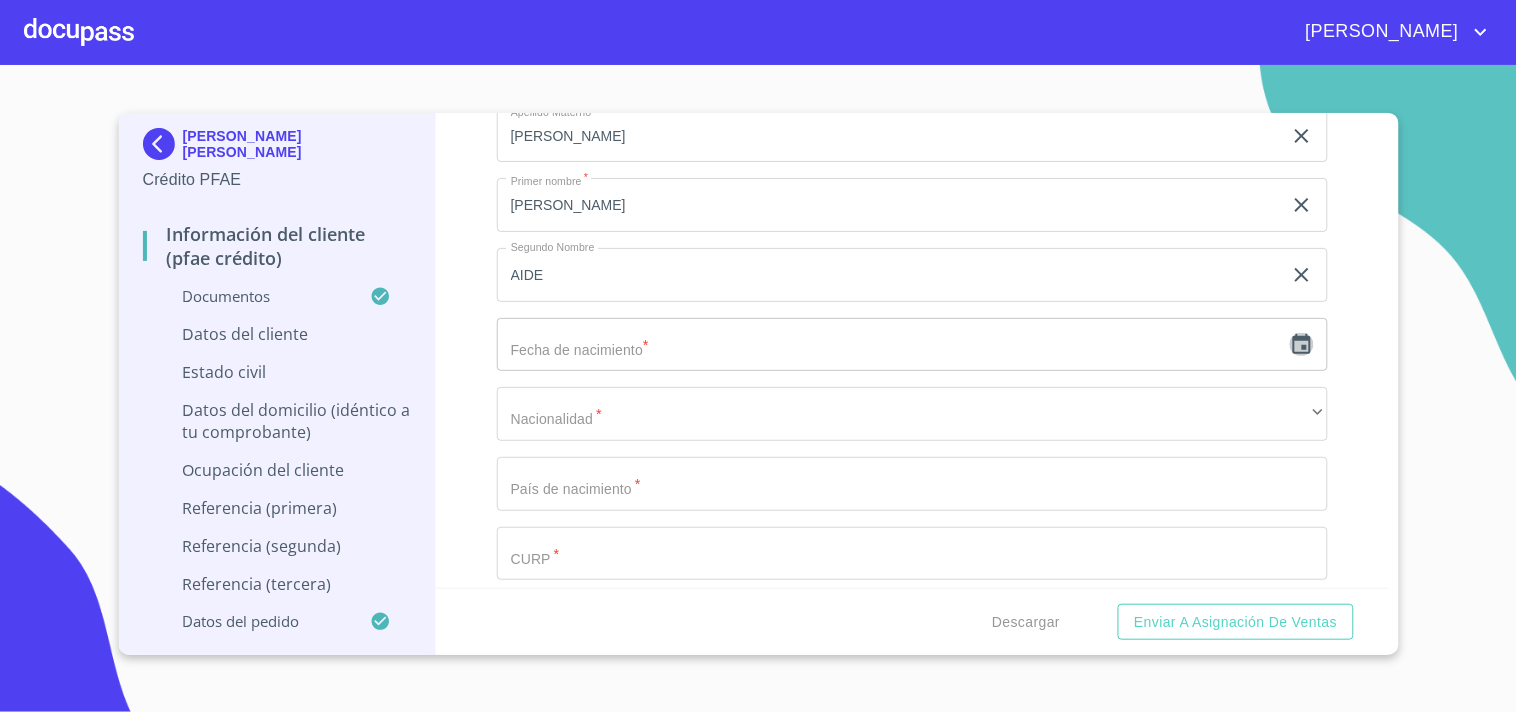 click 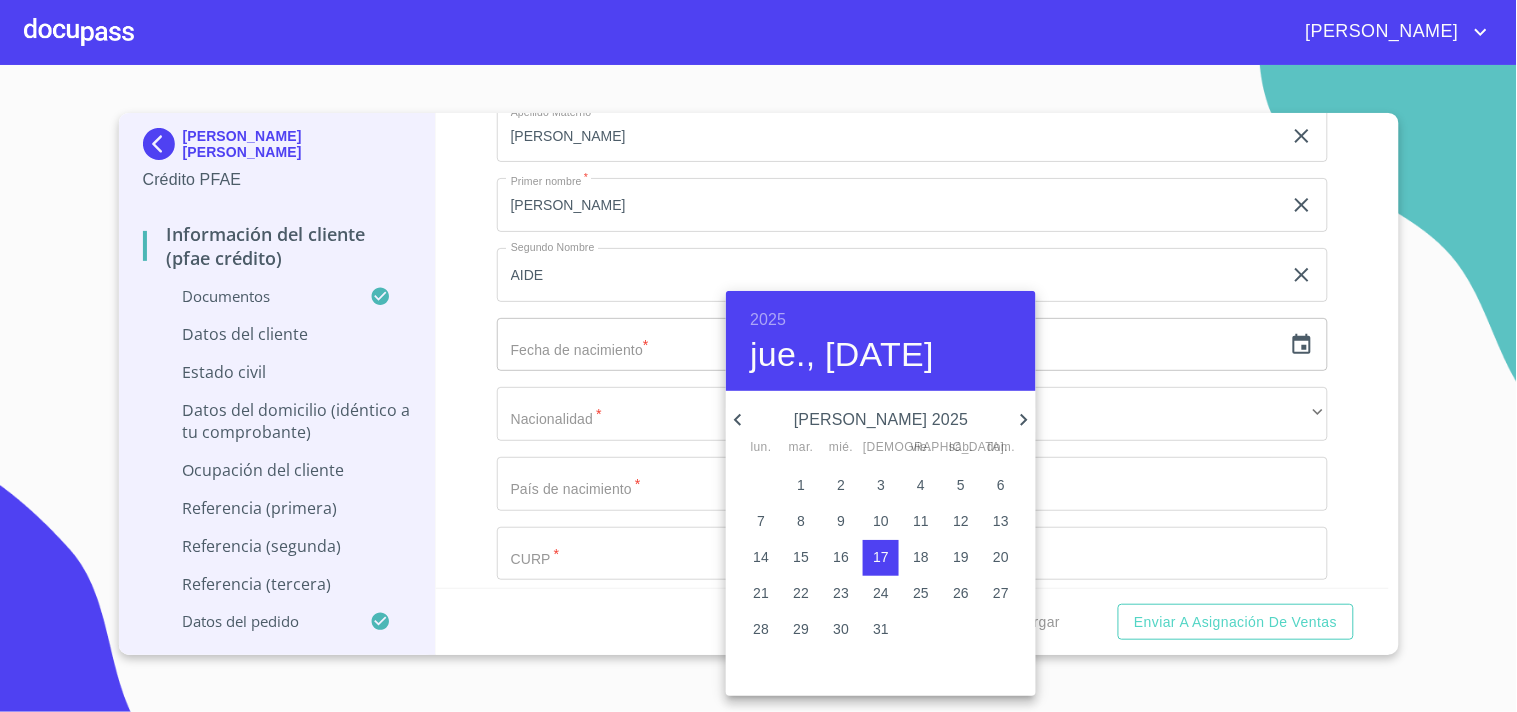 click on "2025" at bounding box center [768, 320] 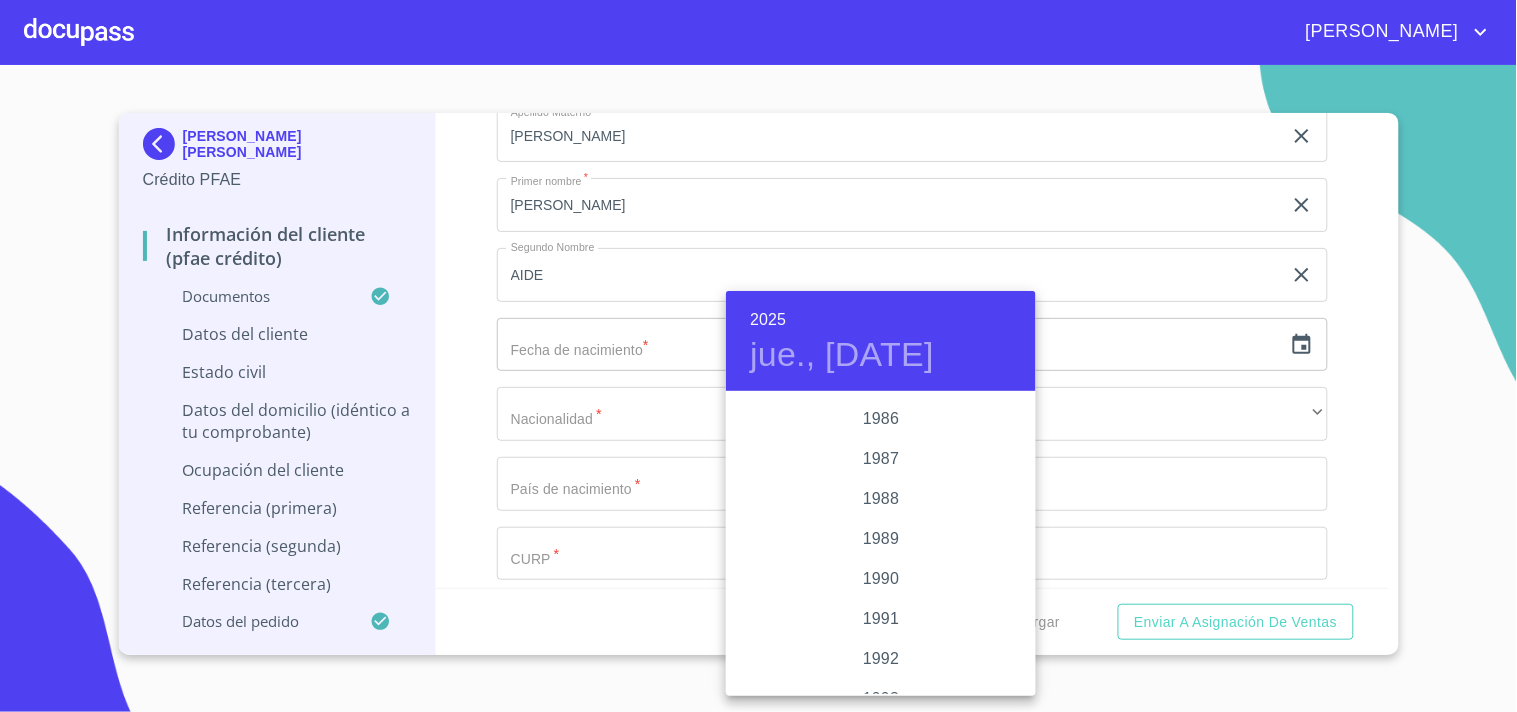scroll, scrollTop: 2324, scrollLeft: 0, axis: vertical 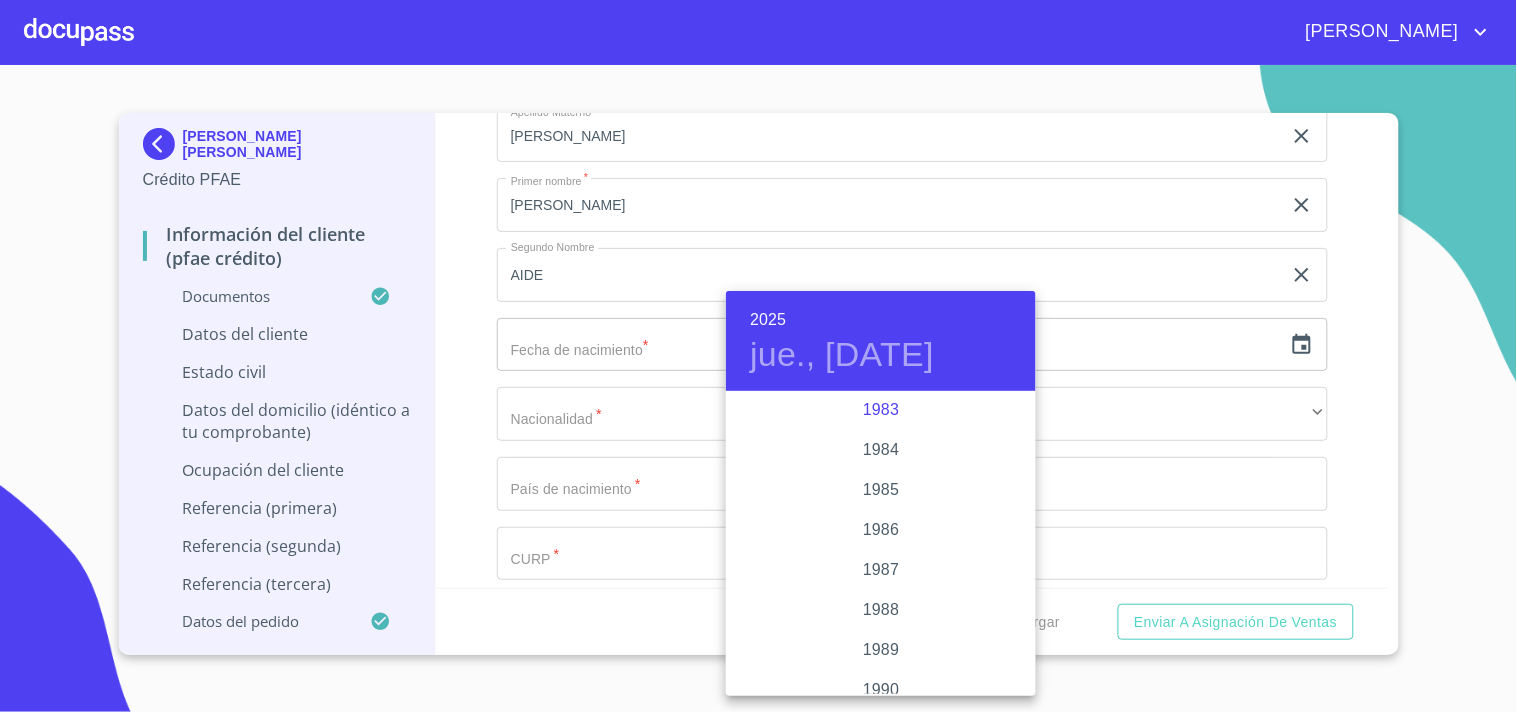 click on "1983" at bounding box center [881, 410] 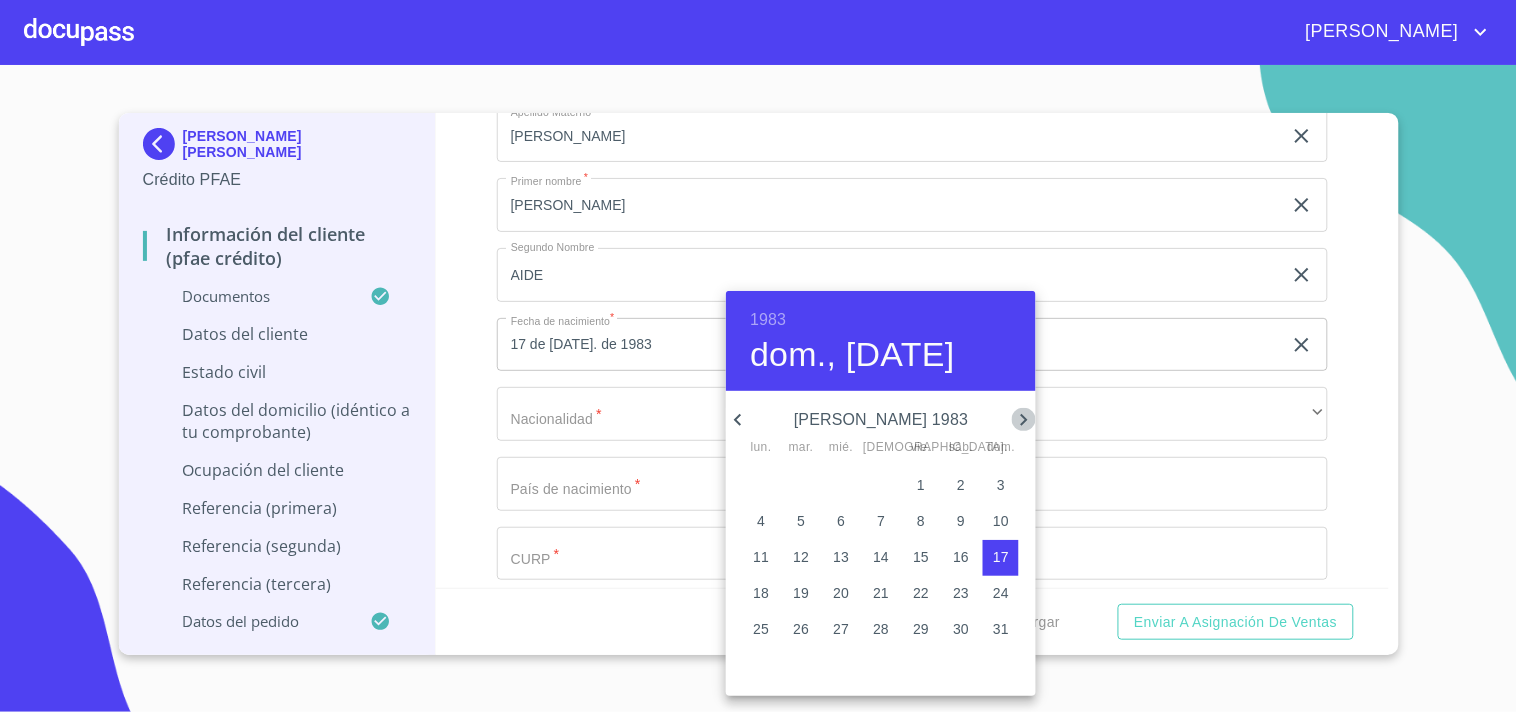 click 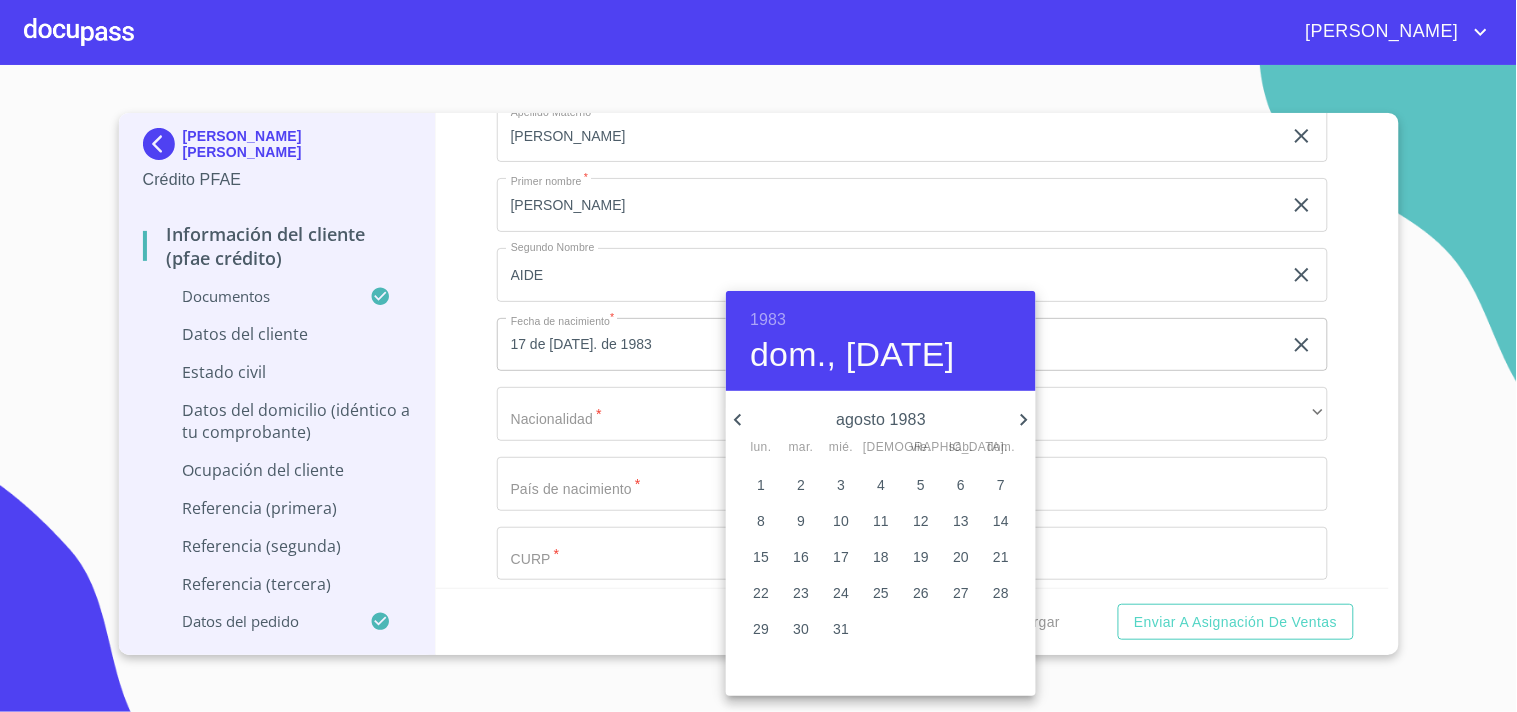 click 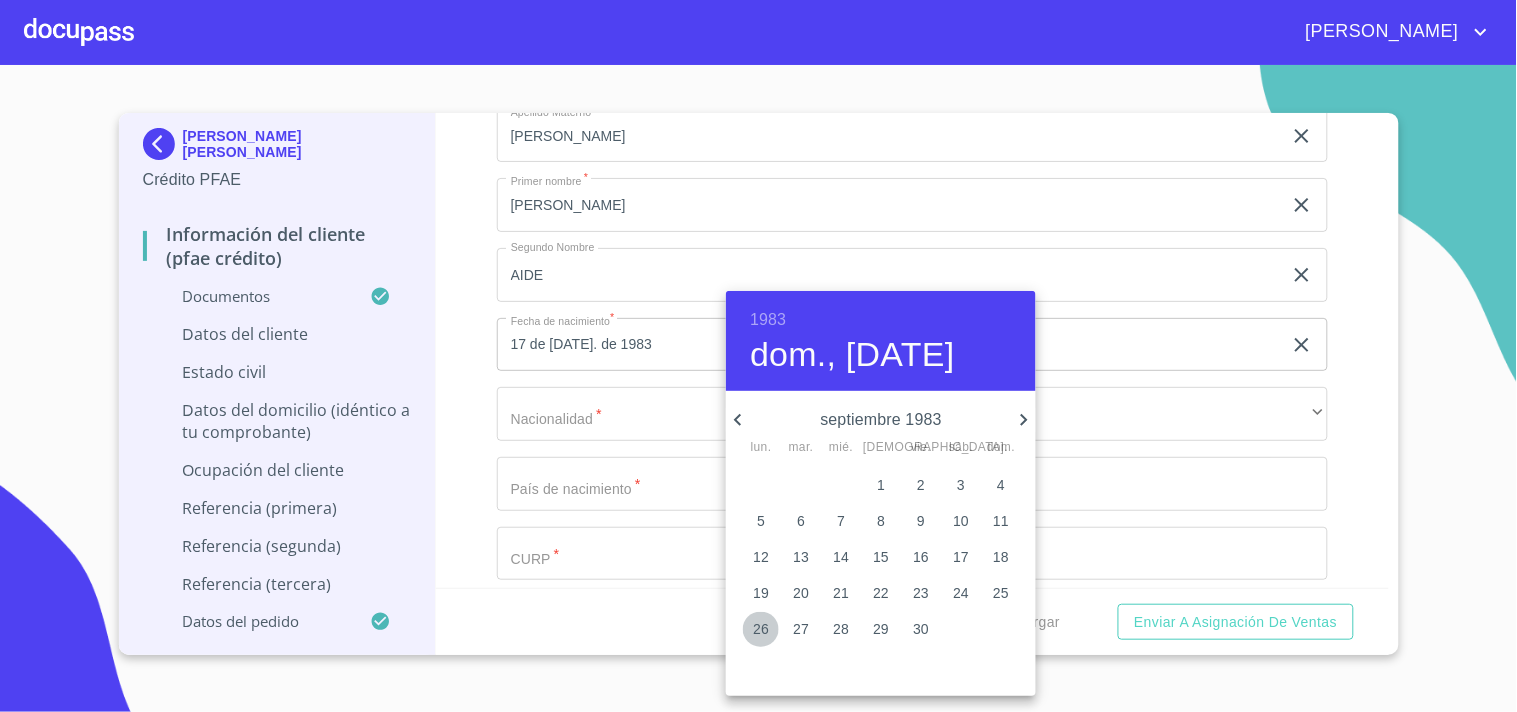 click on "26" at bounding box center [761, 629] 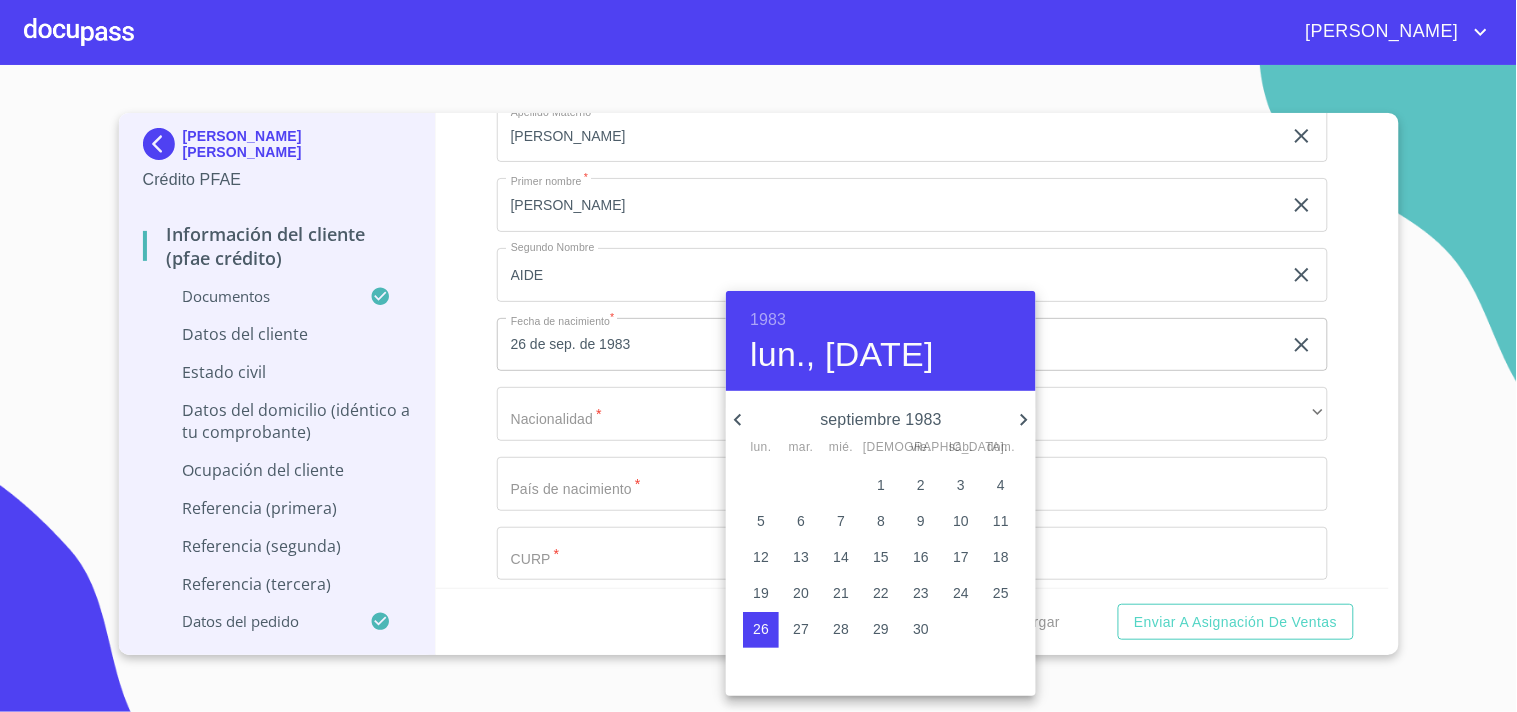 click at bounding box center (758, 356) 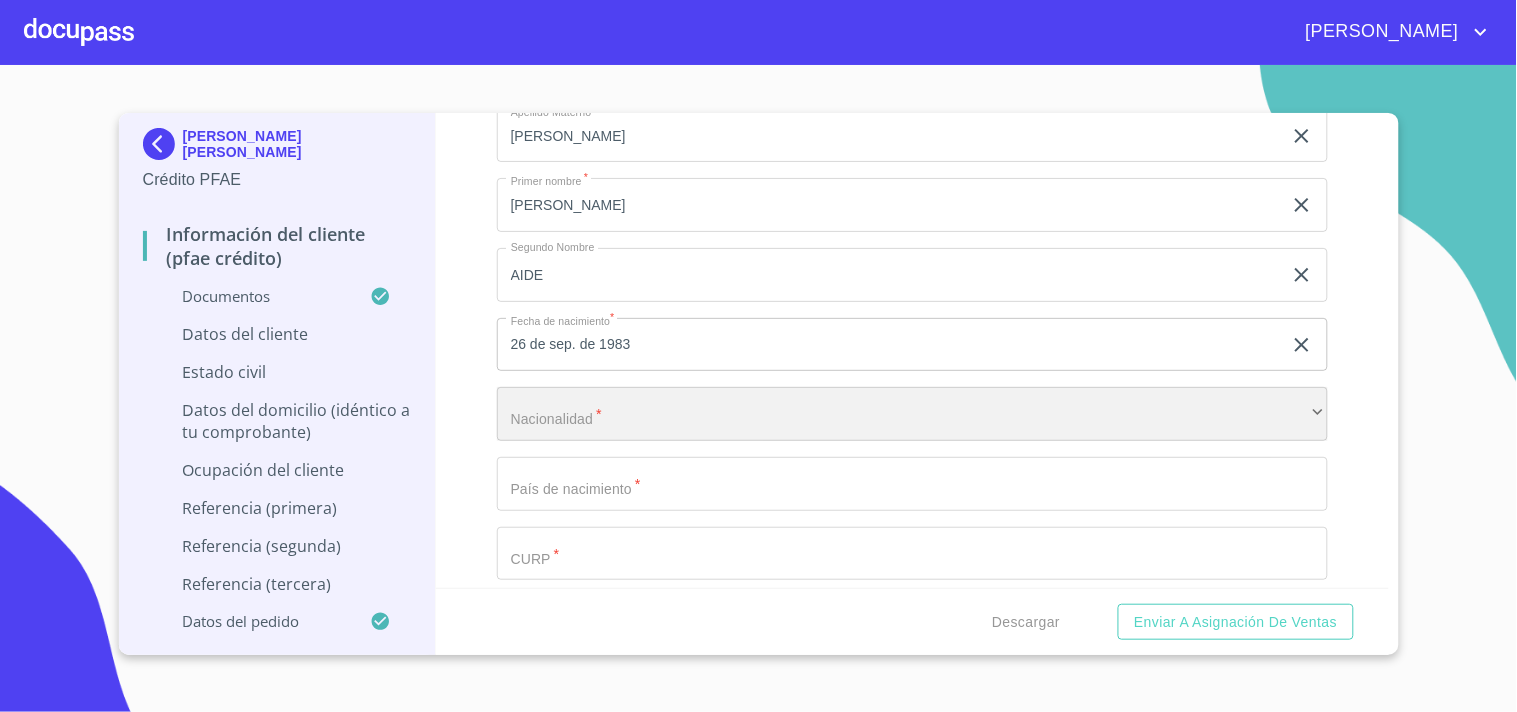 click on "​" at bounding box center [912, 414] 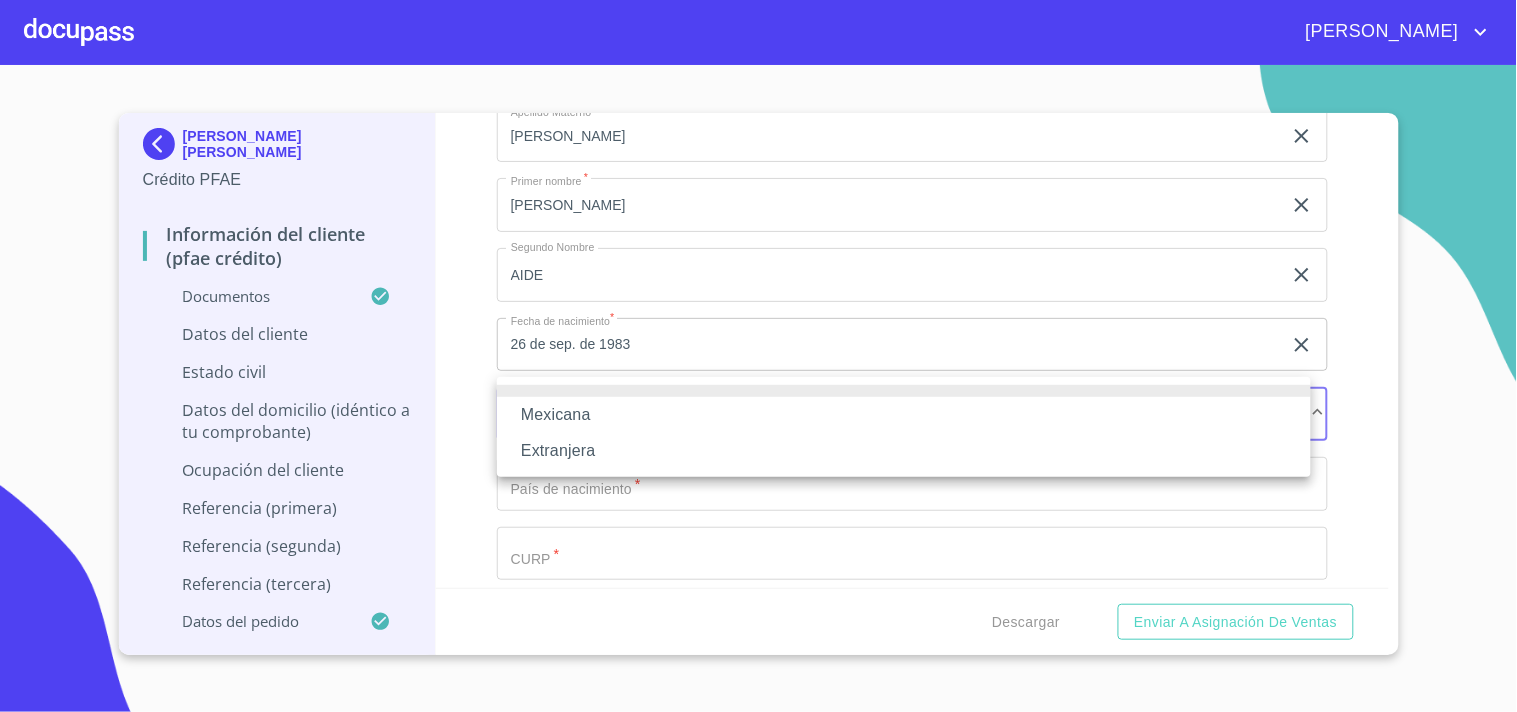 click on "Mexicana" at bounding box center (904, 415) 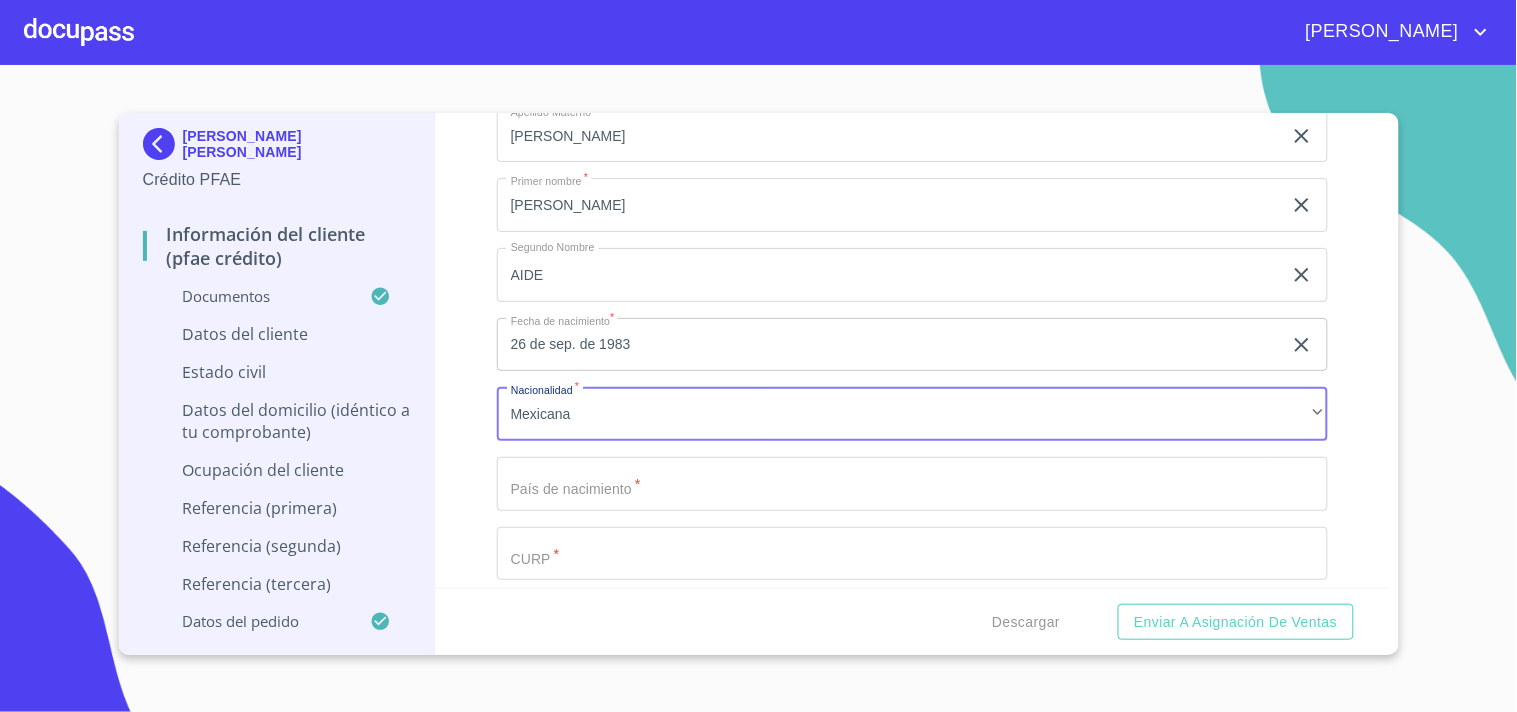 click on "Documento de identificación   *" at bounding box center [889, 66] 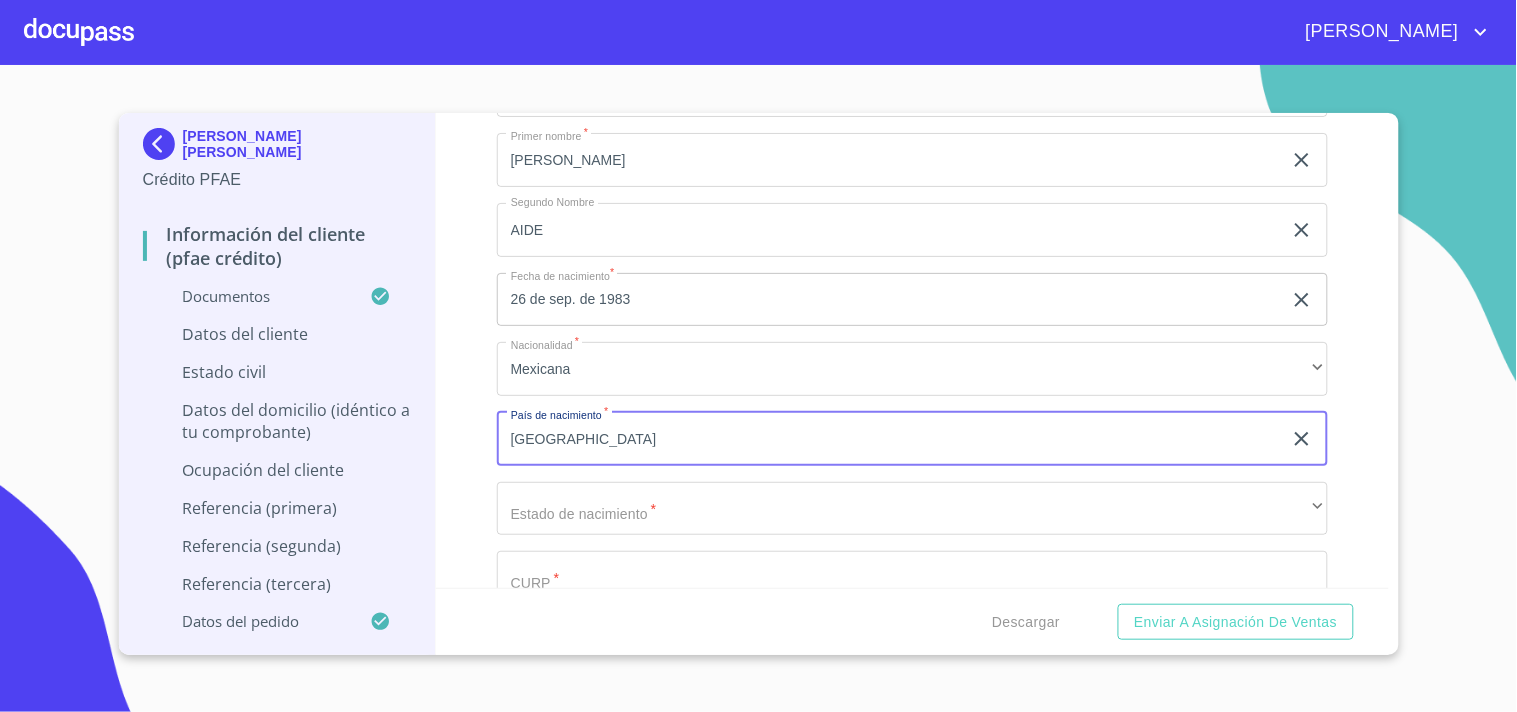 scroll, scrollTop: 6641, scrollLeft: 0, axis: vertical 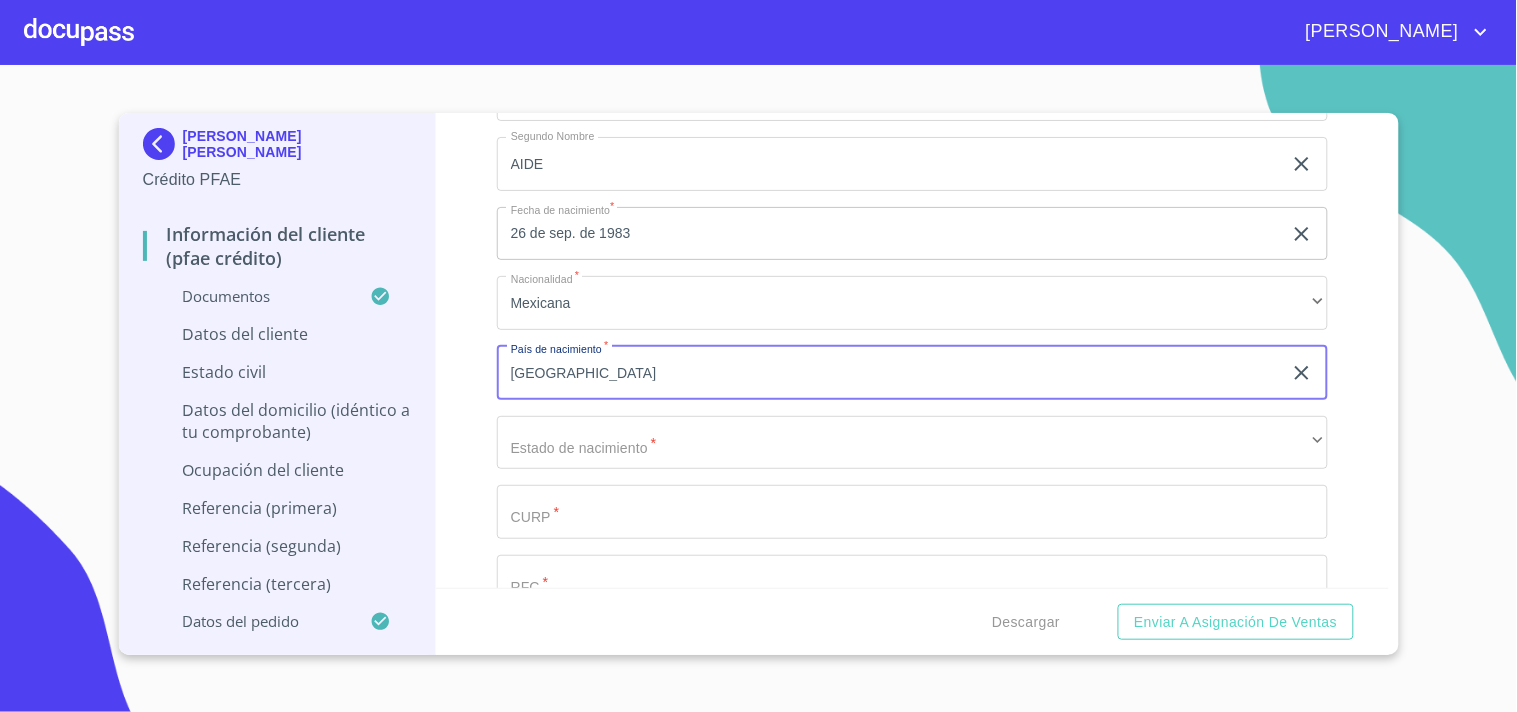 type on "[GEOGRAPHIC_DATA]" 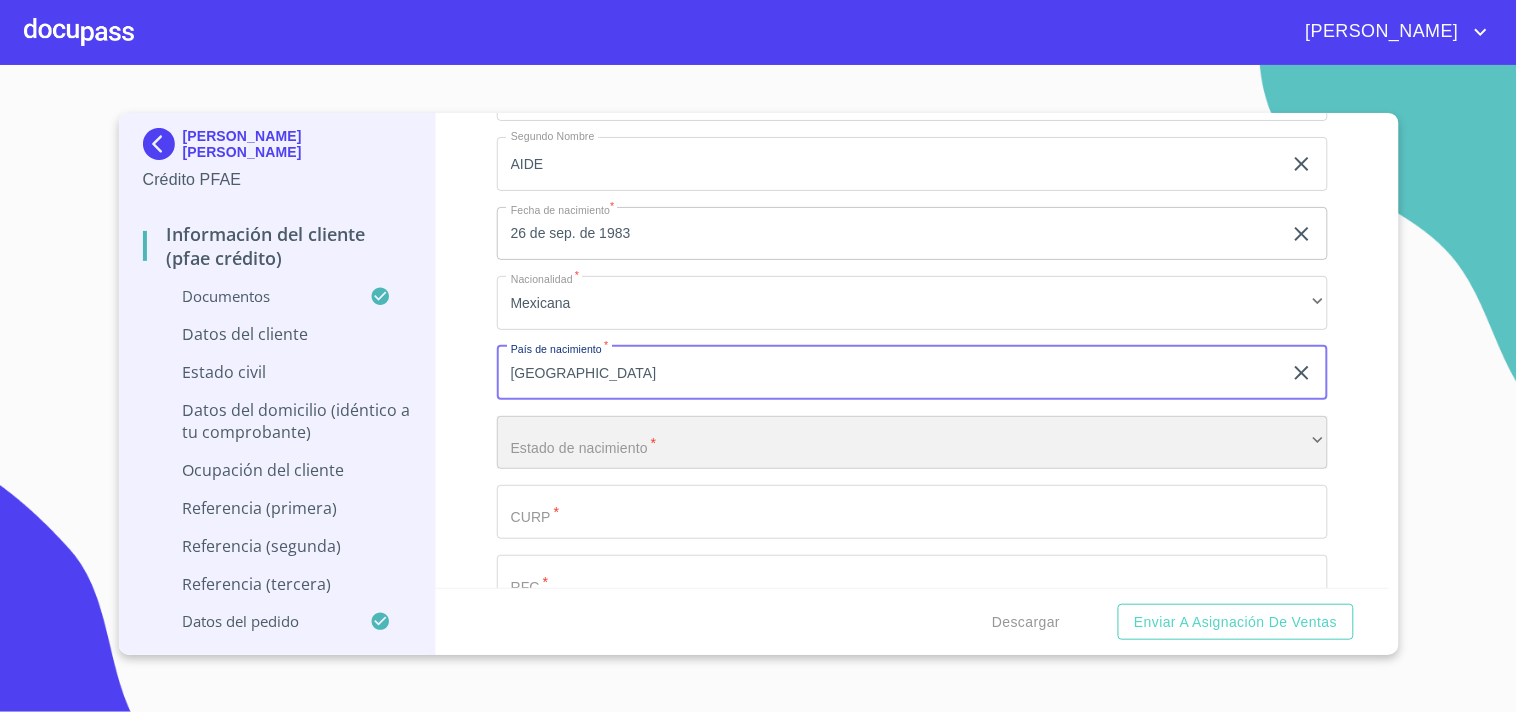 click on "​" at bounding box center (912, 443) 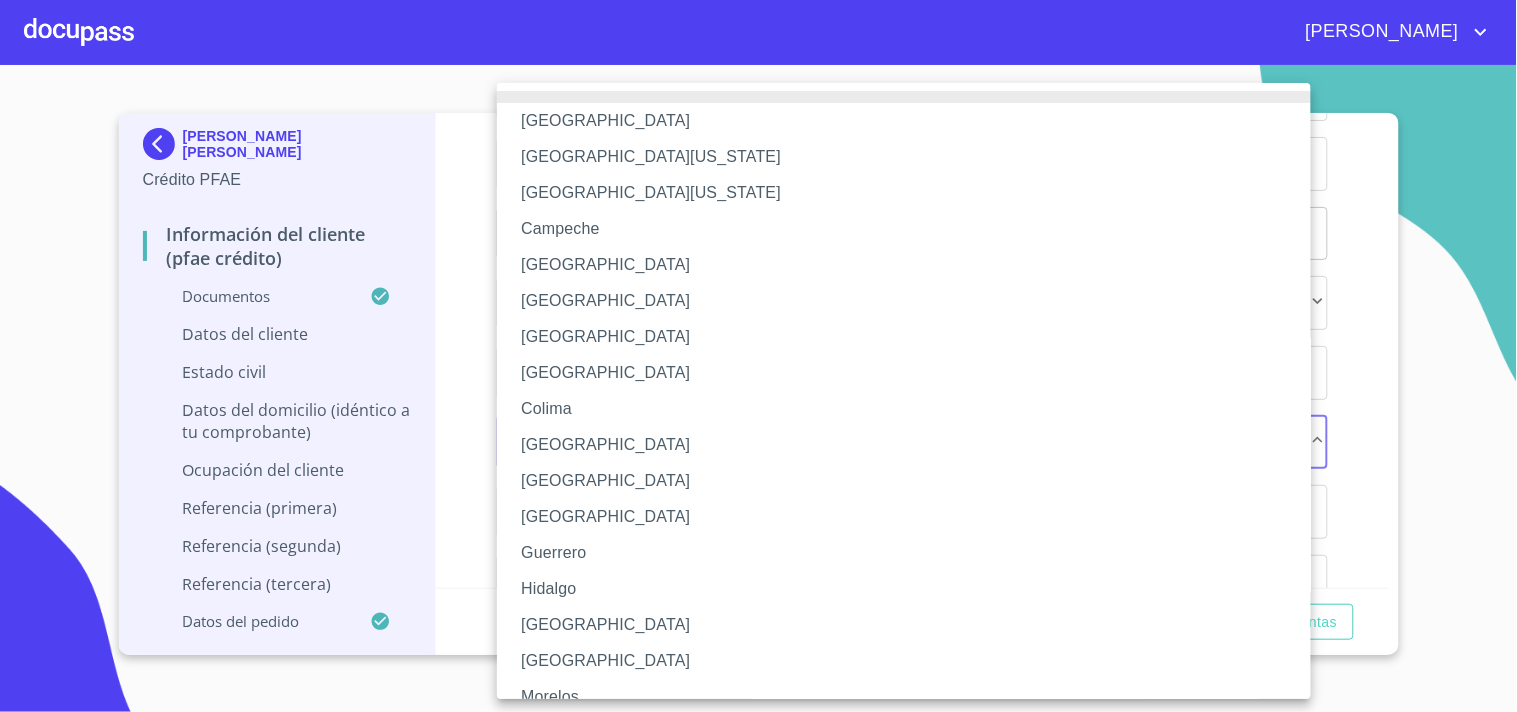 click on "[GEOGRAPHIC_DATA]" at bounding box center (912, 445) 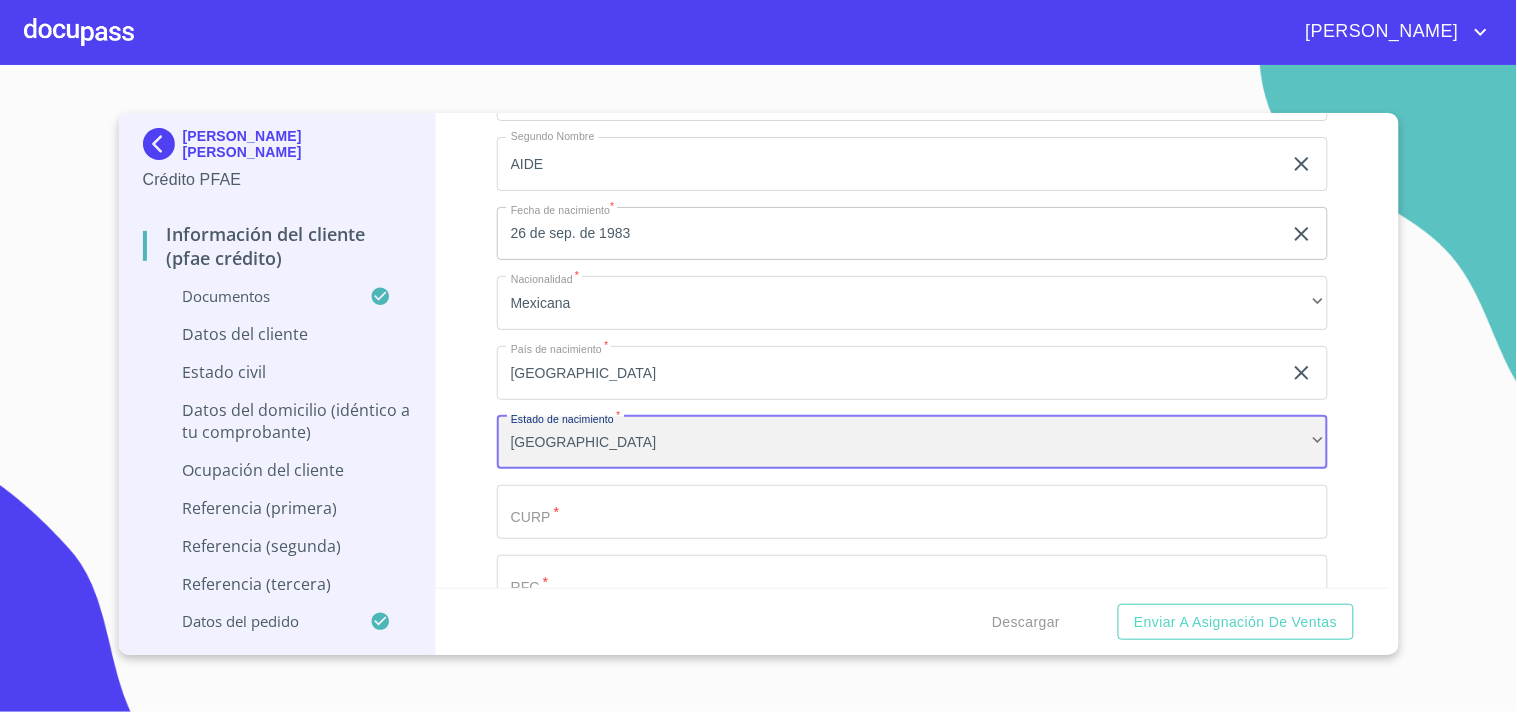 click on "[GEOGRAPHIC_DATA]" at bounding box center [912, 443] 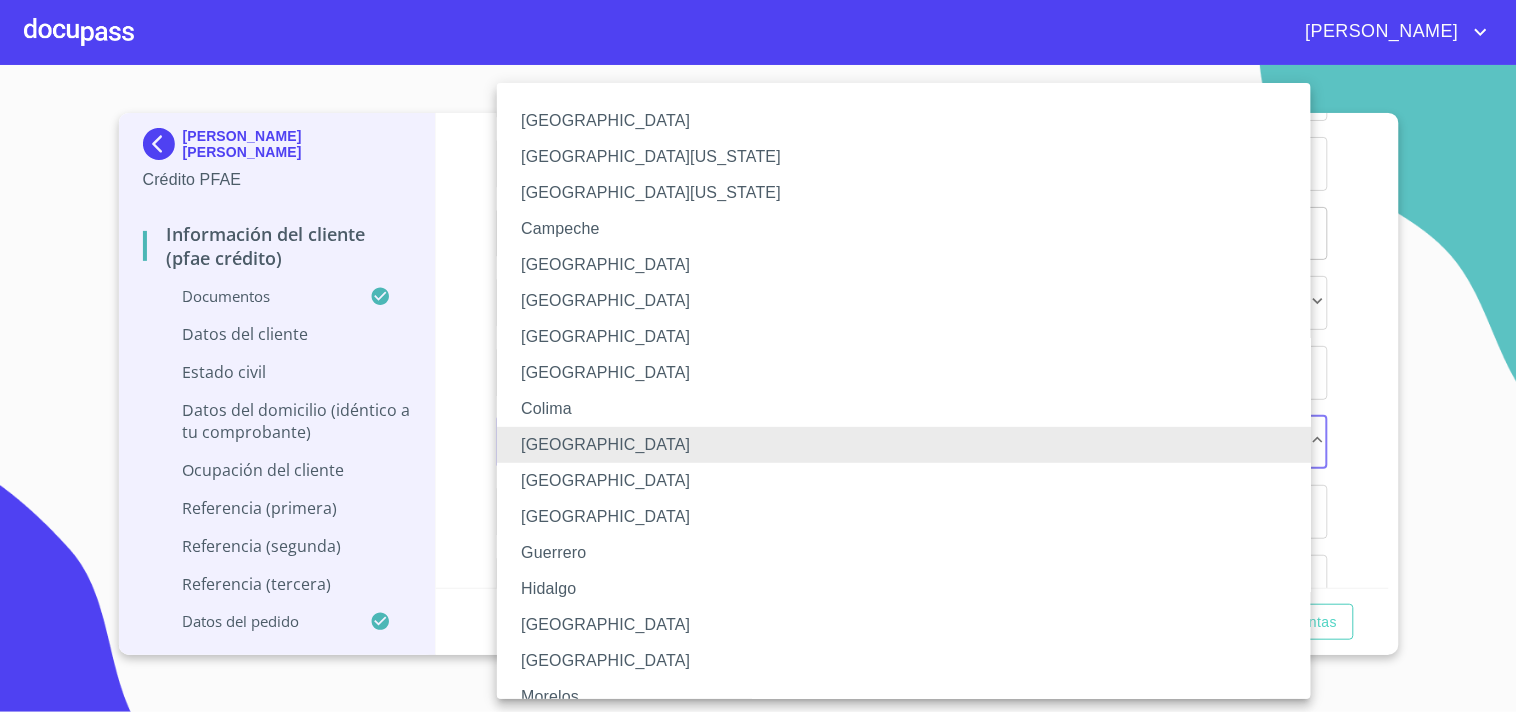 click on "[GEOGRAPHIC_DATA]" at bounding box center [912, 625] 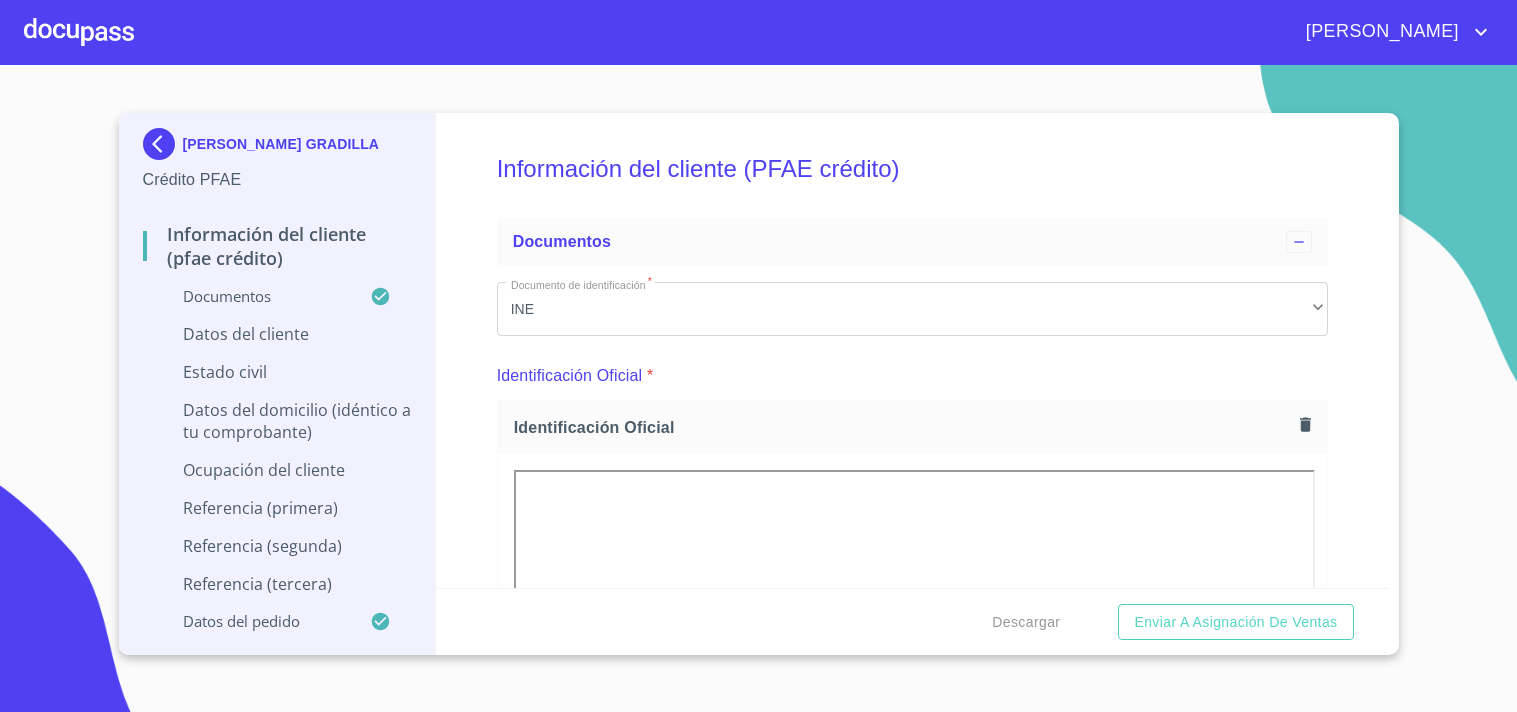 scroll, scrollTop: 0, scrollLeft: 0, axis: both 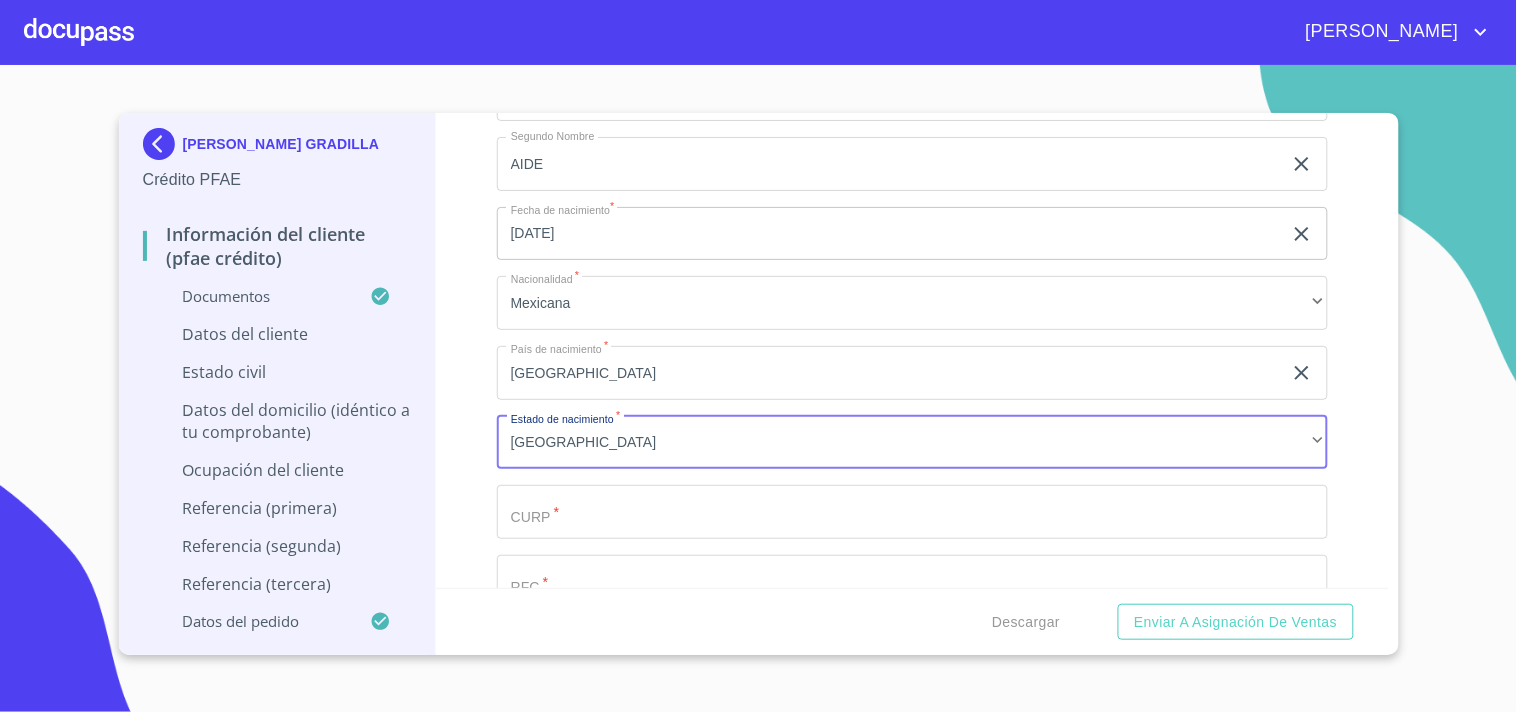 click on "Documento de identificación   *" at bounding box center [889, -45] 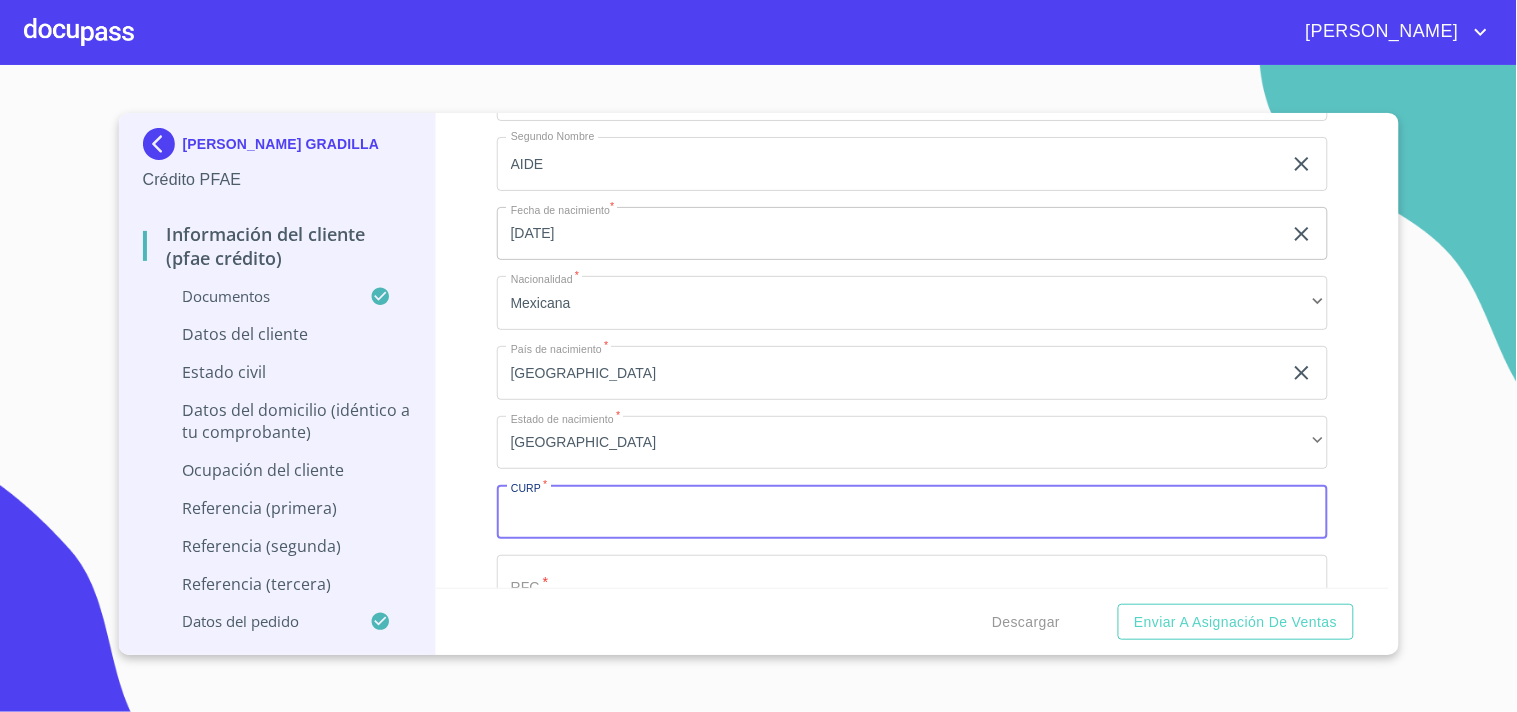 paste on "GAGR830926DEA" 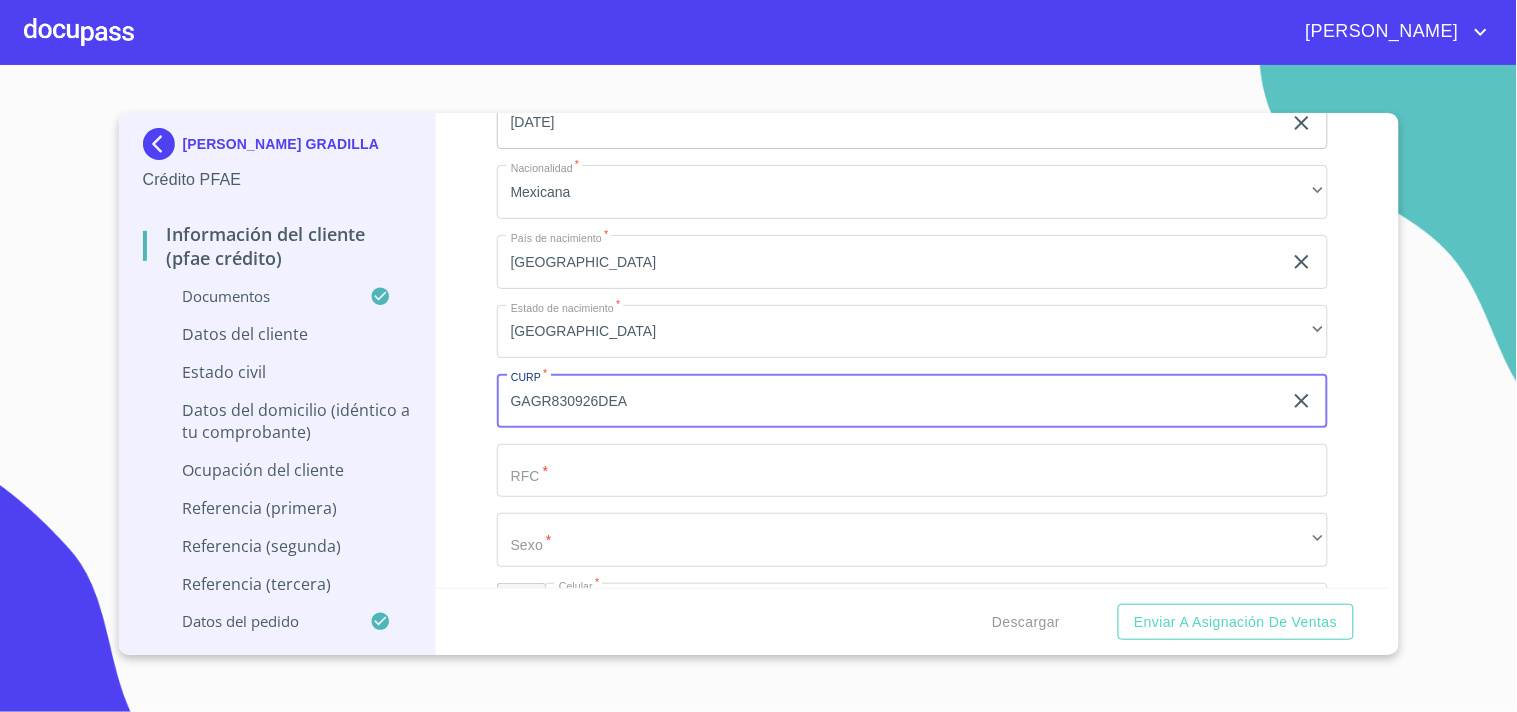 scroll, scrollTop: 6863, scrollLeft: 0, axis: vertical 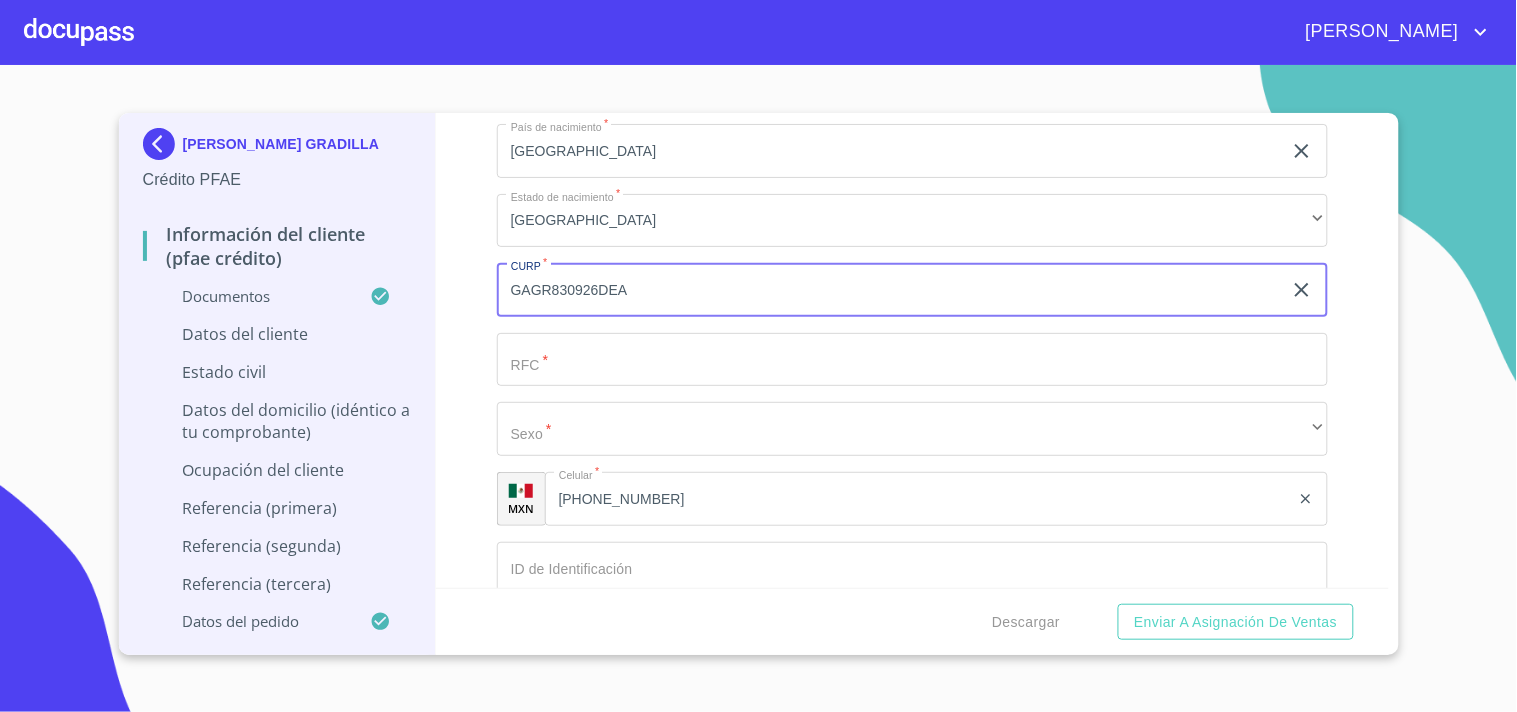 type on "GAGR830926DEA" 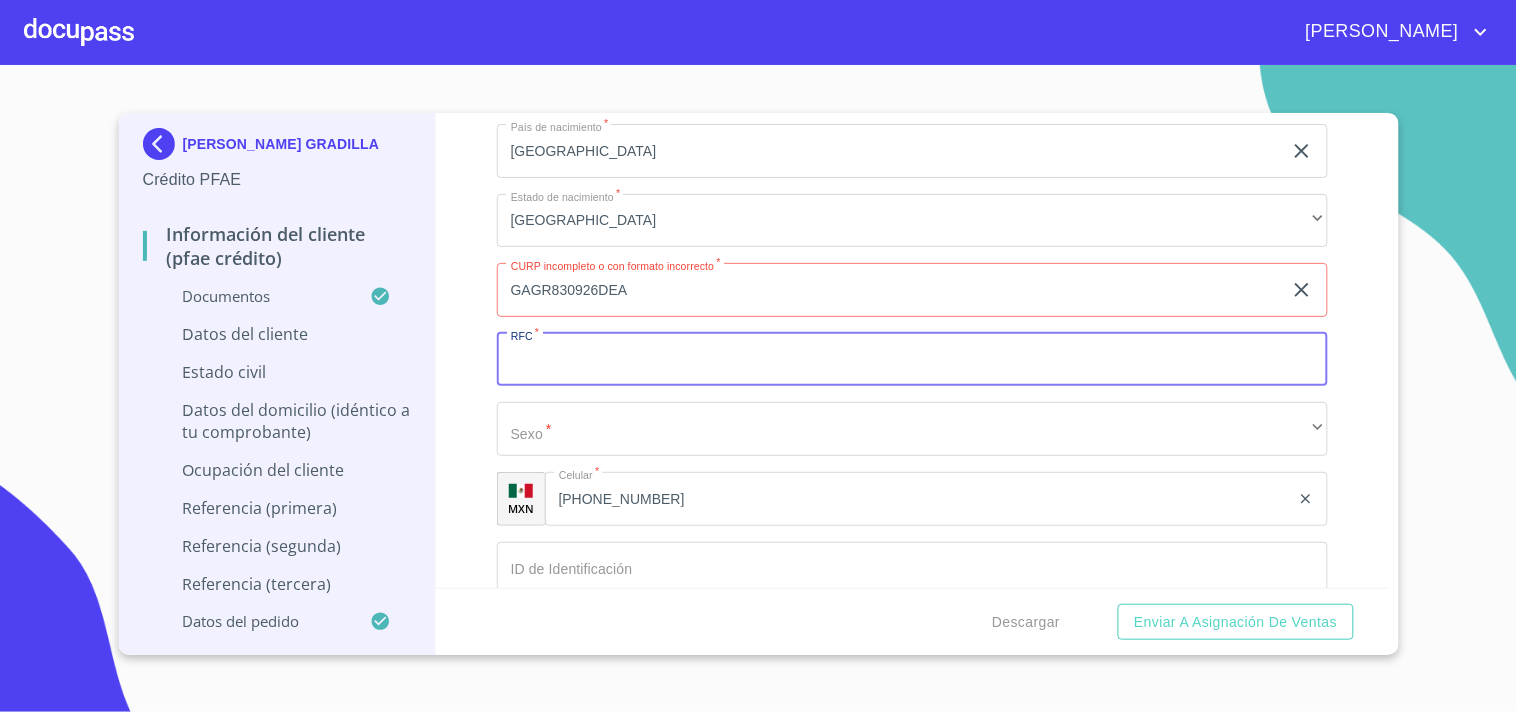 click on "Documento de identificación   *" at bounding box center (912, 360) 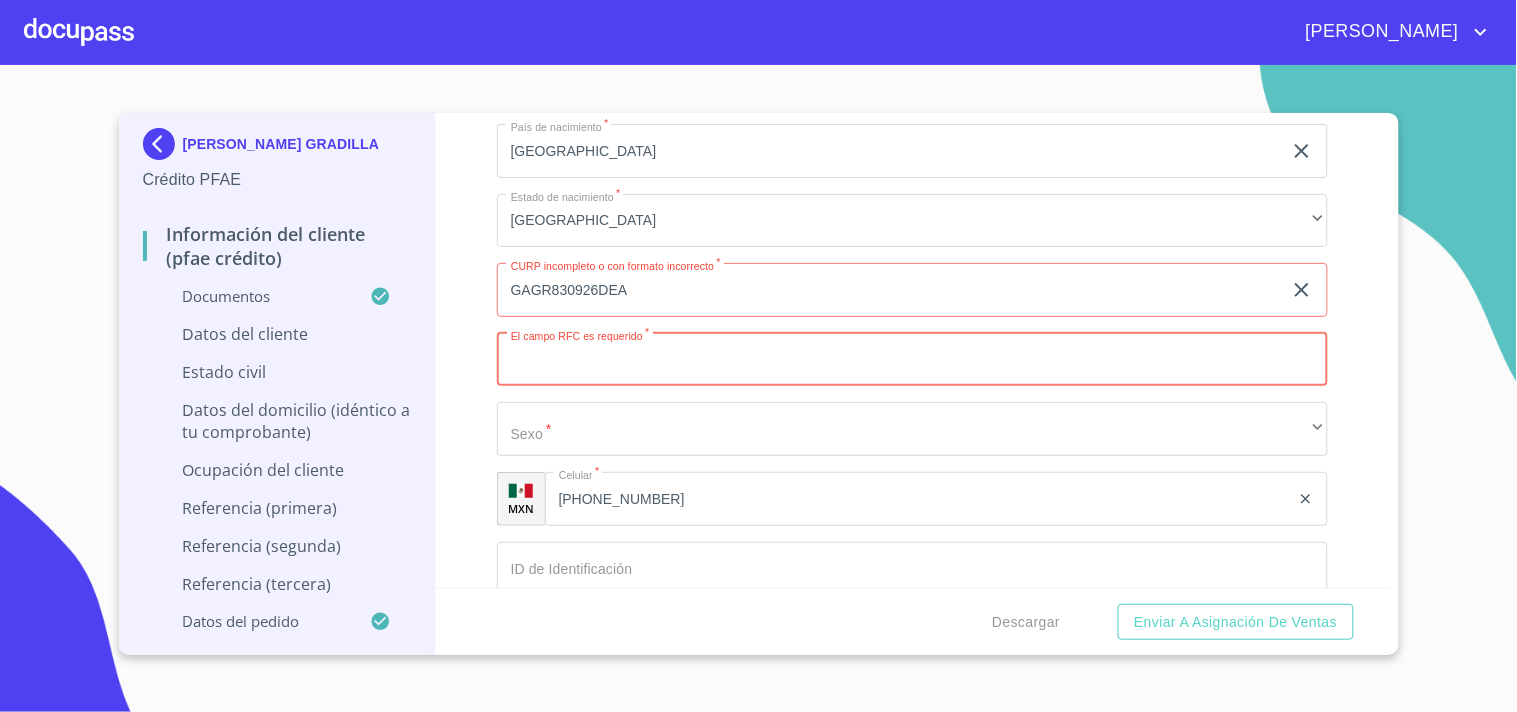 click on "Documento de identificación   *" at bounding box center [912, 360] 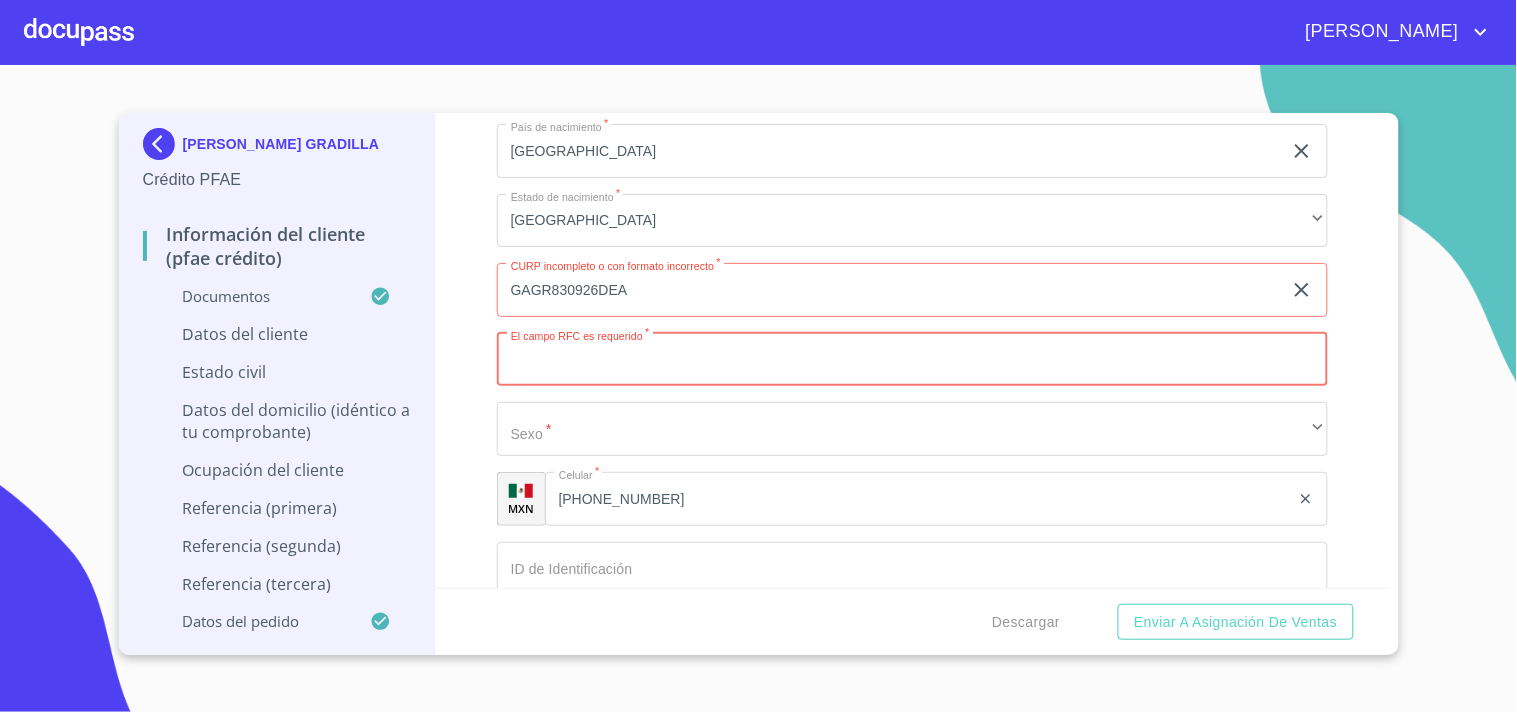 paste on "GAGR830926MJCLRC08" 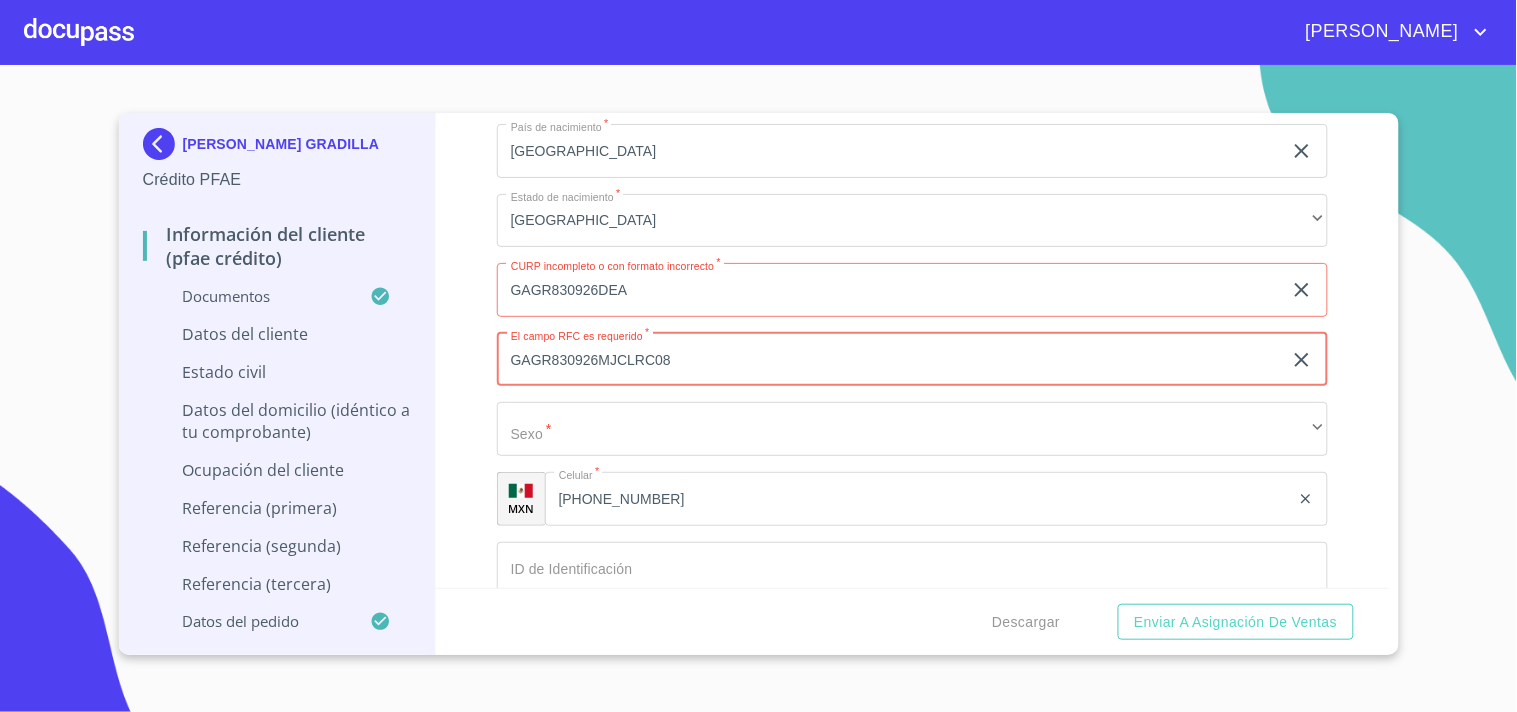 type on "GAGR830926MJCLRC08" 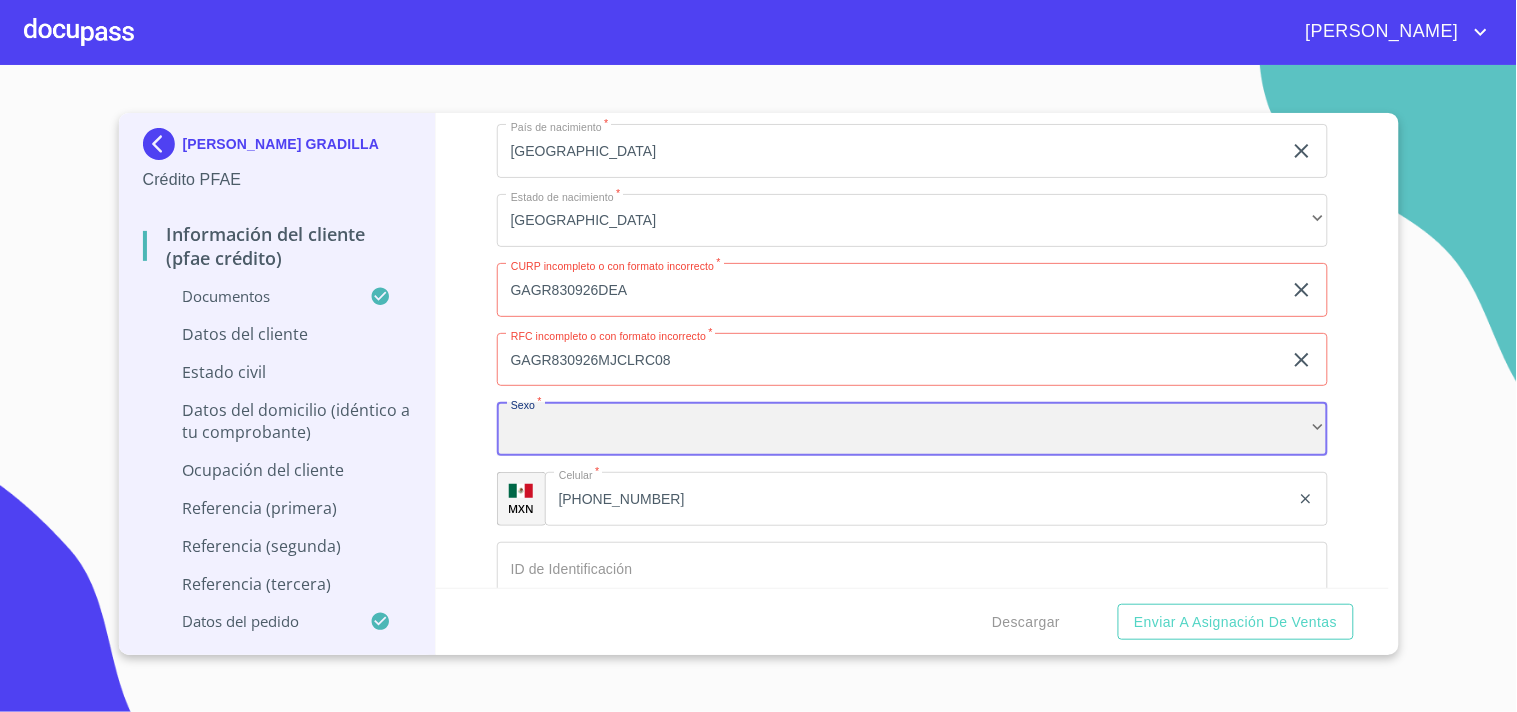 click on "​" at bounding box center [912, 429] 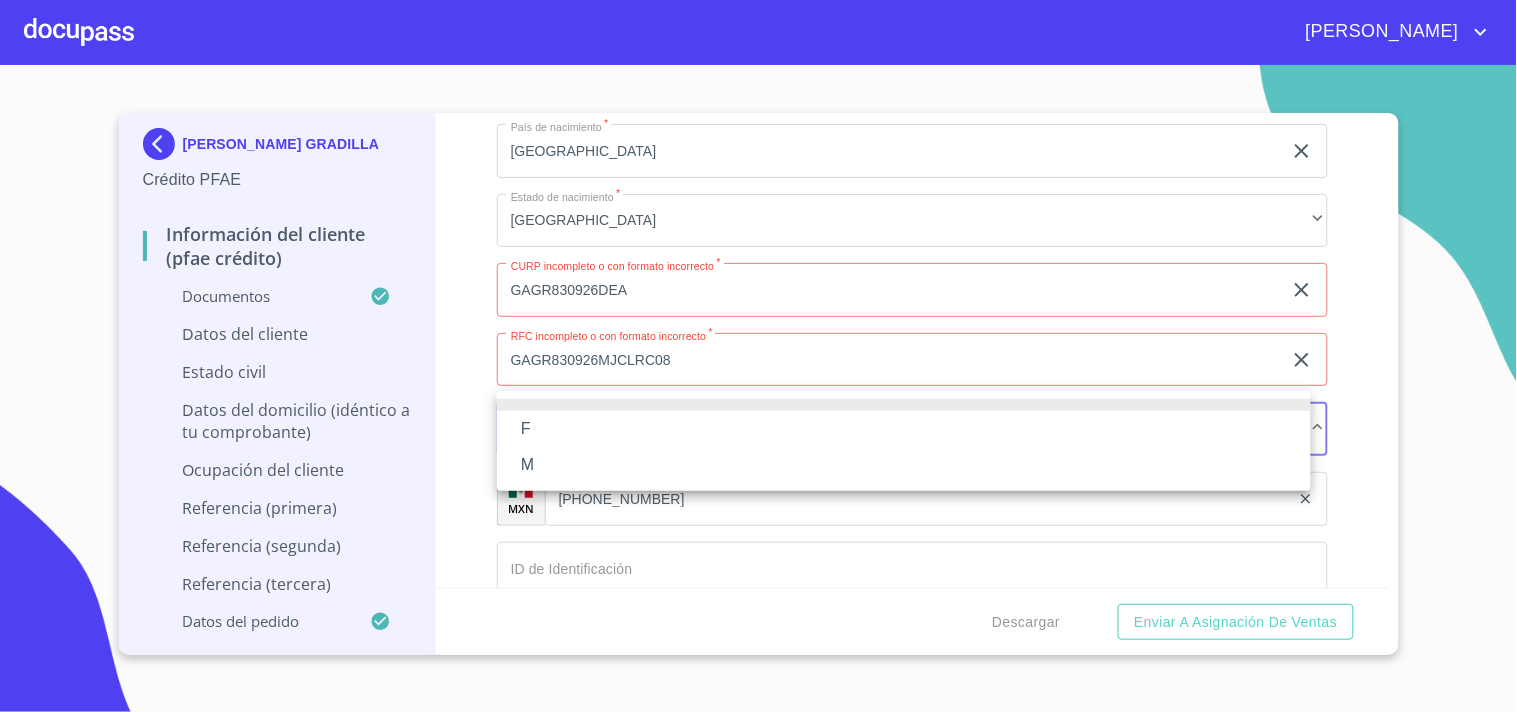 click on "F" at bounding box center [904, 429] 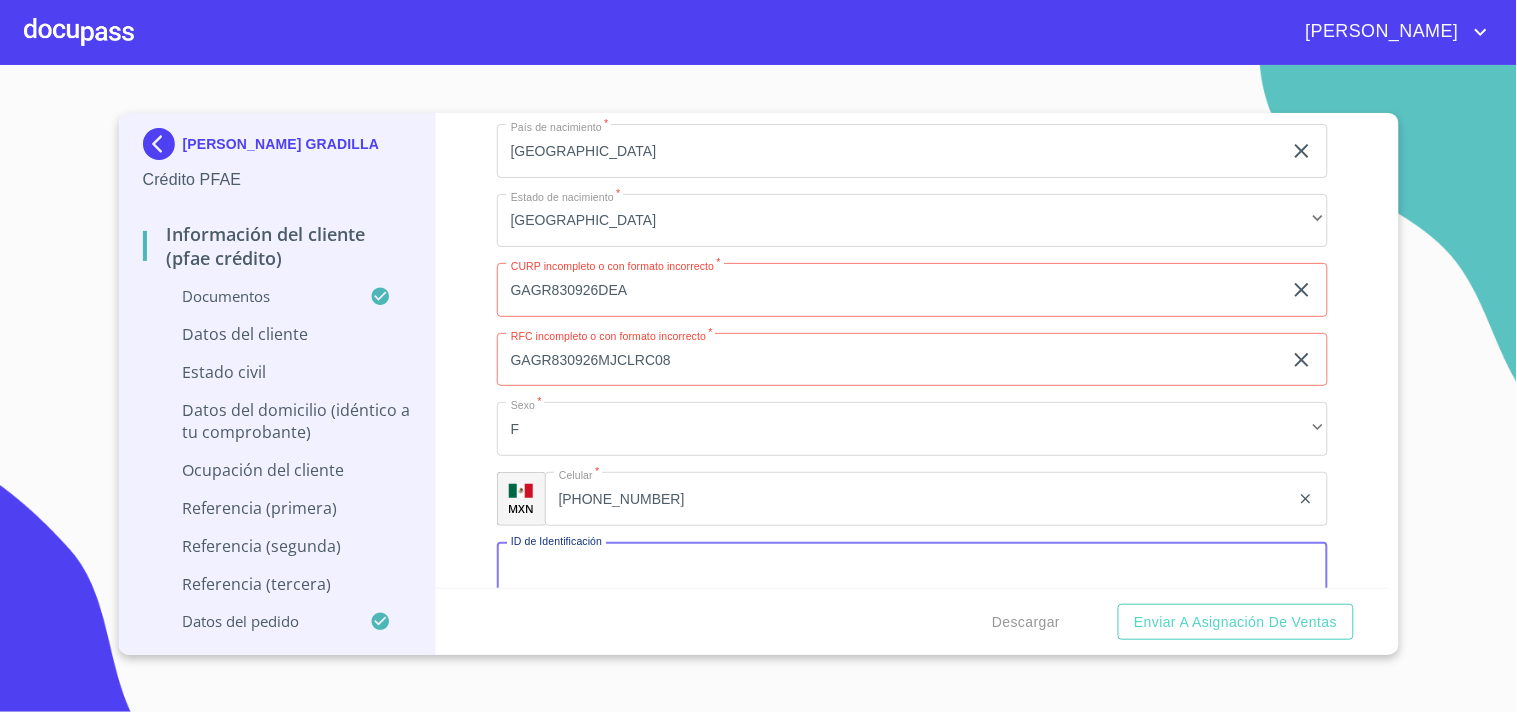 click on "Documento de identificación   *" at bounding box center (912, 569) 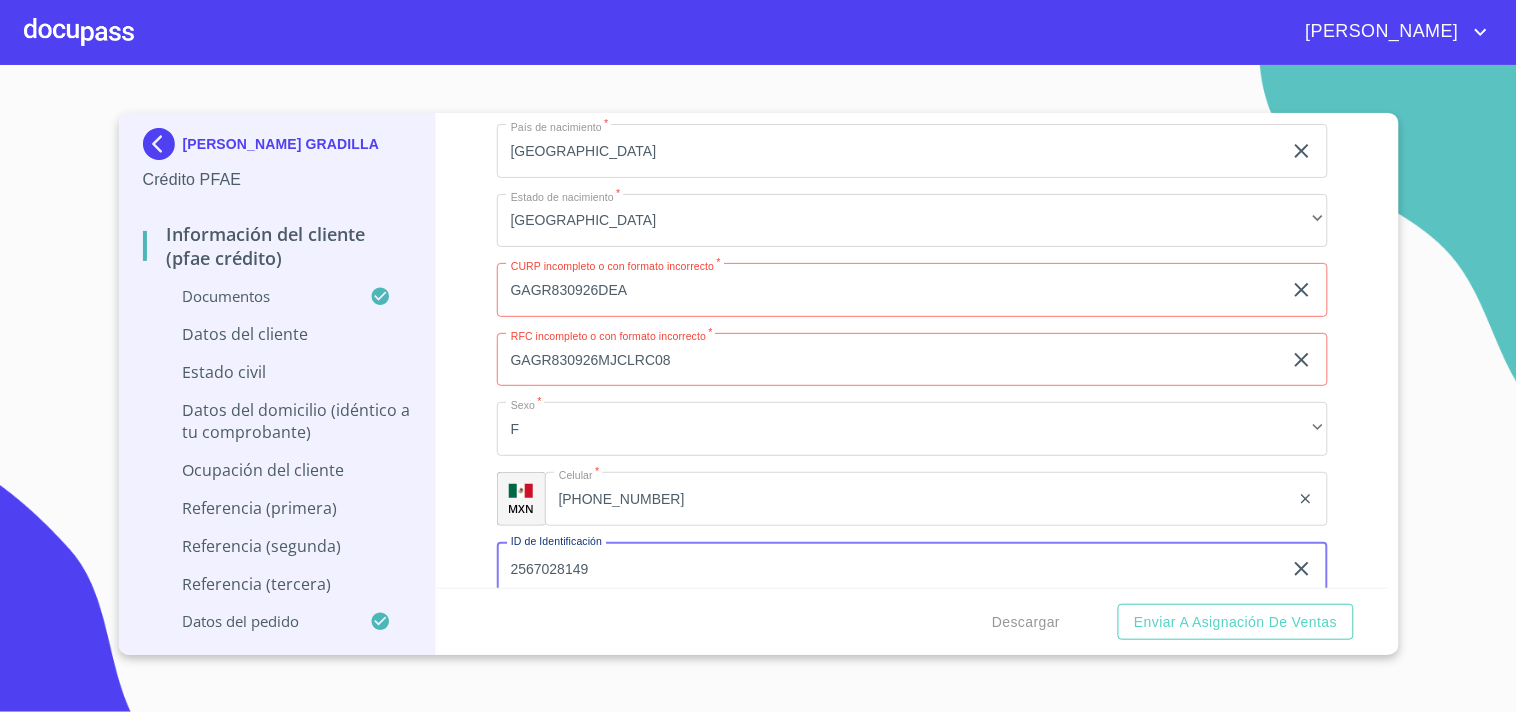 type on "2567028149" 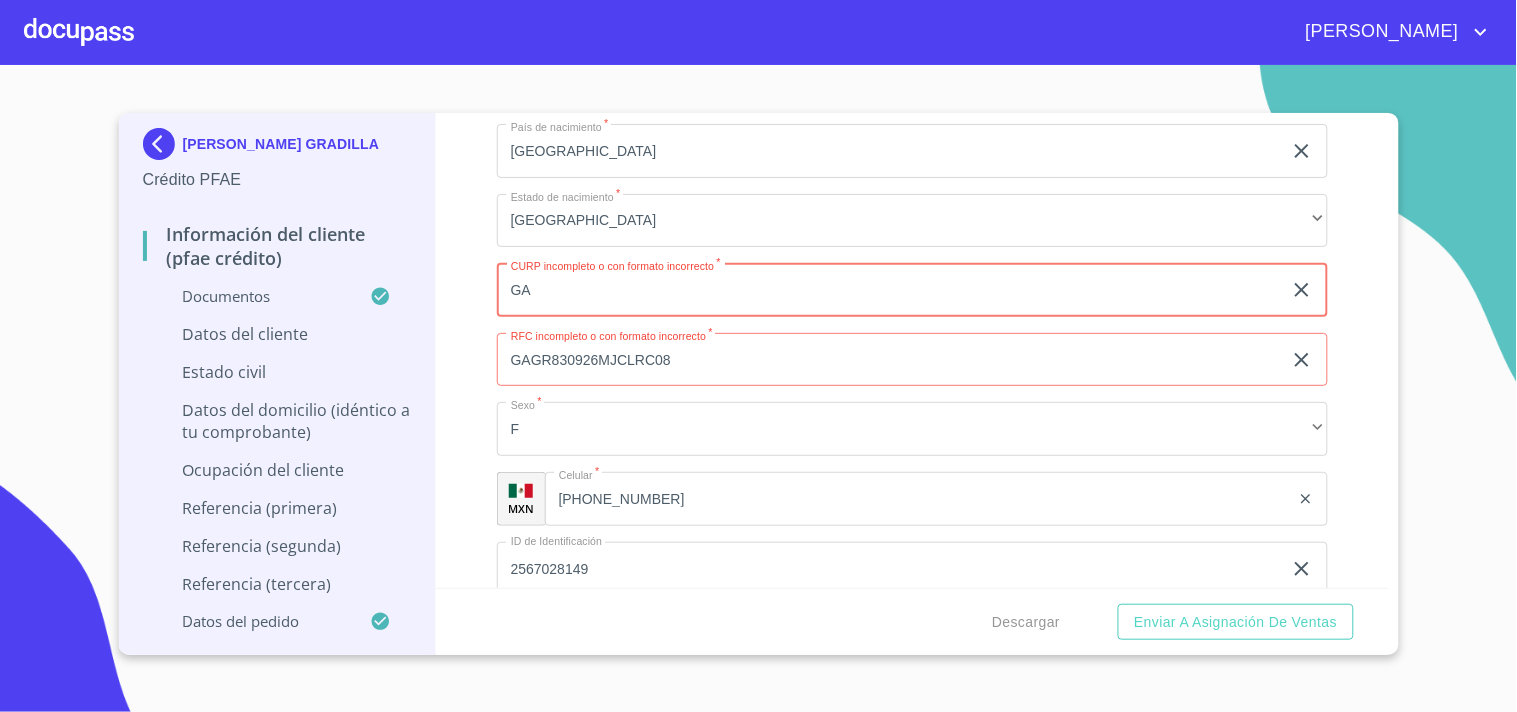 type on "G" 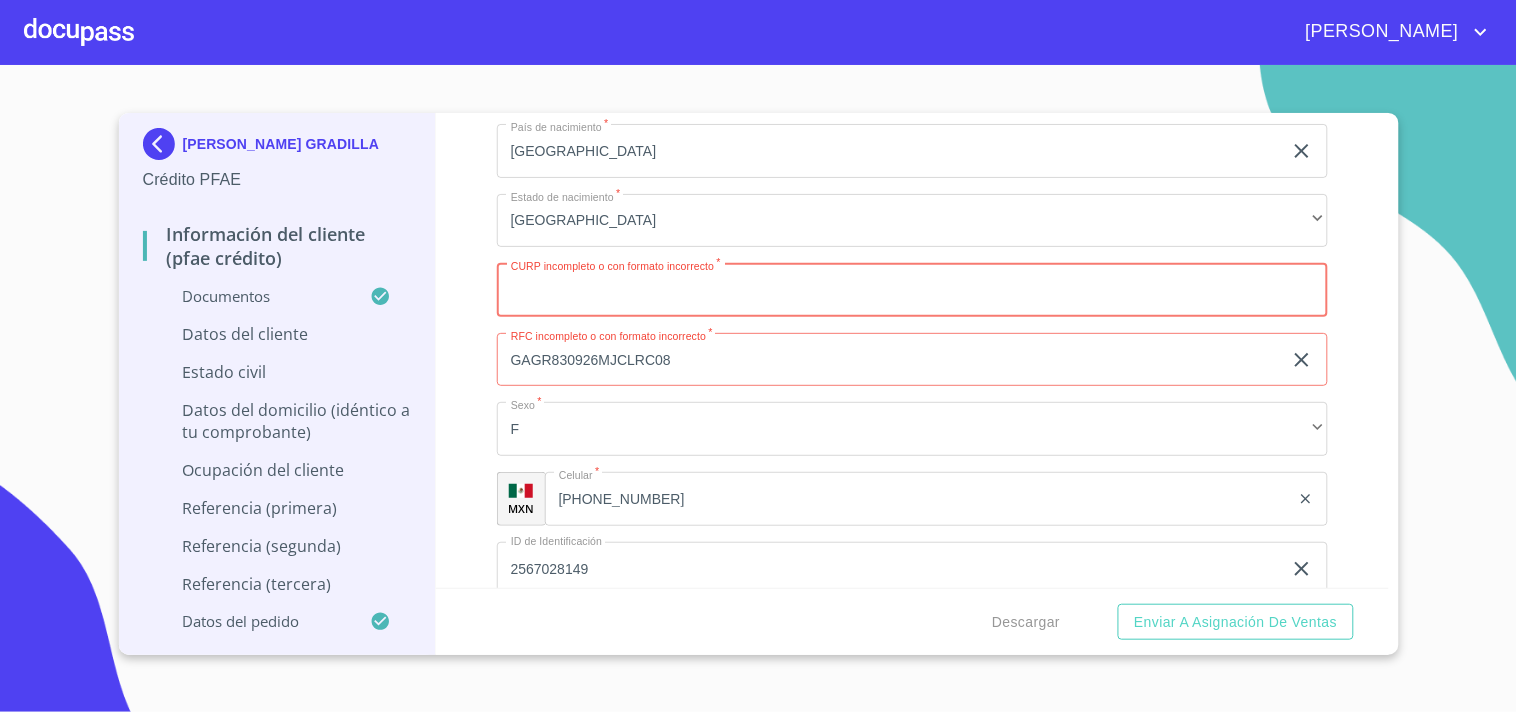 type 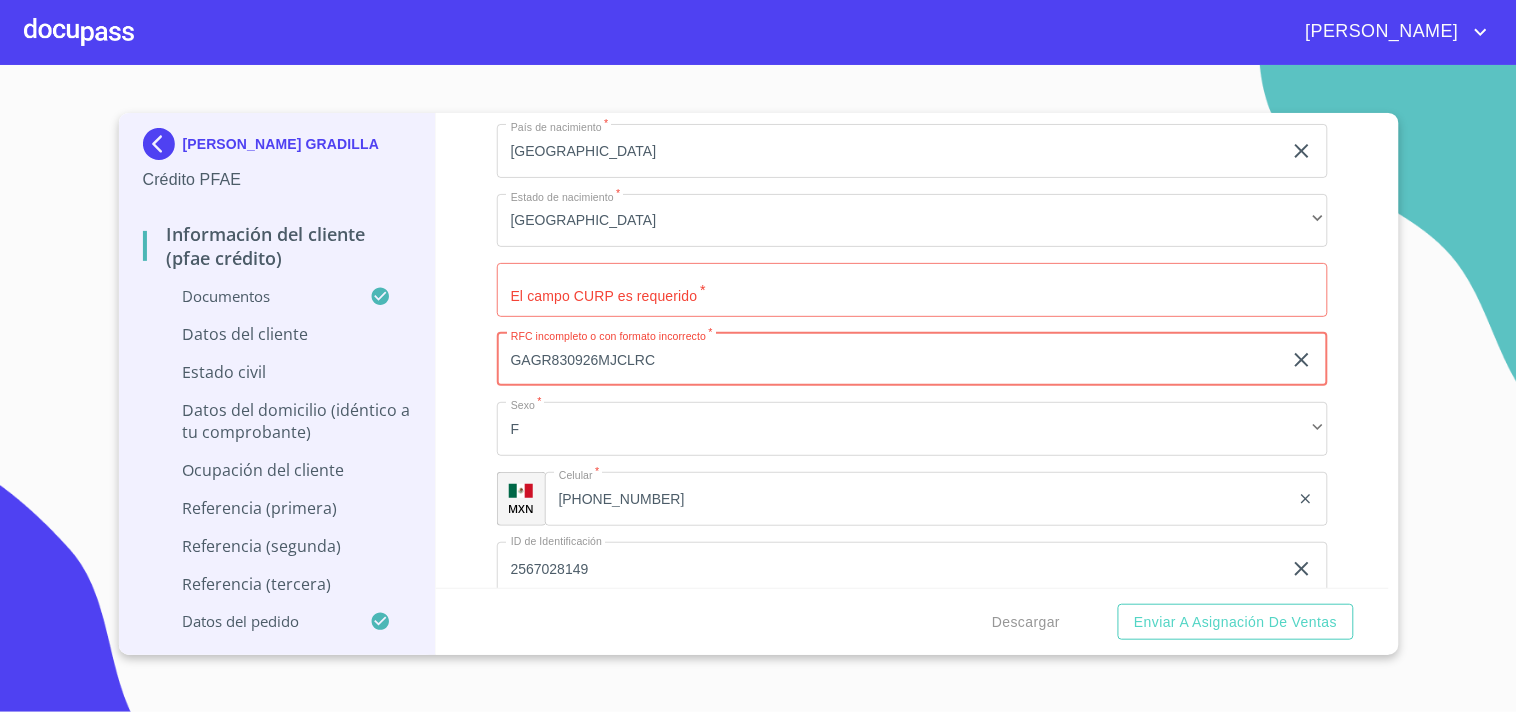 click on "GAGR830926MJCLRC" at bounding box center [889, 360] 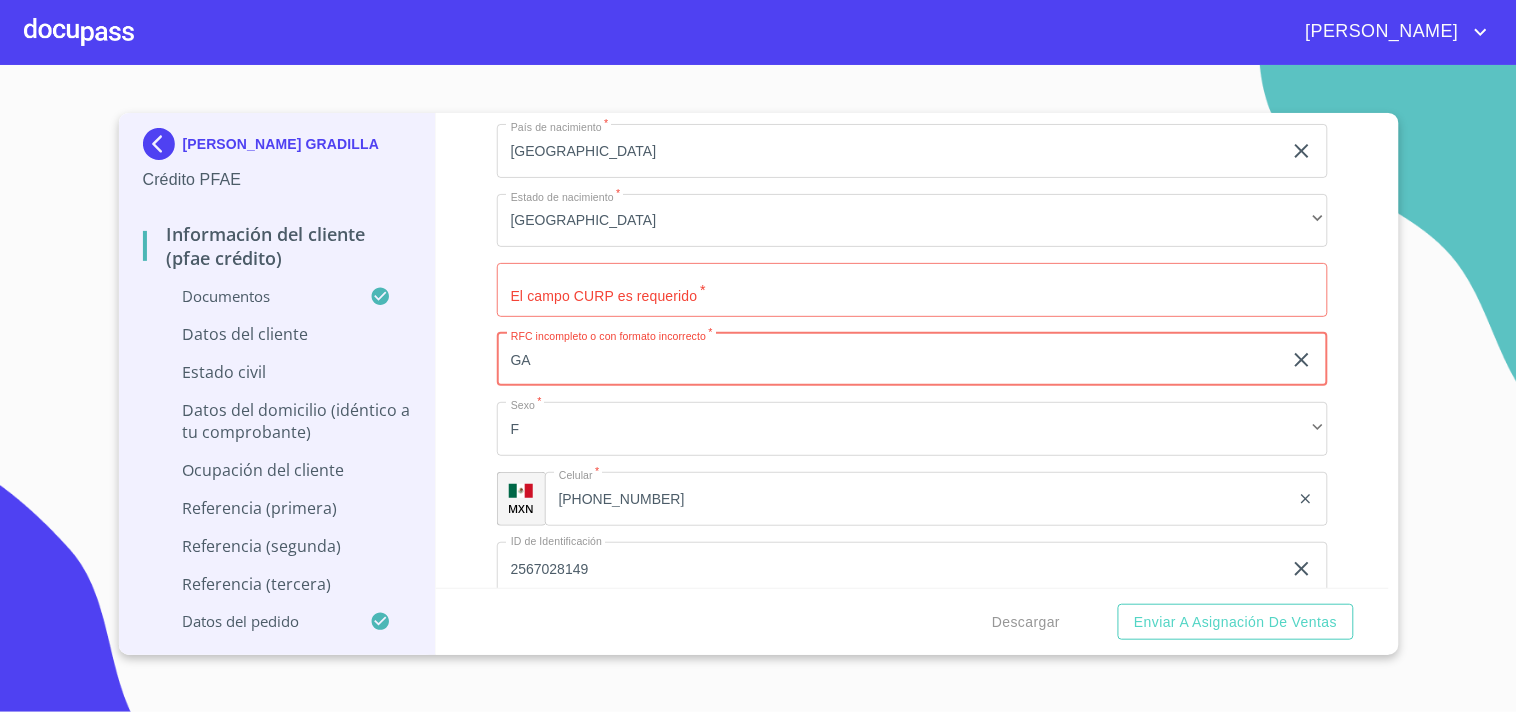 type on "G" 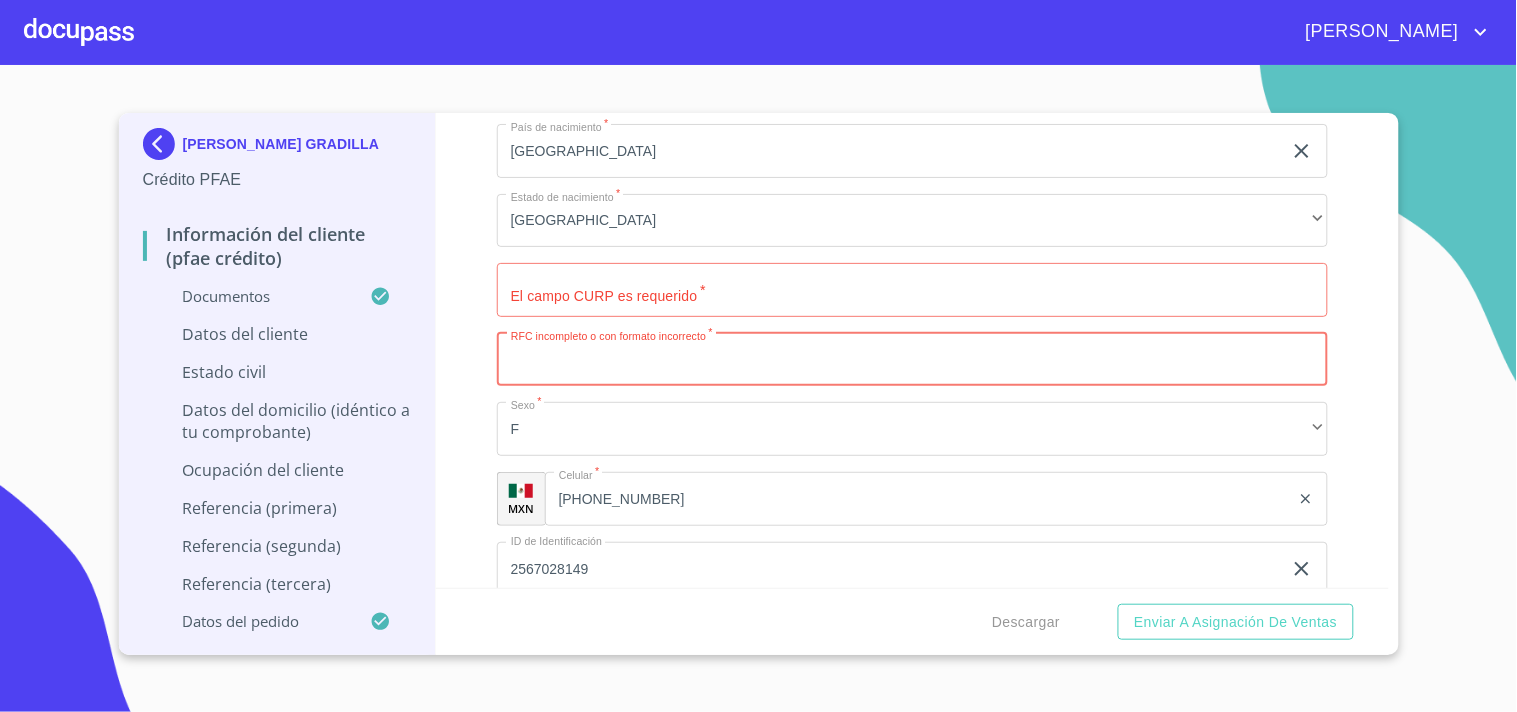 type 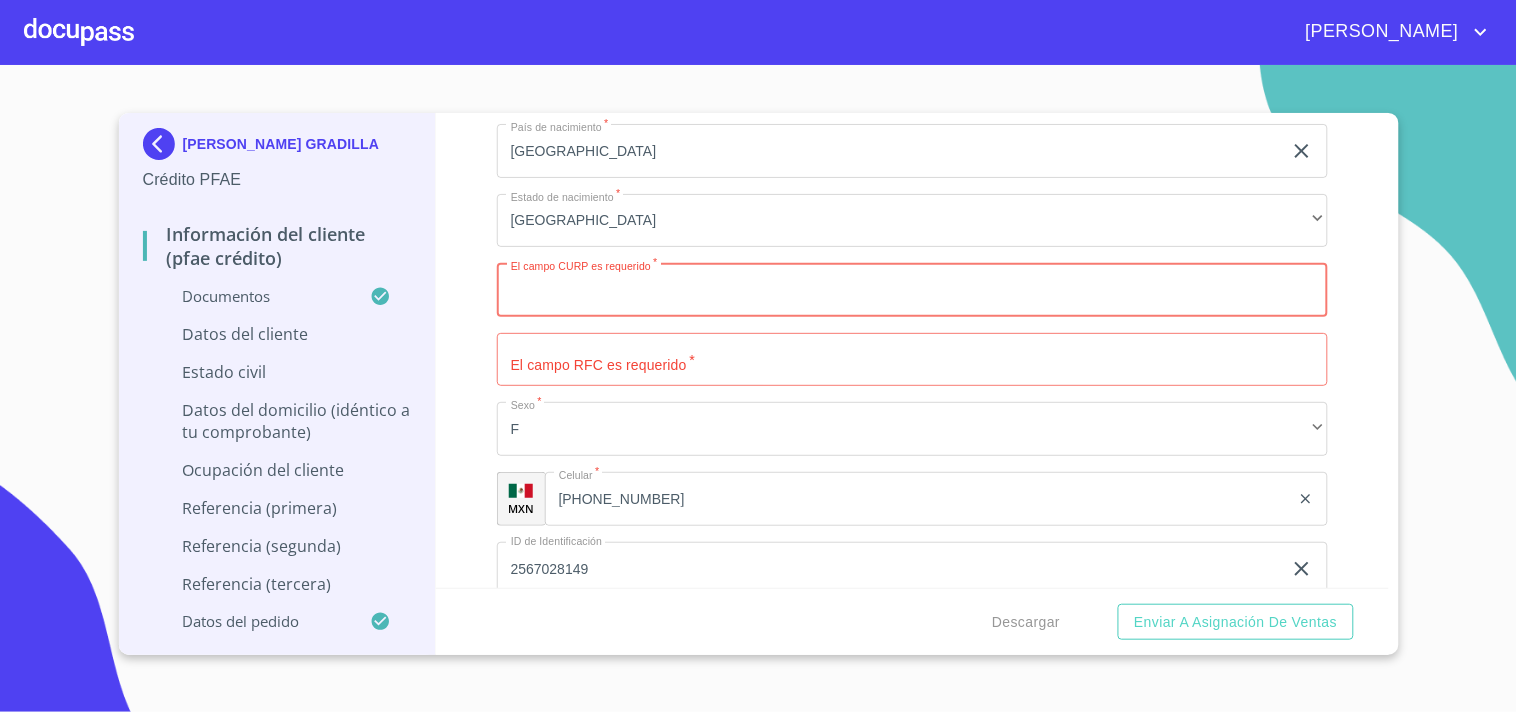 click on "Documento de identificación   *" at bounding box center (912, 290) 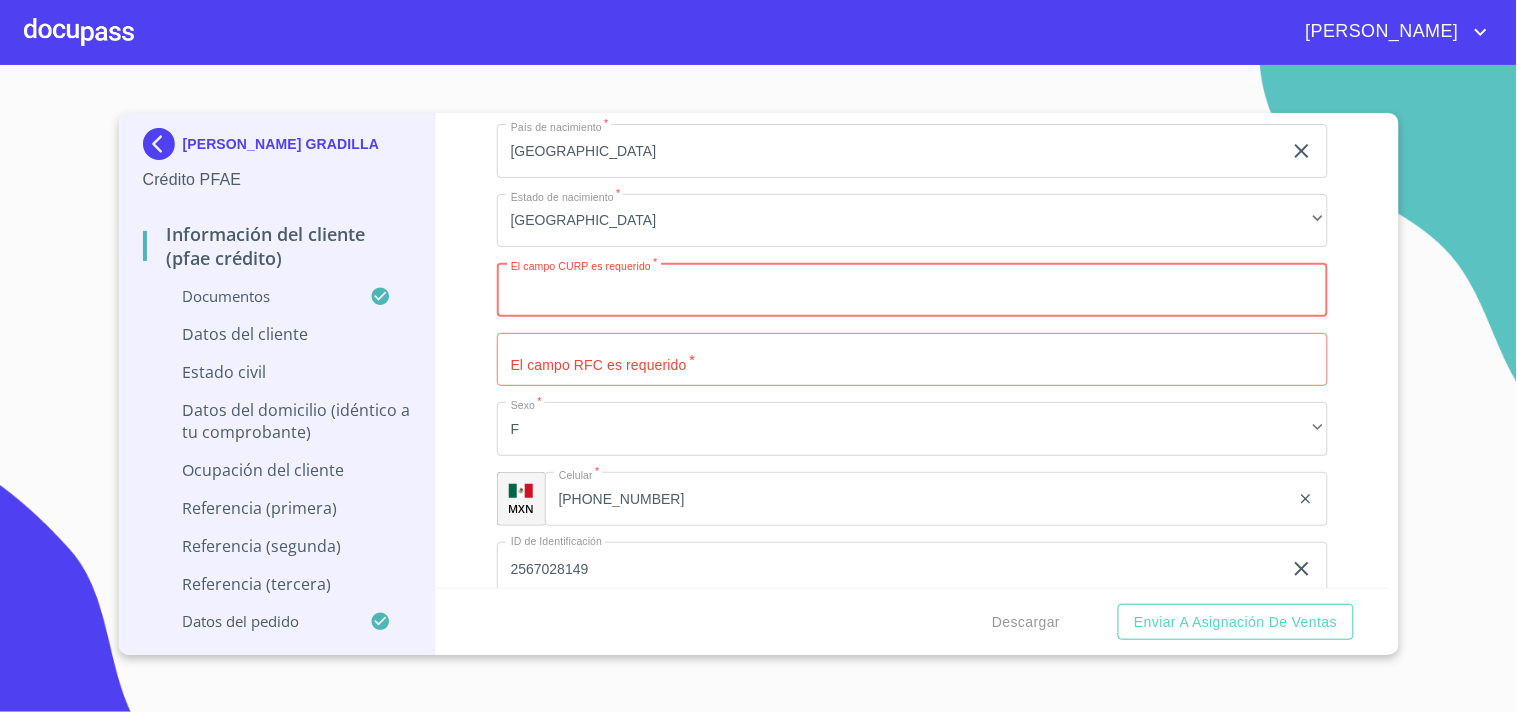 click on "Documento de identificación   *" at bounding box center (912, 290) 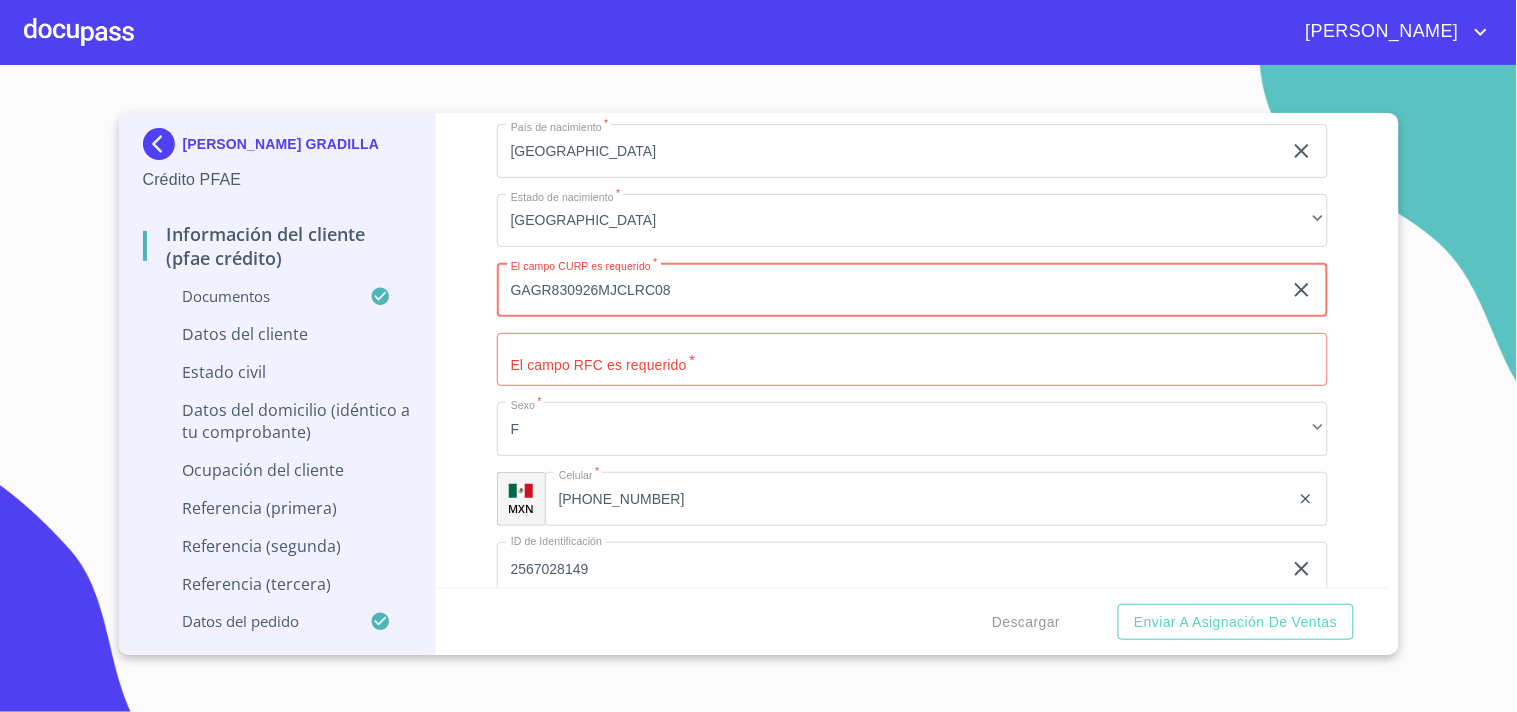 type on "GAGR830926MJCLRC08" 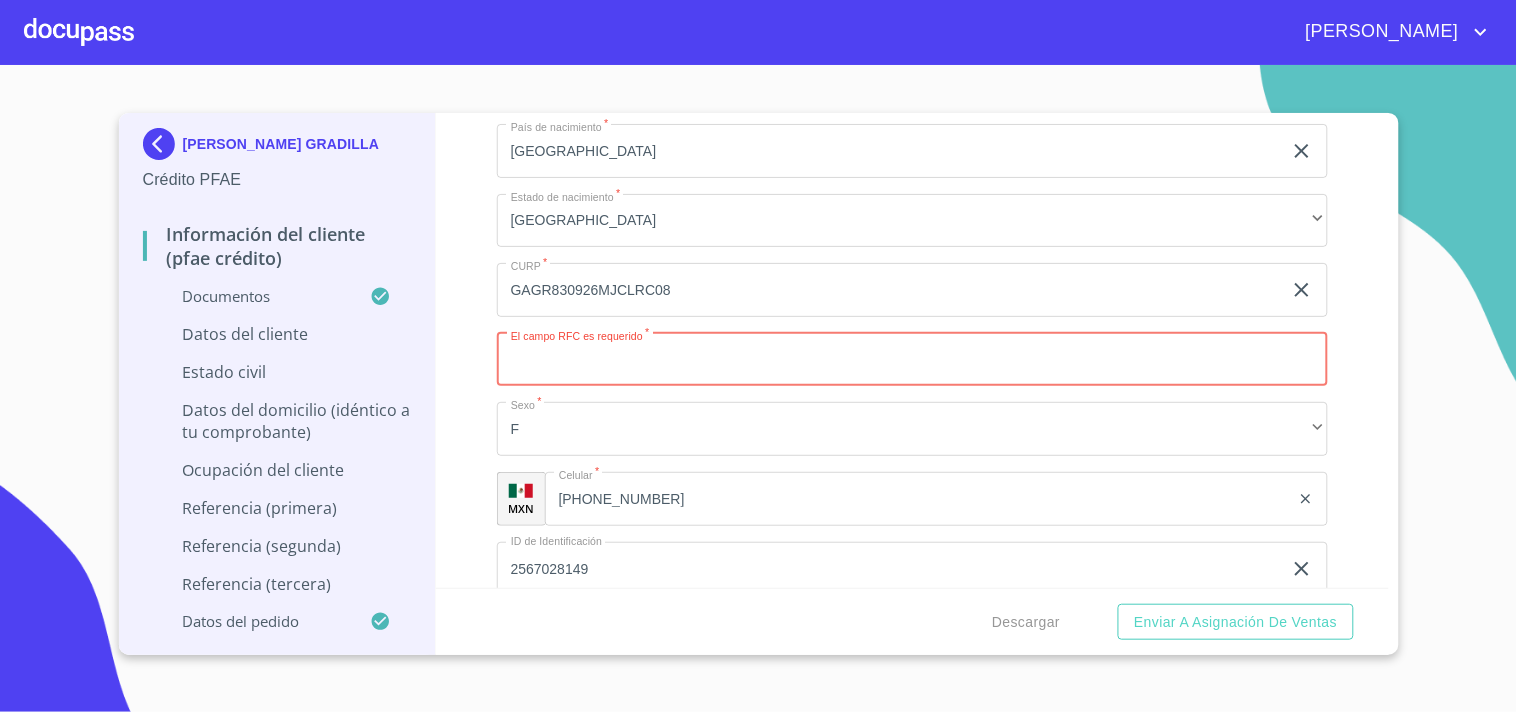 click on "Documento de identificación   *" at bounding box center (912, 360) 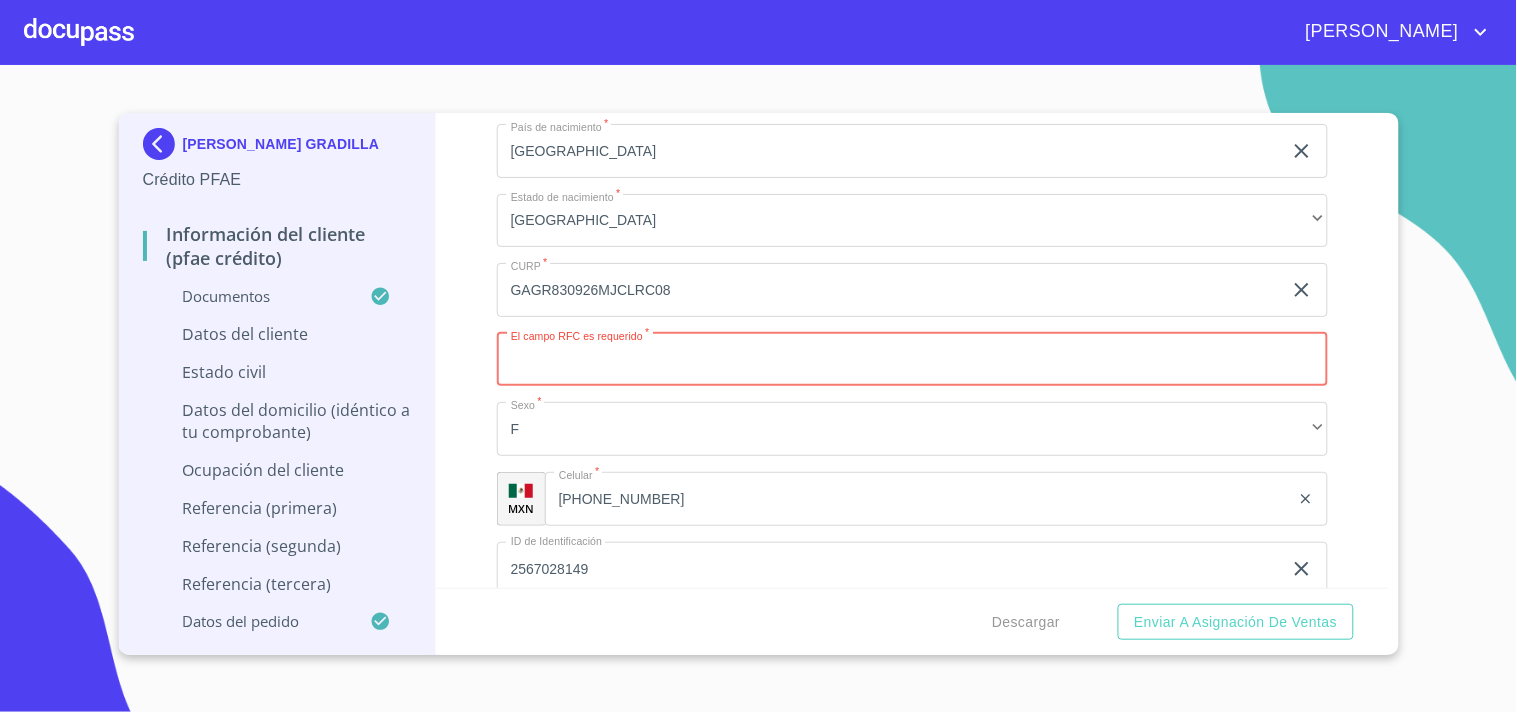 paste on "GAGR830926DEA" 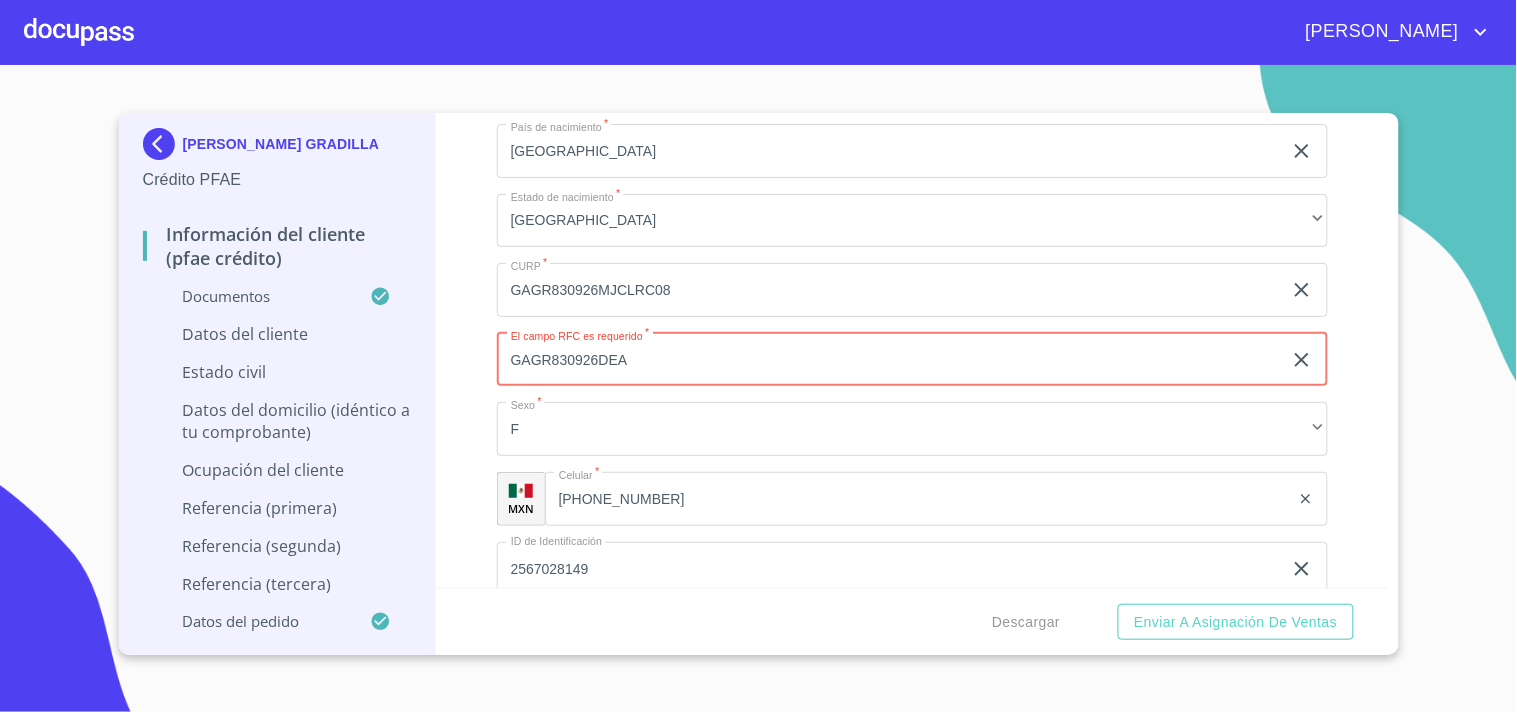 type on "GAGR830926DEA" 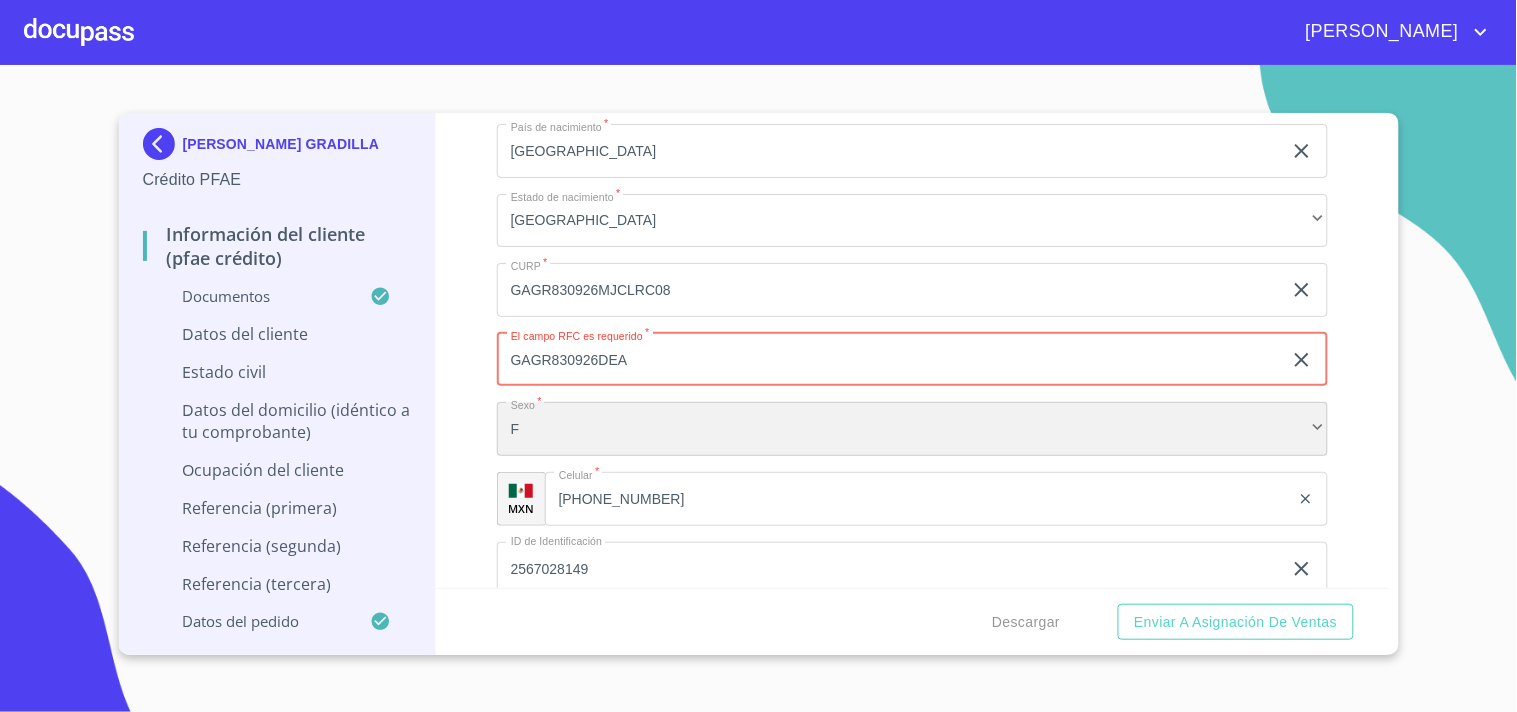 click on "F" at bounding box center (912, 429) 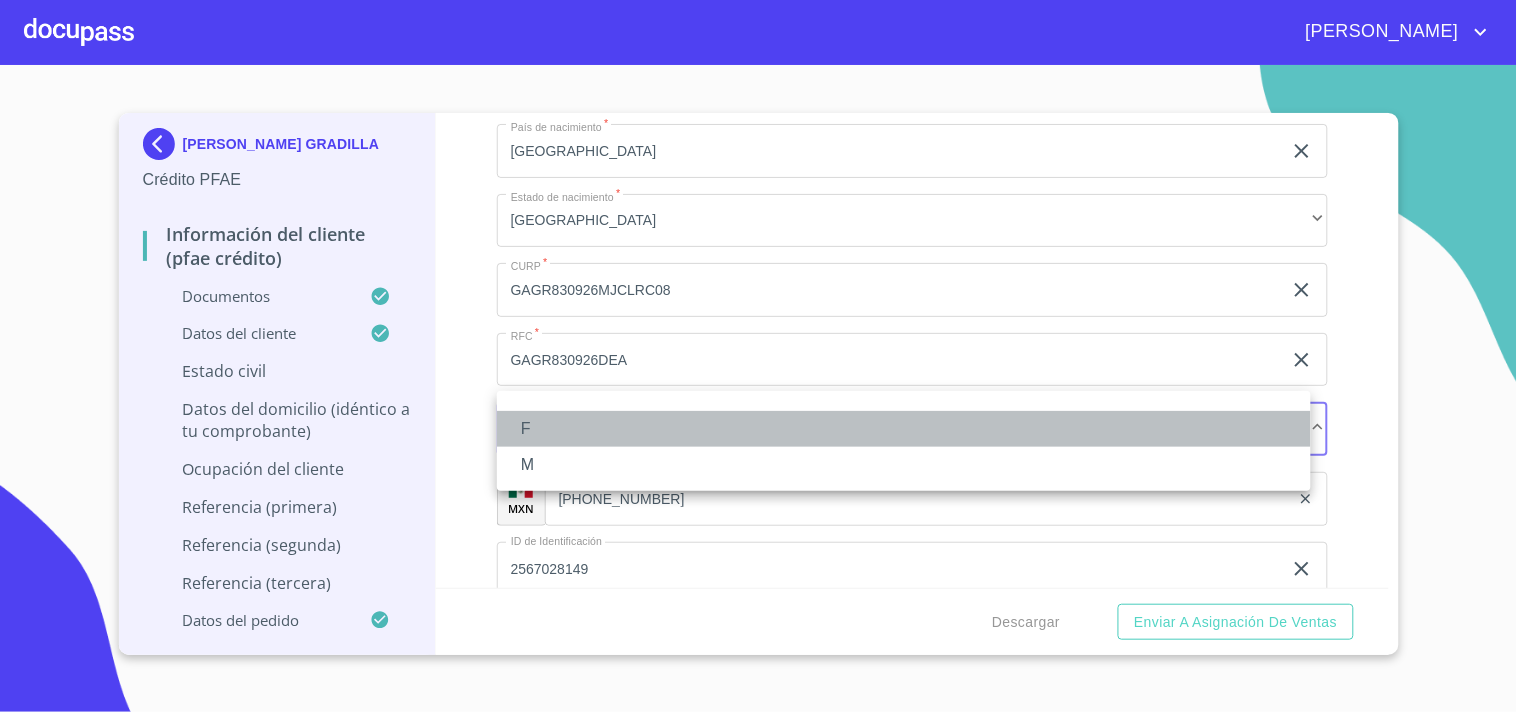 click on "F" at bounding box center [904, 429] 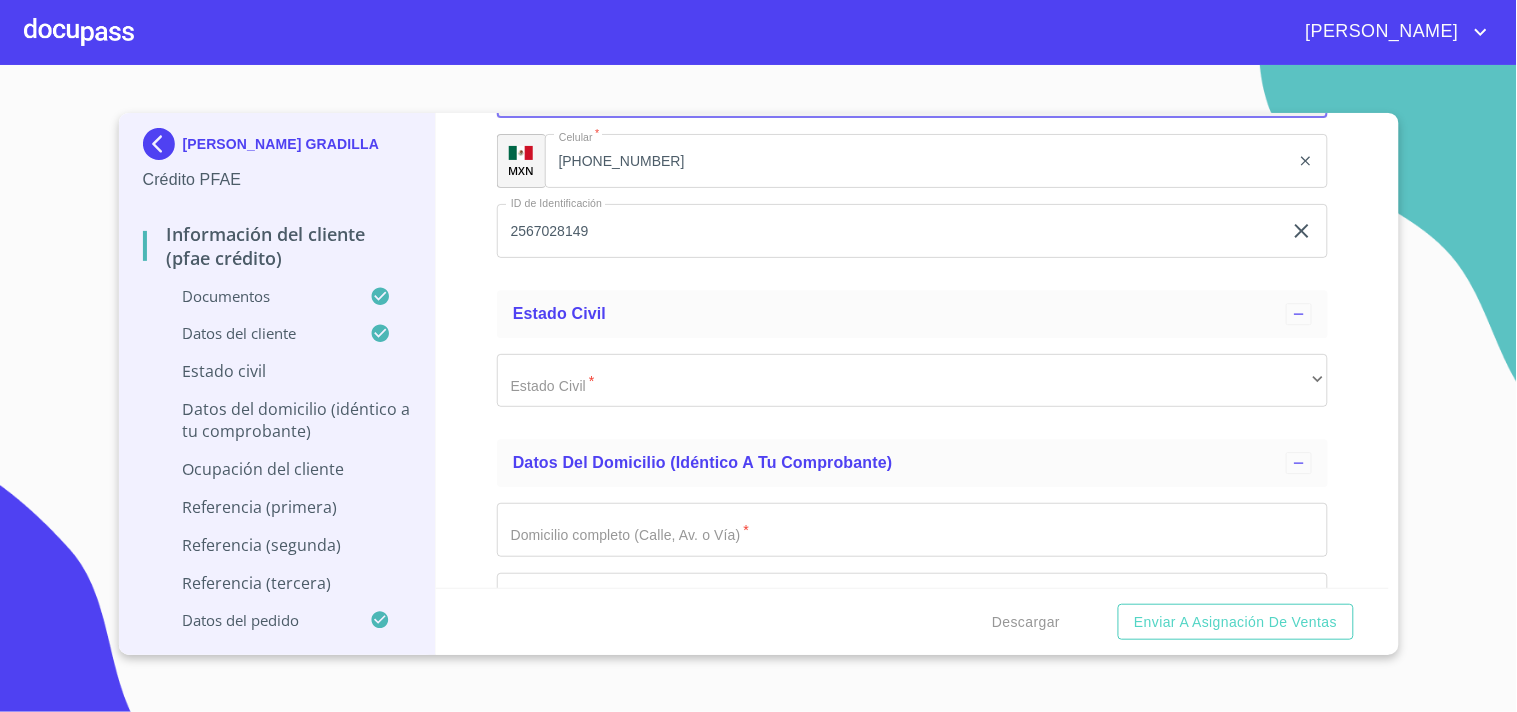 scroll, scrollTop: 7262, scrollLeft: 0, axis: vertical 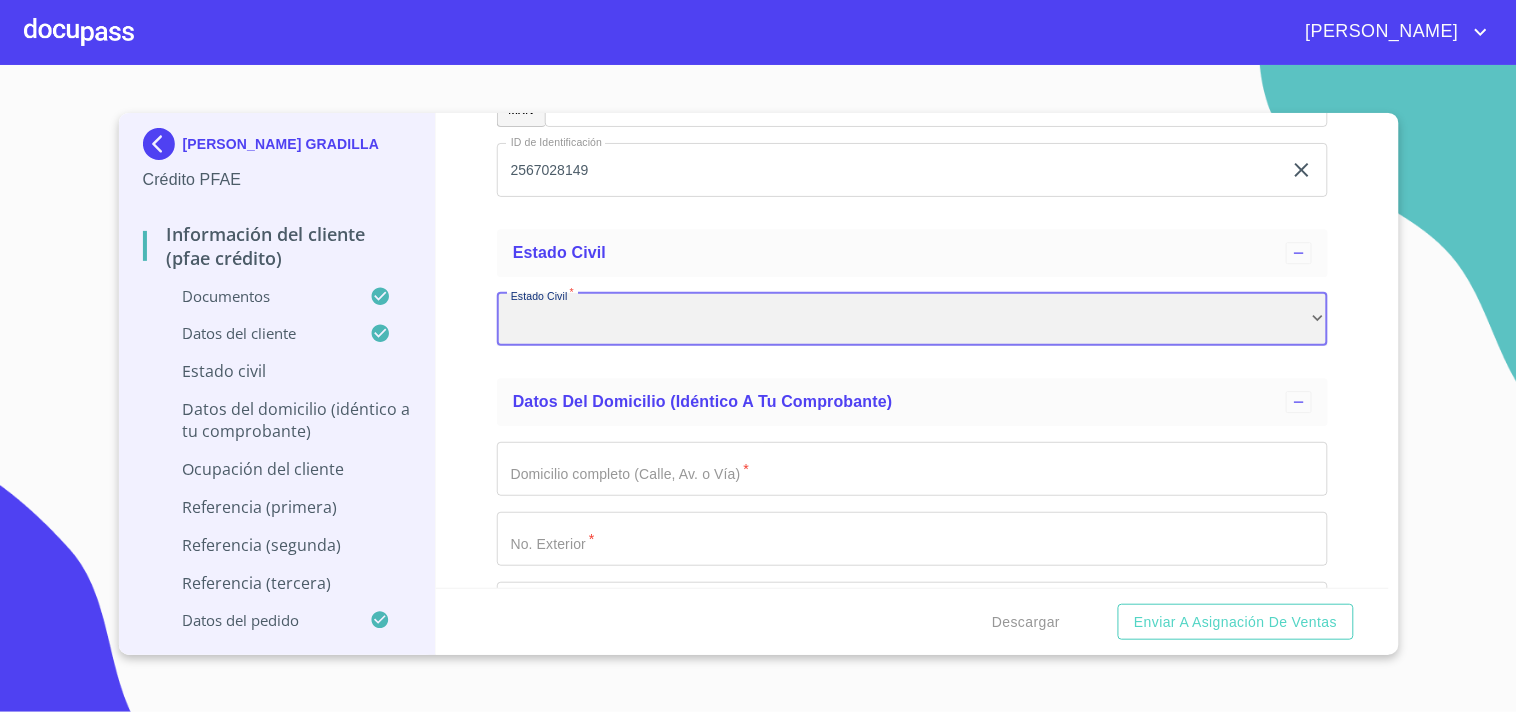 click on "​" at bounding box center [912, 320] 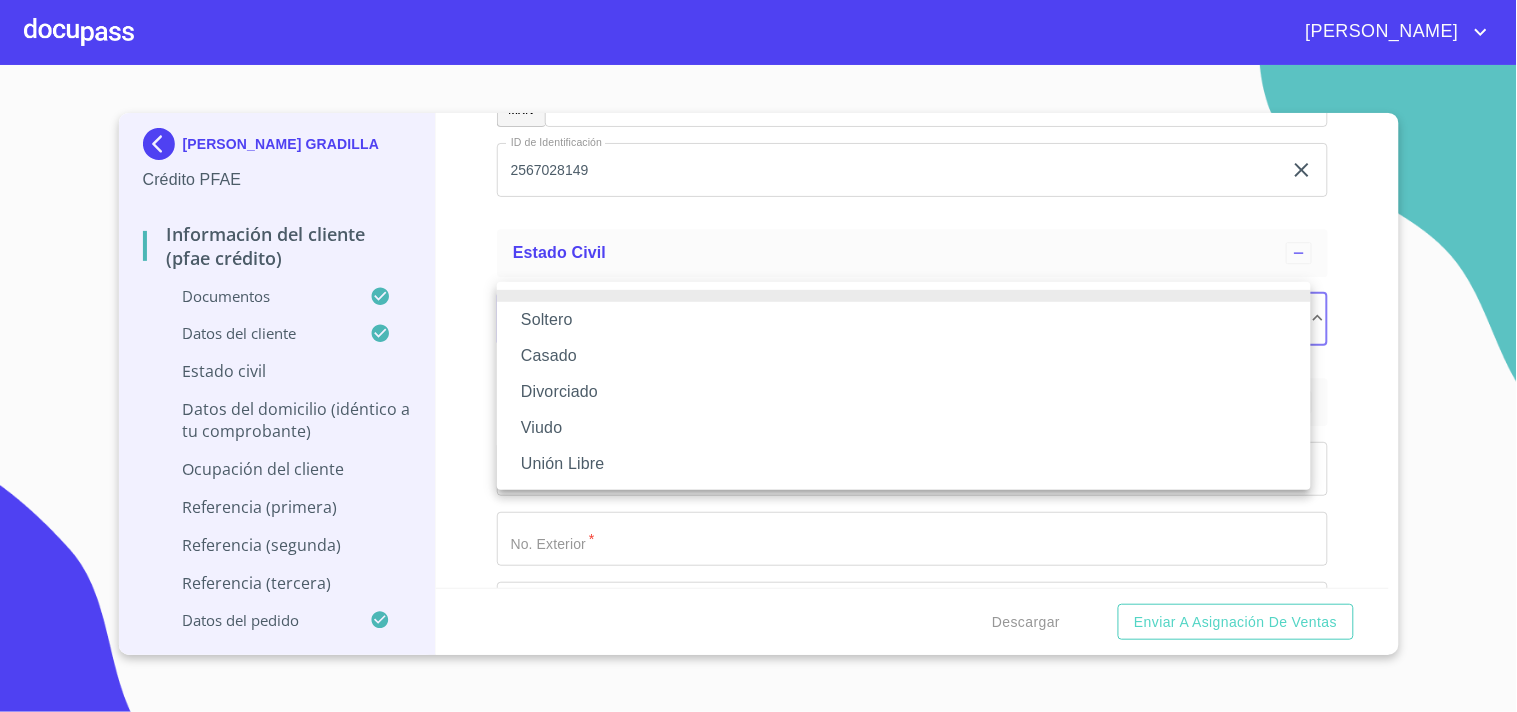 click on "Soltero" at bounding box center [904, 320] 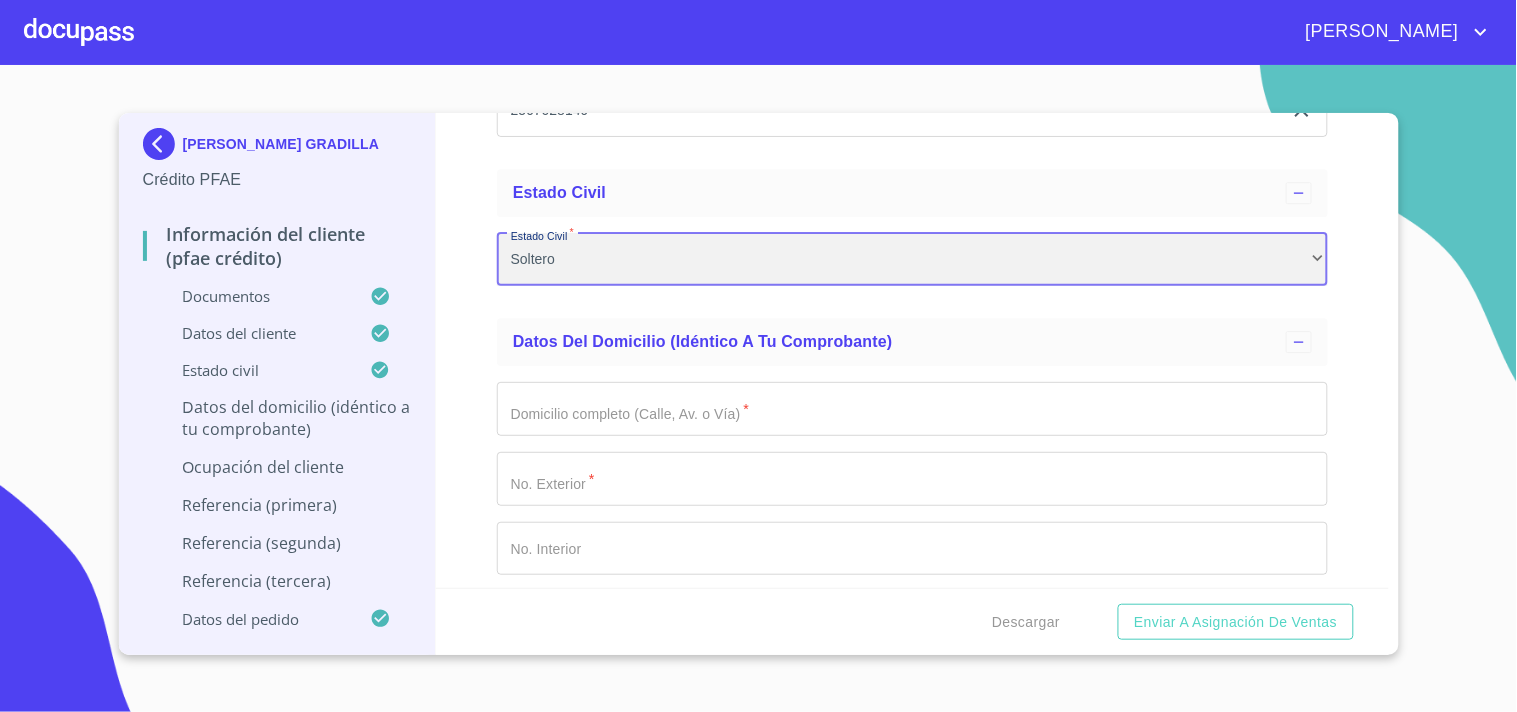 scroll, scrollTop: 7373, scrollLeft: 0, axis: vertical 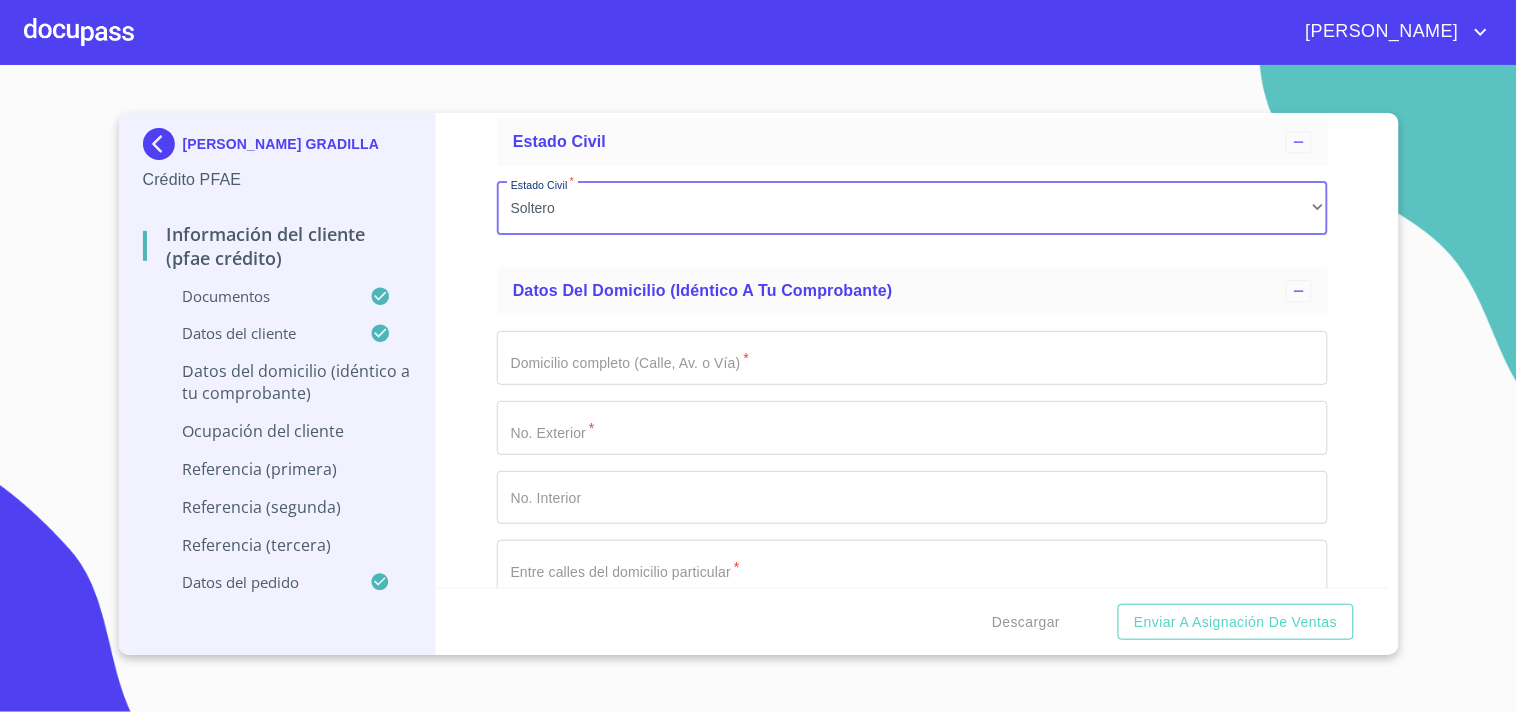 click on "Documento de identificación   *" at bounding box center (889, -777) 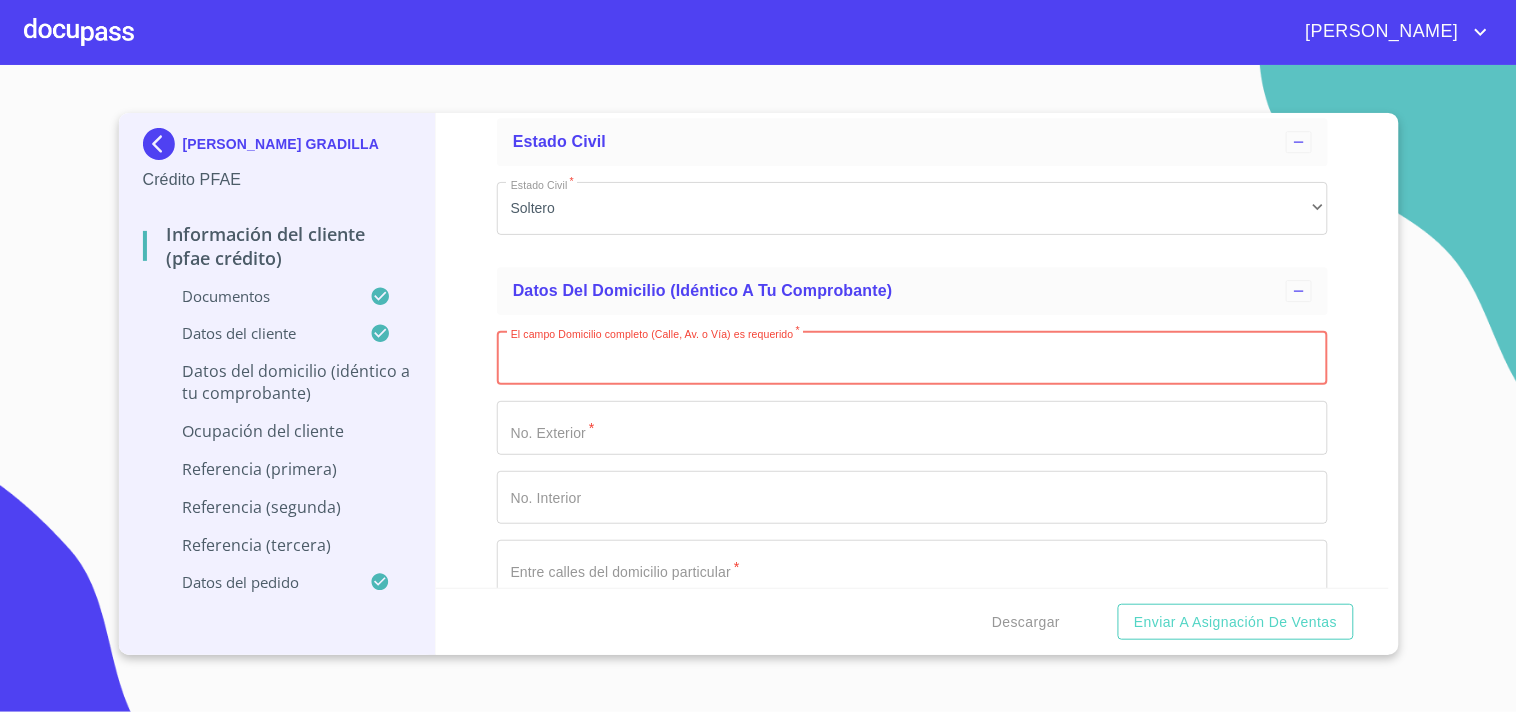click on "Documento de identificación   *" at bounding box center (912, 358) 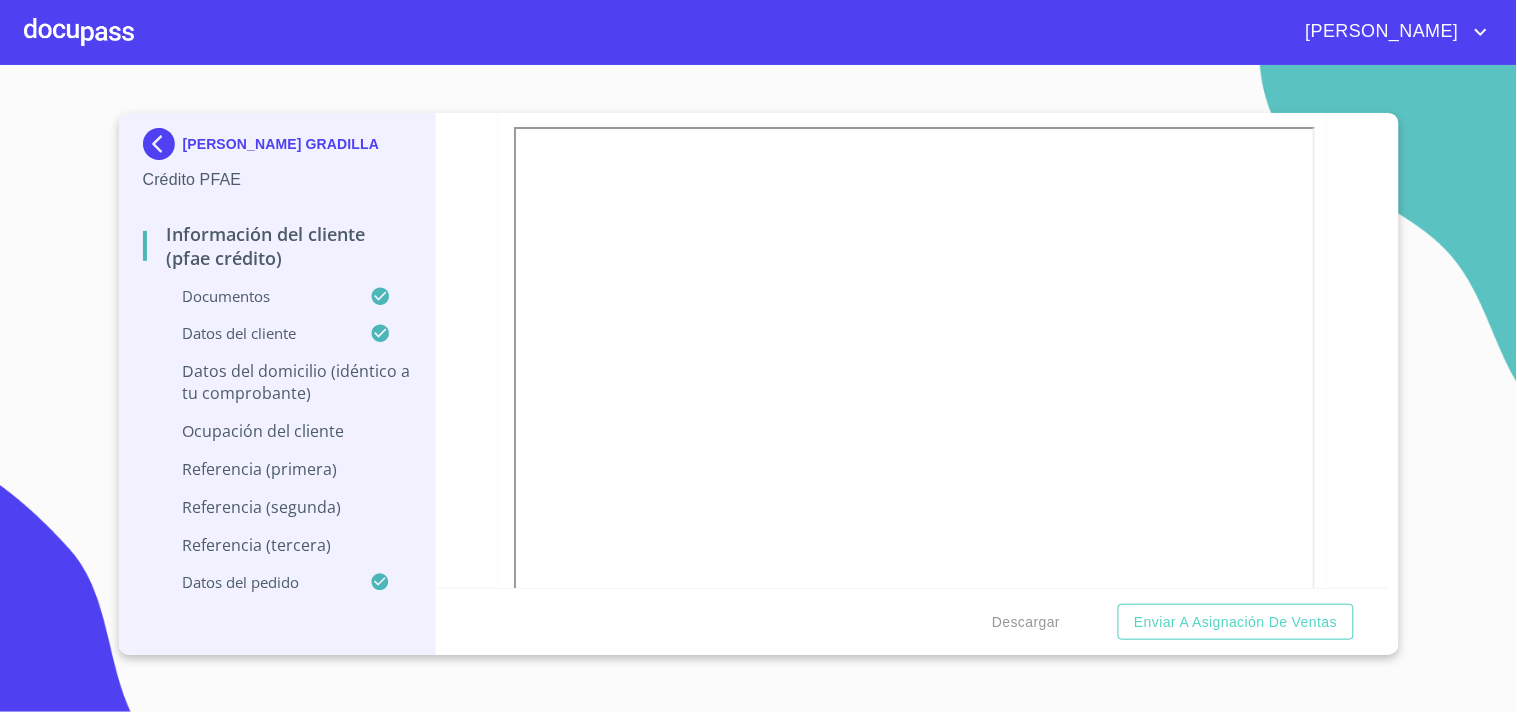 scroll, scrollTop: 3817, scrollLeft: 0, axis: vertical 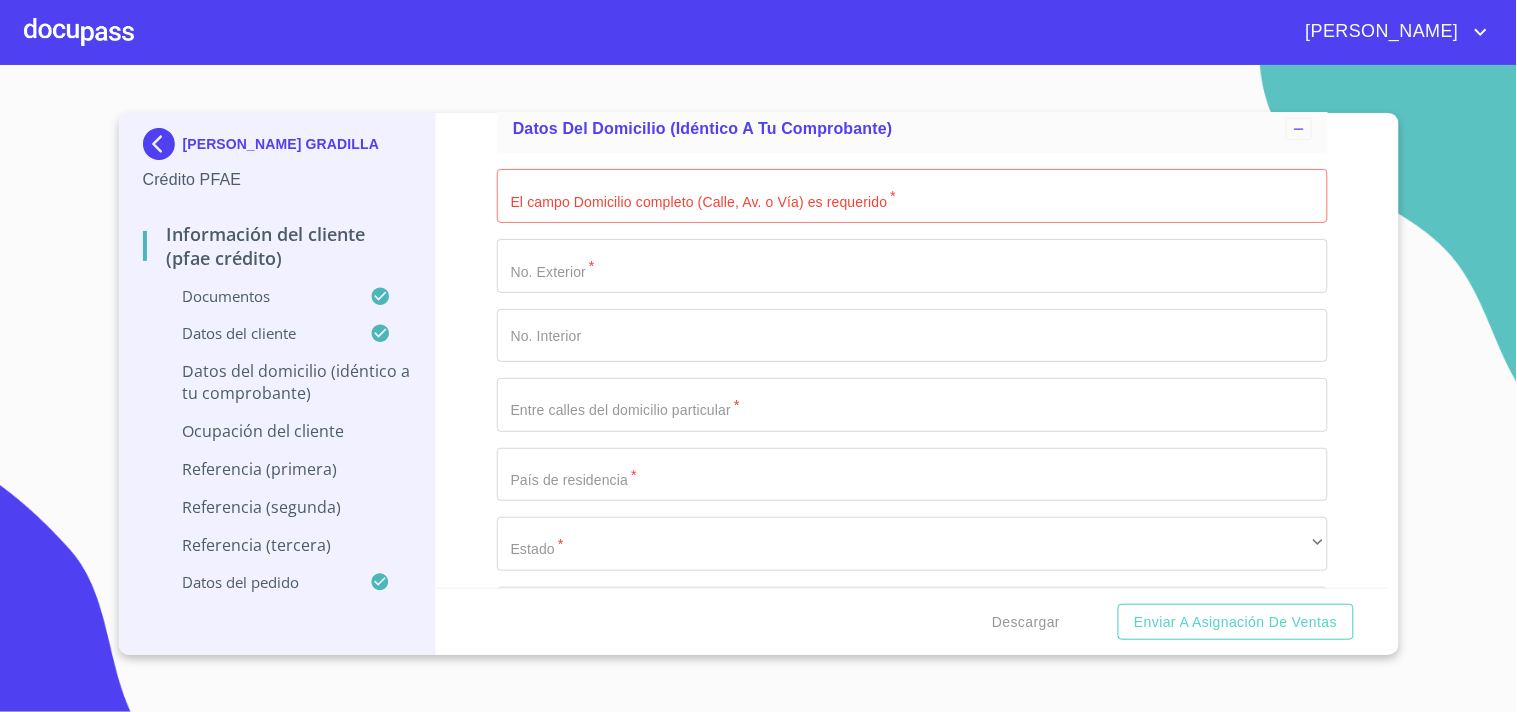 click on "Documento de identificación   *" at bounding box center (912, 196) 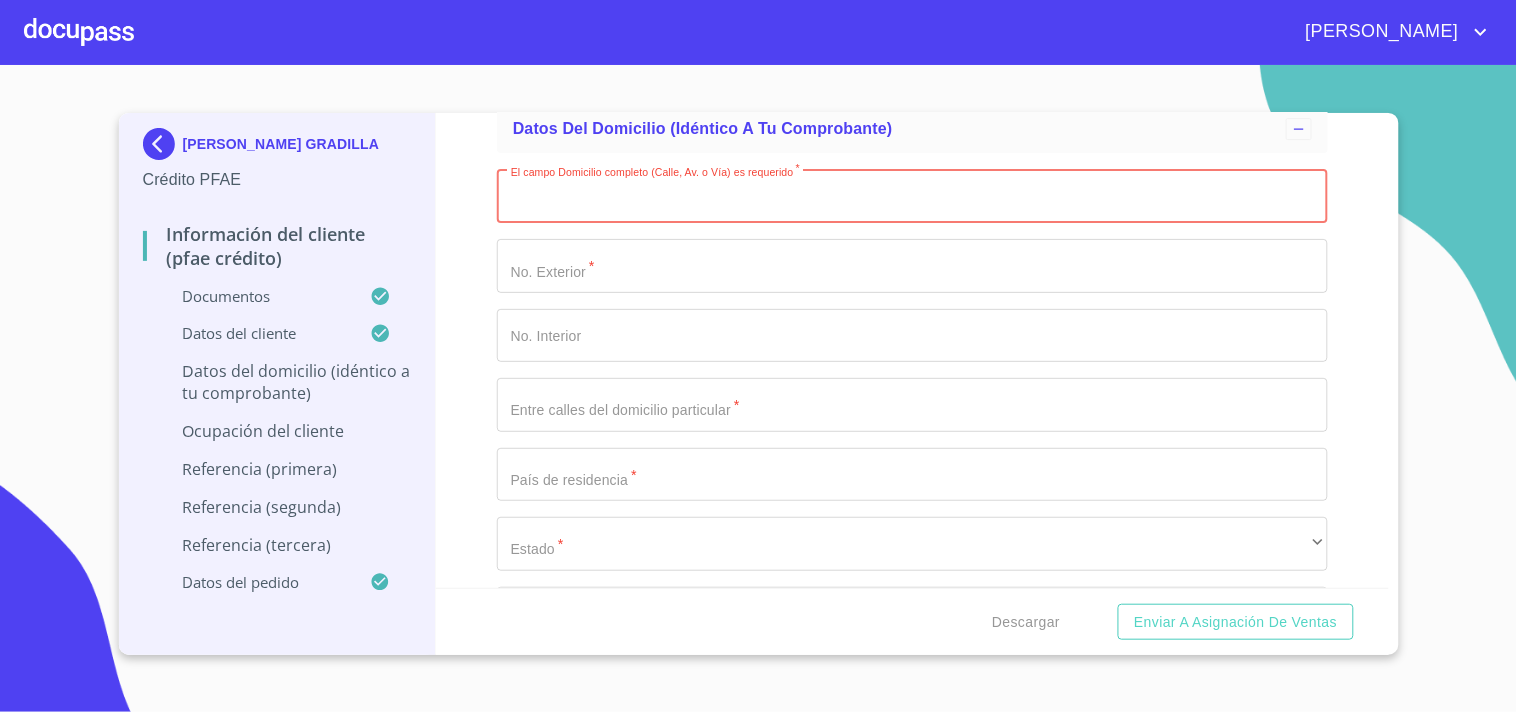 click on "Documento de identificación   *" at bounding box center [912, 196] 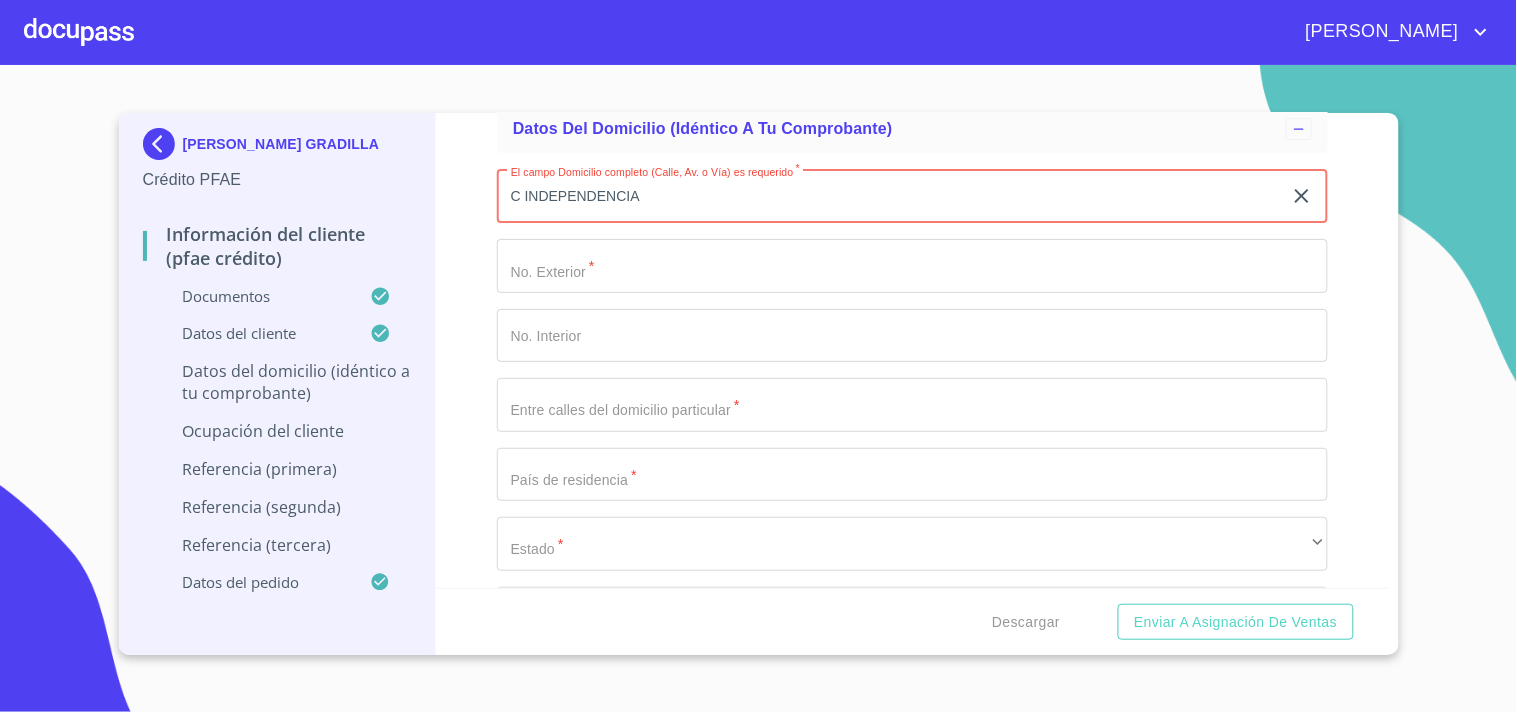 type on "C INDEPENDENCIA" 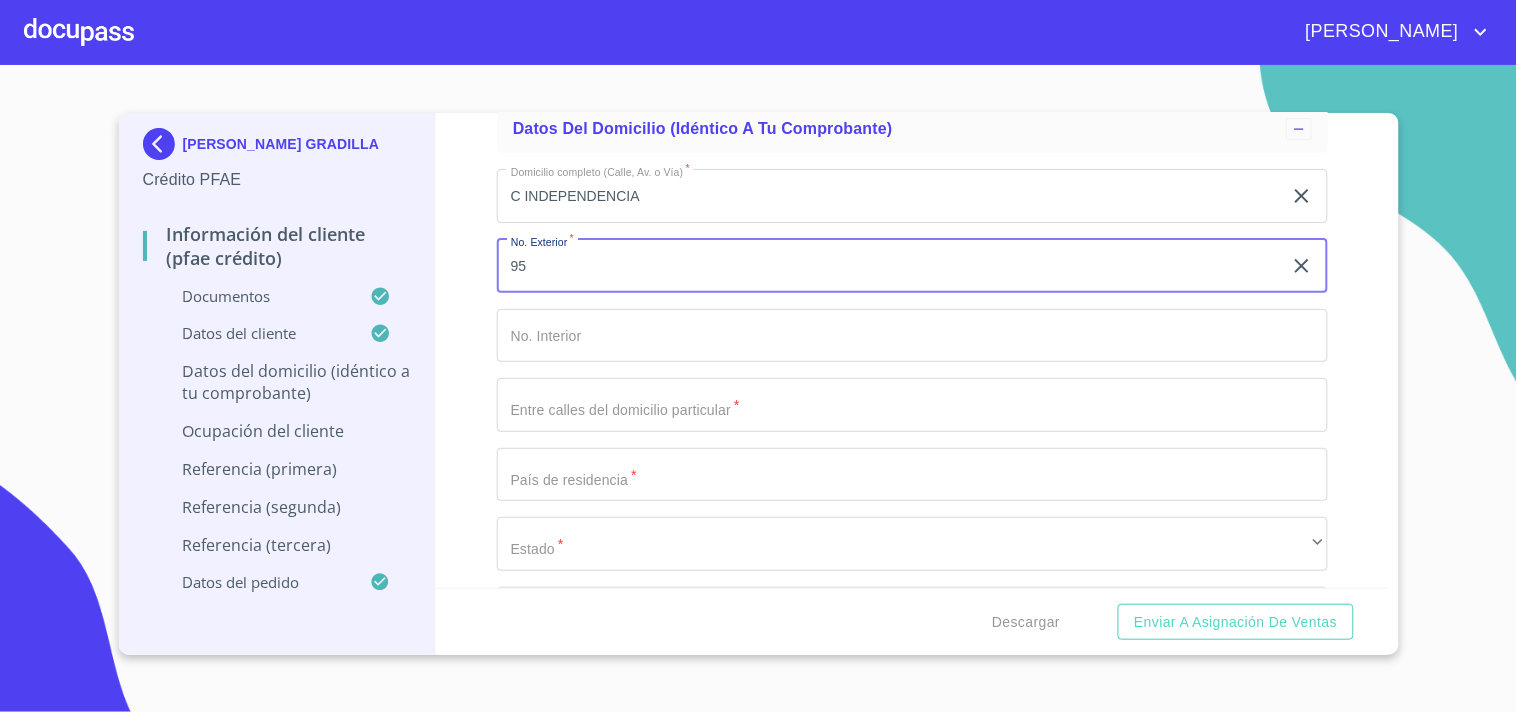type on "95" 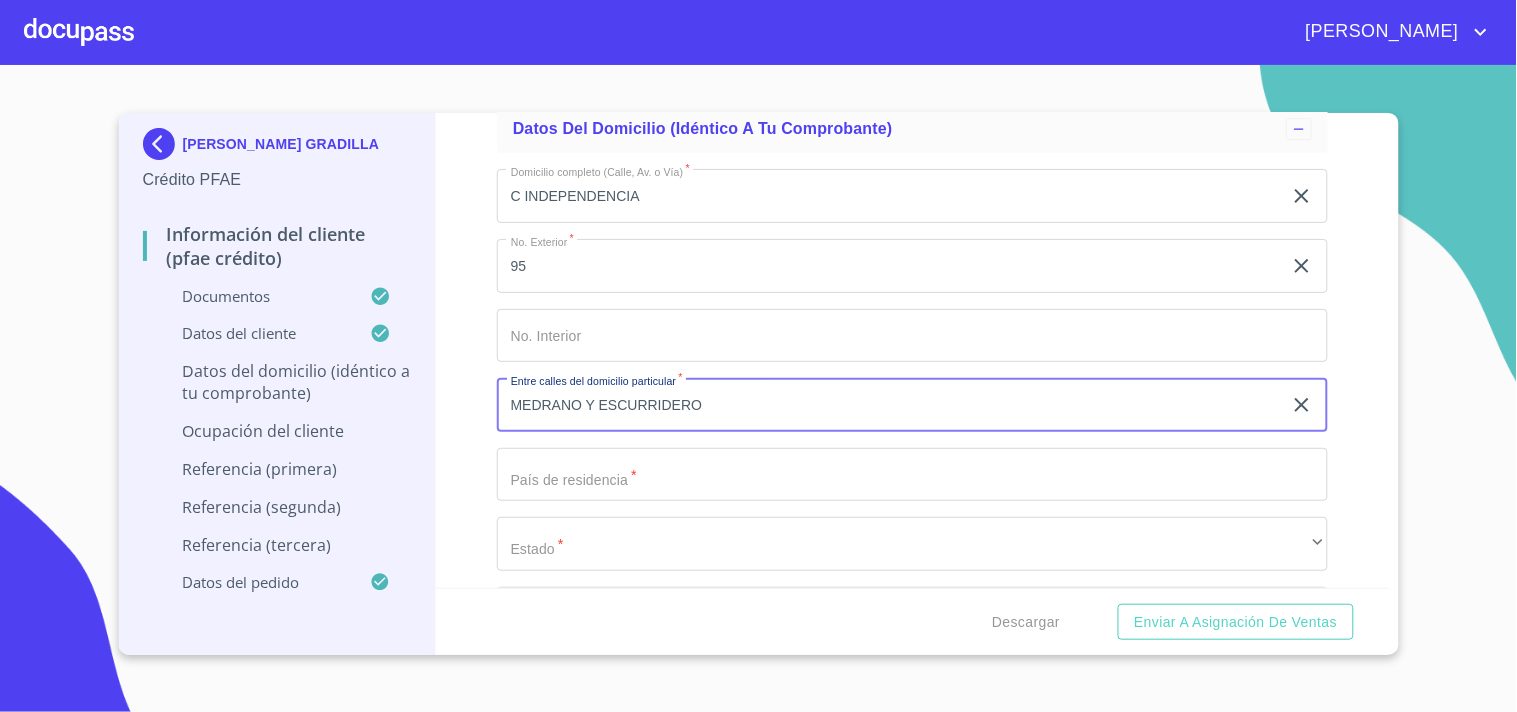 type on "MEDRANO Y ESCURRIDERO" 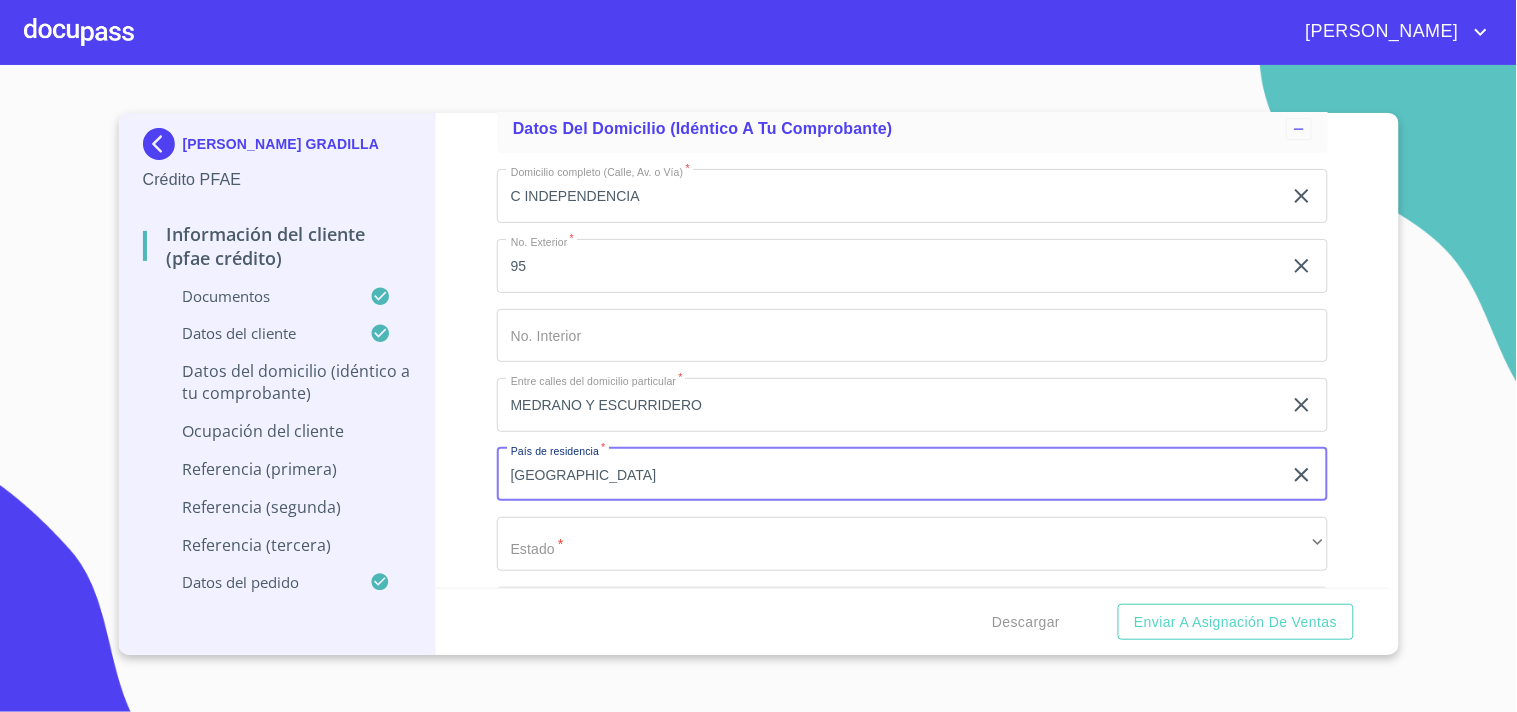type on "[GEOGRAPHIC_DATA]" 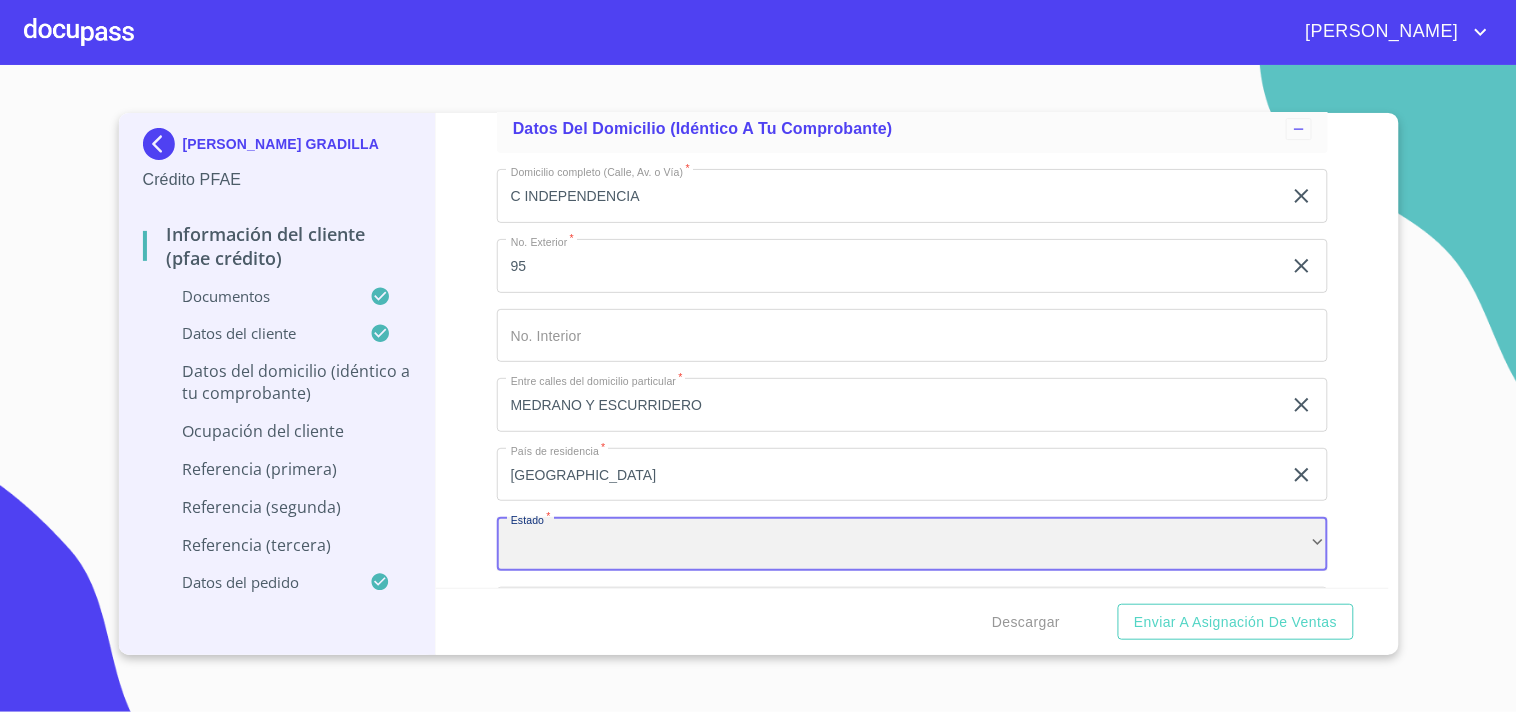 click on "​" at bounding box center [912, 544] 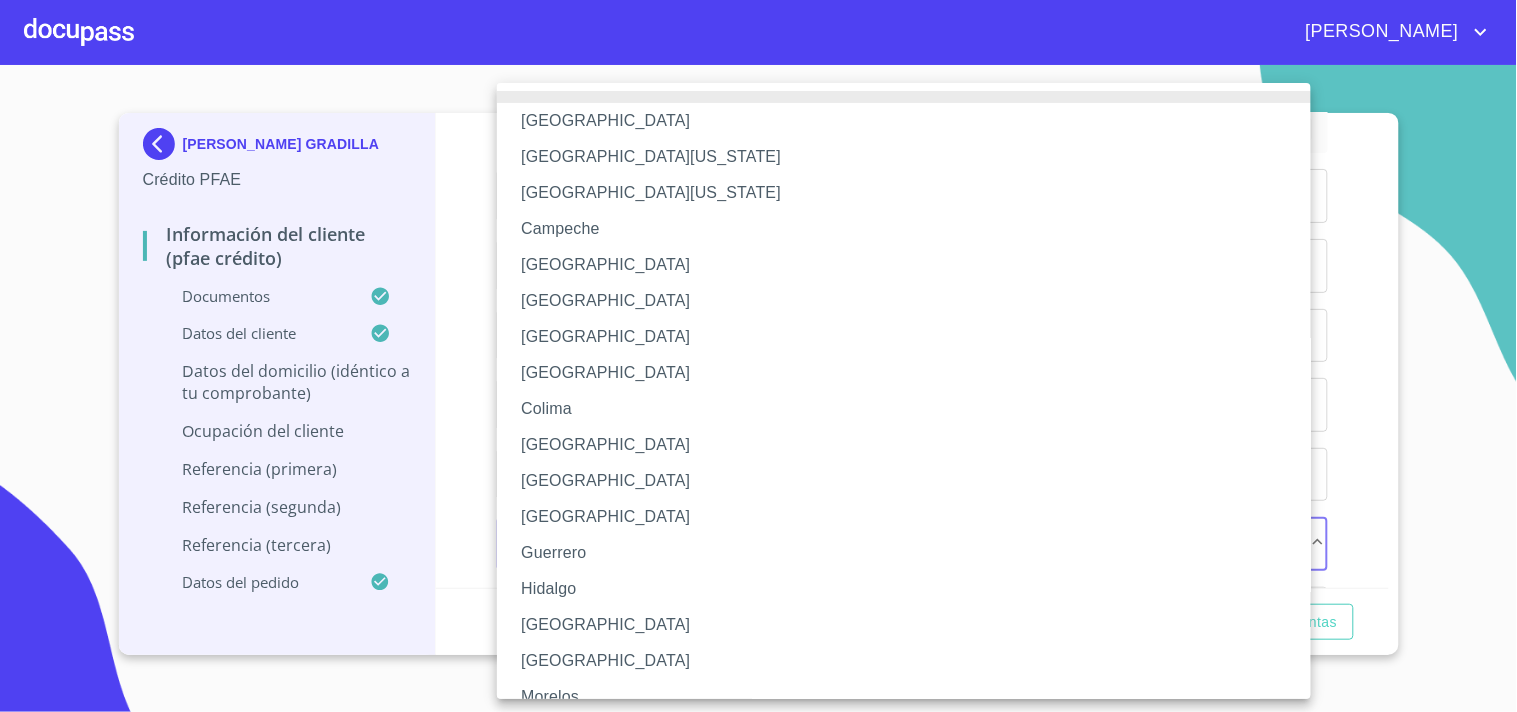 click on "[GEOGRAPHIC_DATA]" at bounding box center (912, 625) 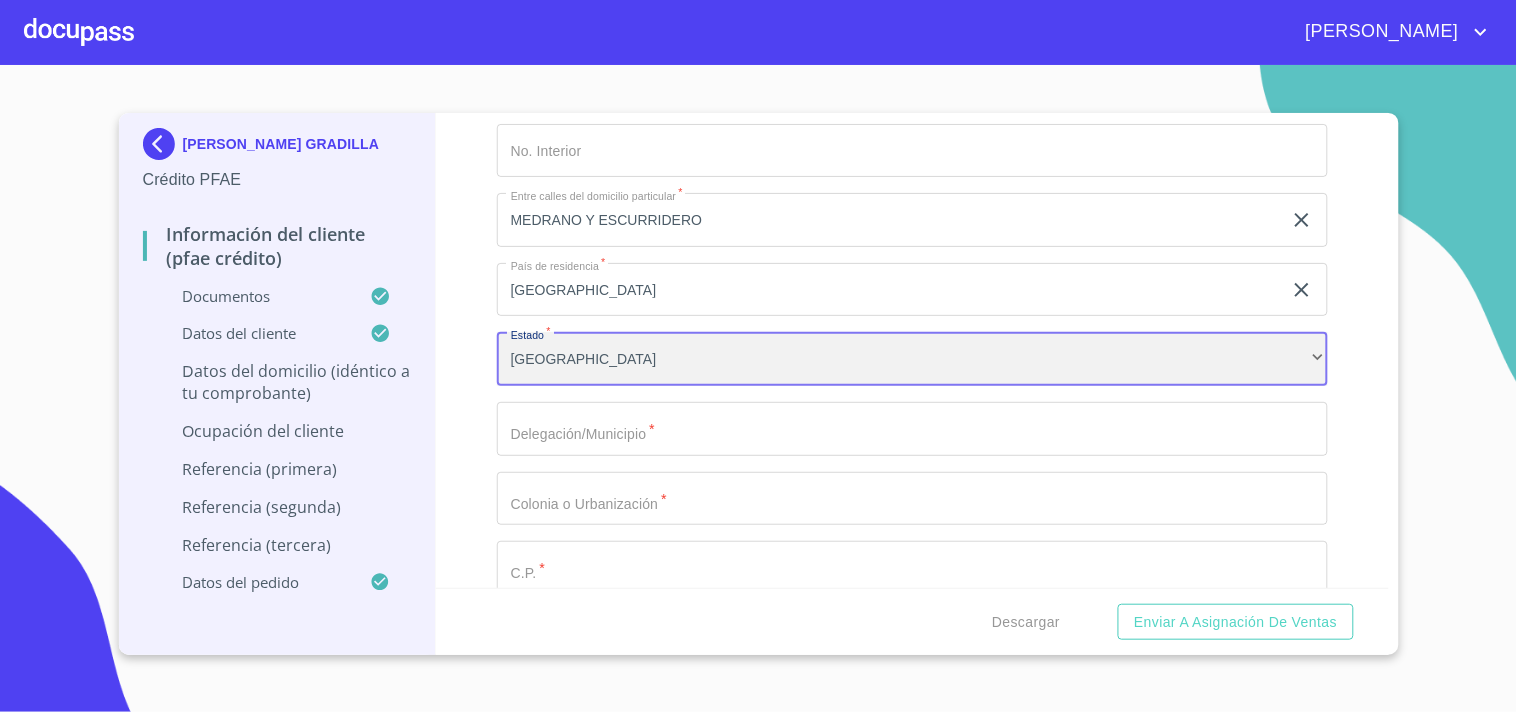 scroll, scrollTop: 7757, scrollLeft: 0, axis: vertical 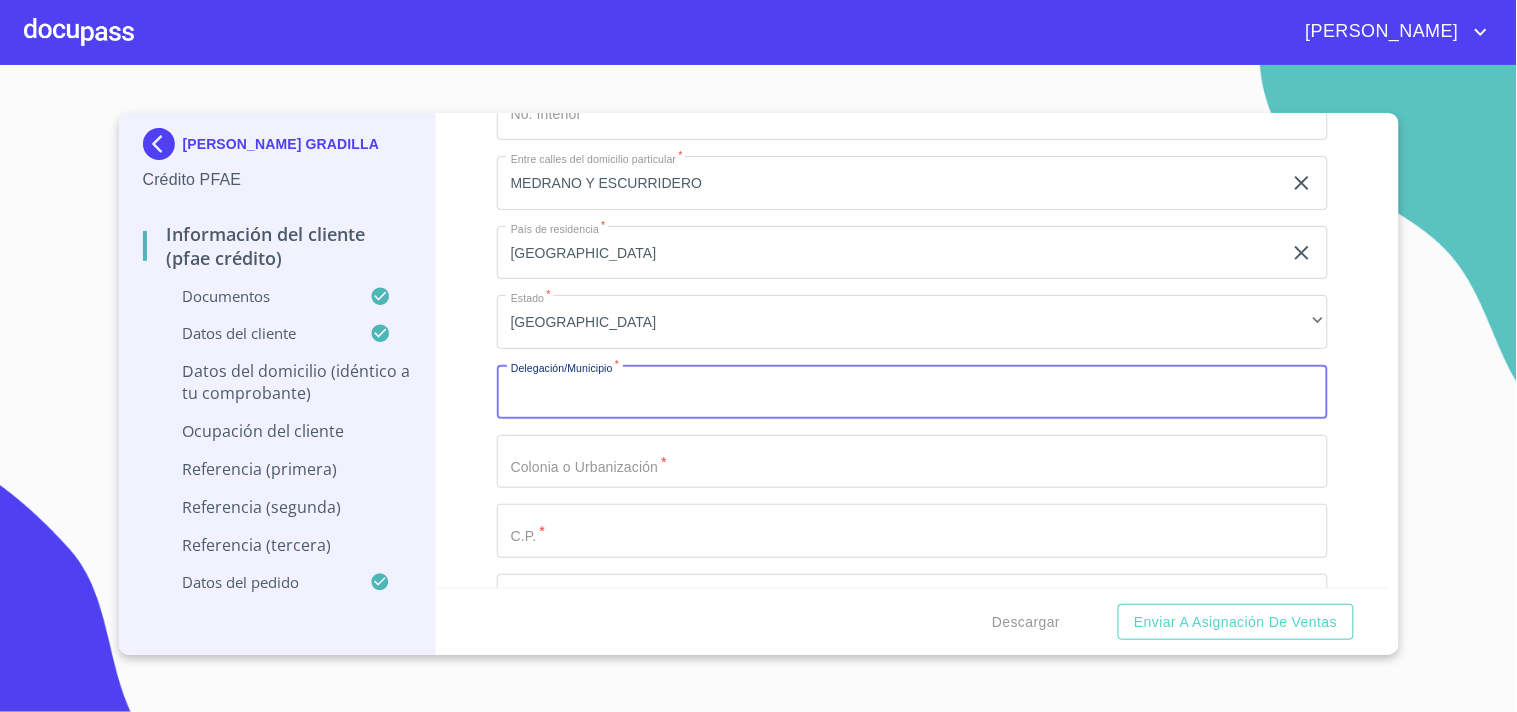 click on "Documento de identificación   *" at bounding box center (912, 392) 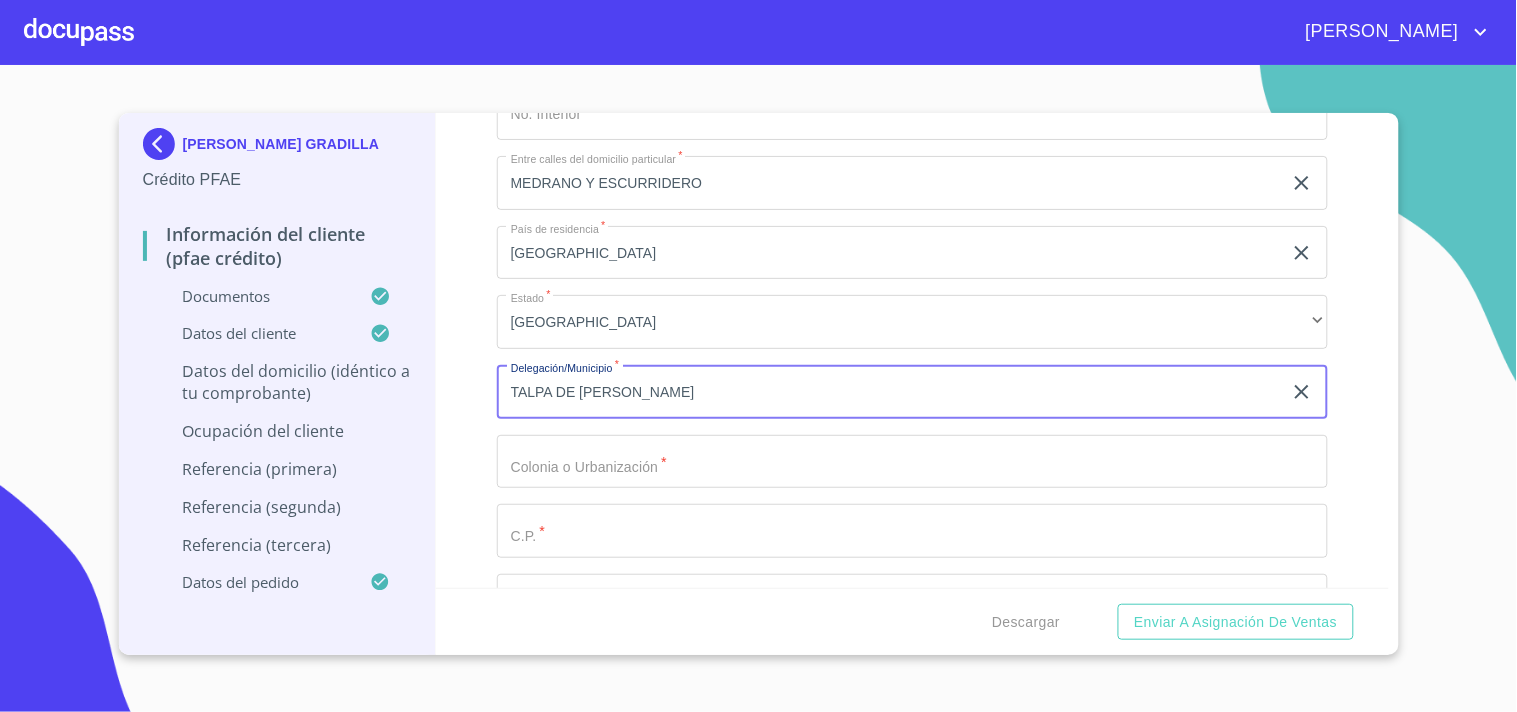 type on "TALPA DE [PERSON_NAME]" 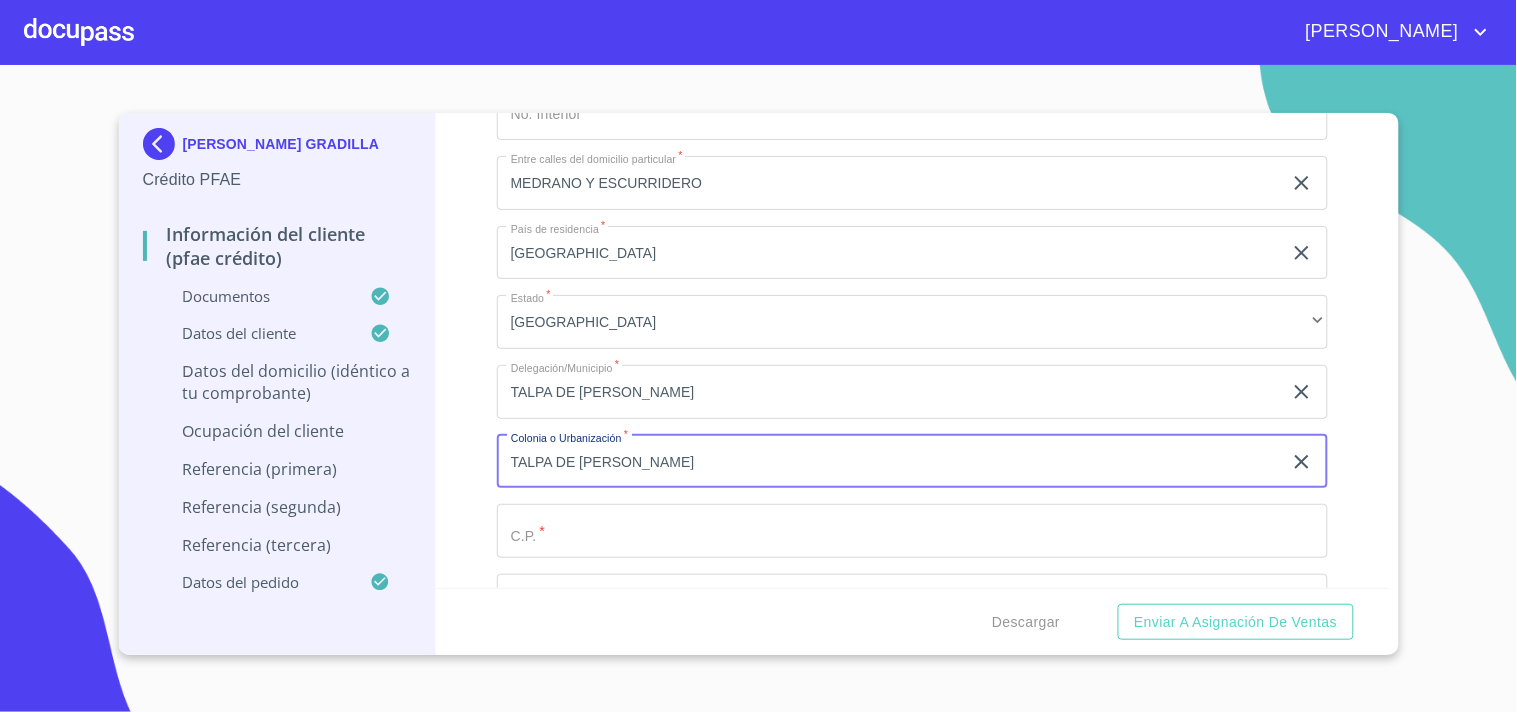 type on "TALPA DE [PERSON_NAME]" 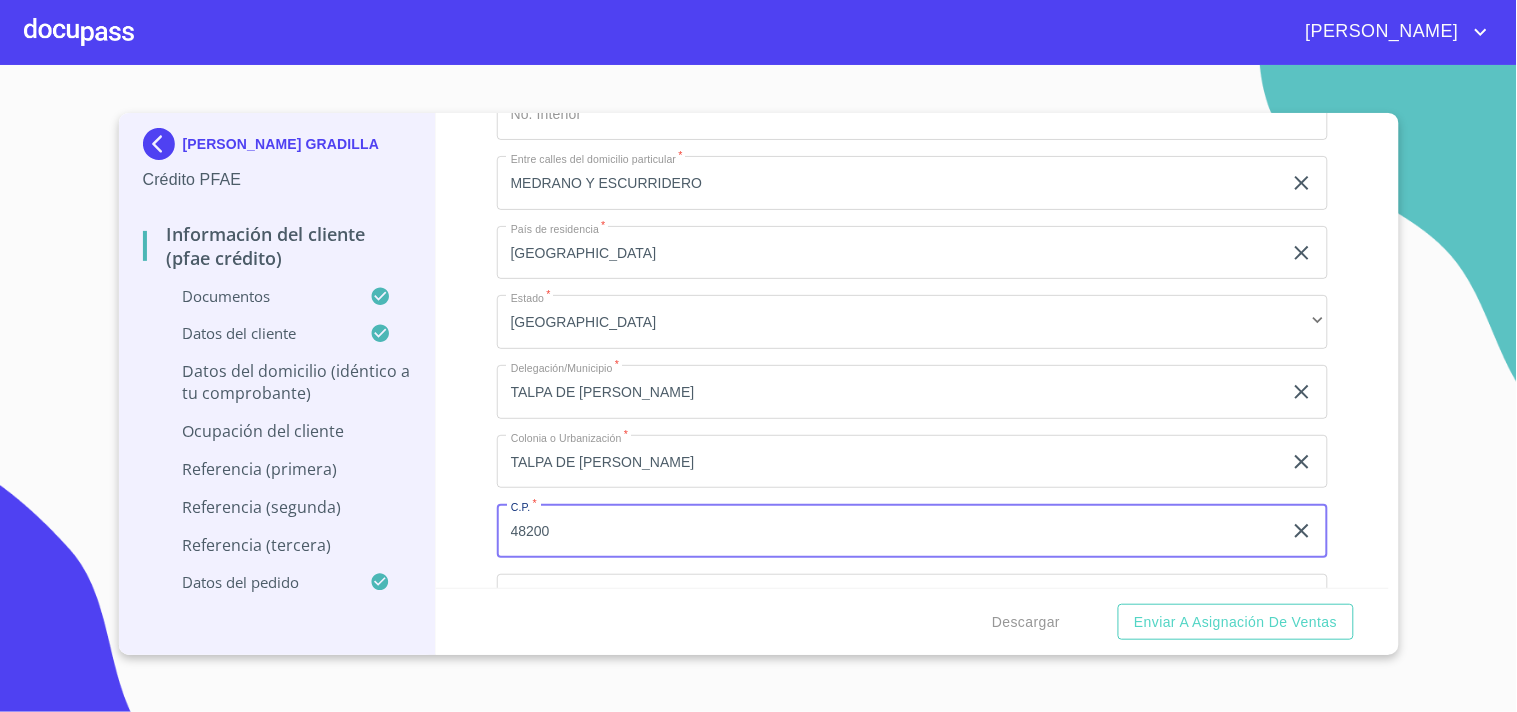 type on "48200" 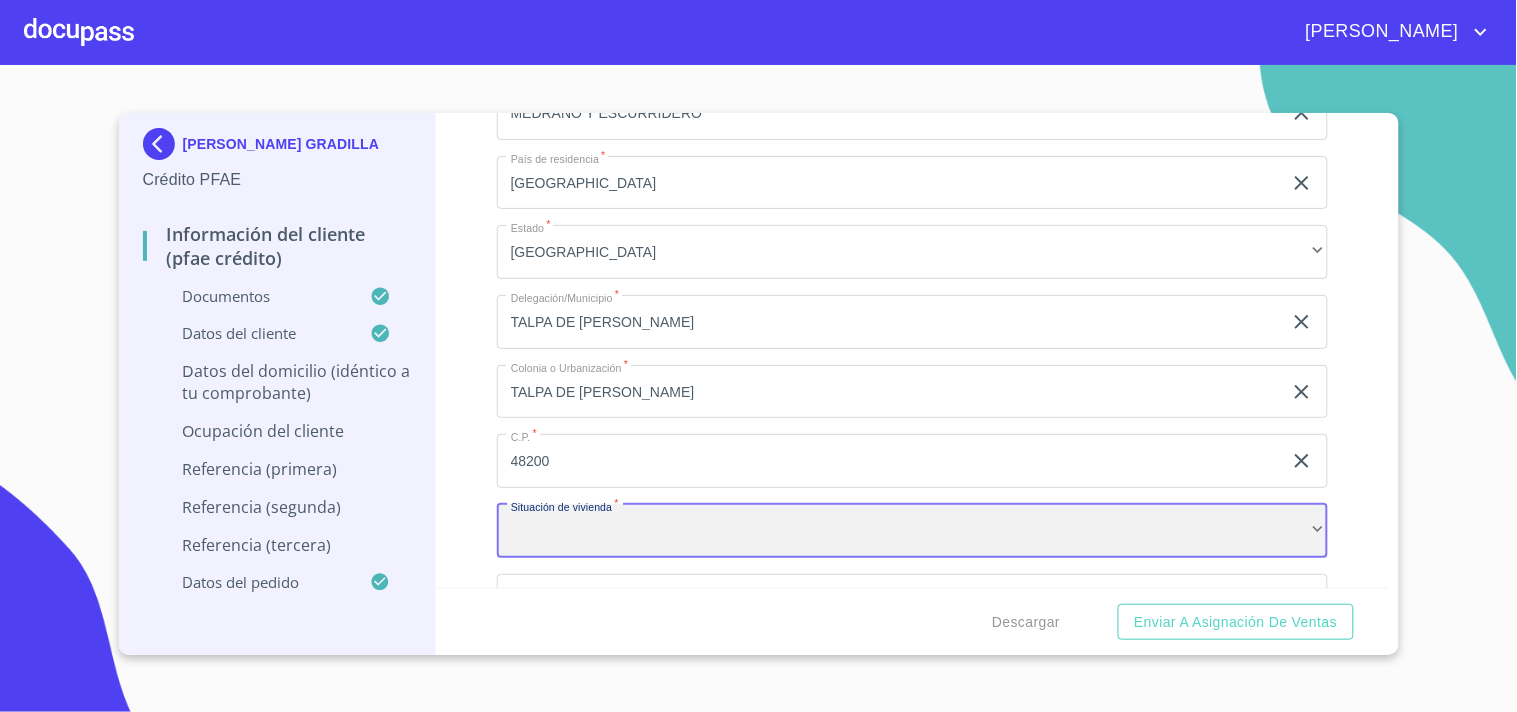 scroll, scrollTop: 7893, scrollLeft: 0, axis: vertical 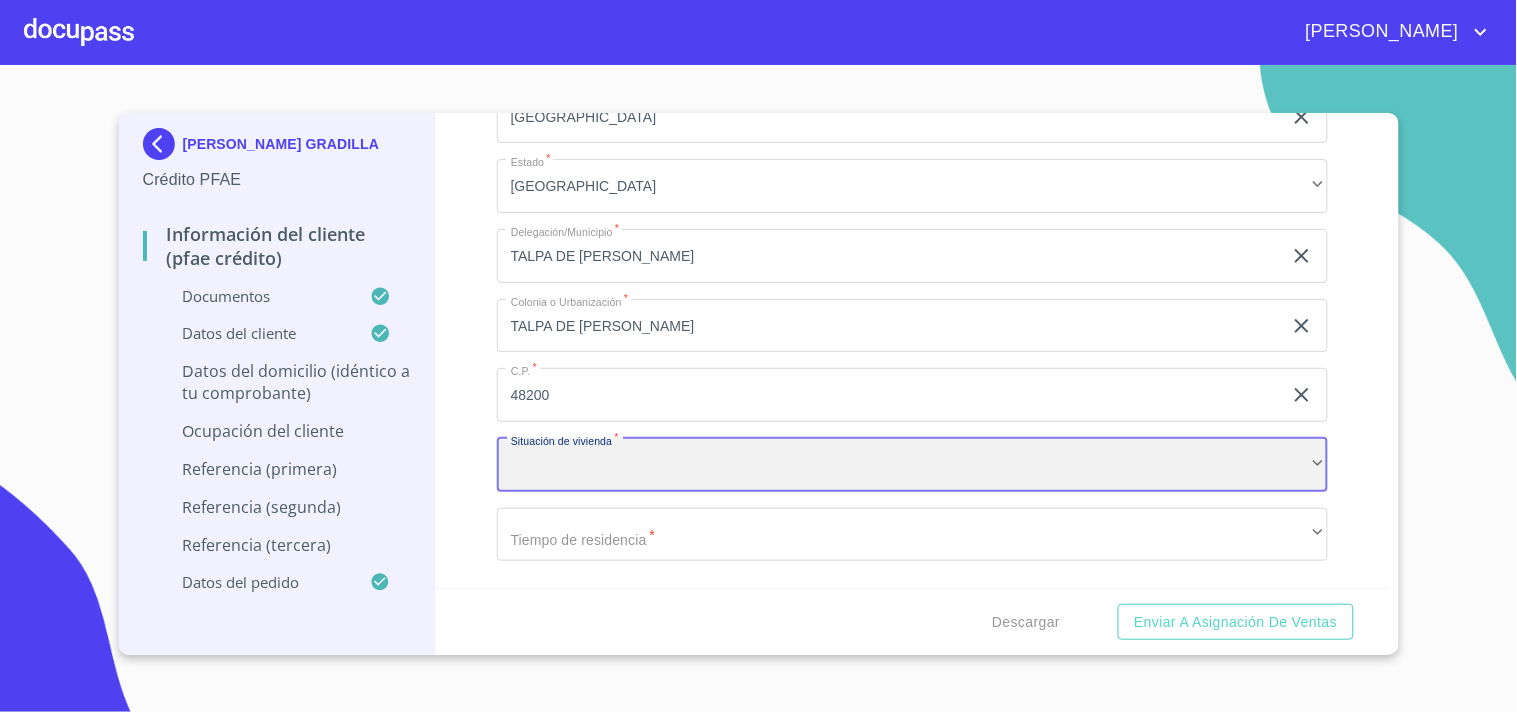 click on "​" at bounding box center (912, 465) 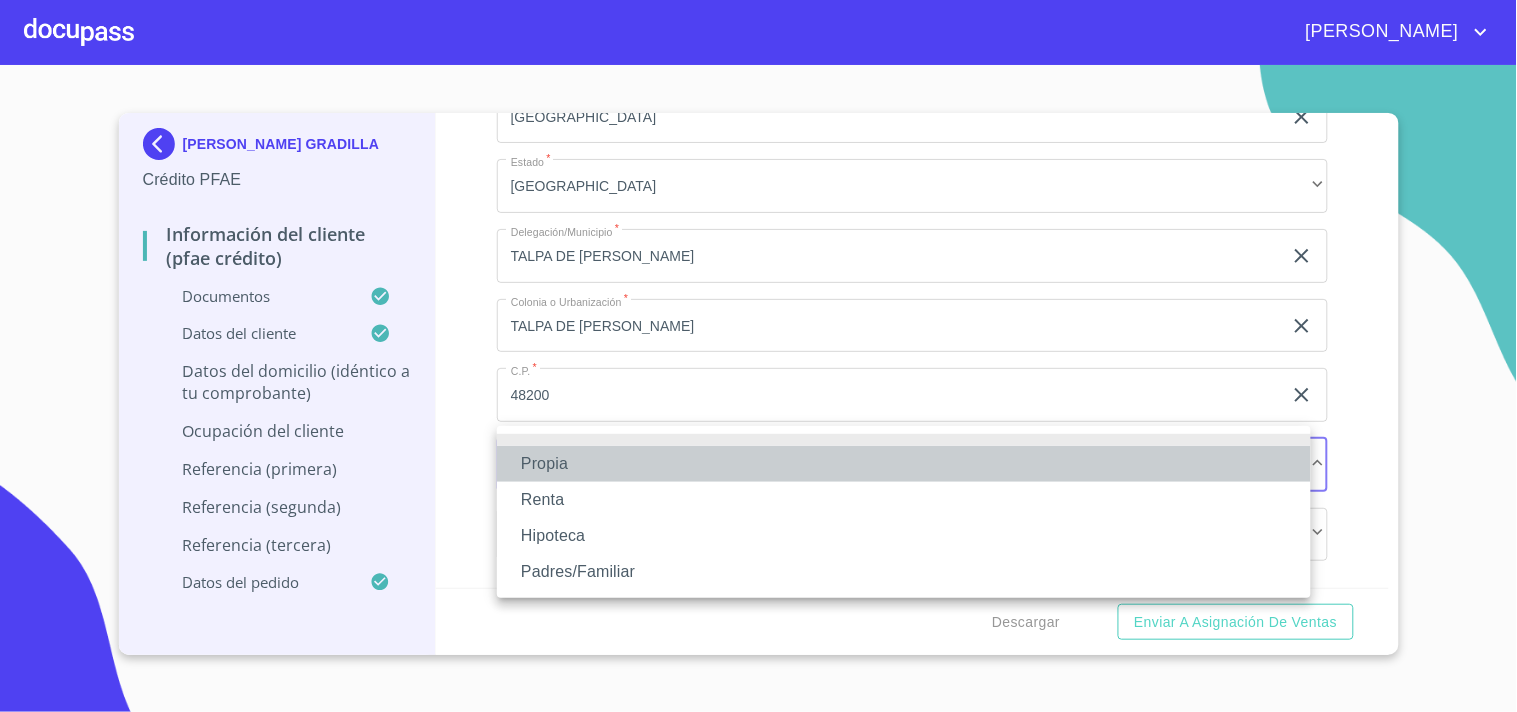 click on "Propia" at bounding box center (904, 464) 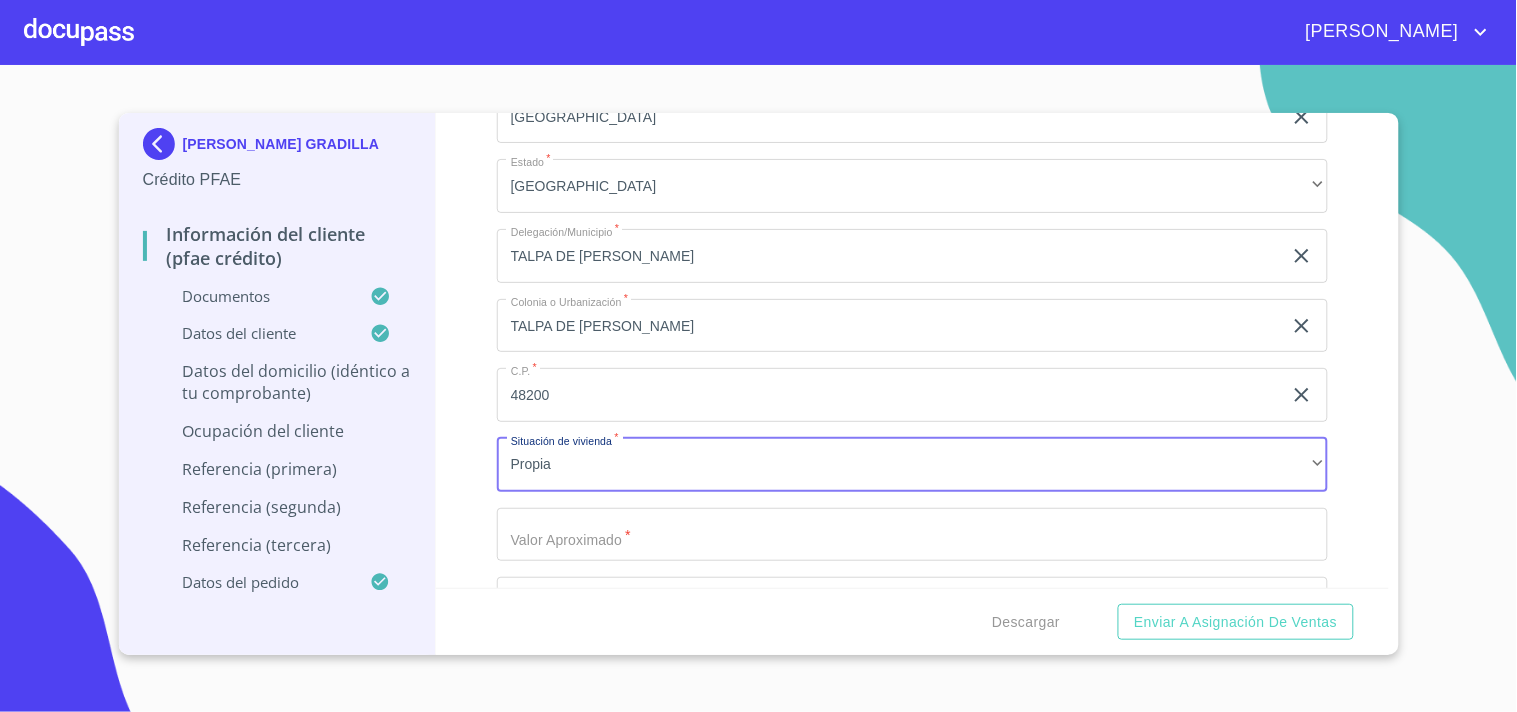 click on "Documento de identificación   *" at bounding box center (889, -1297) 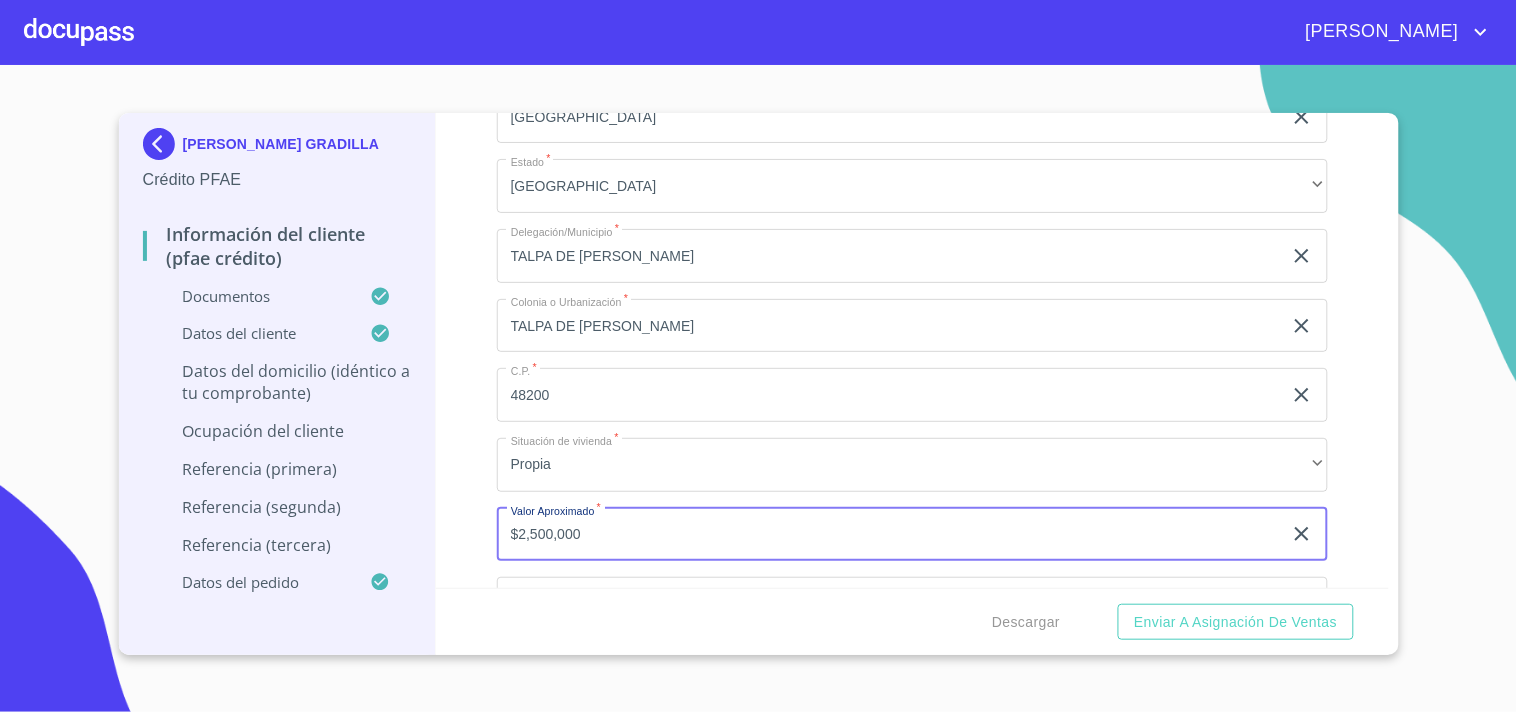 type on "$2,500,000" 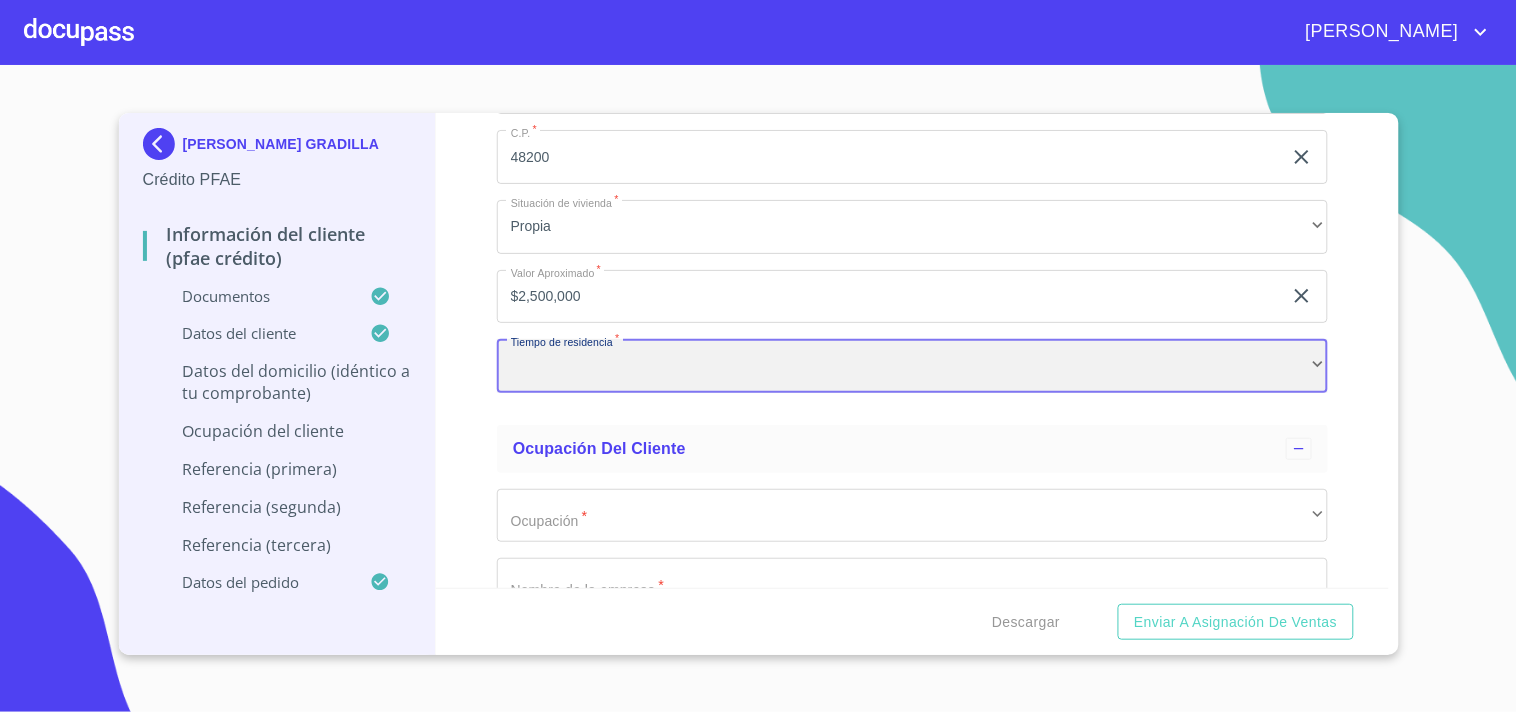 scroll, scrollTop: 8255, scrollLeft: 0, axis: vertical 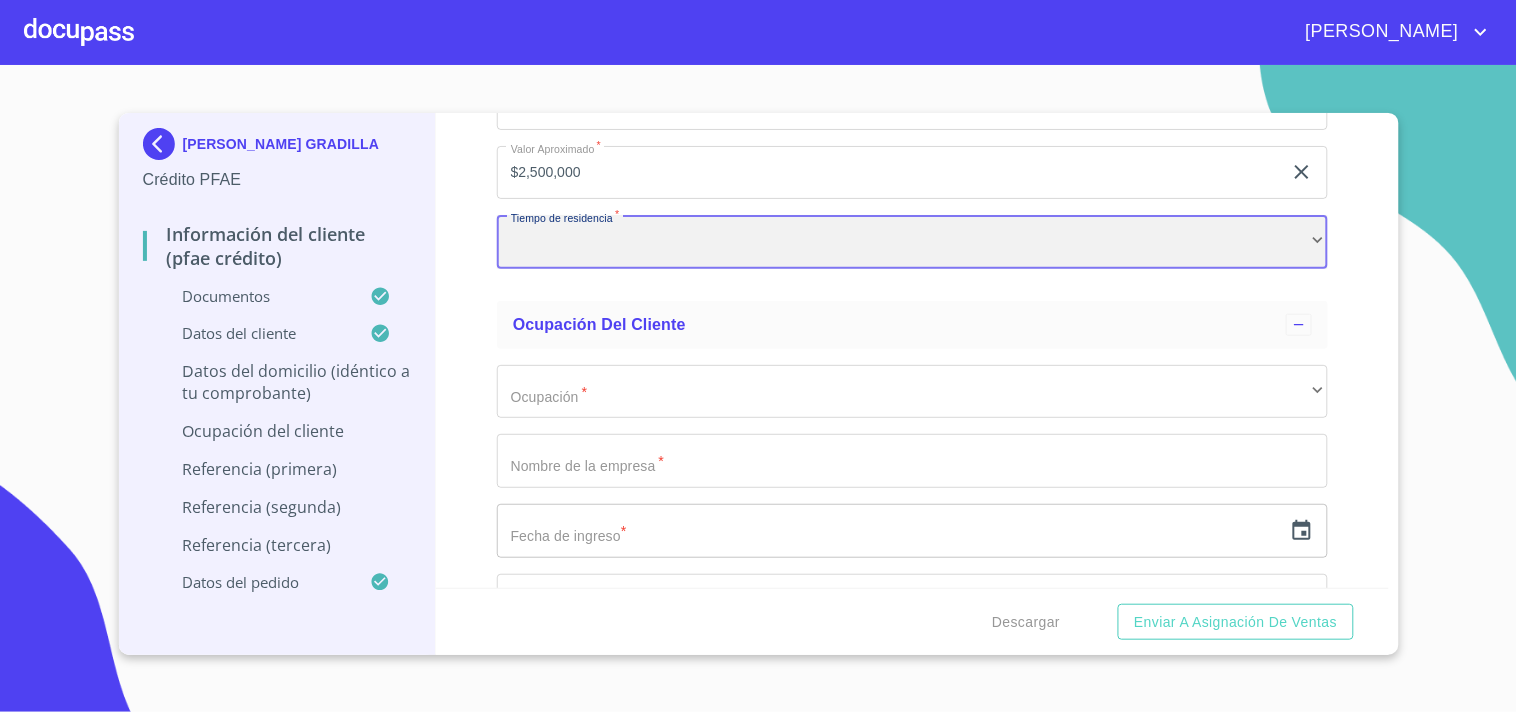 click on "​" at bounding box center [912, 242] 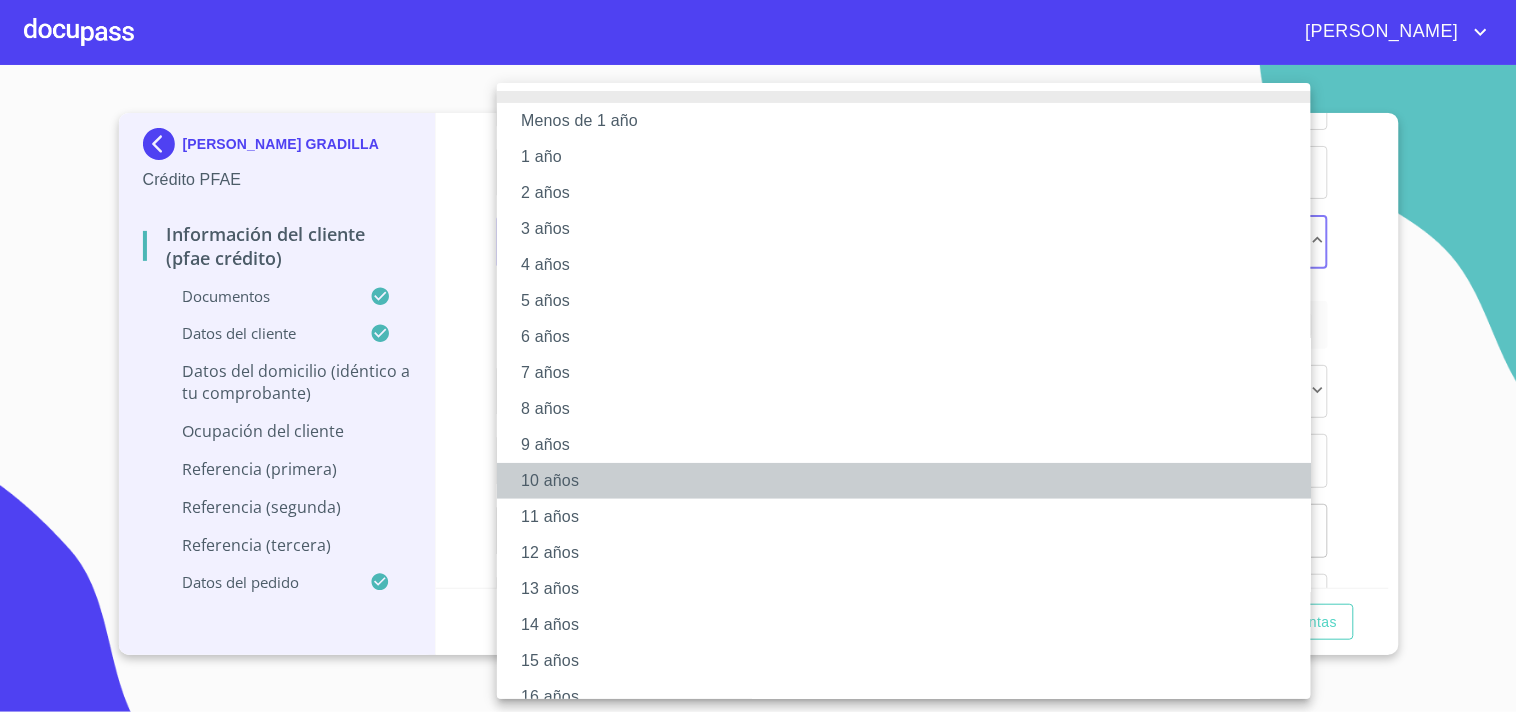 click on "10 años" at bounding box center (912, 481) 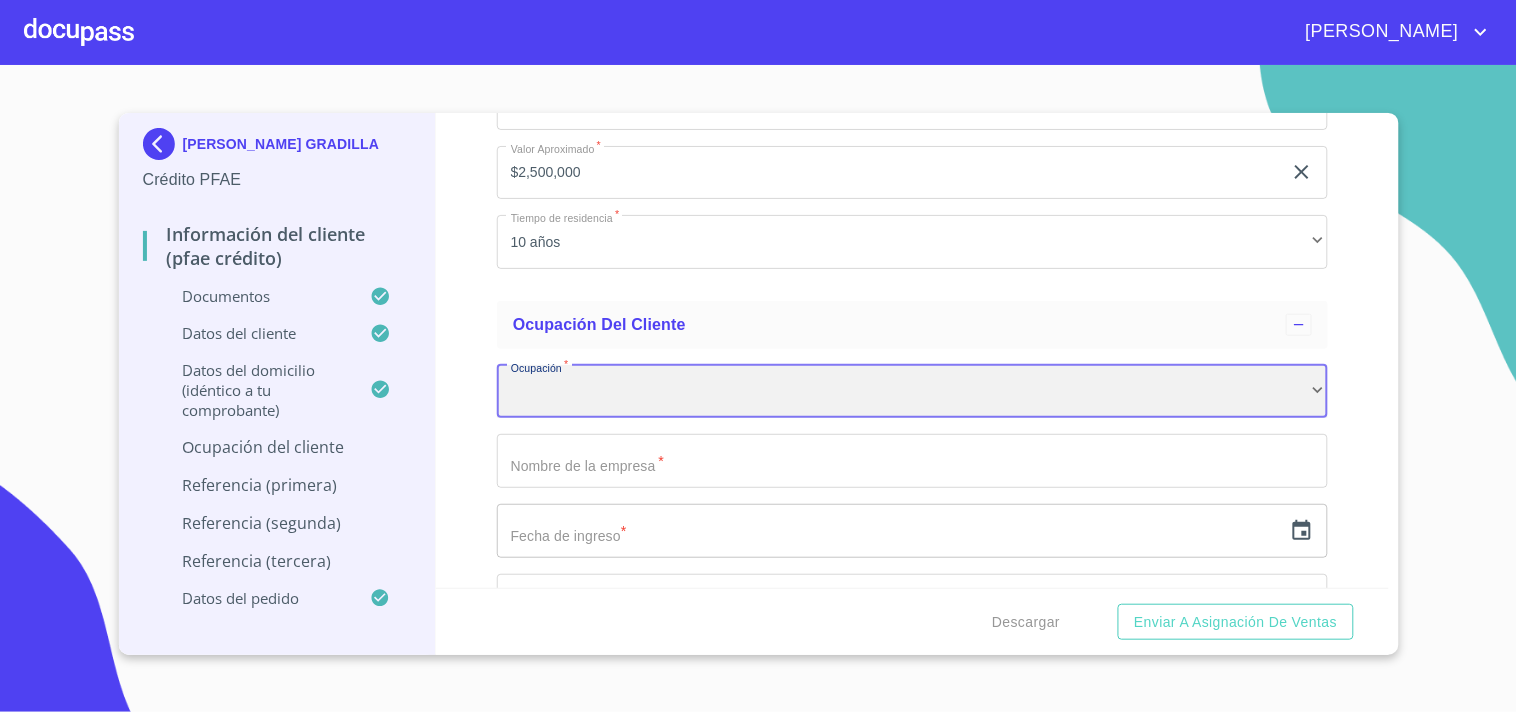 click on "​" at bounding box center [912, 392] 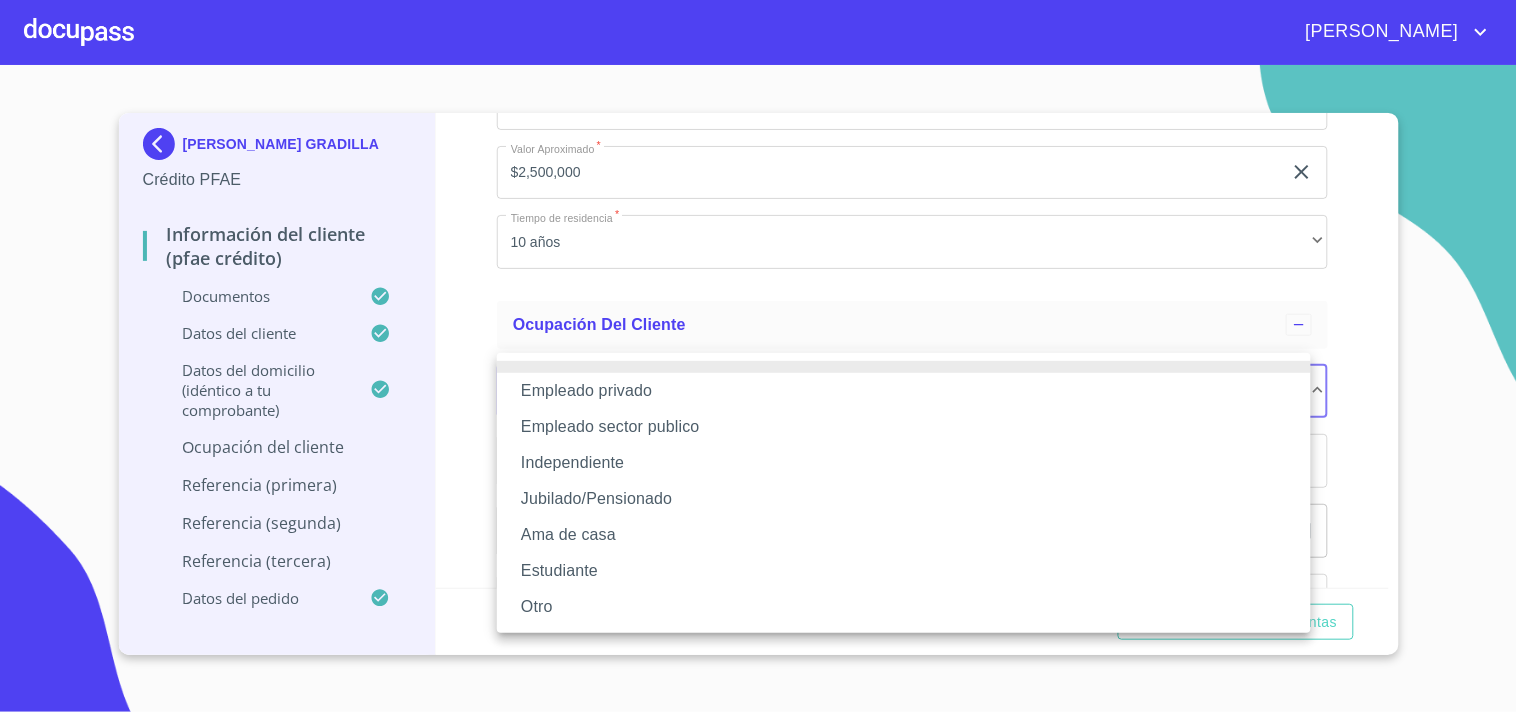 click on "Independiente" at bounding box center (904, 463) 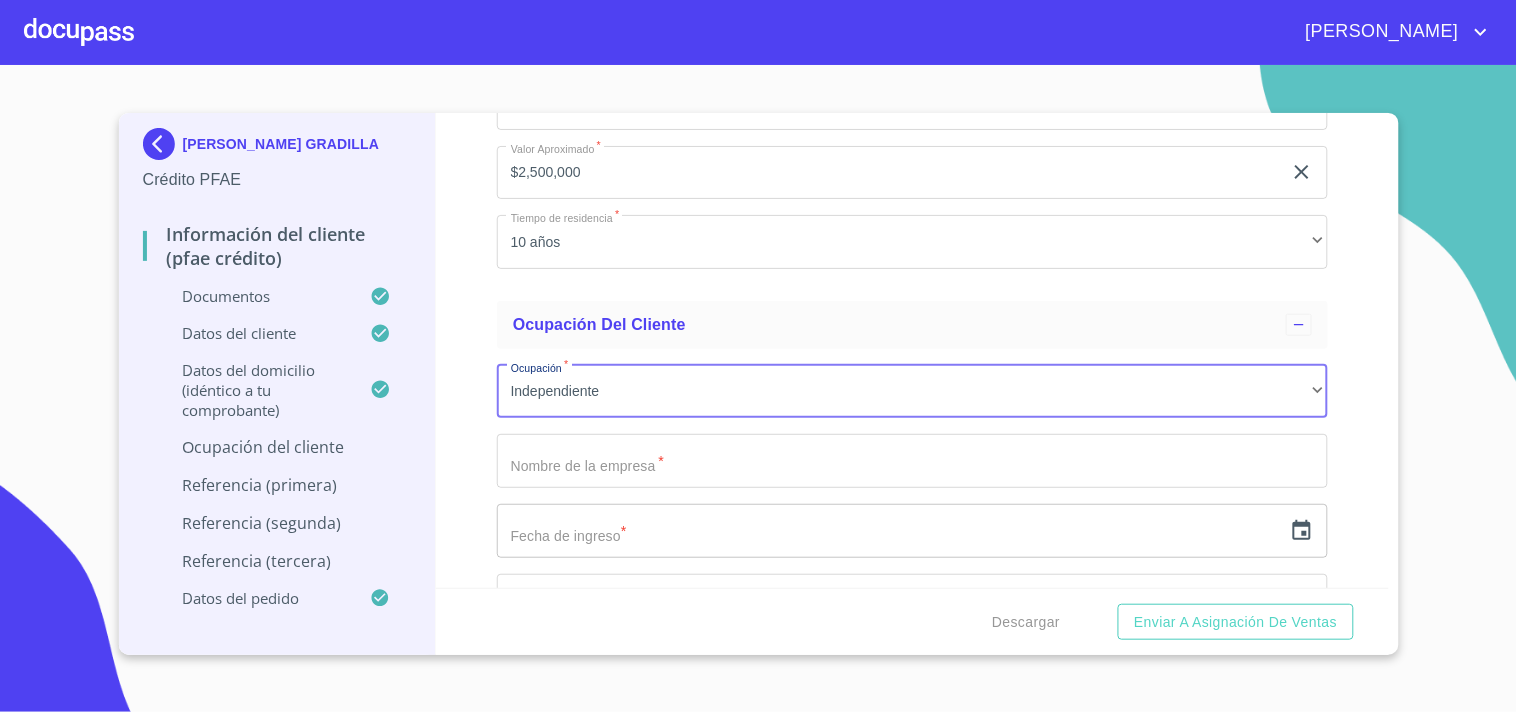 click on "Documento de identificación   *" at bounding box center [889, -1659] 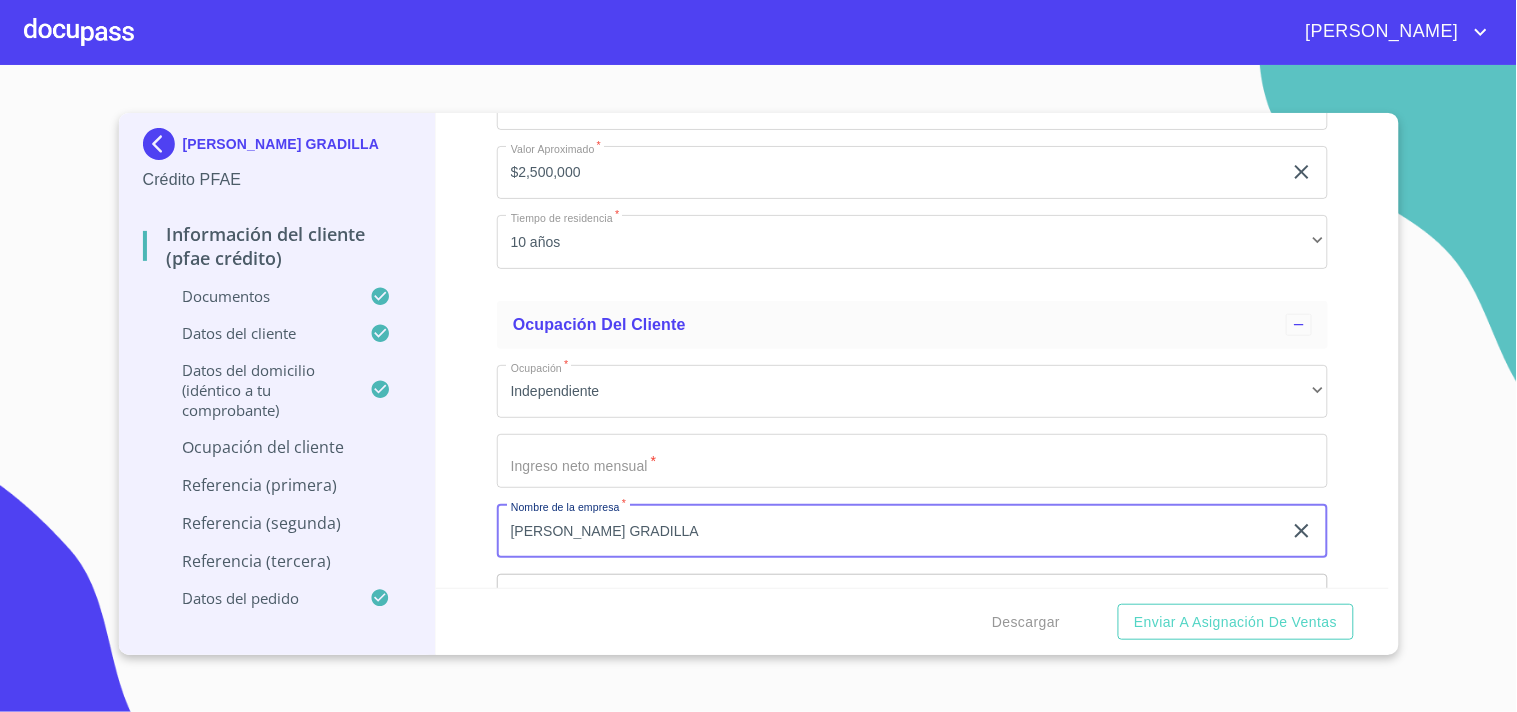 type on "[PERSON_NAME] GRADILLA" 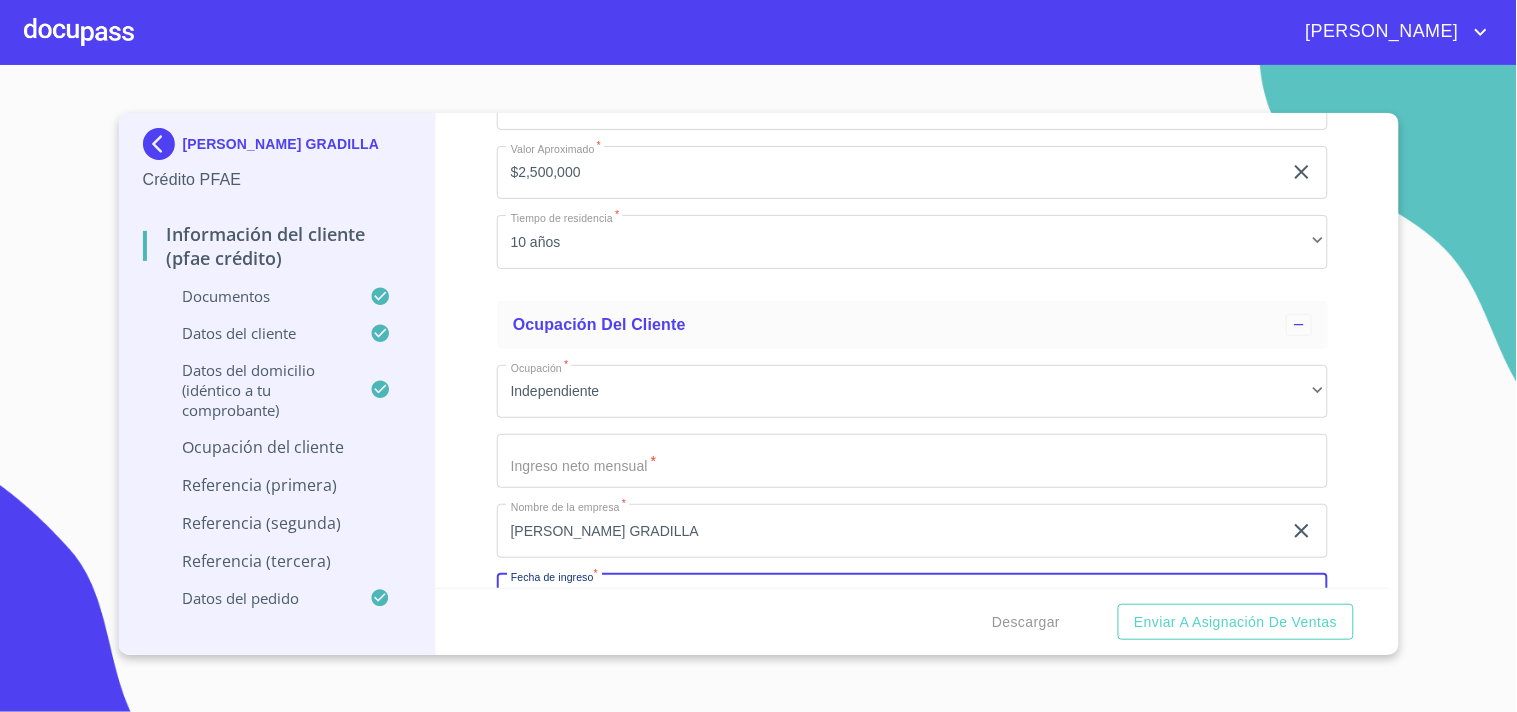 scroll, scrollTop: 8280, scrollLeft: 0, axis: vertical 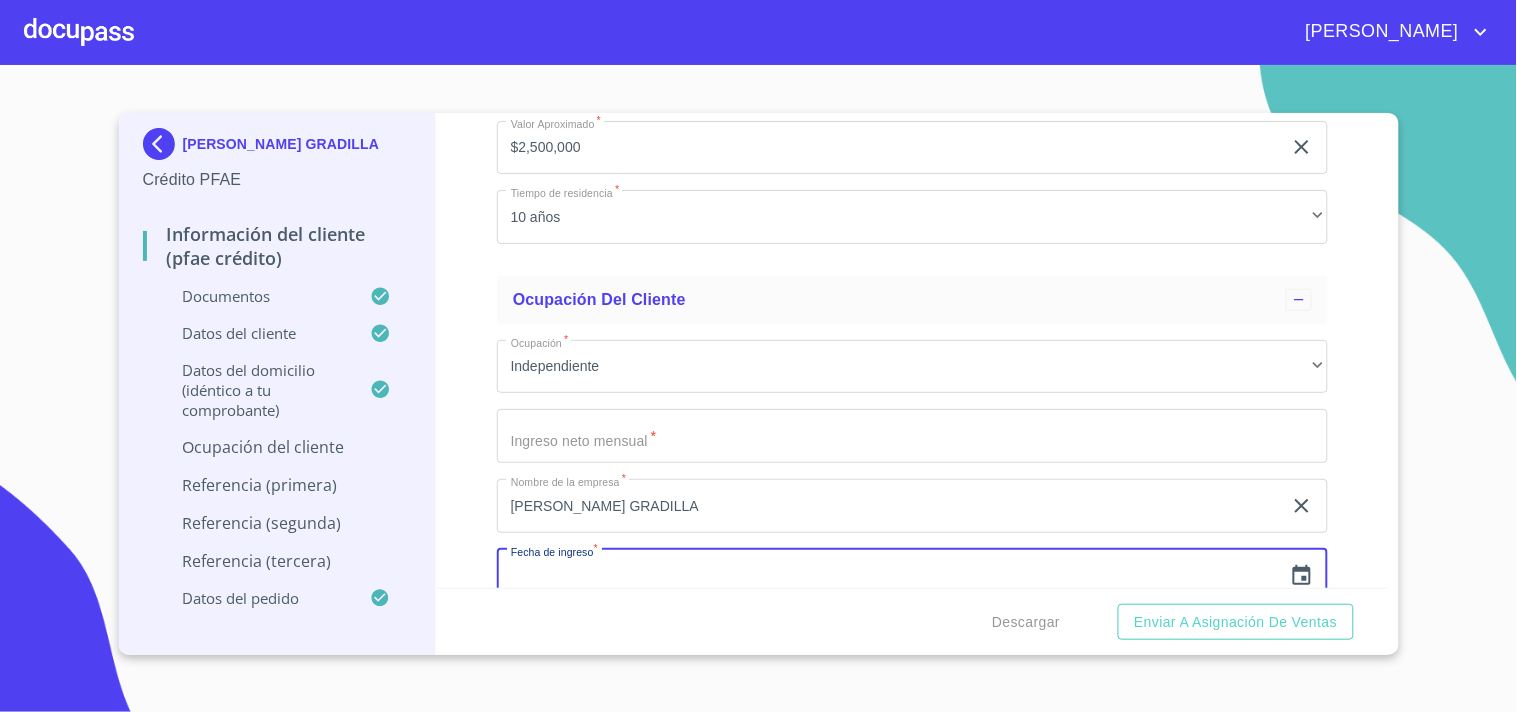 click at bounding box center [889, 576] 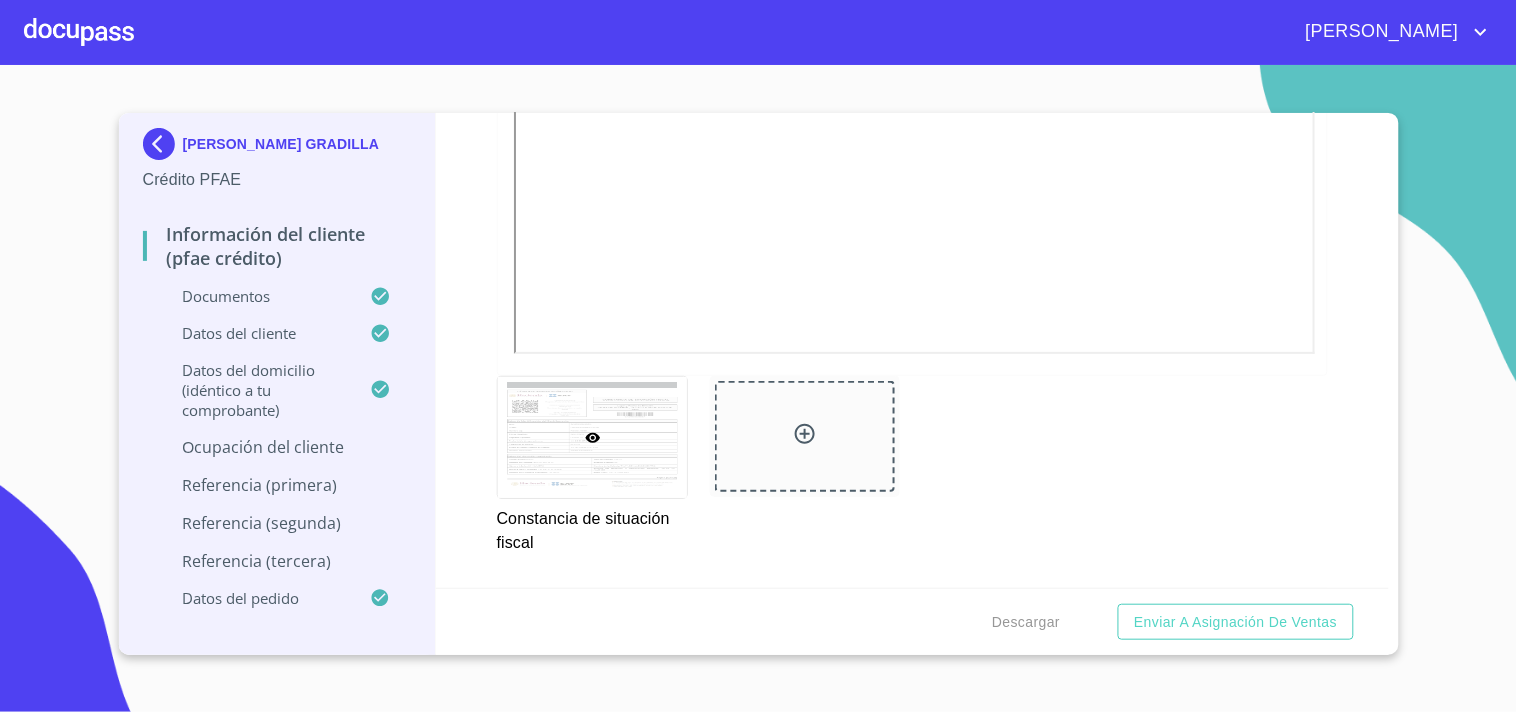 scroll, scrollTop: 6043, scrollLeft: 0, axis: vertical 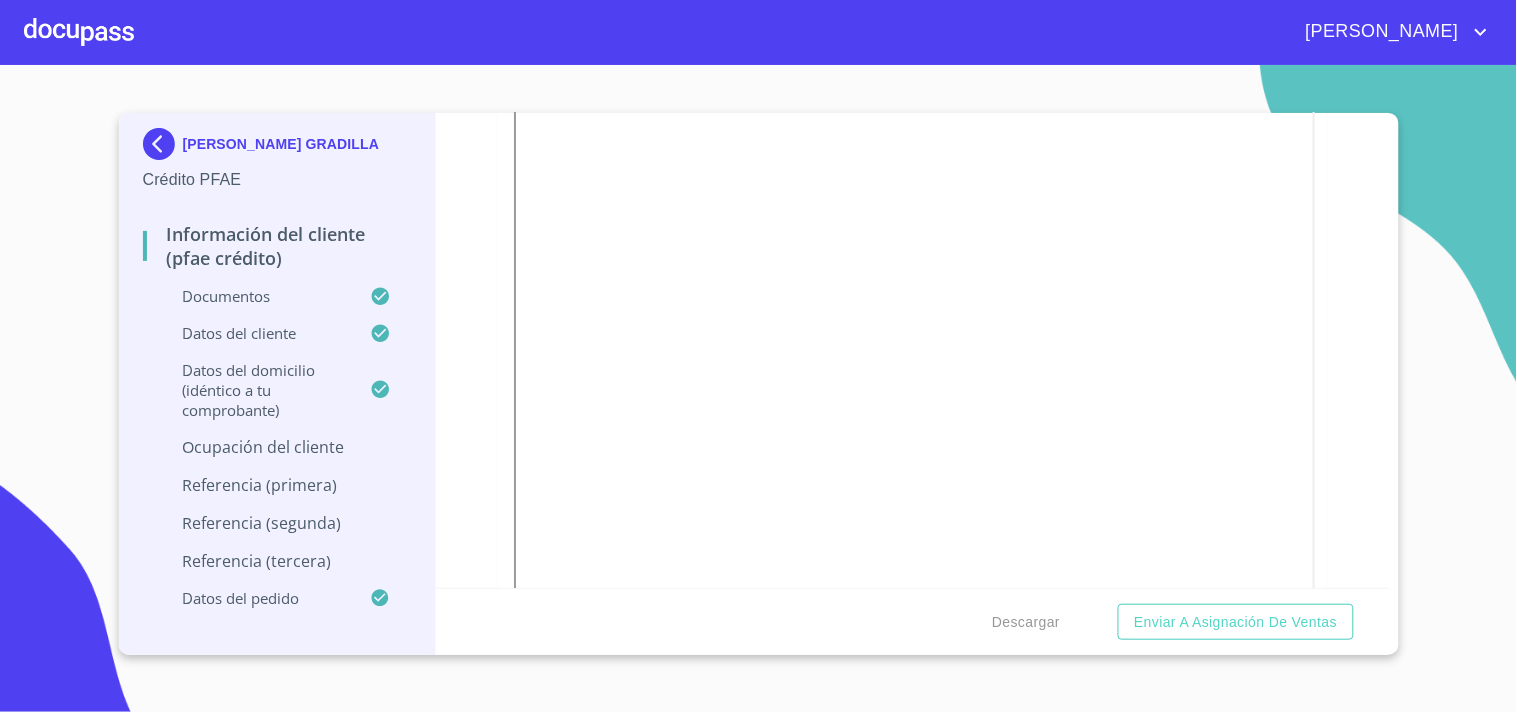 click on "Información del cliente (PFAE crédito)   Documentos Documento de identificación   * INE ​ Identificación Oficial * Identificación Oficial Identificación Oficial Comprobante de Domicilio * Comprobante de Domicilio Comprobante de [PERSON_NAME] de ingresos   * Independiente/Dueño de negocio/Persona Moral ​ Comprobante de Ingresos mes 1 * Comprobante de Ingresos mes 1 Comprobante de Ingresos mes 1 Comprobante de Ingresos mes 2 * Comprobante de Ingresos mes 2 Comprobante de Ingresos mes 2 Comprobante de Ingresos mes 3 * Comprobante de Ingresos mes 3 Comprobante de Ingresos mes 3 CURP * [PERSON_NAME] Constancia de situación fiscal Constancia de situación fiscal Constancia de situación fiscal Datos del cliente Apellido Paterno   * GALLEGOS ​ Apellido Materno   * GRADILLA ​ Primer nombre   * ROCIO ​ Segundo Nombre AIDE ​ Fecha de nacimiento * [DEMOGRAPHIC_DATA] ​ Nacionalidad   * Mexicana ​ País de nacimiento   * [GEOGRAPHIC_DATA] ​ Estado de nacimiento   * Jalisco ​ CURP   * ​" at bounding box center (912, 350) 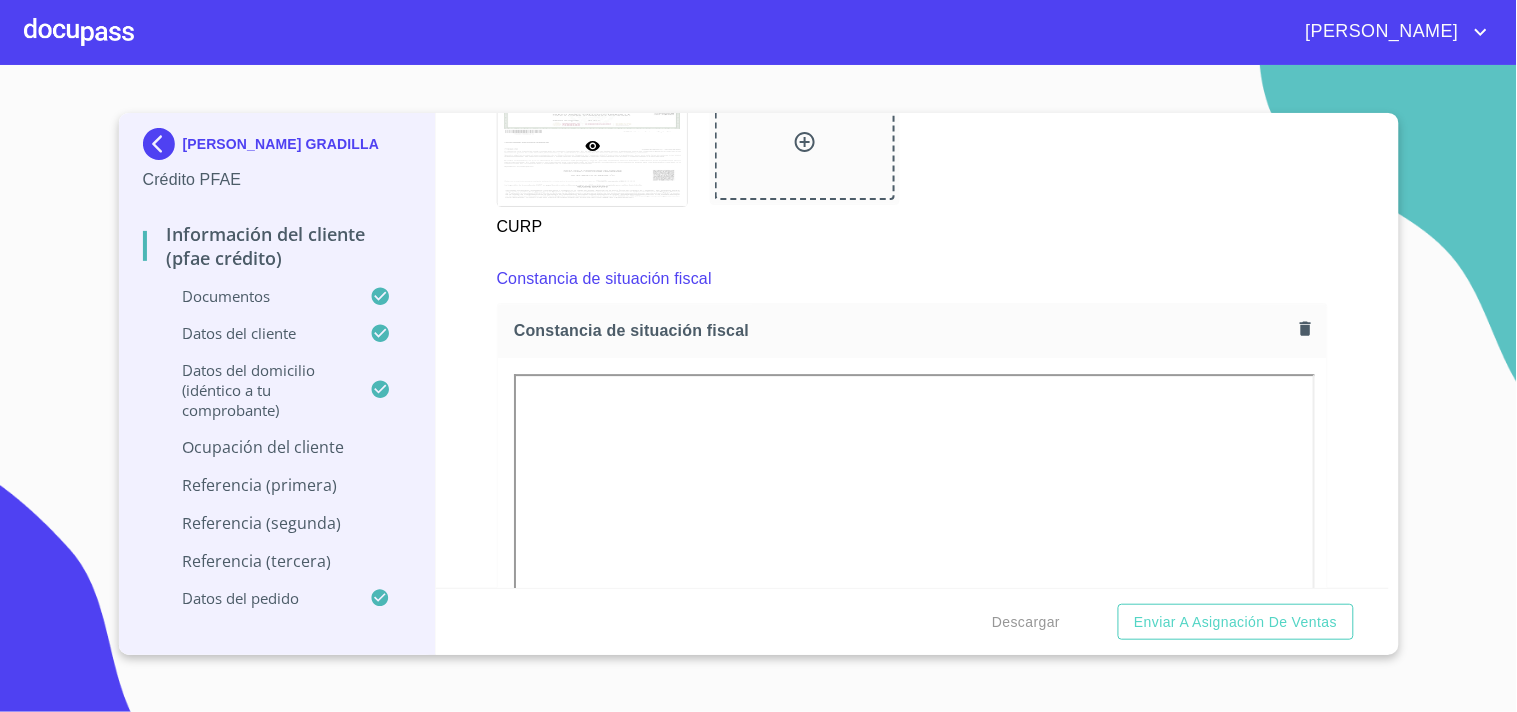 scroll, scrollTop: 5608, scrollLeft: 0, axis: vertical 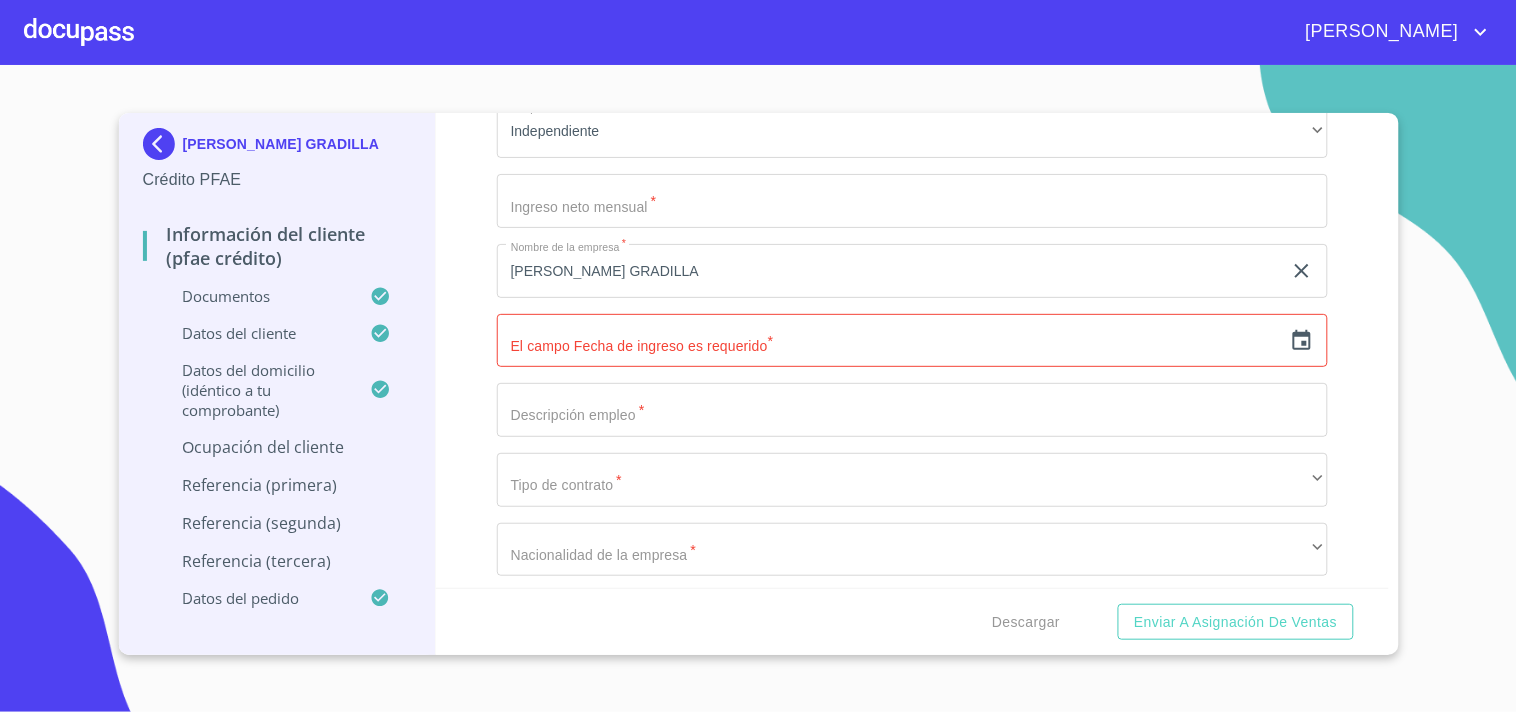 click 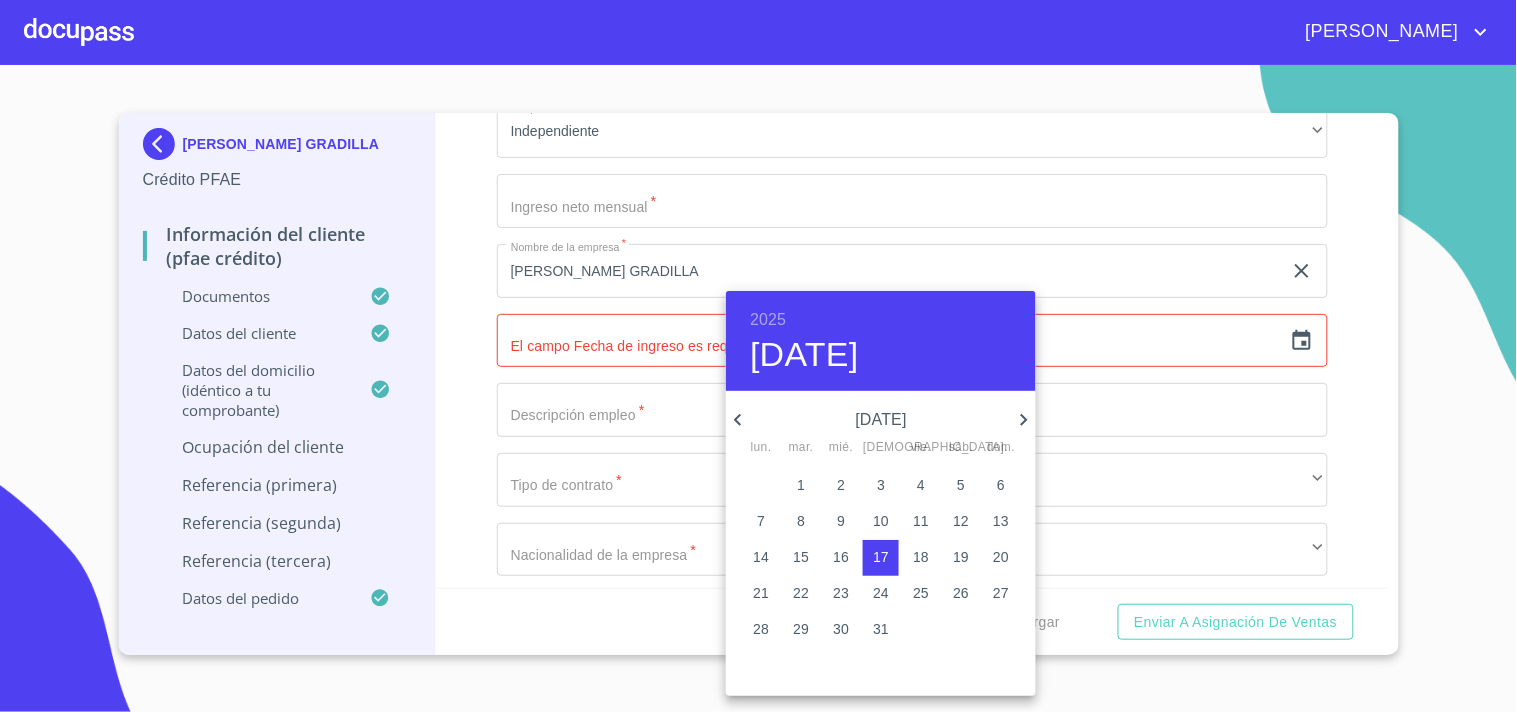 click on "2025" at bounding box center [768, 320] 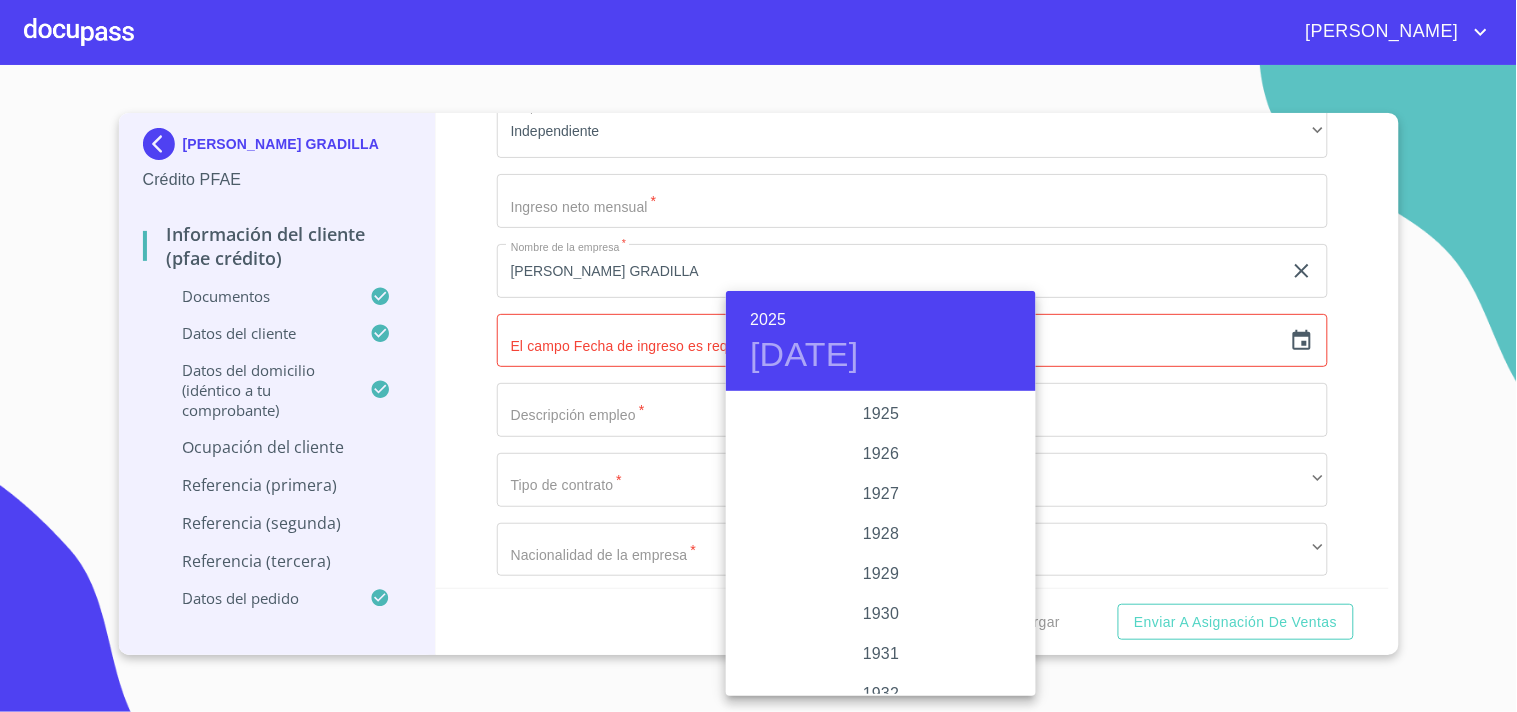 scroll, scrollTop: 3880, scrollLeft: 0, axis: vertical 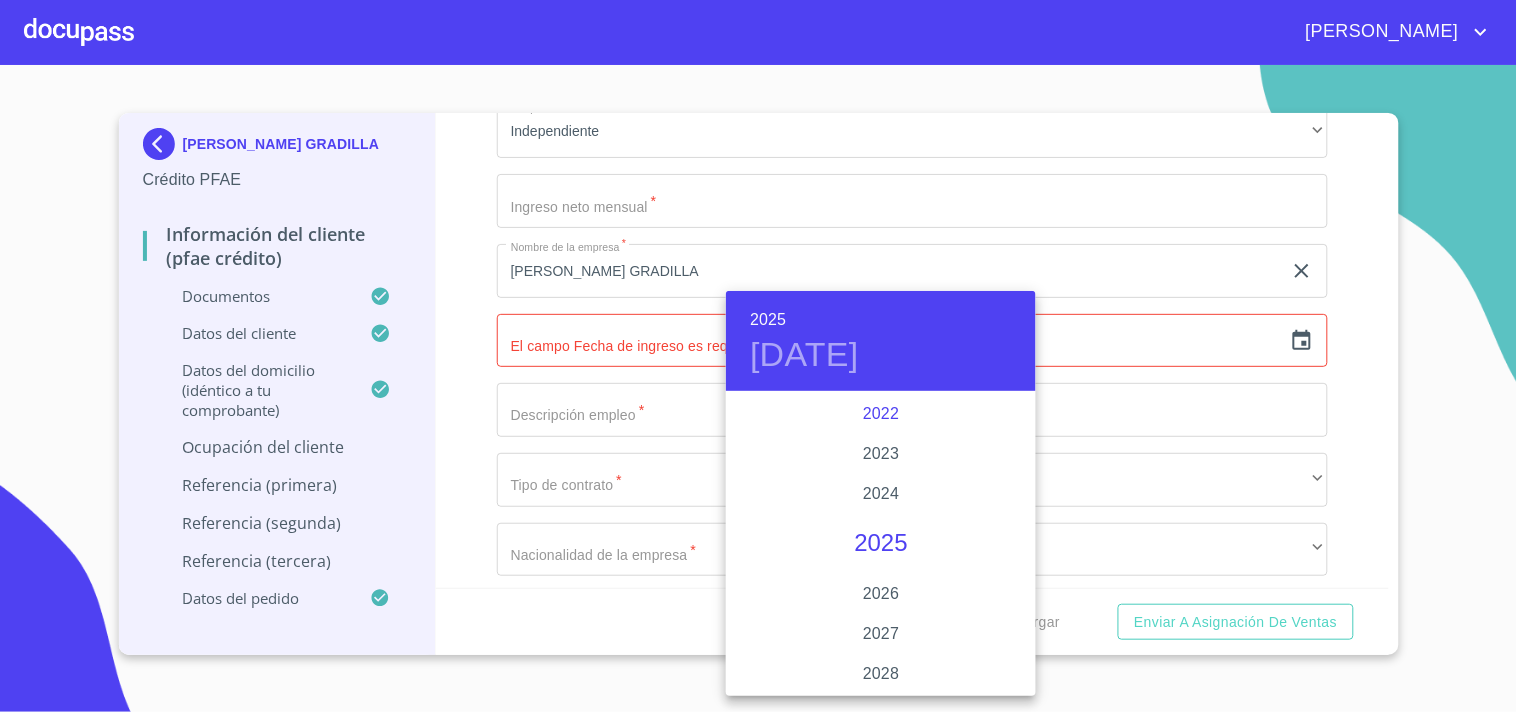 click on "2022" at bounding box center [881, 414] 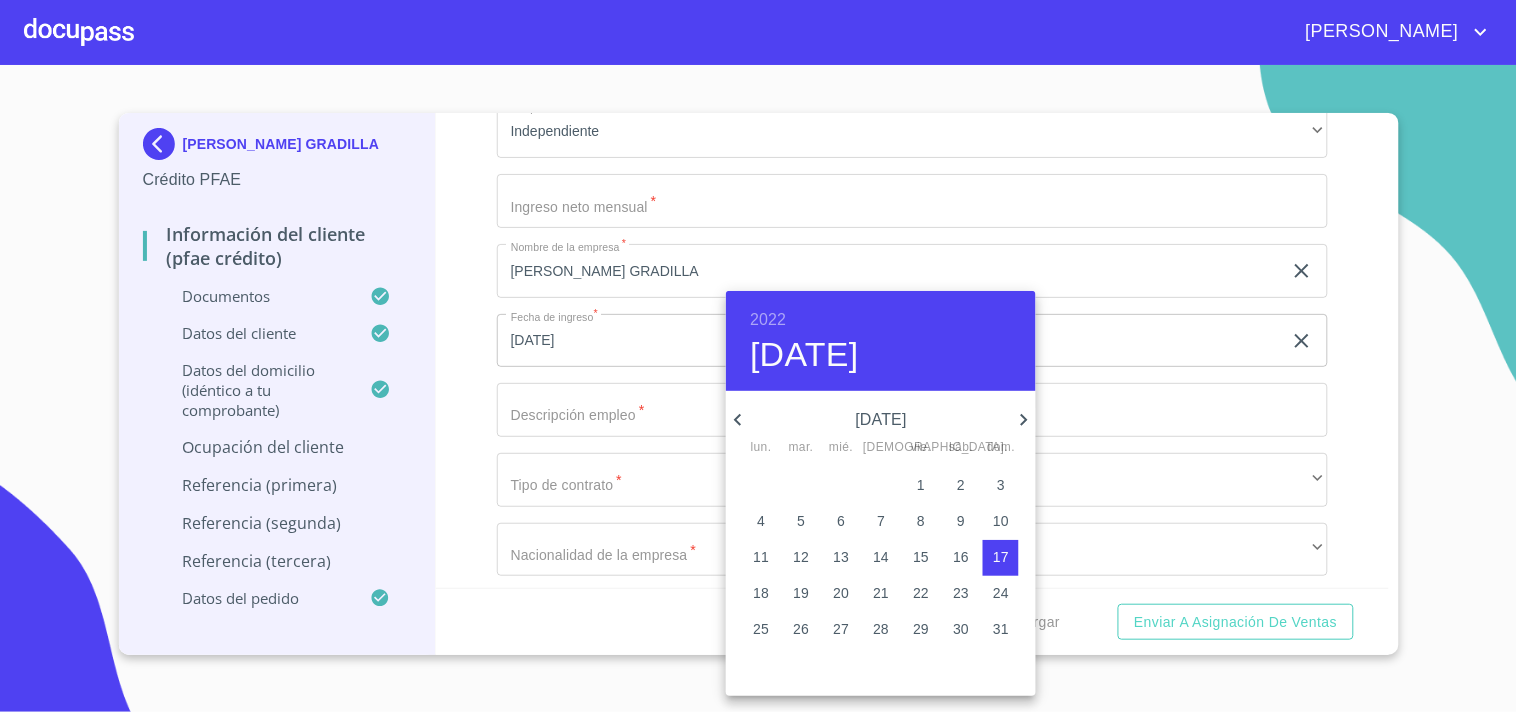 click 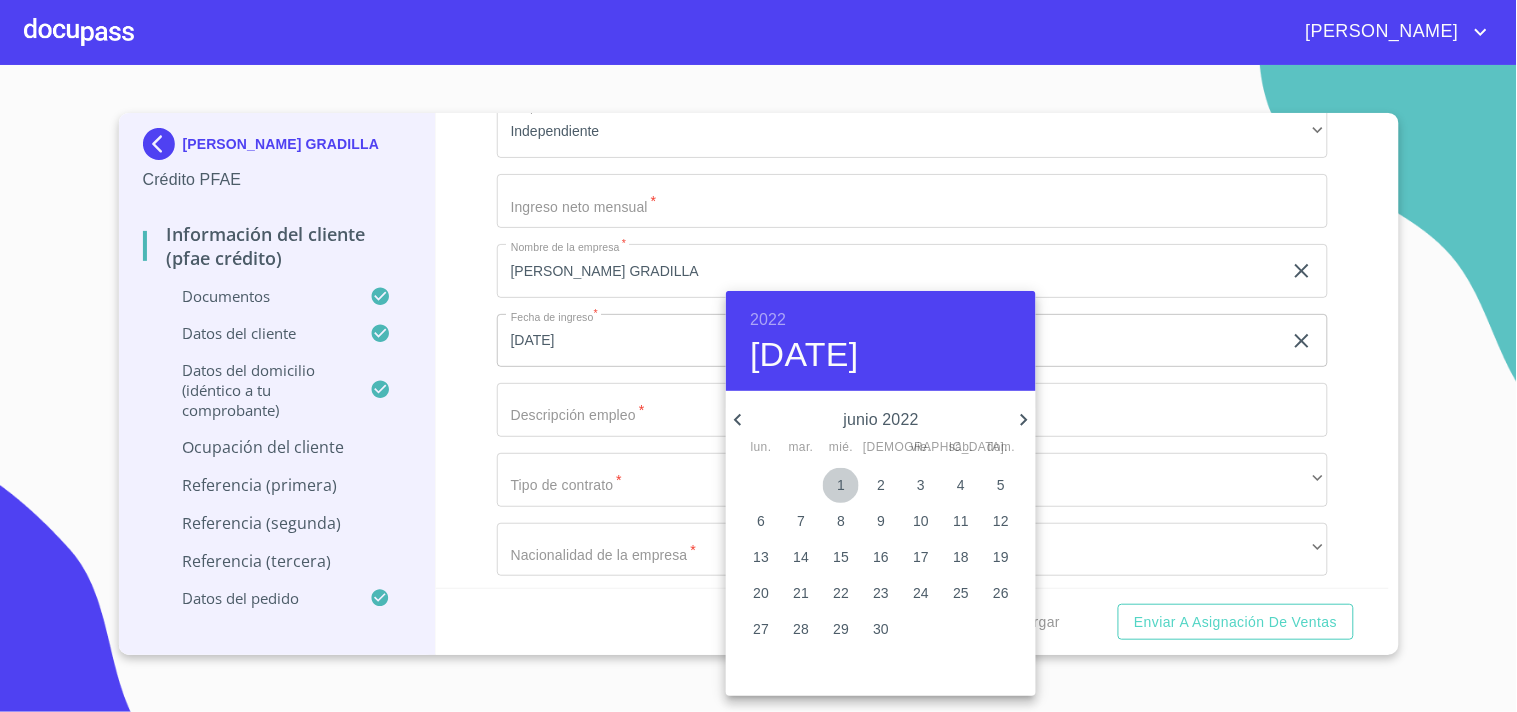 click on "1" at bounding box center (841, 485) 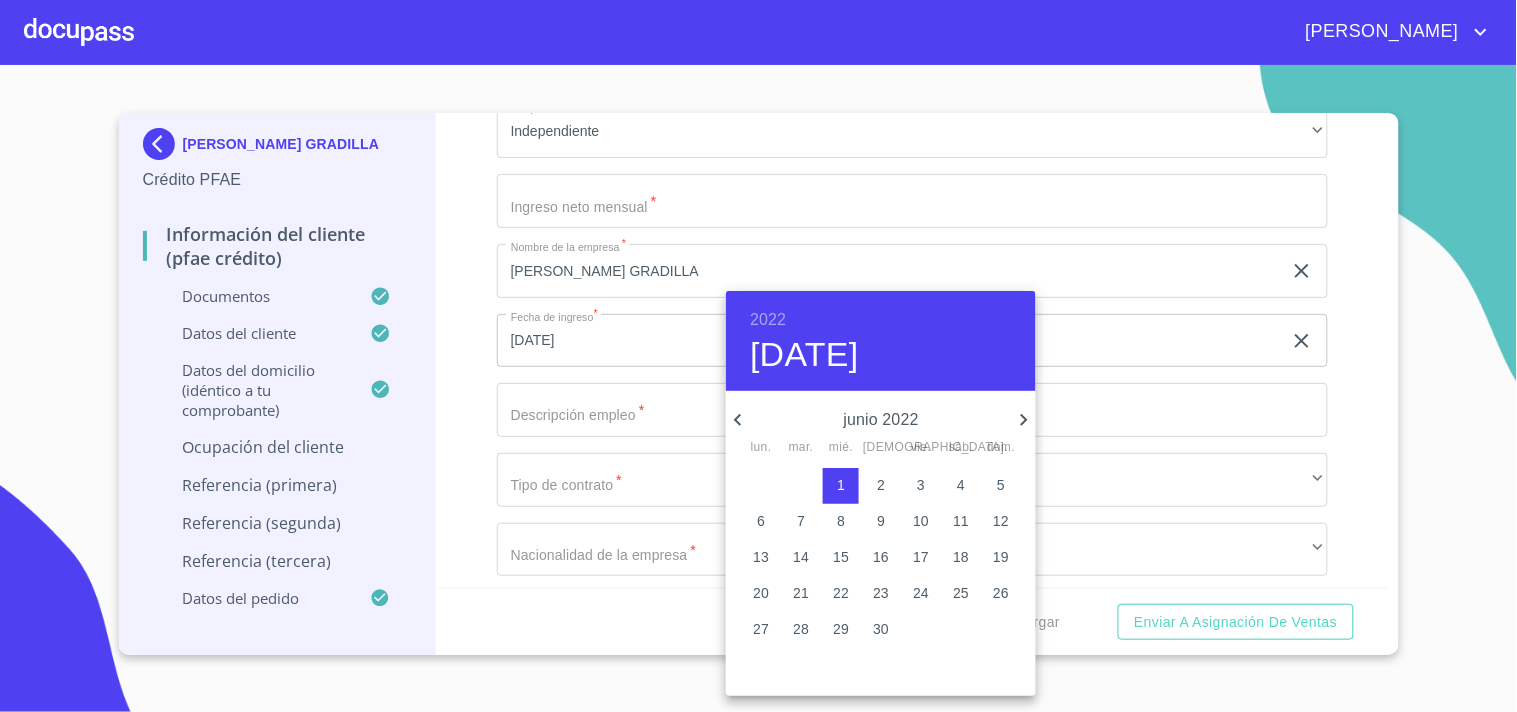 click at bounding box center [758, 356] 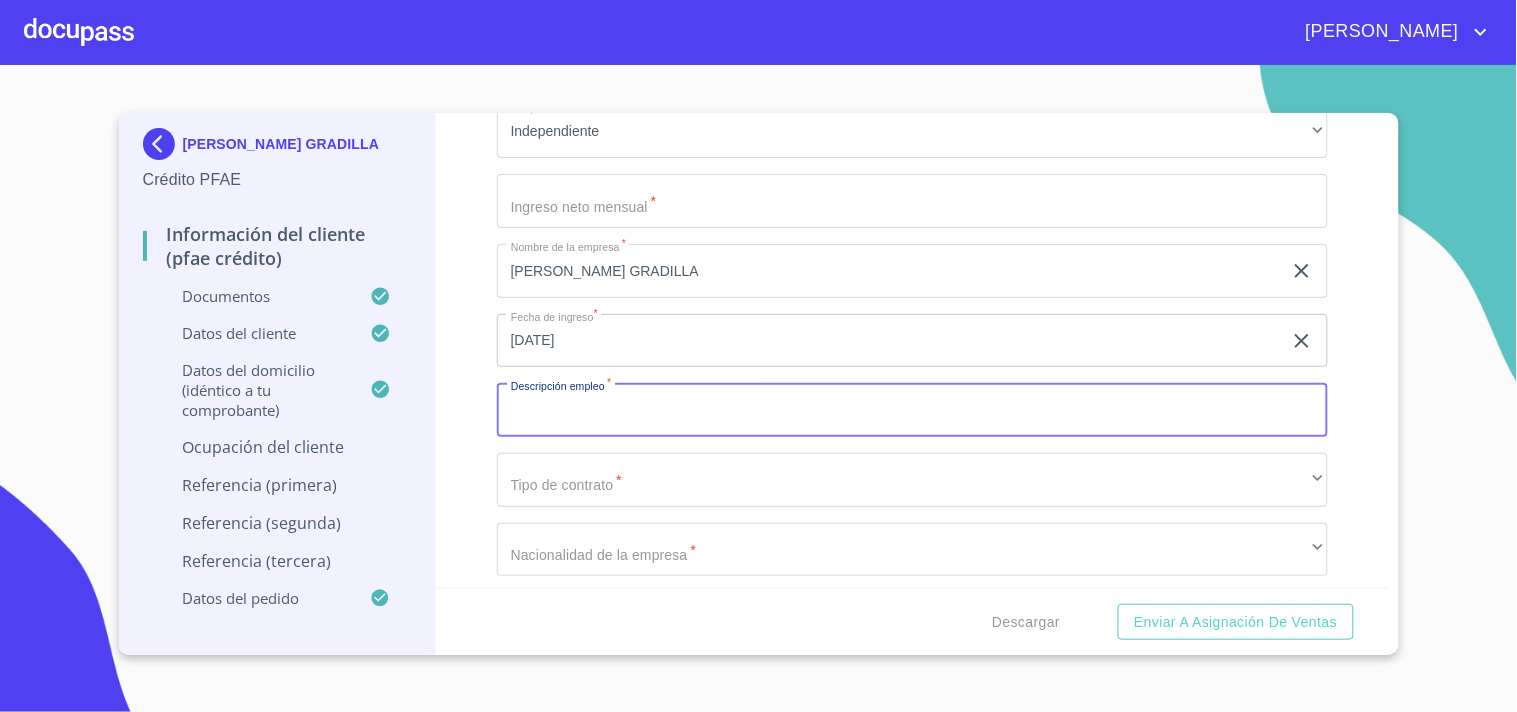 click on "Documento de identificación   *" at bounding box center (912, 410) 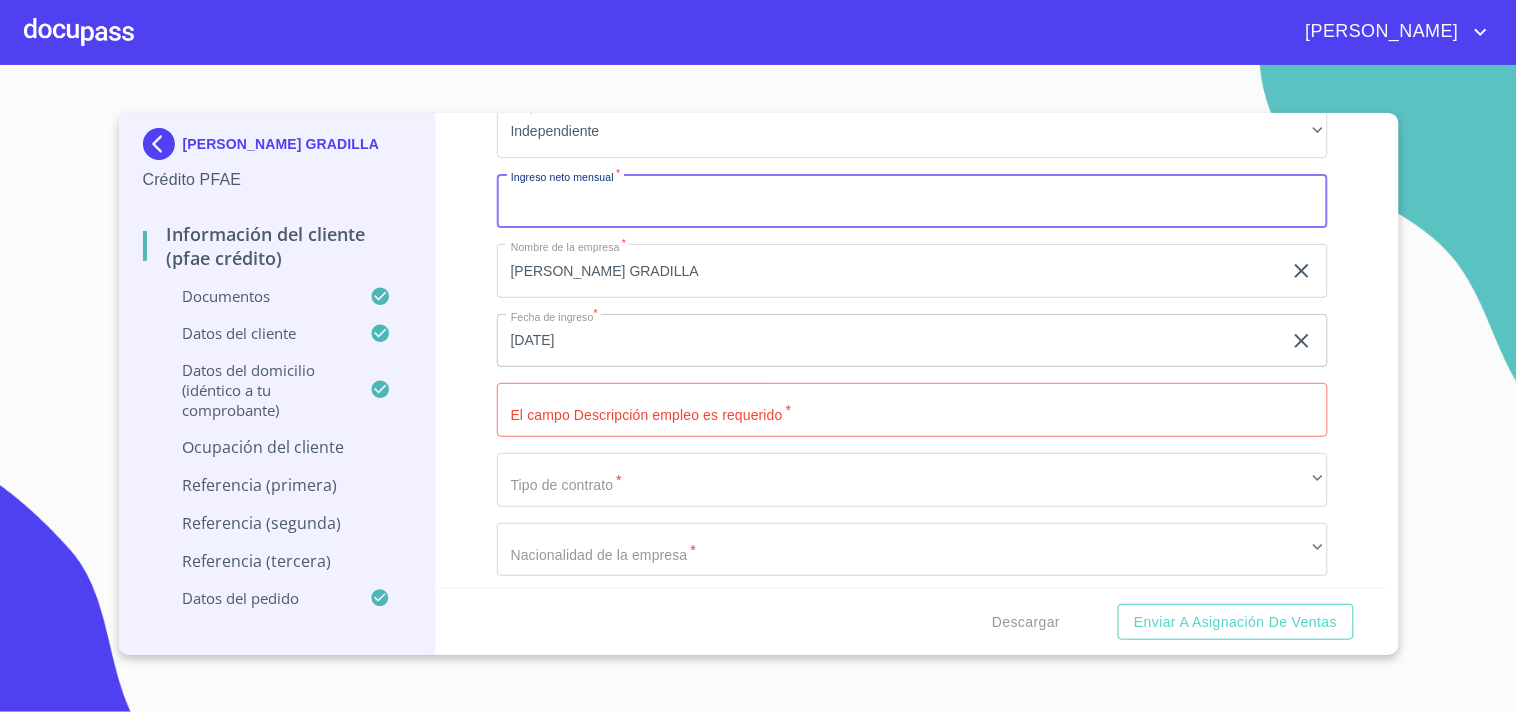 click on "Documento de identificación   *" at bounding box center (912, 201) 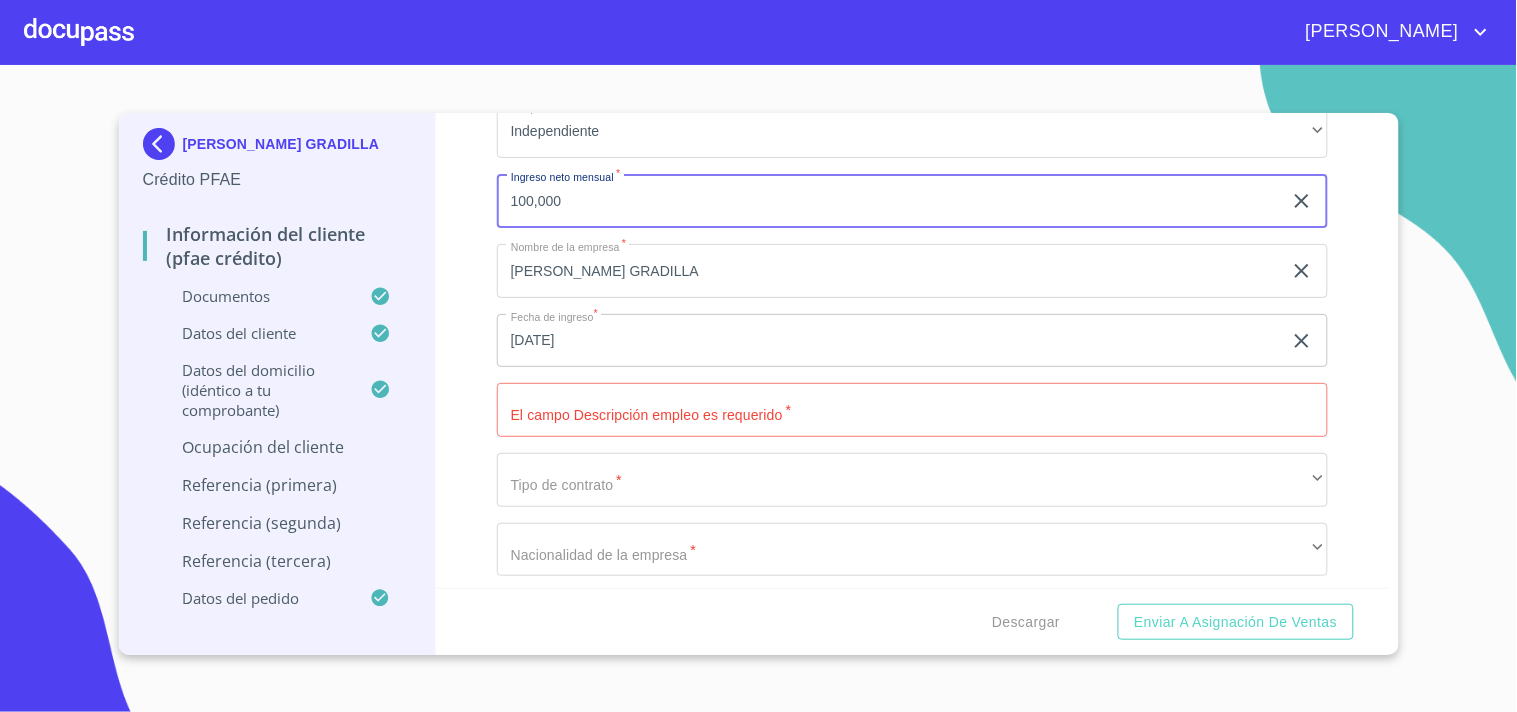 type on "100,000" 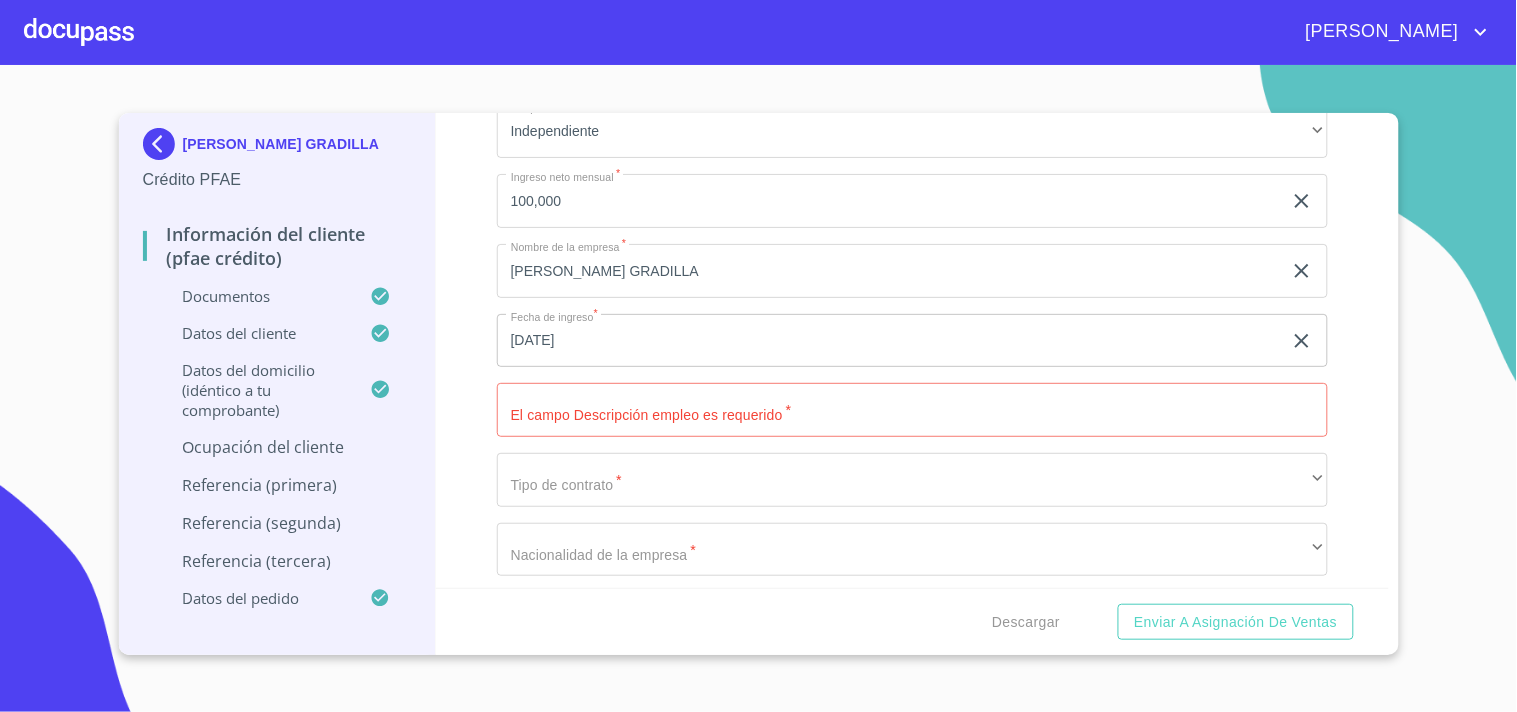 scroll, scrollTop: 8404, scrollLeft: 0, axis: vertical 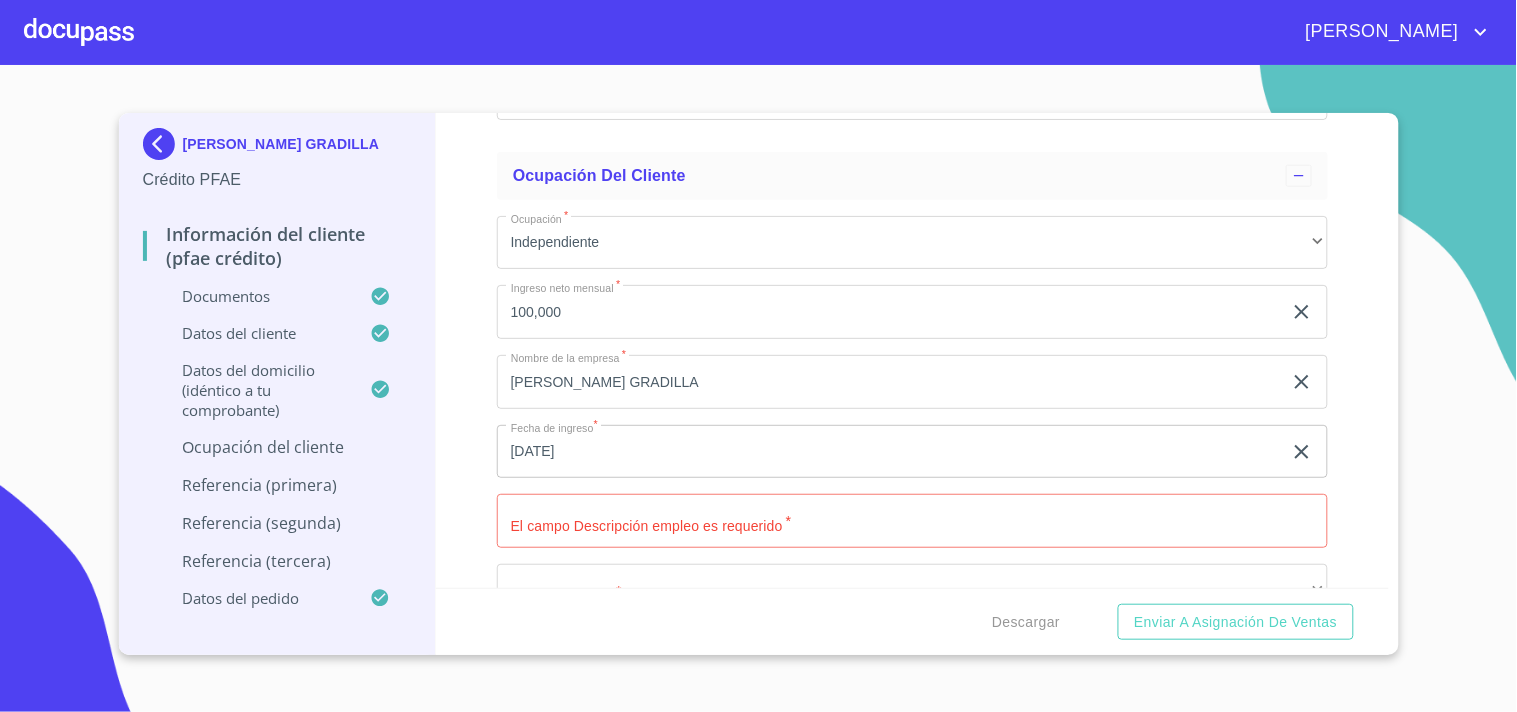 click on "Información del cliente (PFAE crédito)   Documentos Documento de identificación   * INE ​ Identificación Oficial * Identificación Oficial Identificación Oficial Comprobante de Domicilio * Comprobante de Domicilio Comprobante de [PERSON_NAME] de ingresos   * Independiente/Dueño de negocio/Persona Moral ​ Comprobante de Ingresos mes 1 * Comprobante de Ingresos mes 1 Comprobante de Ingresos mes 1 Comprobante de Ingresos mes 2 * Comprobante de Ingresos mes 2 Comprobante de Ingresos mes 2 Comprobante de Ingresos mes 3 * Comprobante de Ingresos mes 3 Comprobante de Ingresos mes 3 CURP * [PERSON_NAME] Constancia de situación fiscal Constancia de situación fiscal Constancia de situación fiscal Datos del cliente Apellido Paterno   * GALLEGOS ​ Apellido Materno   * GRADILLA ​ Primer nombre   * ROCIO ​ Segundo Nombre AIDE ​ Fecha de nacimiento * [DEMOGRAPHIC_DATA] ​ Nacionalidad   * Mexicana ​ País de nacimiento   * [GEOGRAPHIC_DATA] ​ Estado de nacimiento   * Jalisco ​ CURP   * ​" at bounding box center (912, 350) 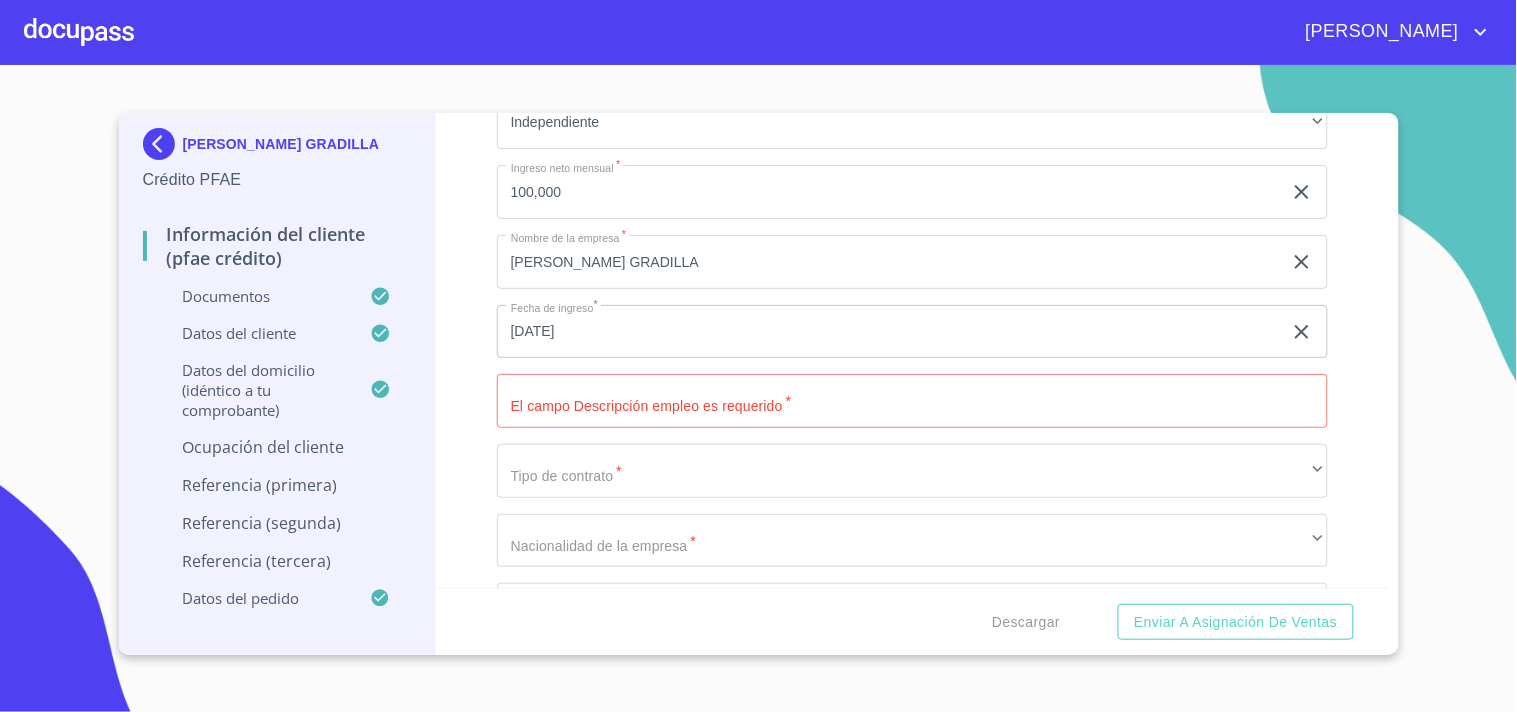 scroll, scrollTop: 8737, scrollLeft: 0, axis: vertical 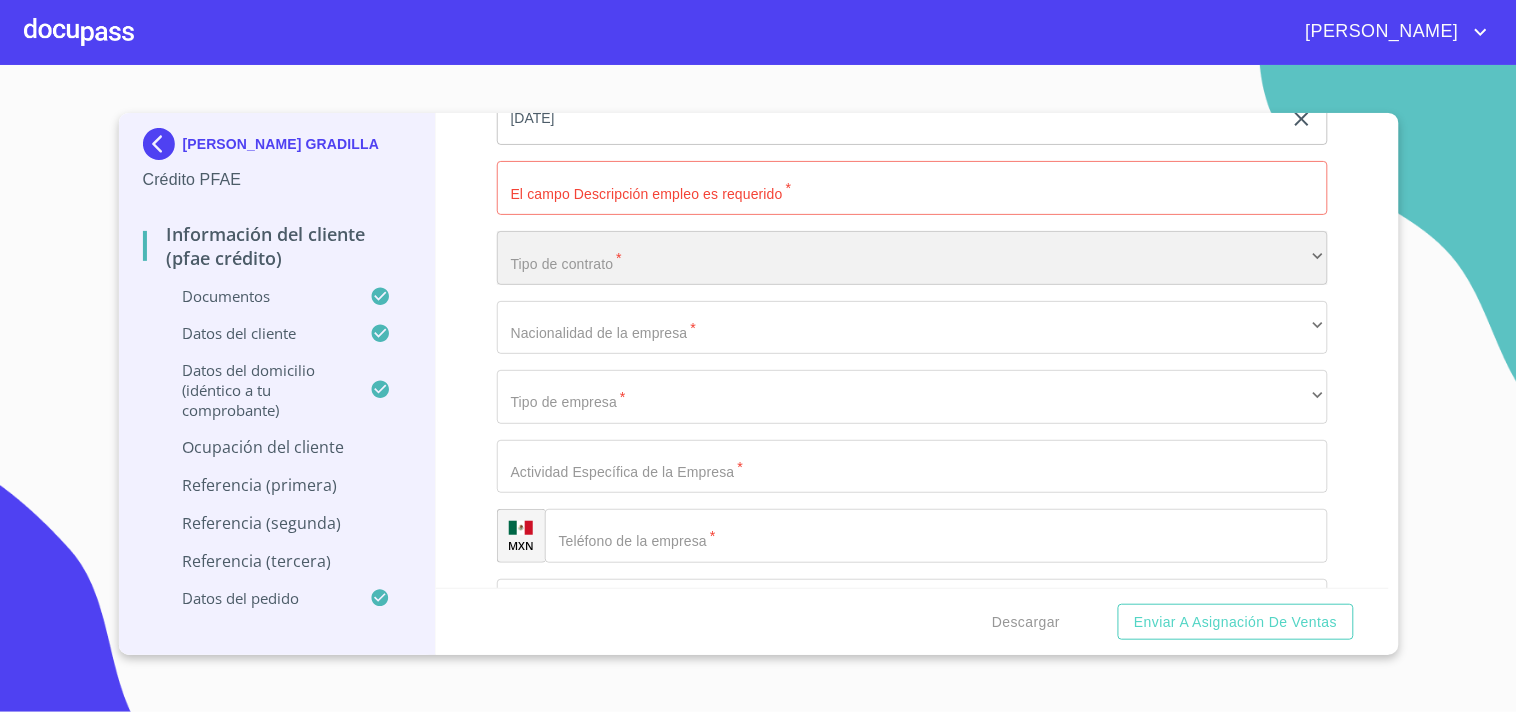 click on "​" at bounding box center (912, 258) 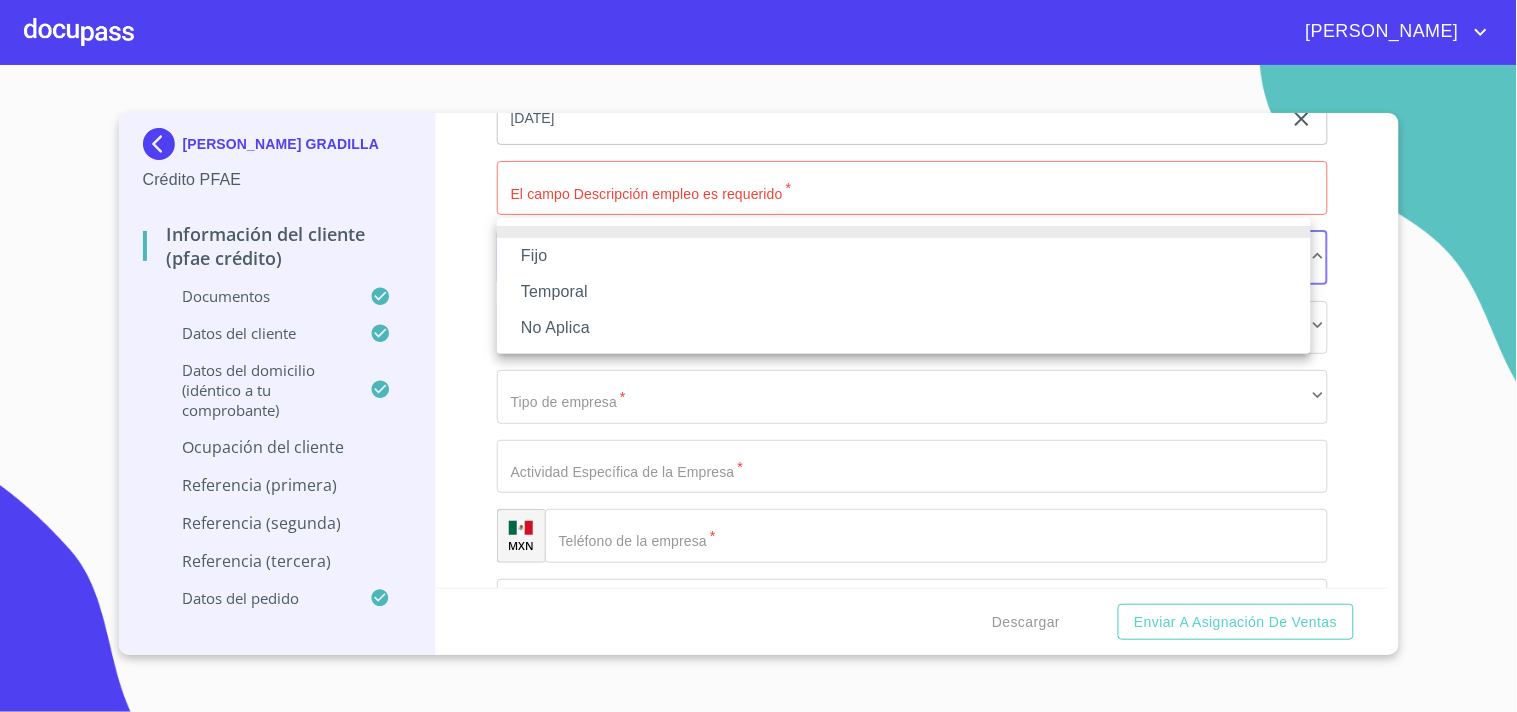 click at bounding box center [758, 356] 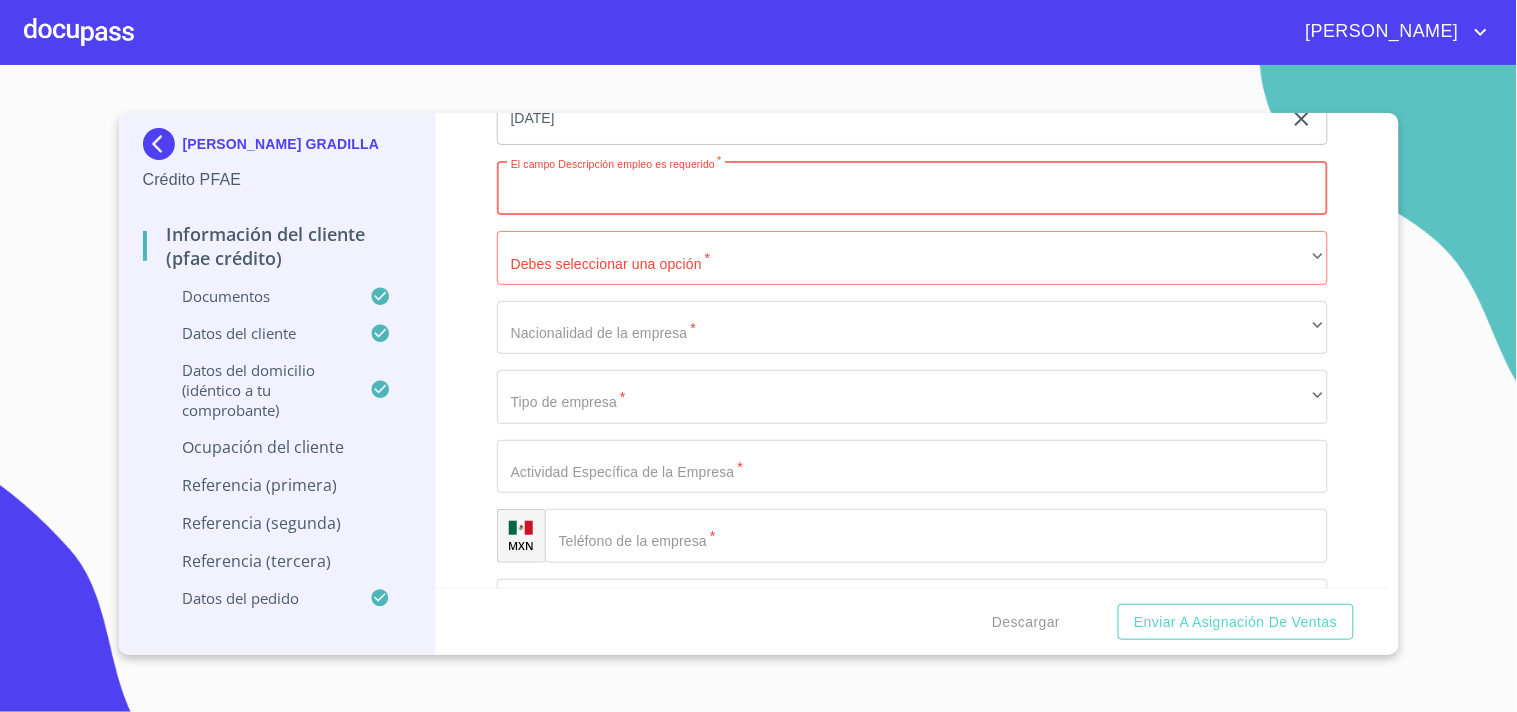 click on "Documento de identificación   *" at bounding box center (912, 188) 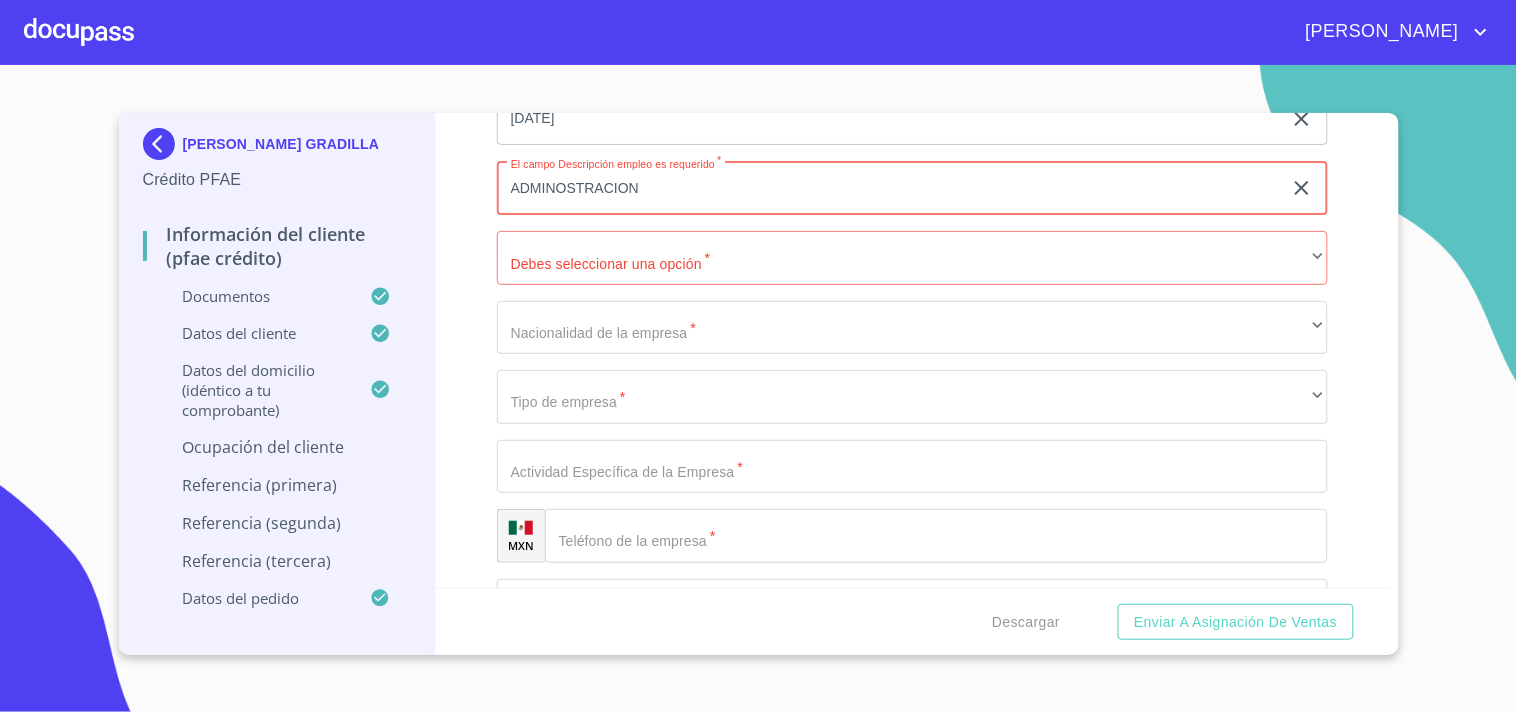 type on "ADMINOSTRACION" 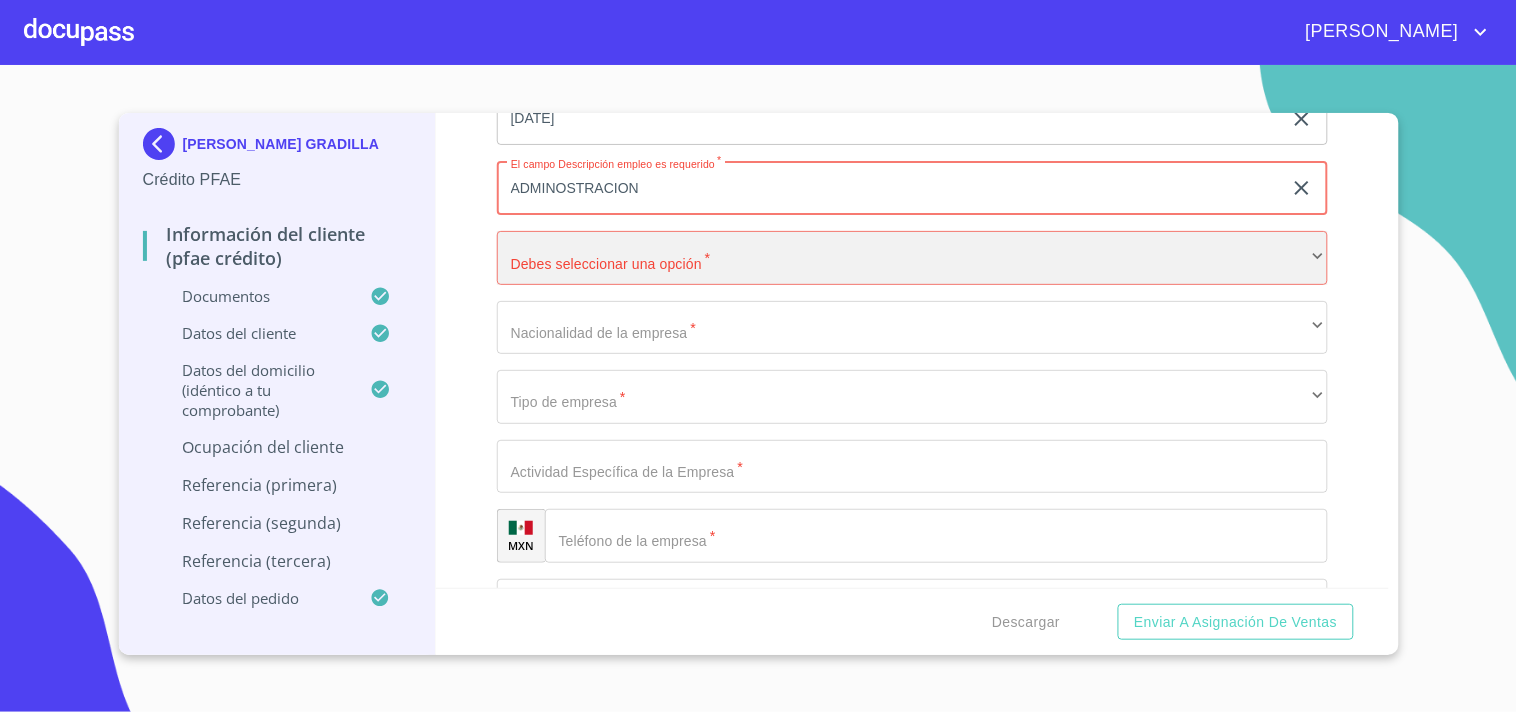 click on "​" at bounding box center (912, 258) 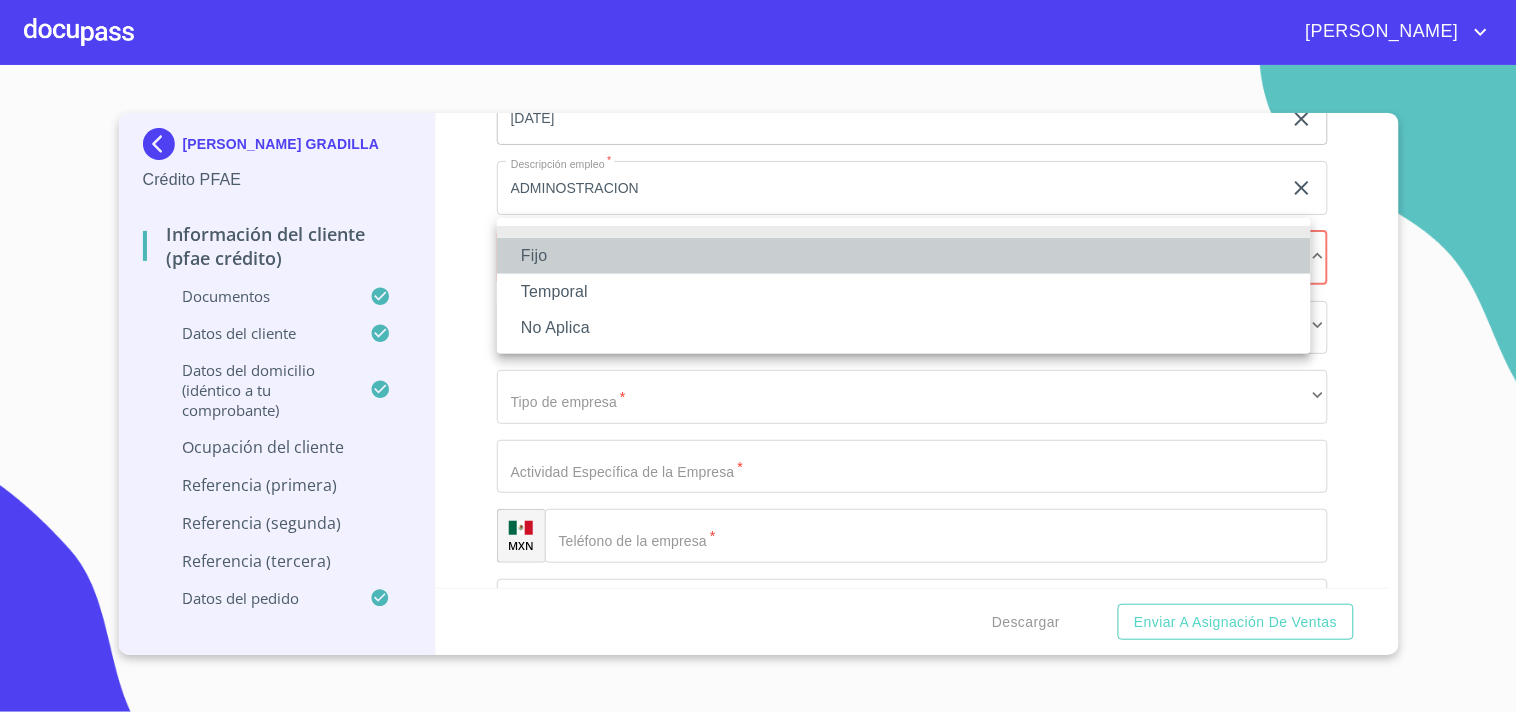 click on "Fijo" at bounding box center (904, 256) 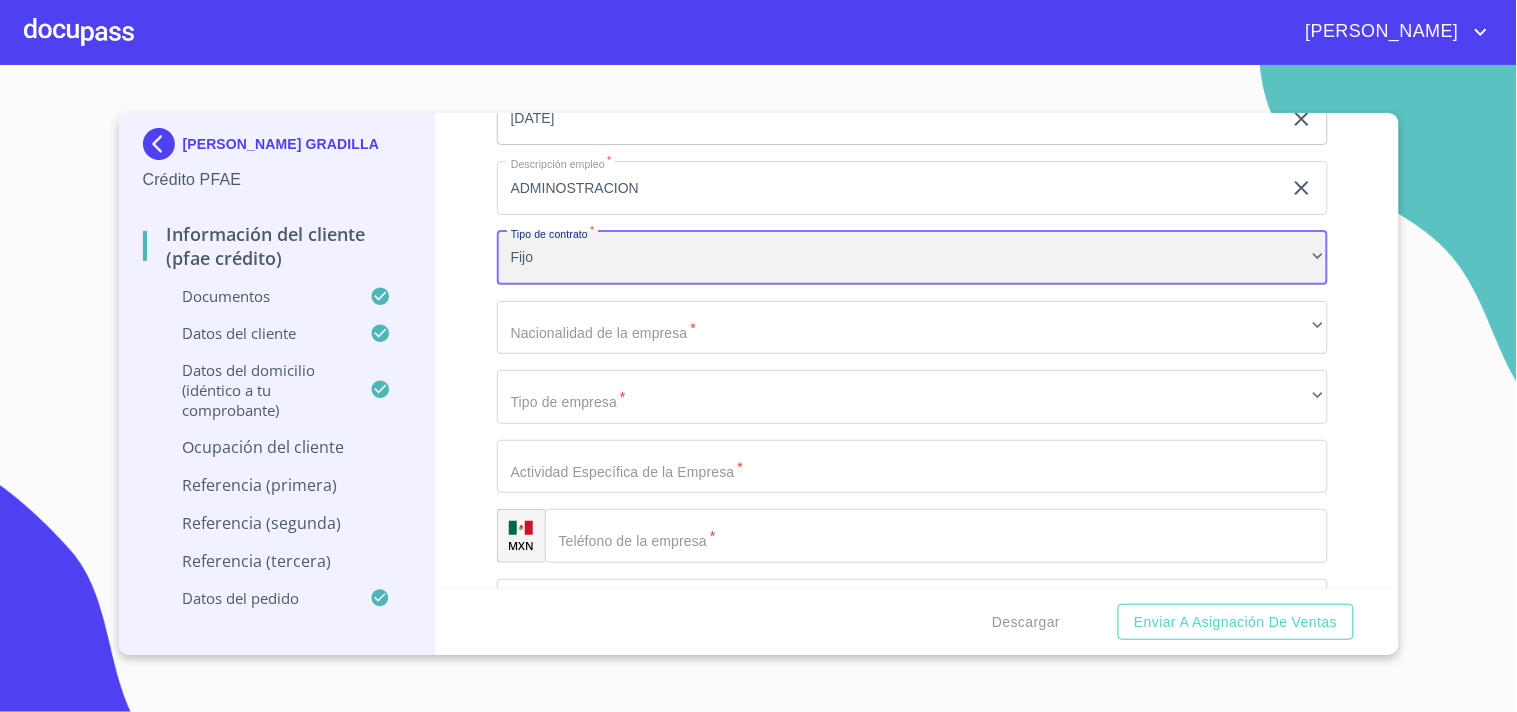 click on "Fijo" at bounding box center (912, 258) 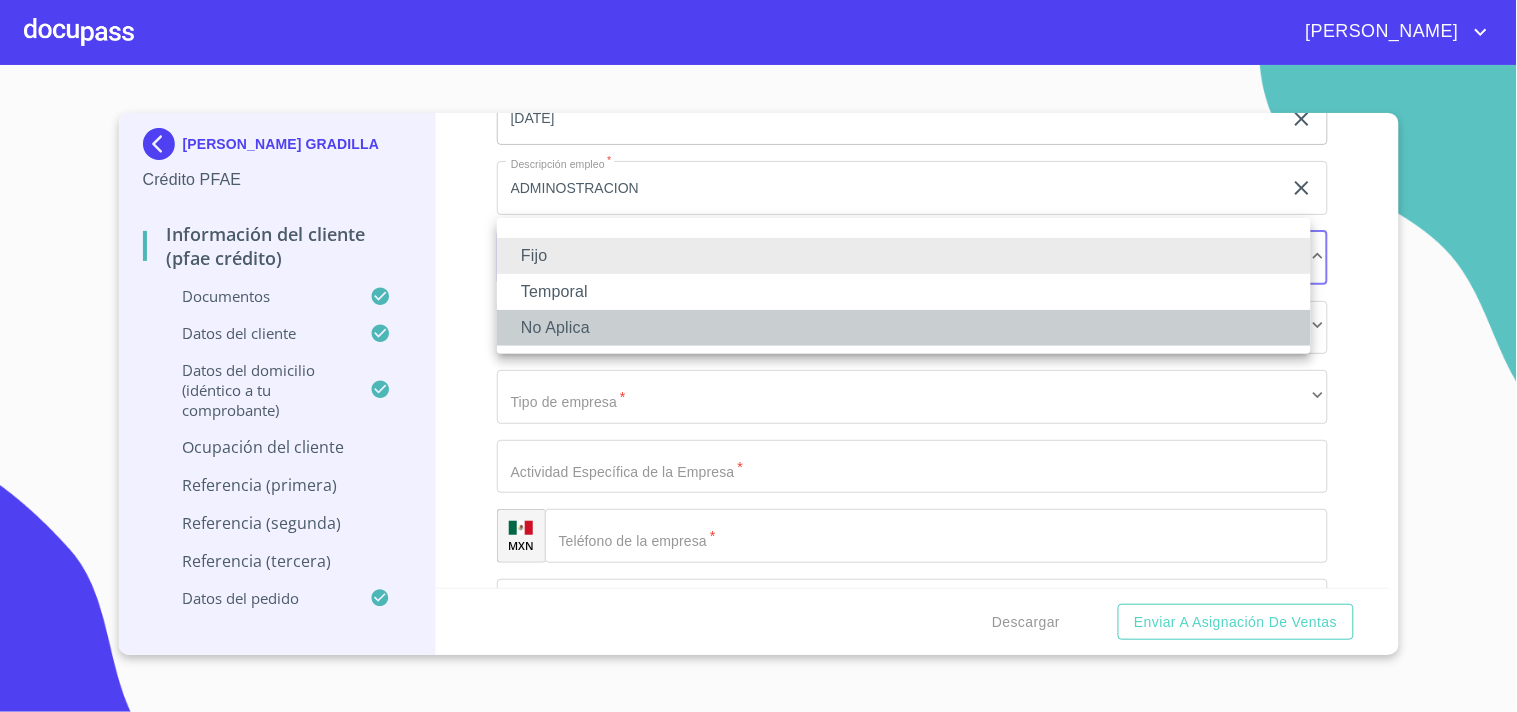 click on "No Aplica" at bounding box center [904, 328] 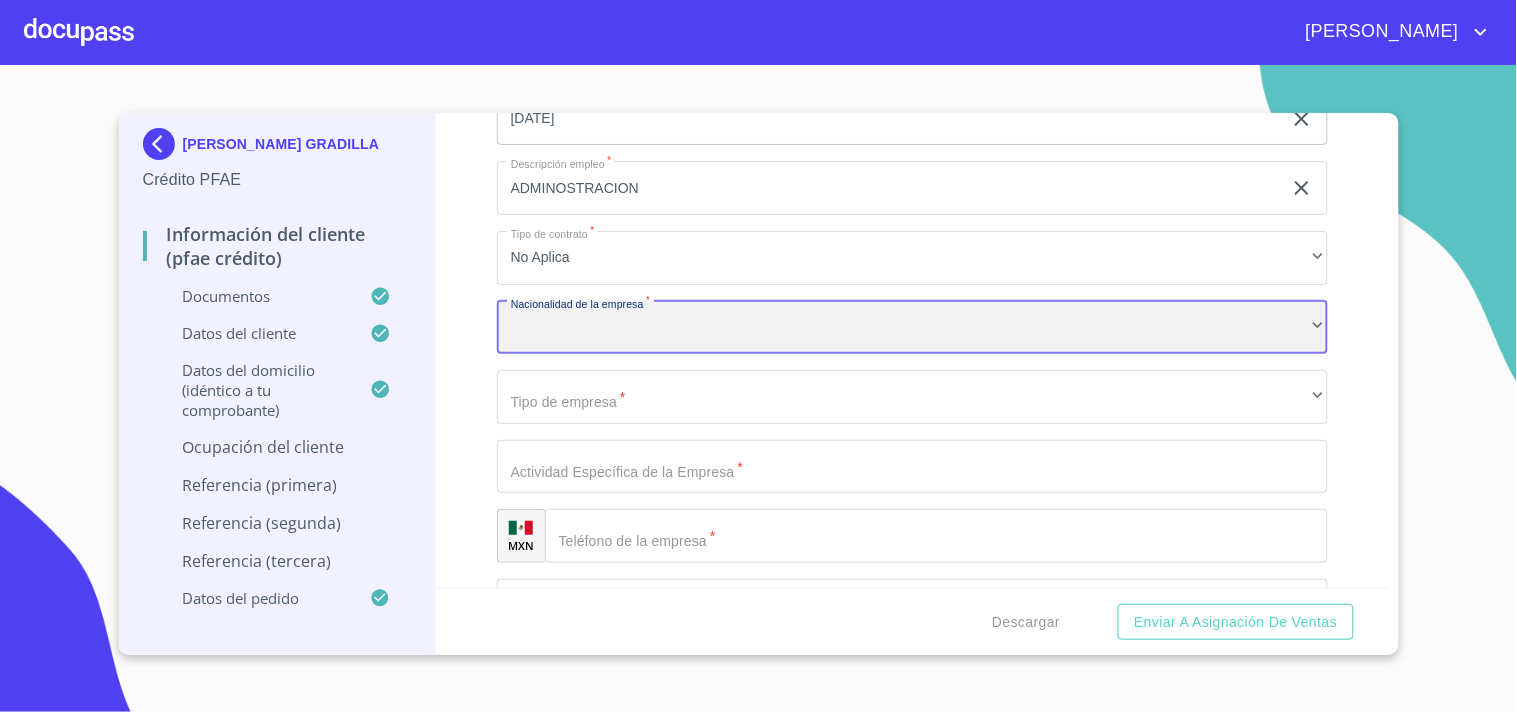 click on "​" at bounding box center (912, 328) 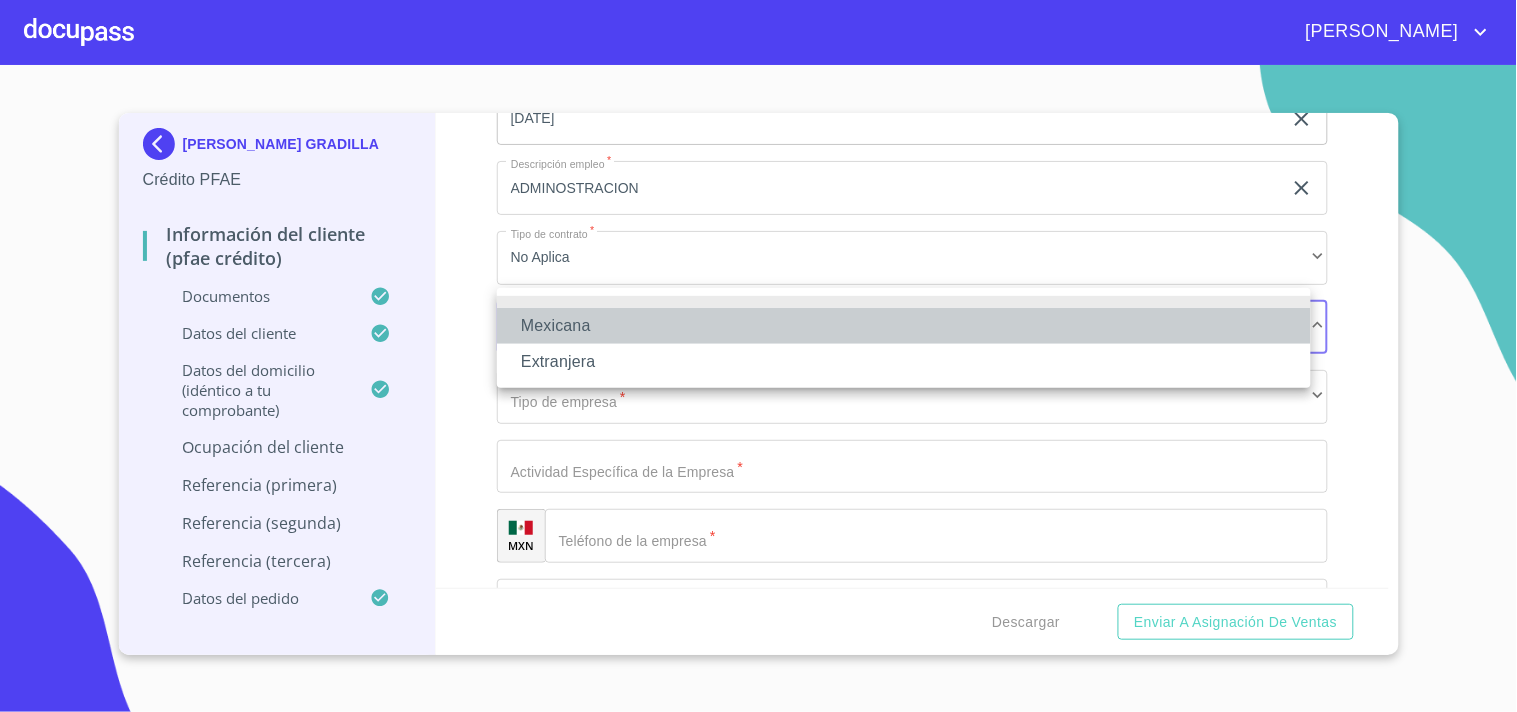 click on "Mexicana" at bounding box center (904, 326) 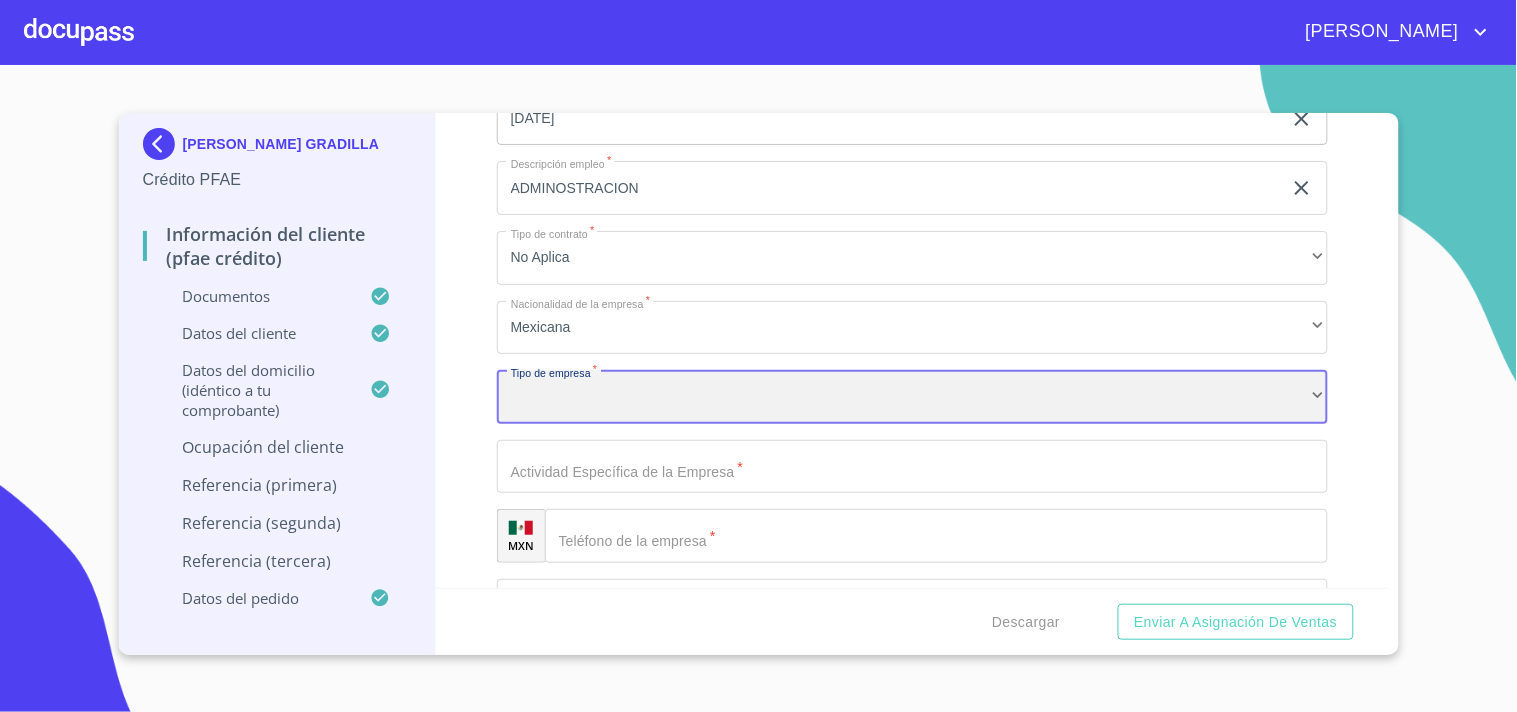 click on "​" at bounding box center [912, 397] 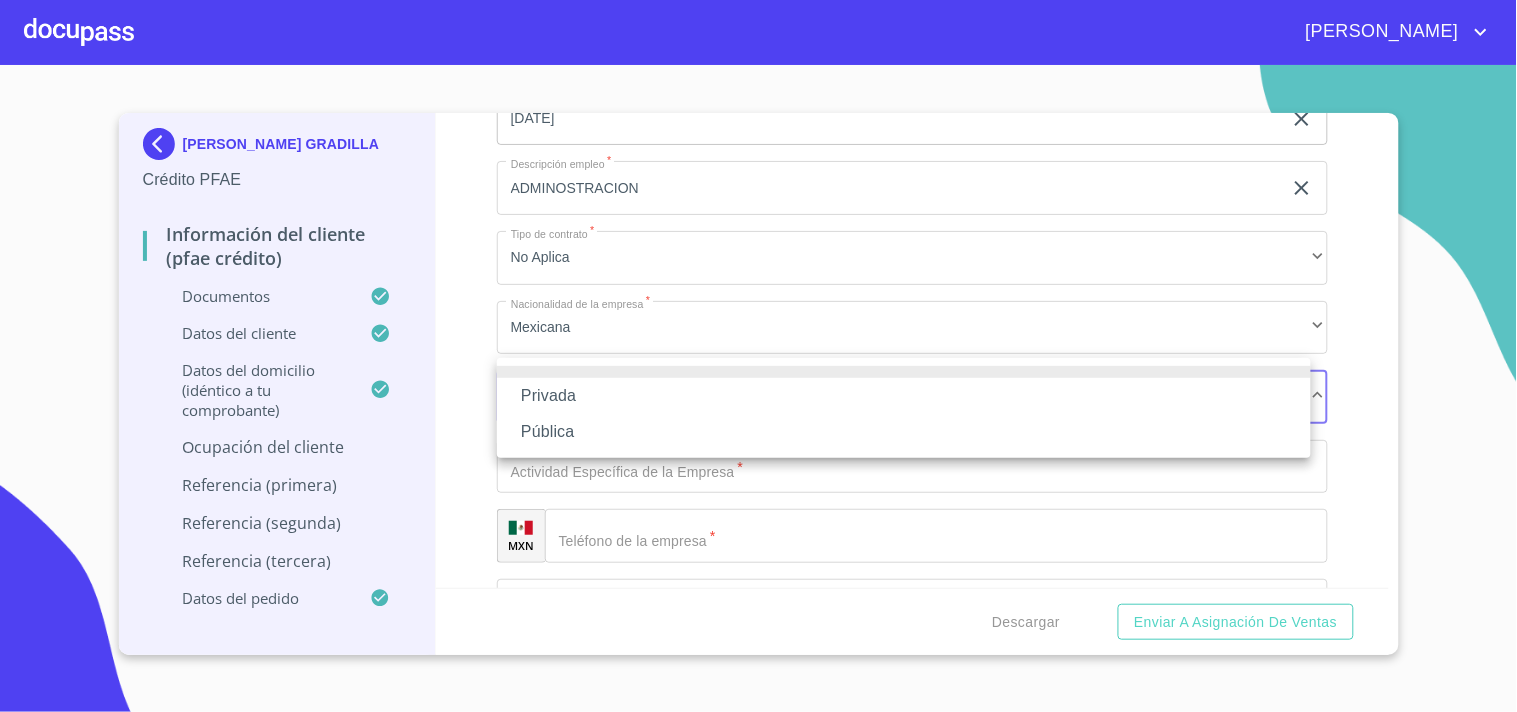 click on "Privada" at bounding box center (904, 396) 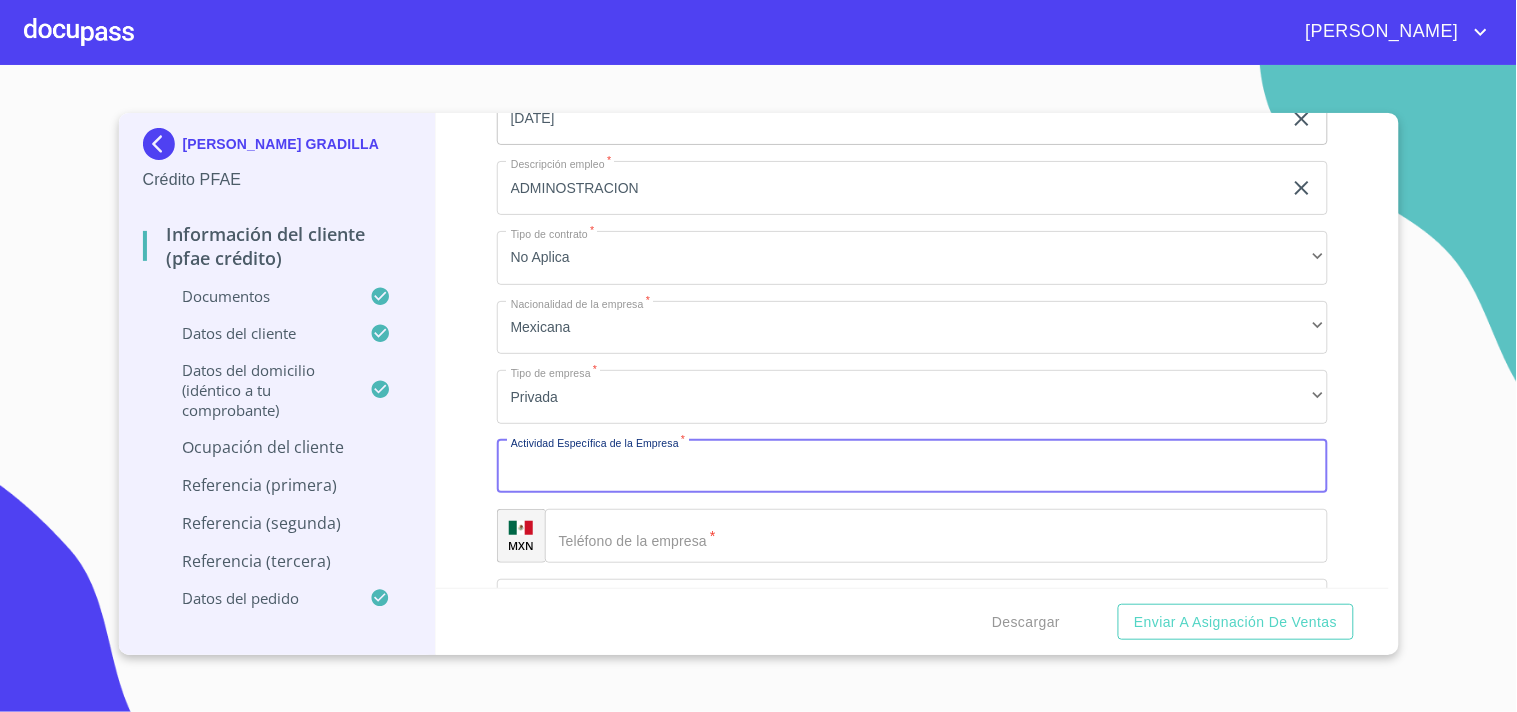 click on "Documento de identificación   *" at bounding box center [912, 467] 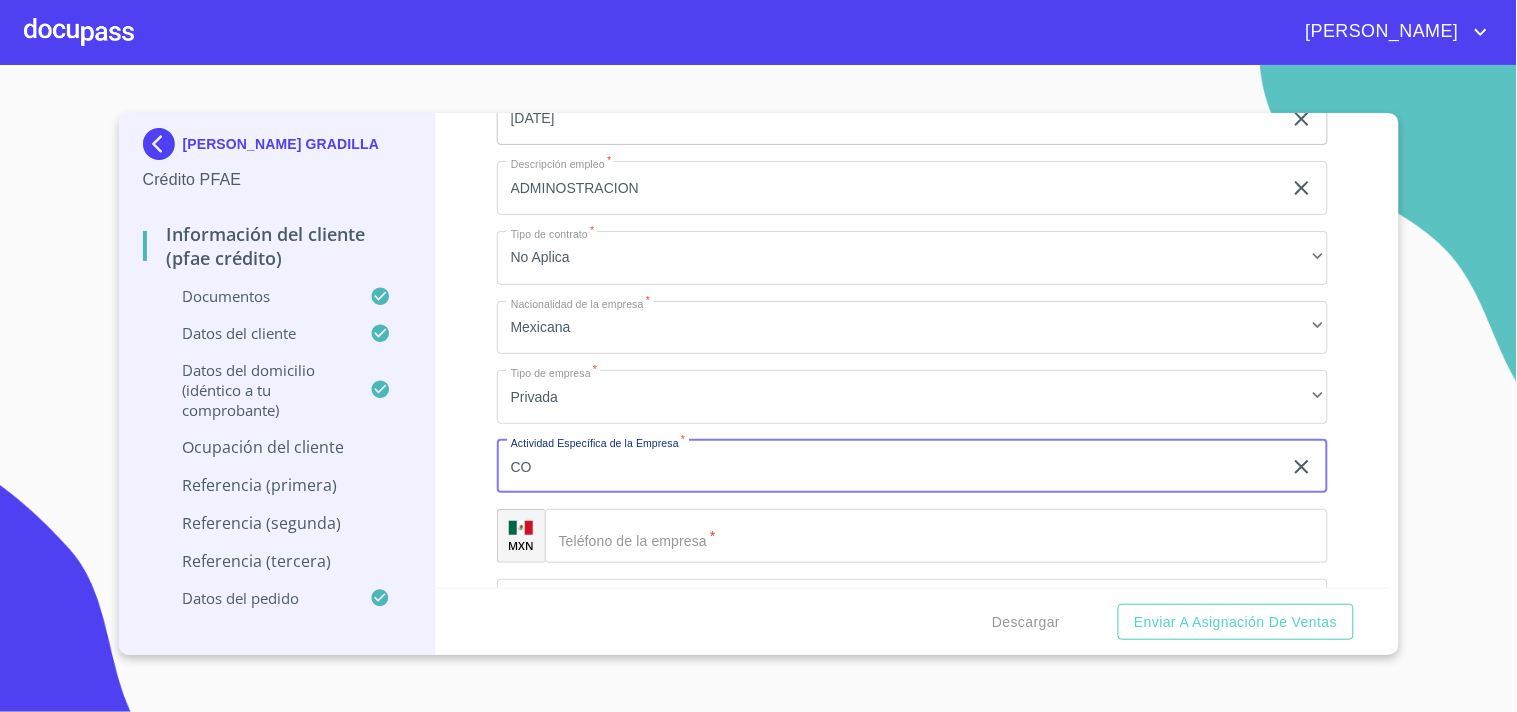 type on "C" 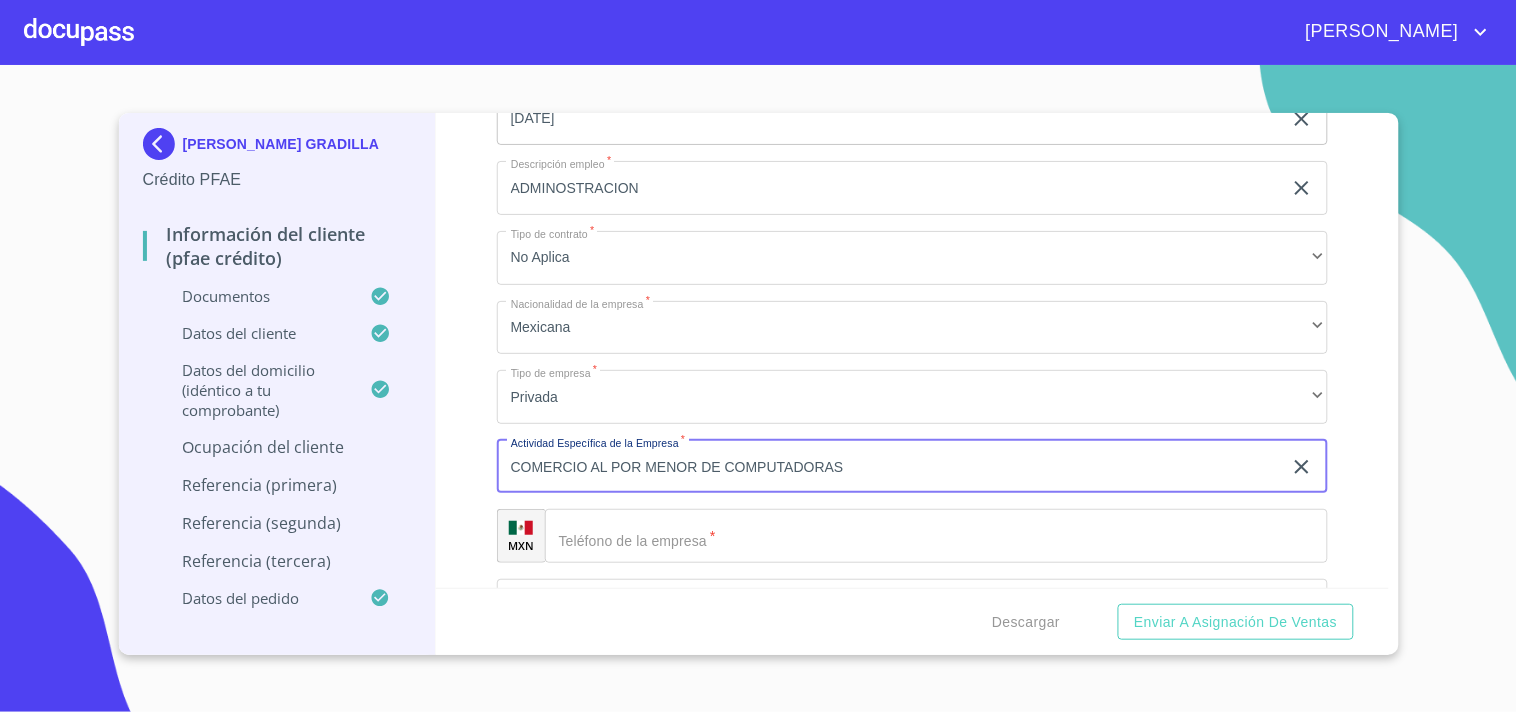 type on "COMERCIO AL POR MENOR DE COMPUTADORAS" 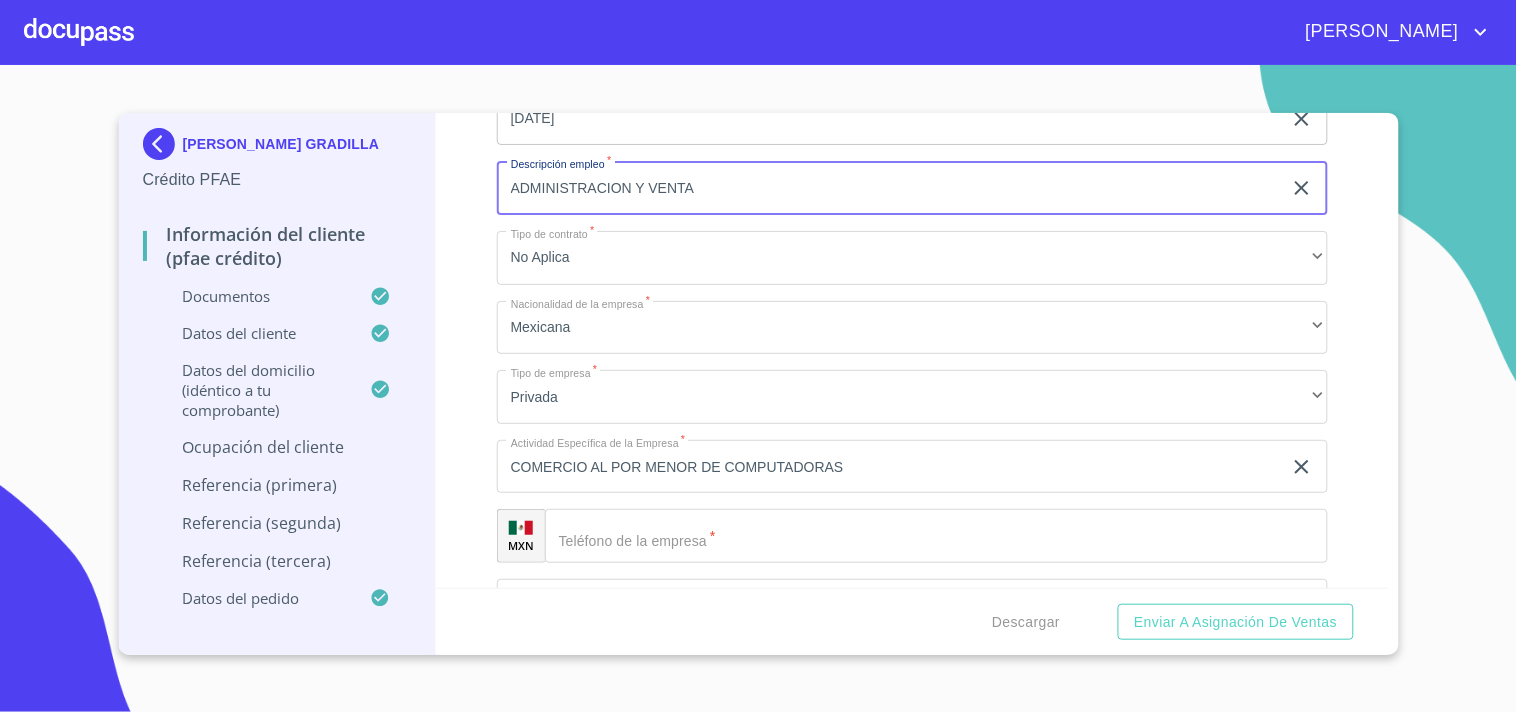 type on "ADMINISTRACION Y VENTA" 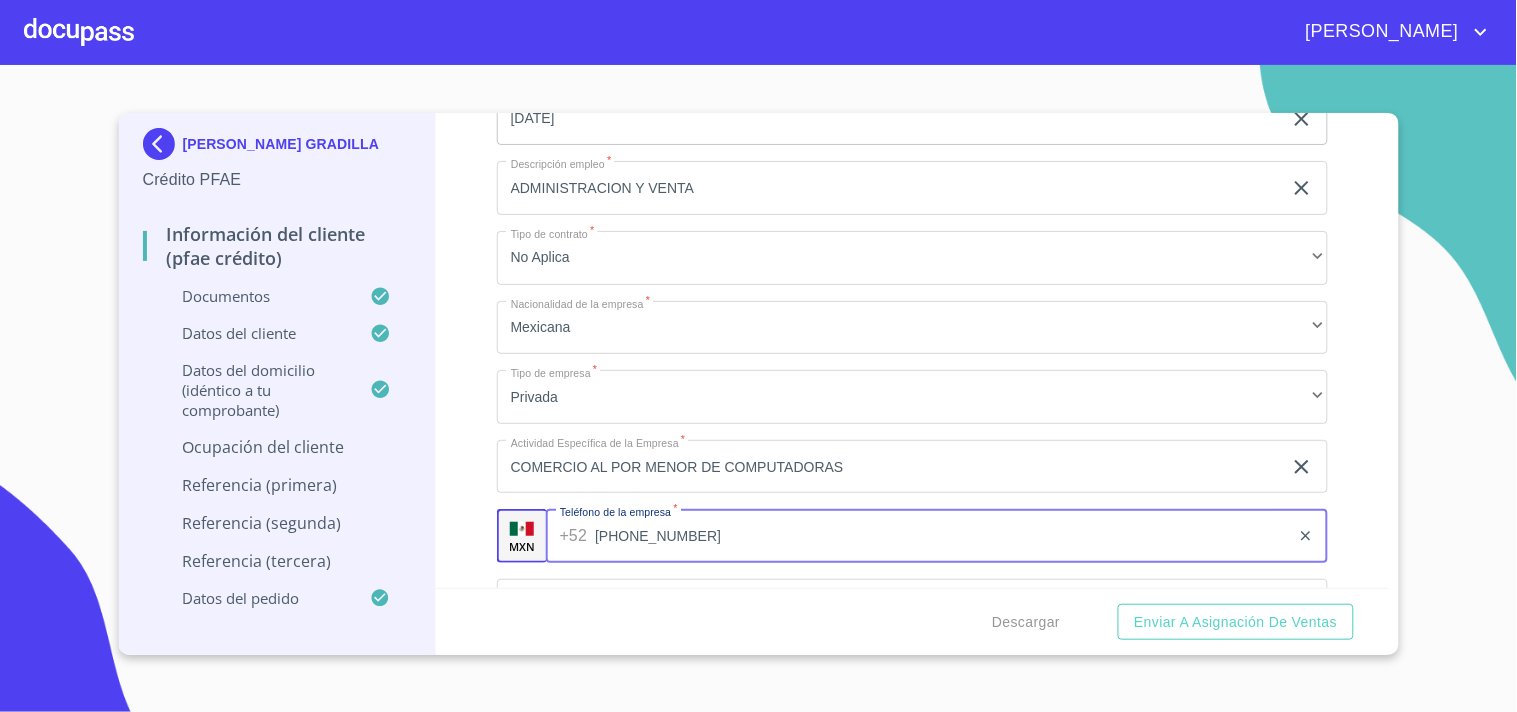 scroll, scrollTop: 8848, scrollLeft: 0, axis: vertical 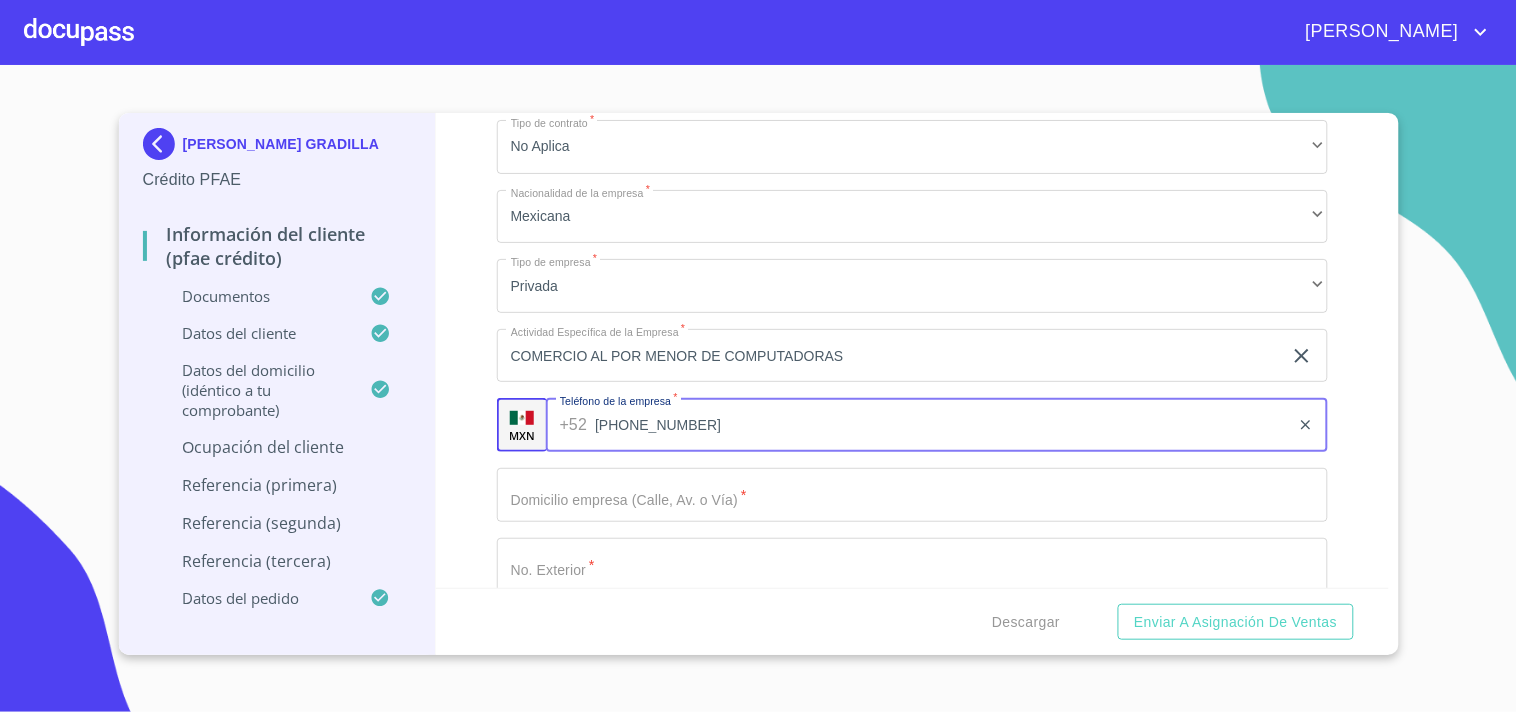 type on "[PHONE_NUMBER]" 